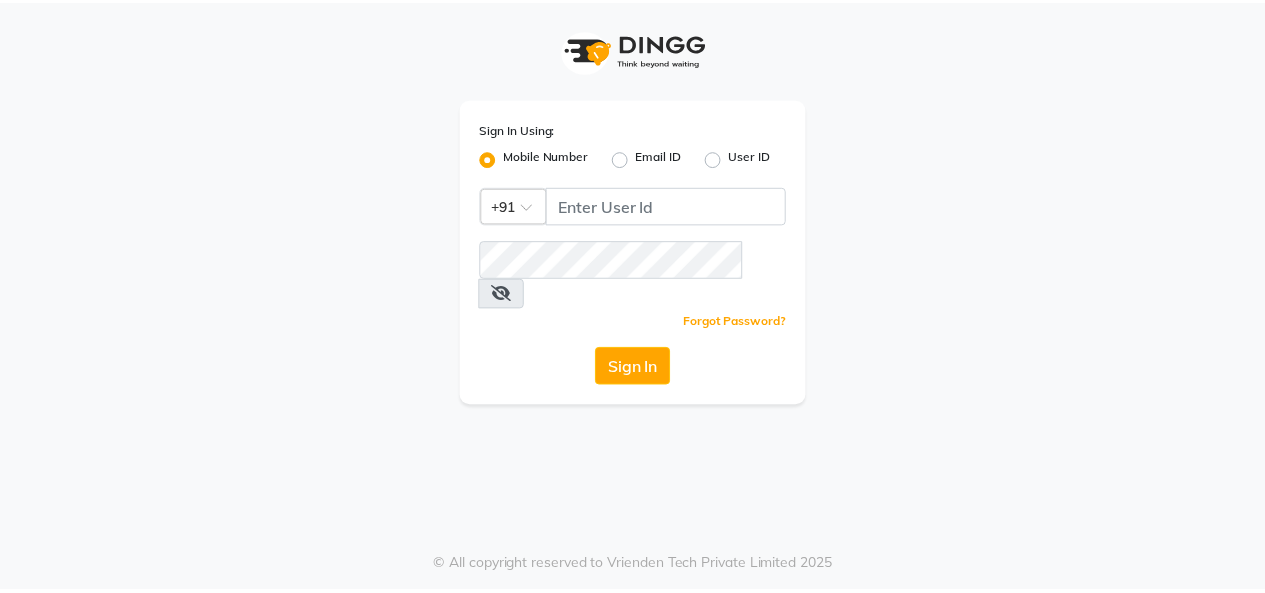 scroll, scrollTop: 0, scrollLeft: 0, axis: both 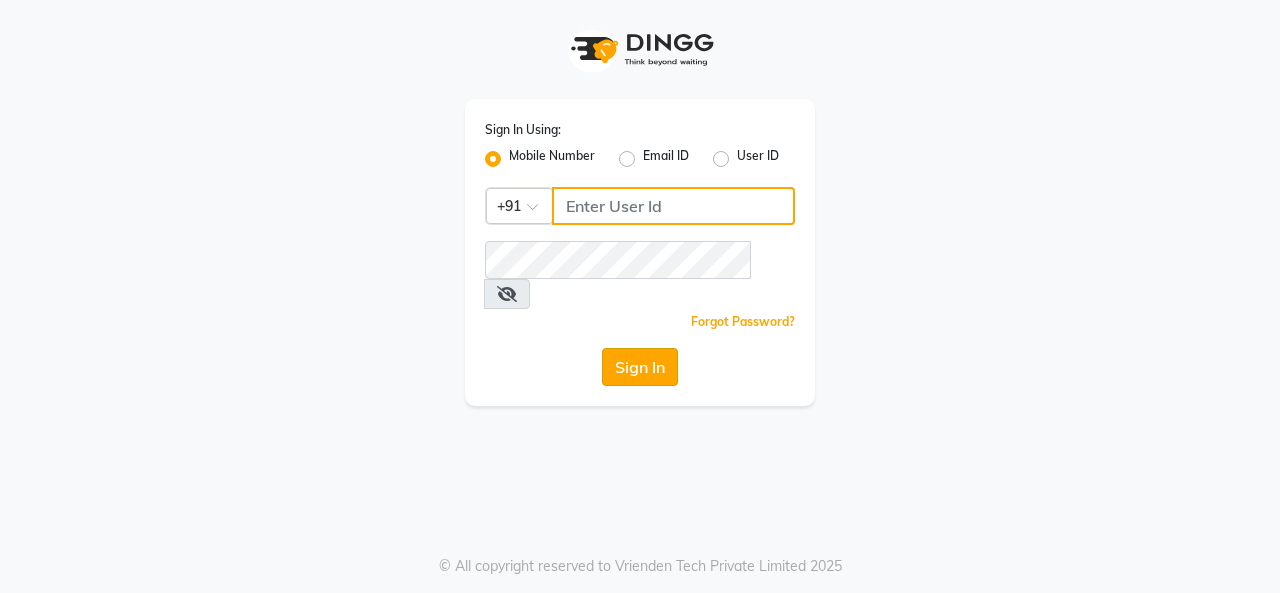 type on "7906888272" 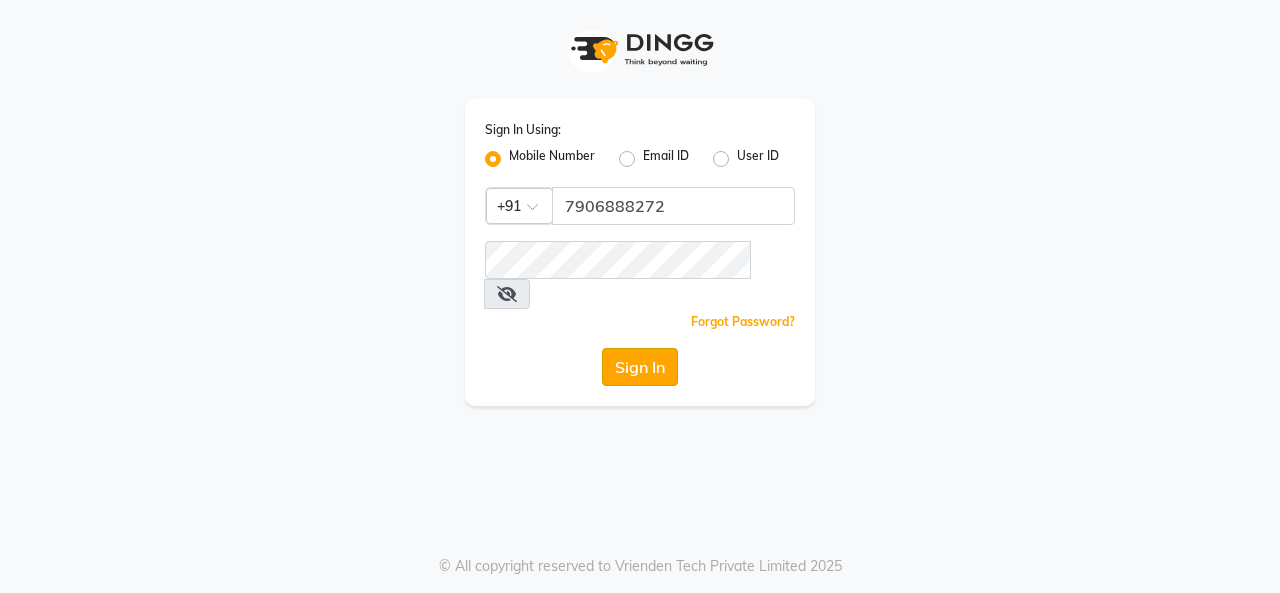click on "Sign In" 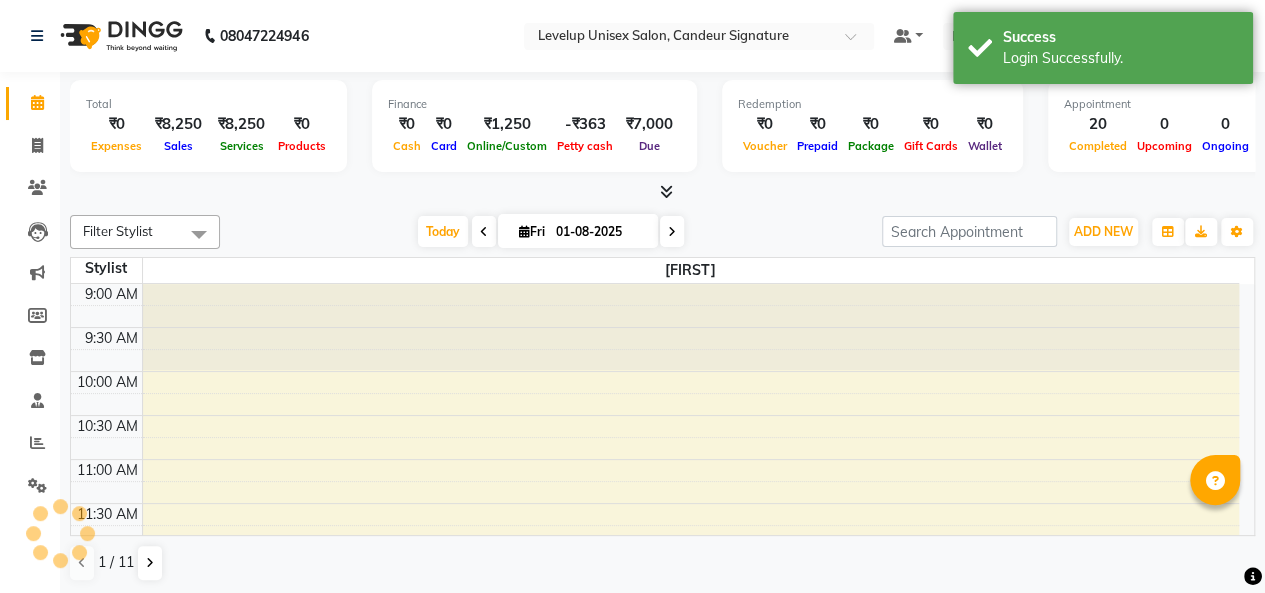 scroll, scrollTop: 0, scrollLeft: 0, axis: both 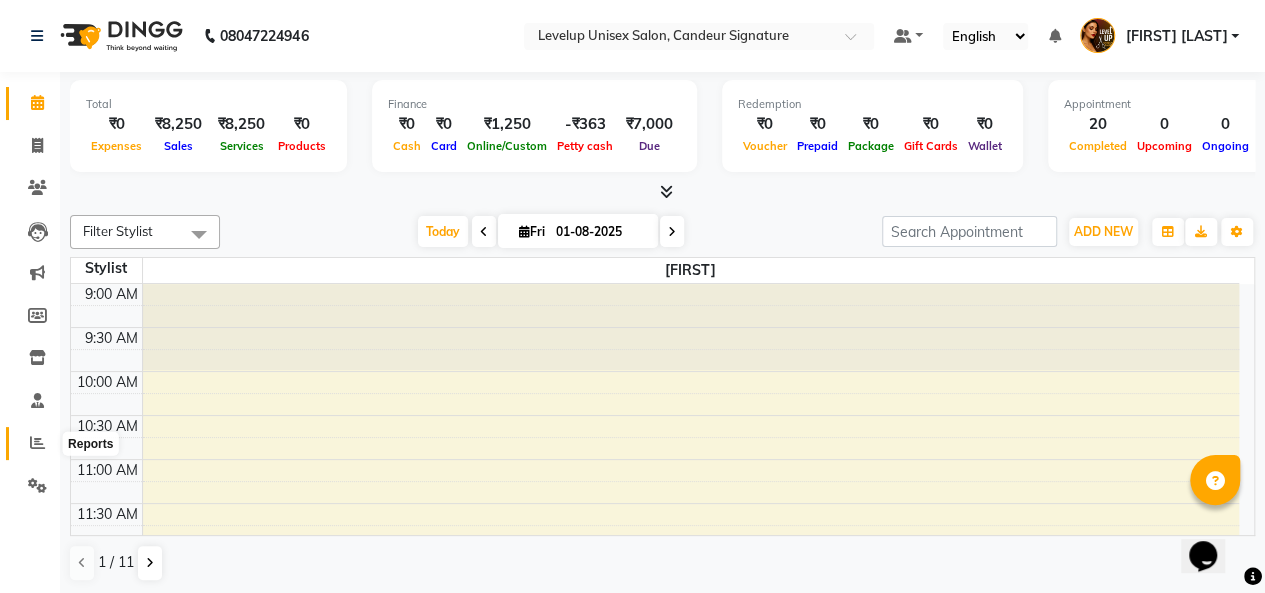 click 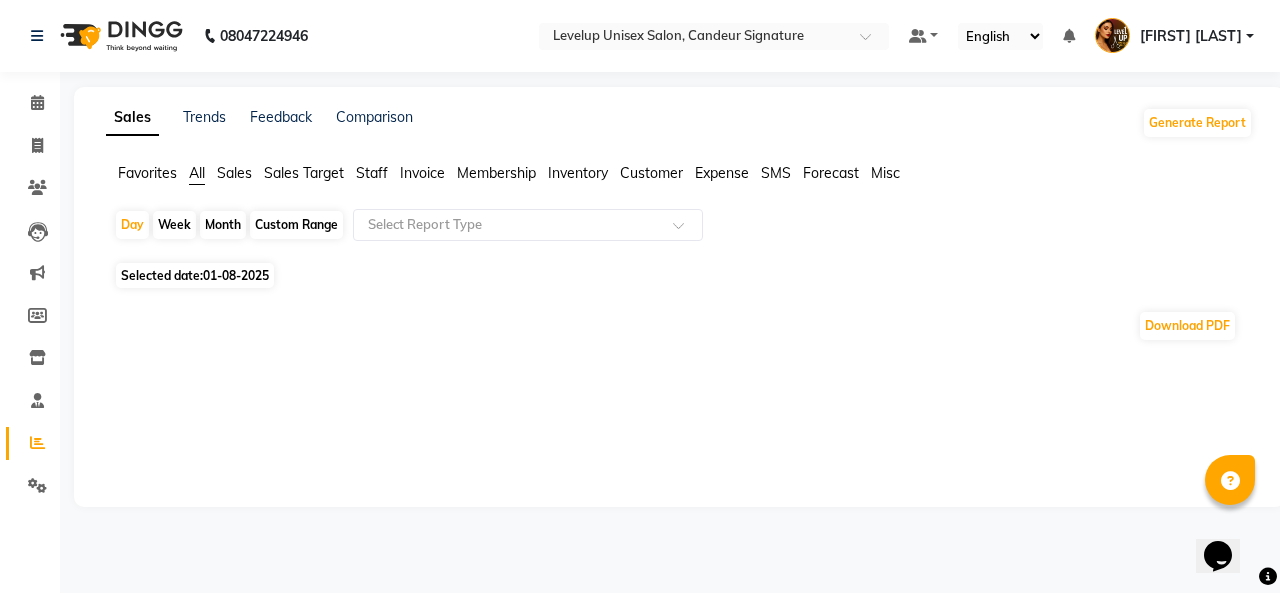 click on "Month" 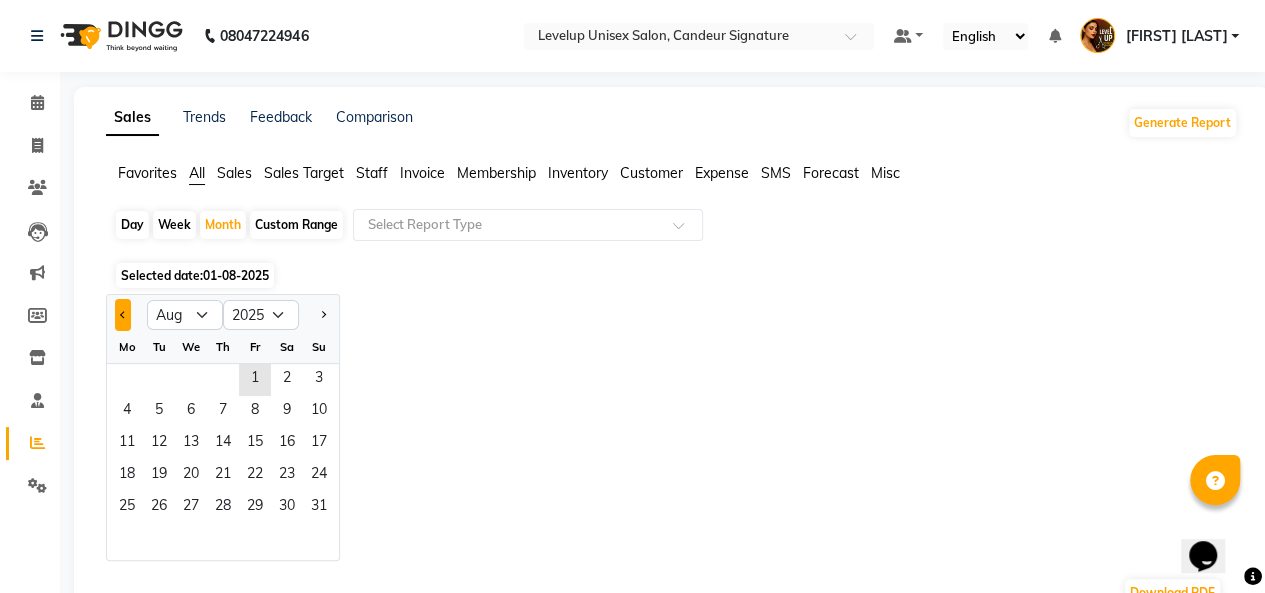 click 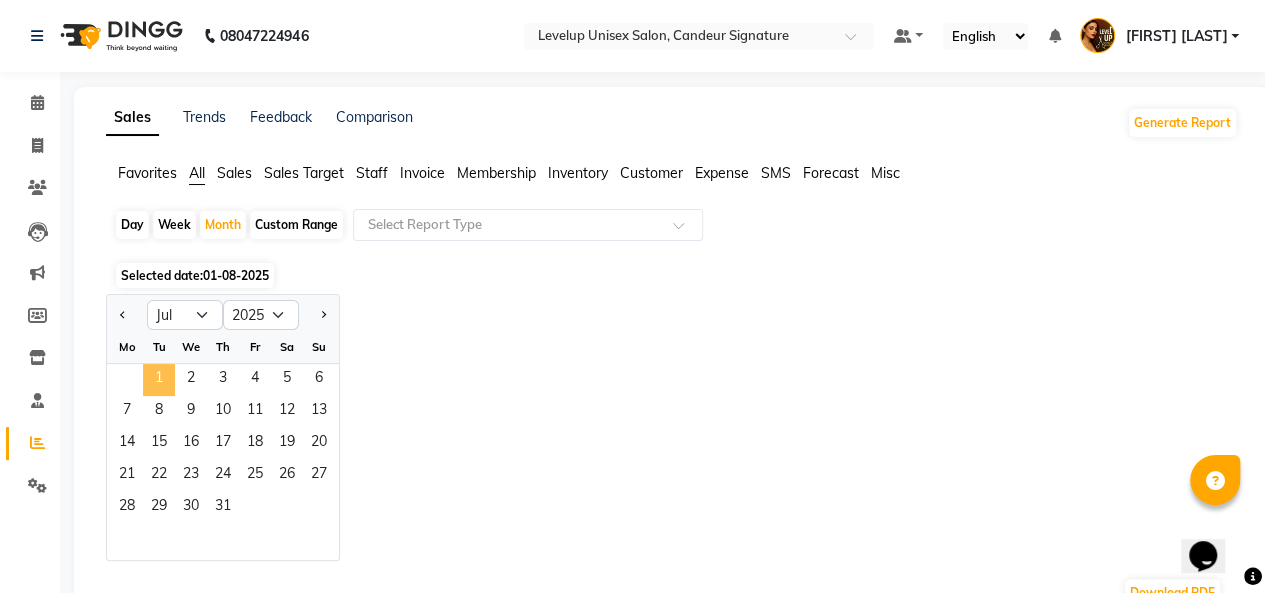click on "1" 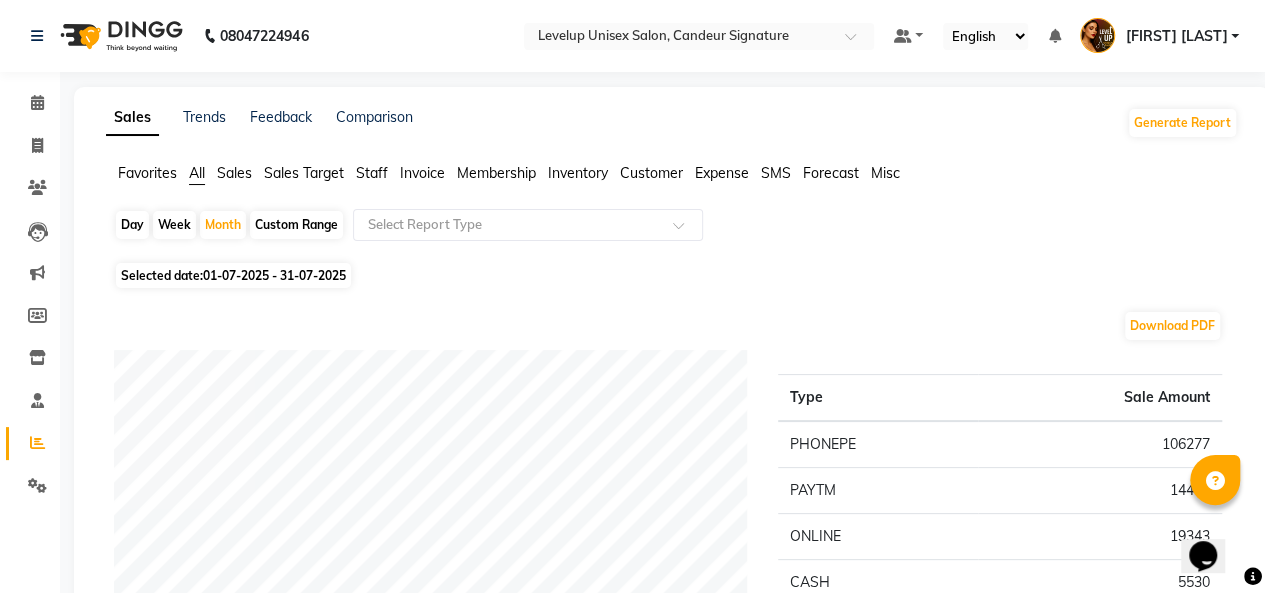 click on "Day" 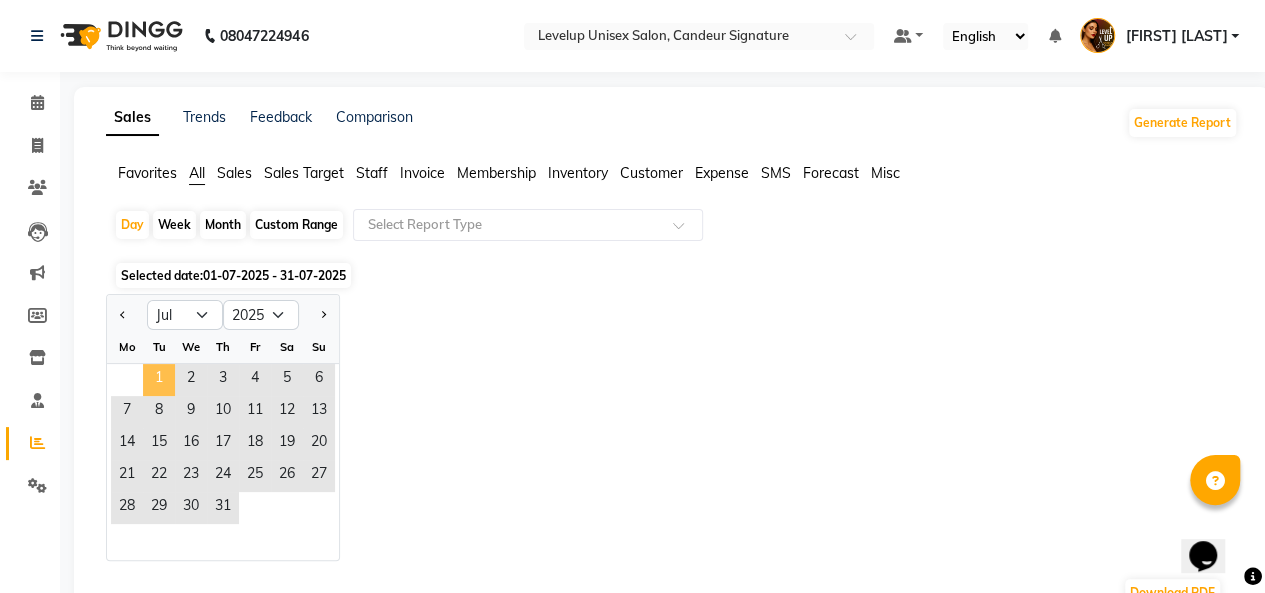 click on "1" 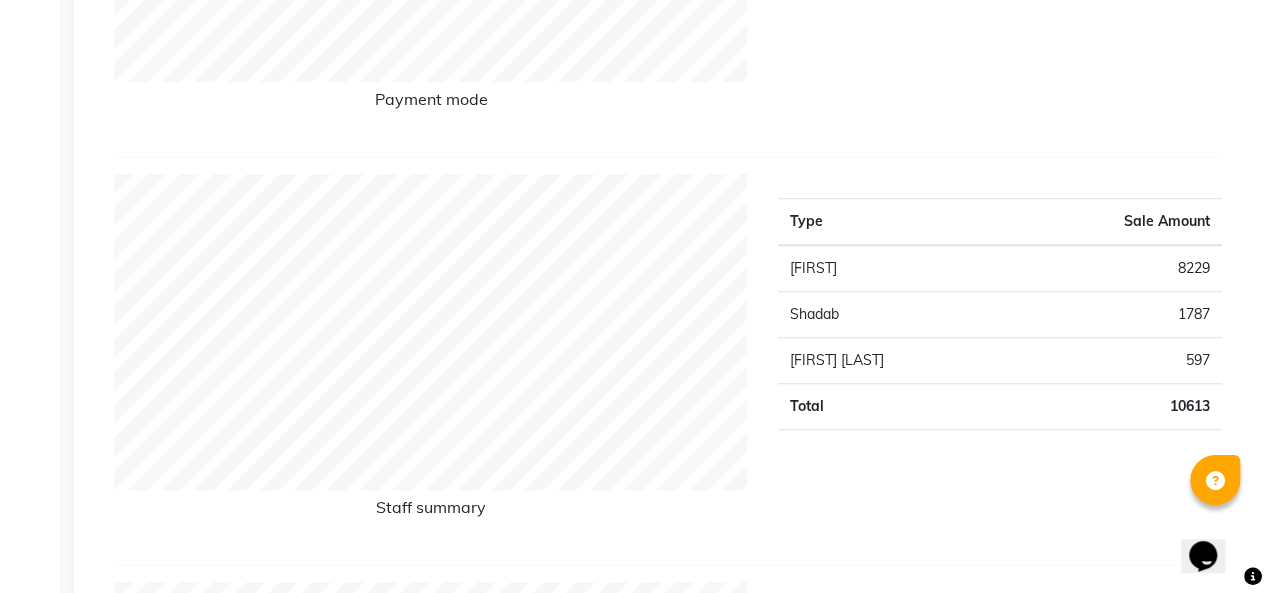 scroll, scrollTop: 572, scrollLeft: 0, axis: vertical 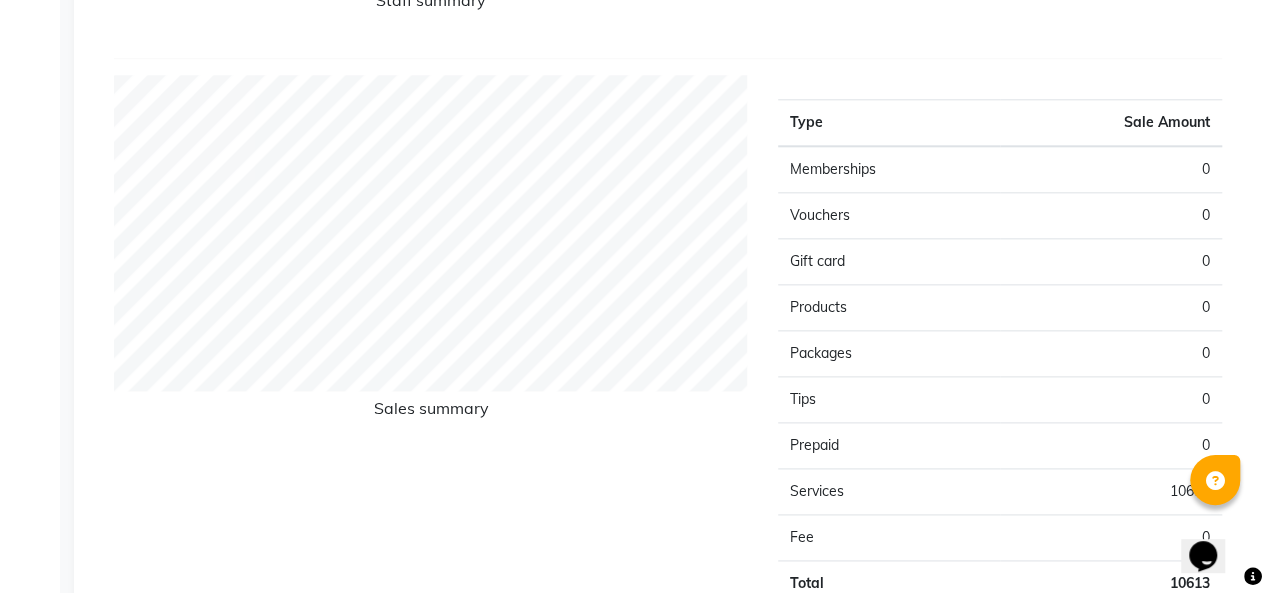 click on "0" 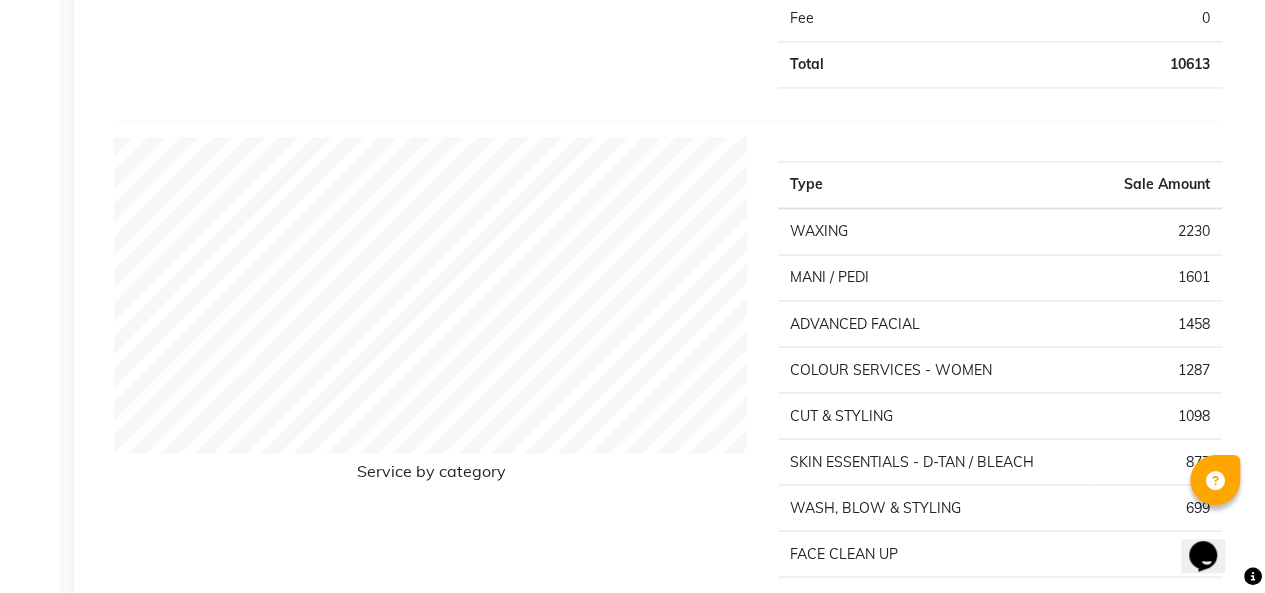 scroll, scrollTop: 2128, scrollLeft: 0, axis: vertical 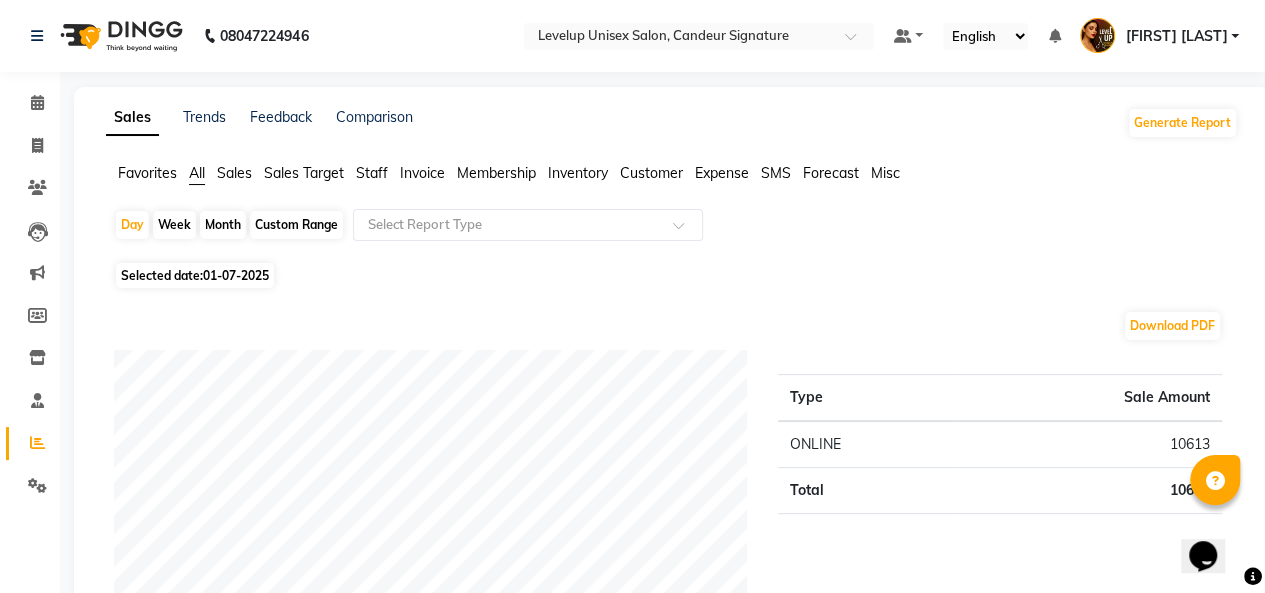 click on "Month" 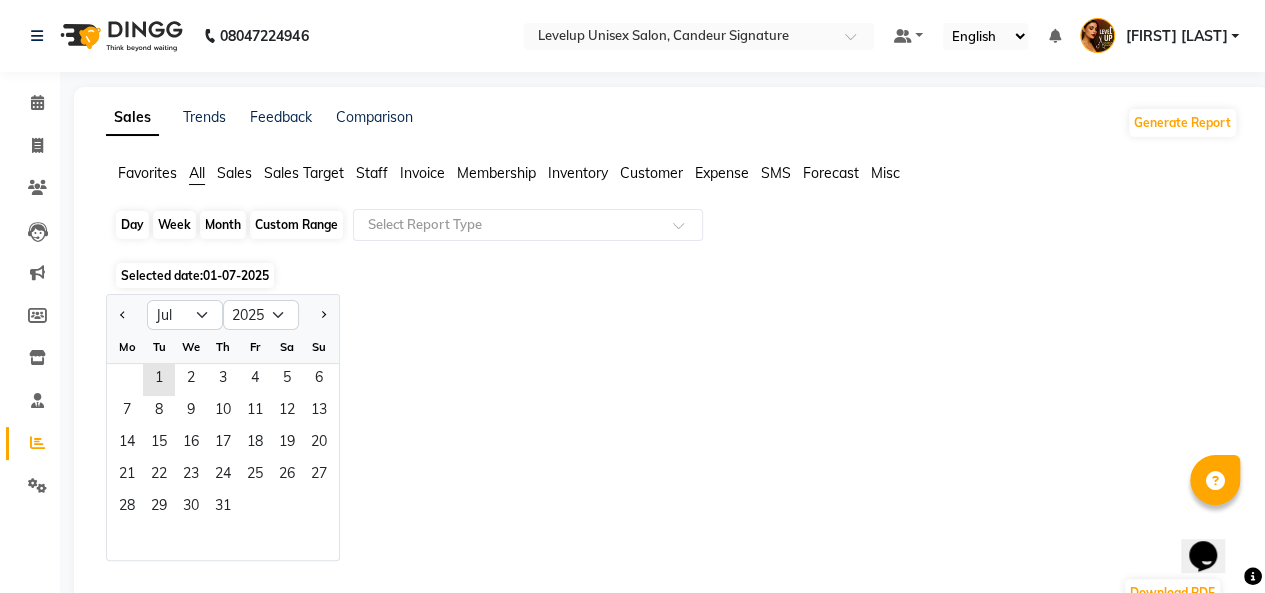 click on "Month" 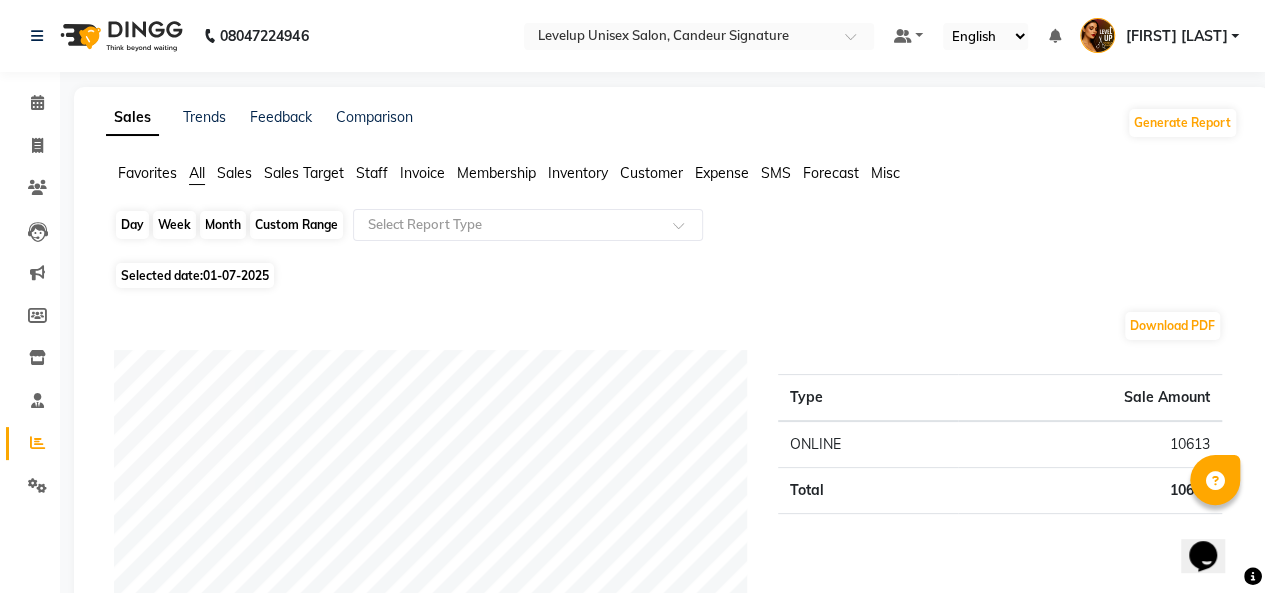 click on "Month" 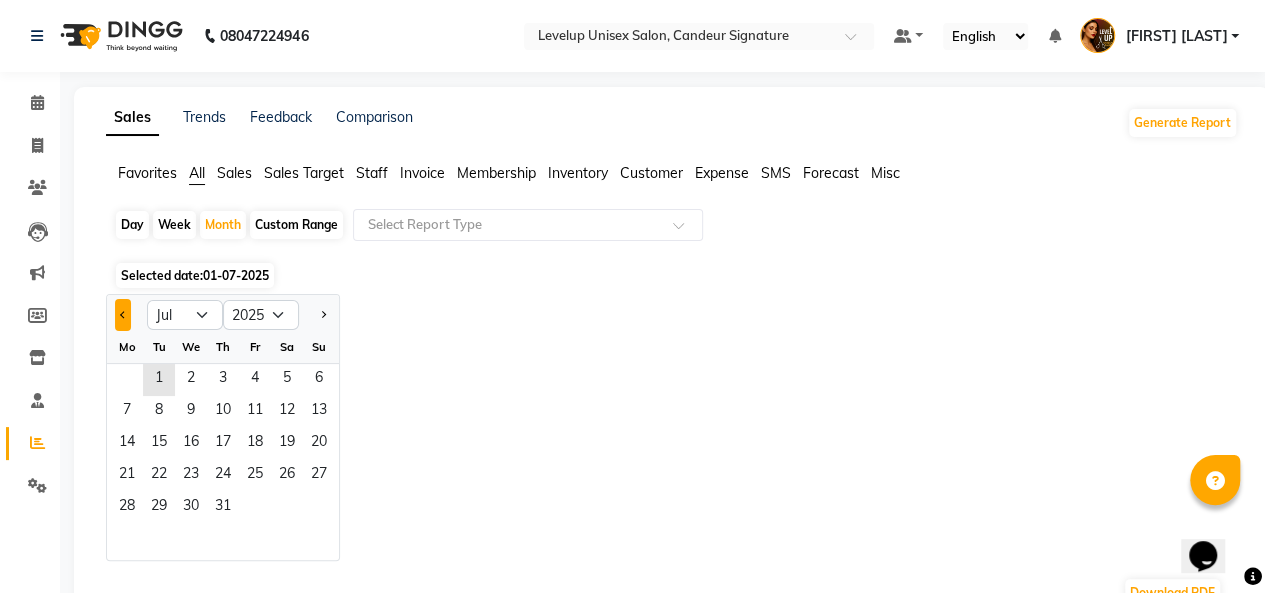 click 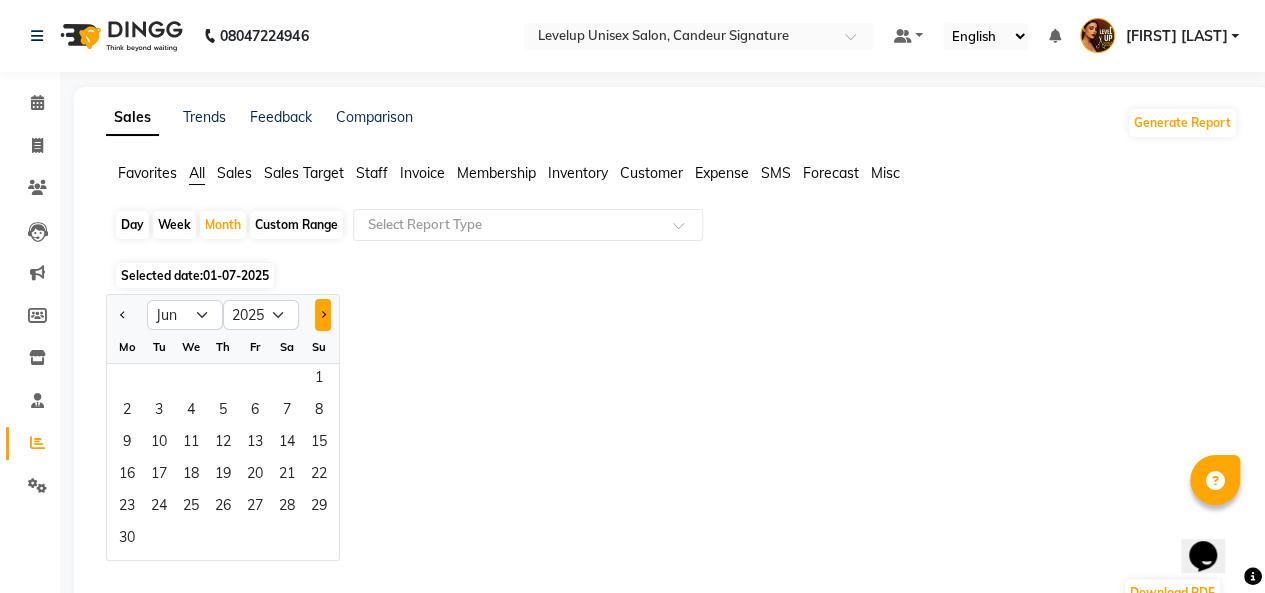 click 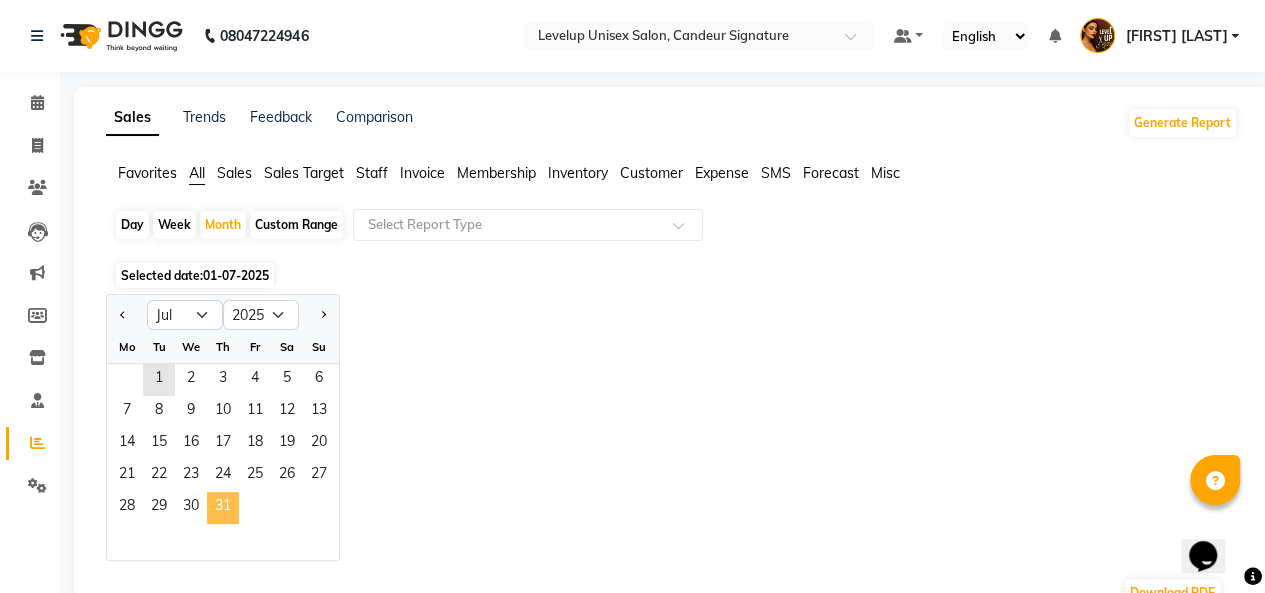 click on "31" 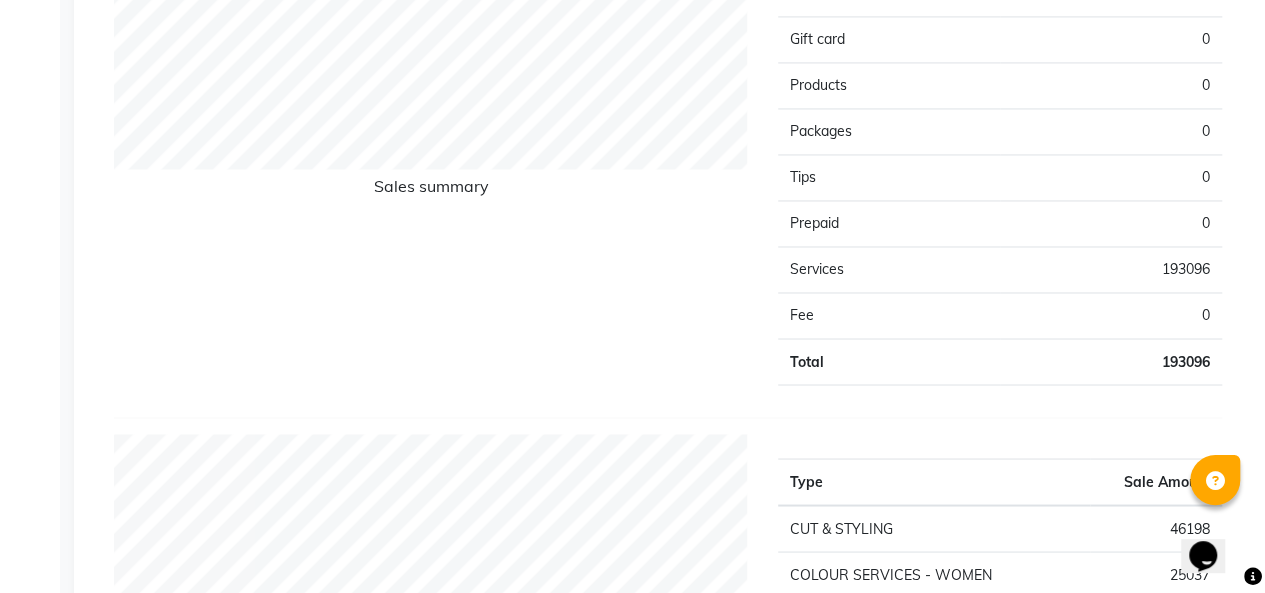 scroll, scrollTop: 1815, scrollLeft: 0, axis: vertical 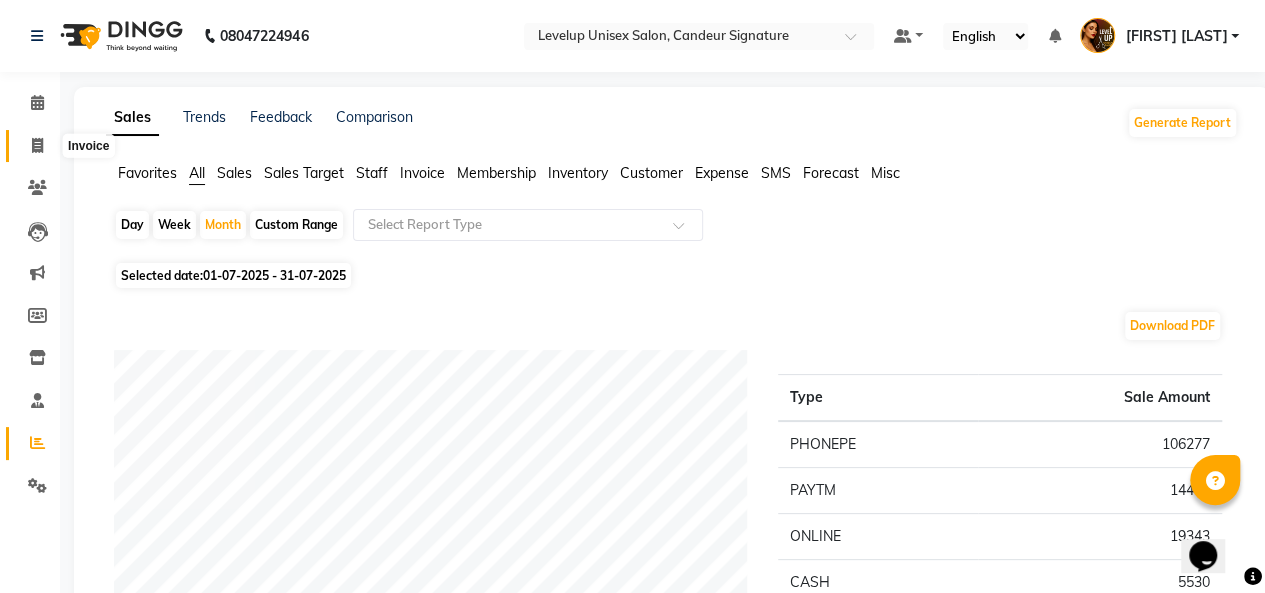 click 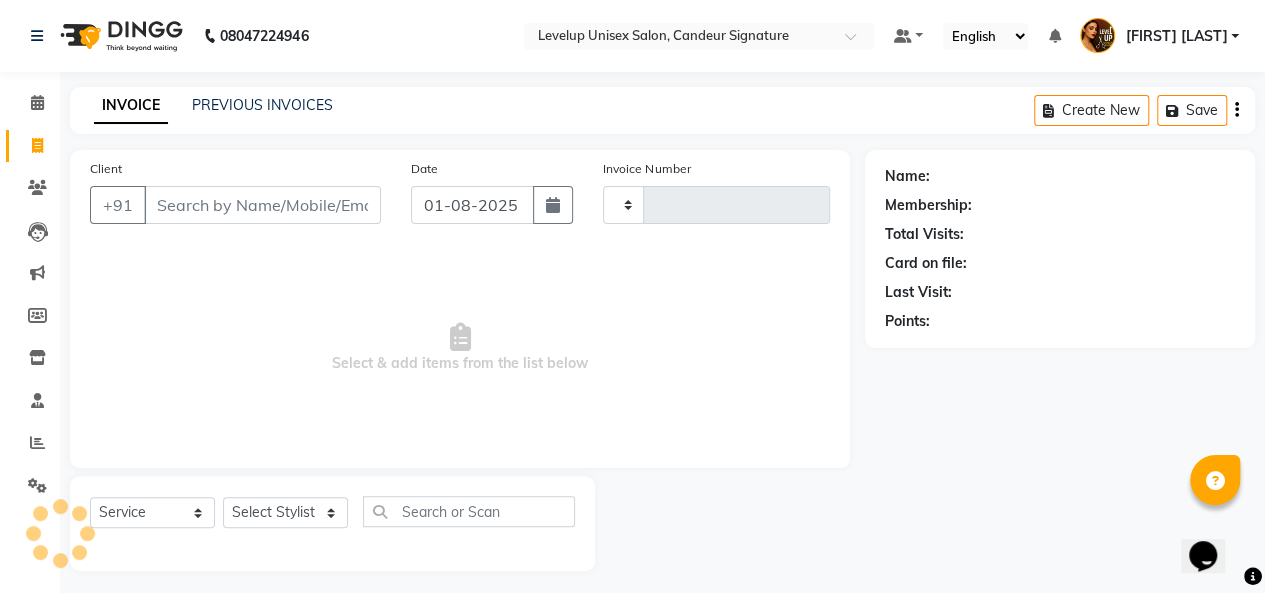scroll, scrollTop: 7, scrollLeft: 0, axis: vertical 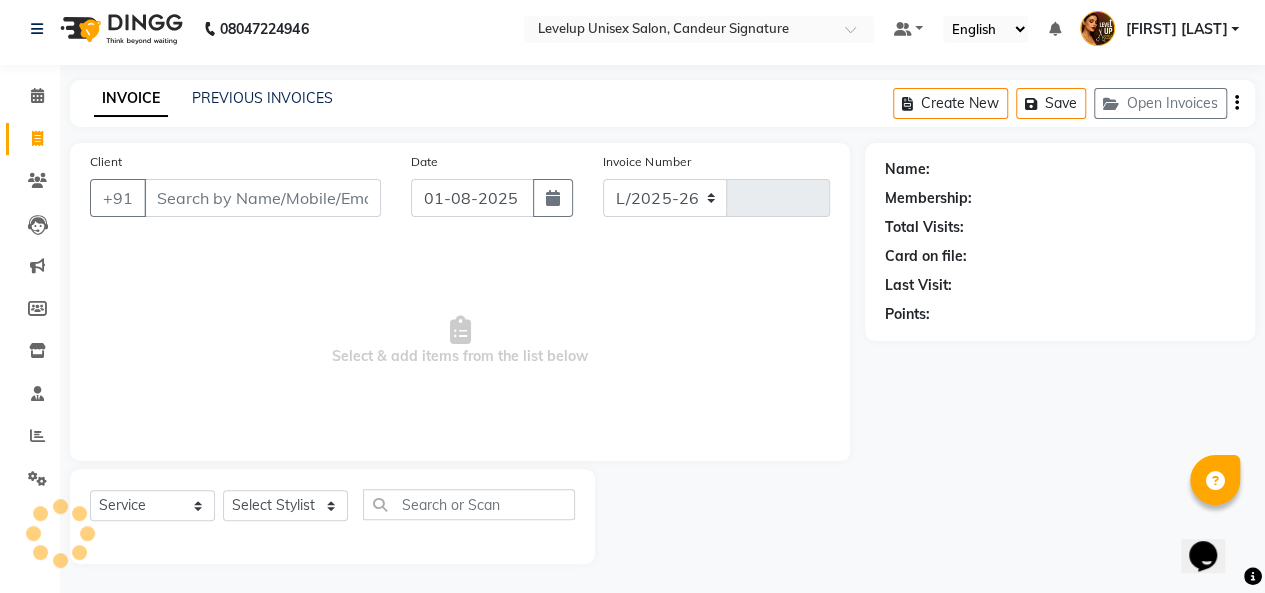 select on "7681" 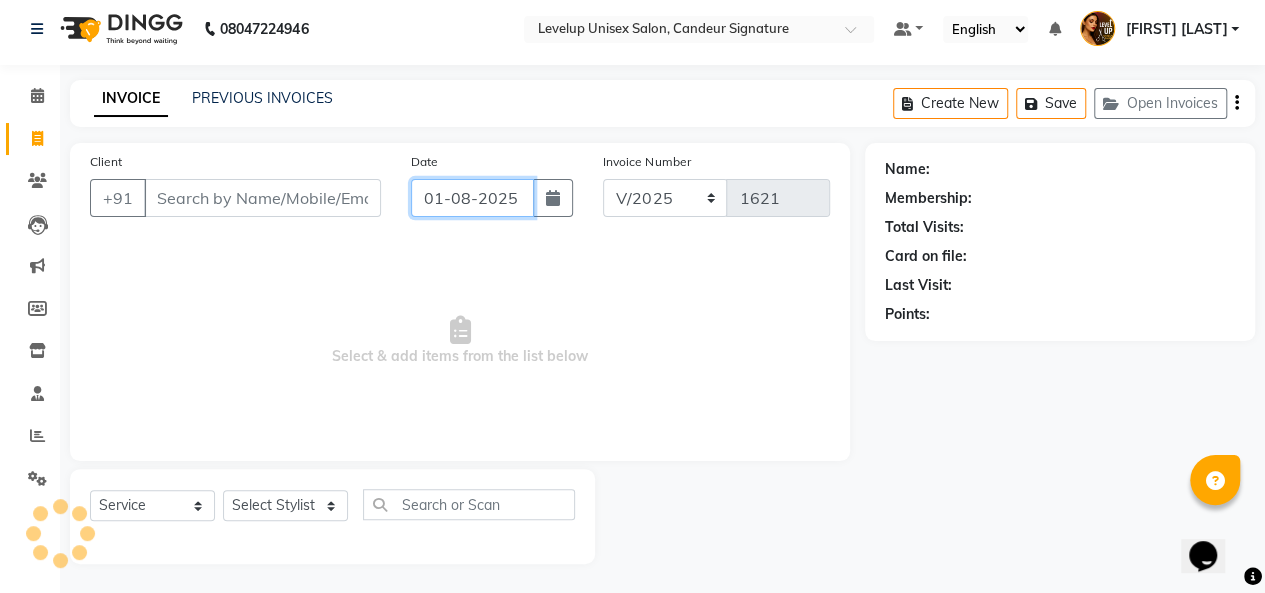 click on "01-08-2025" 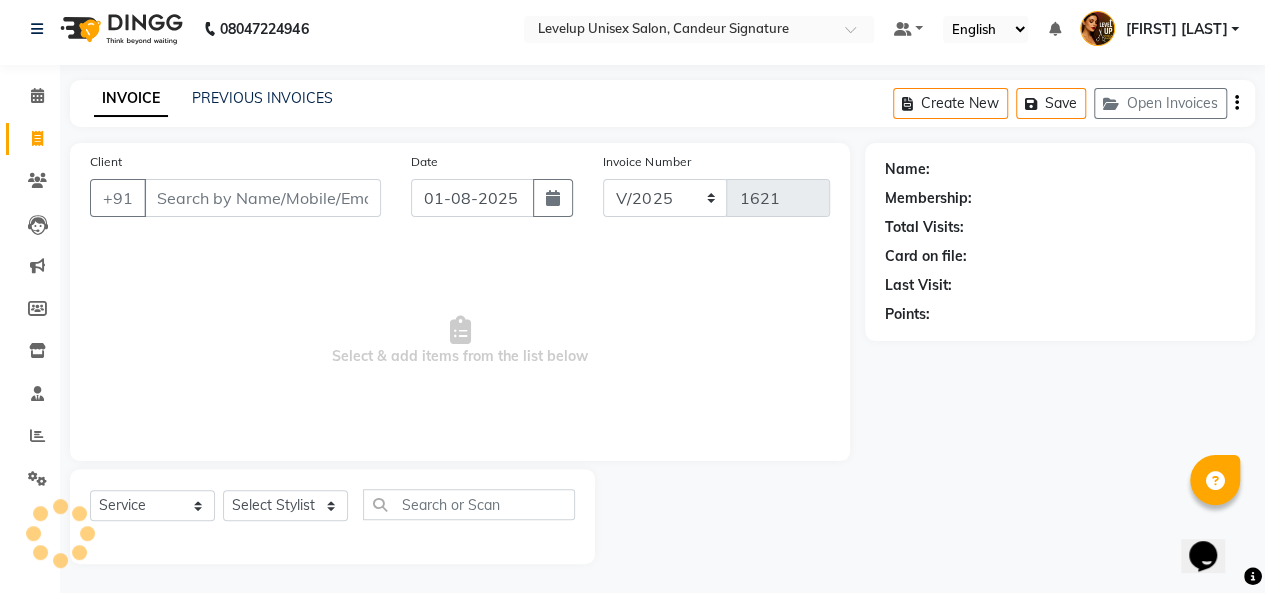 select on "8" 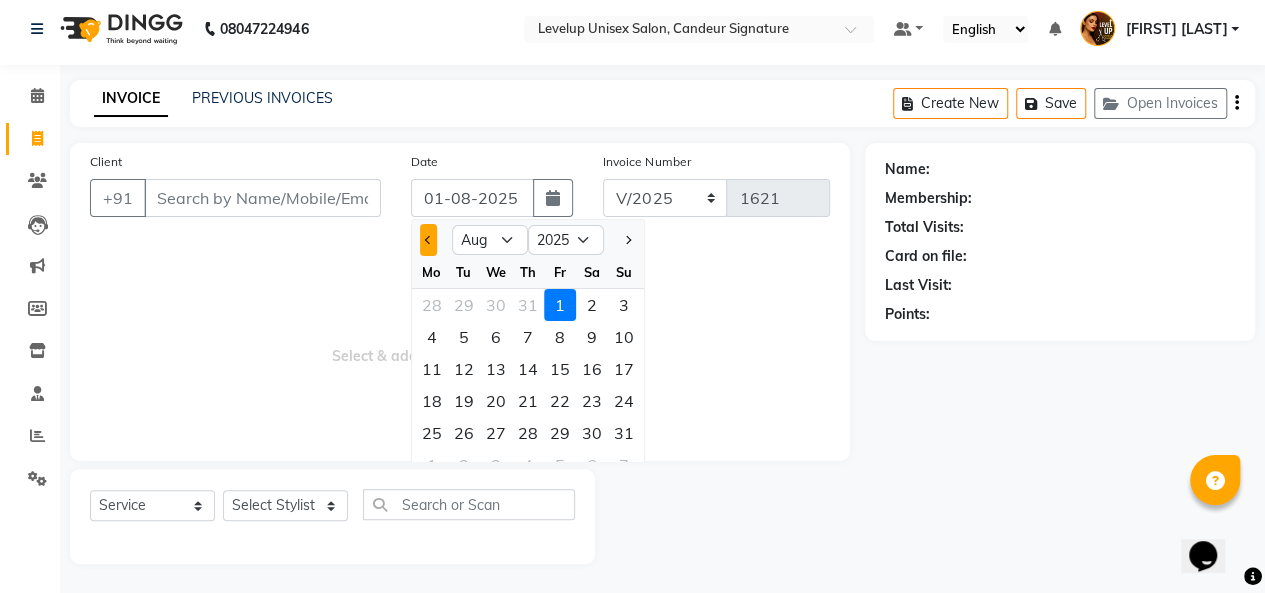 click 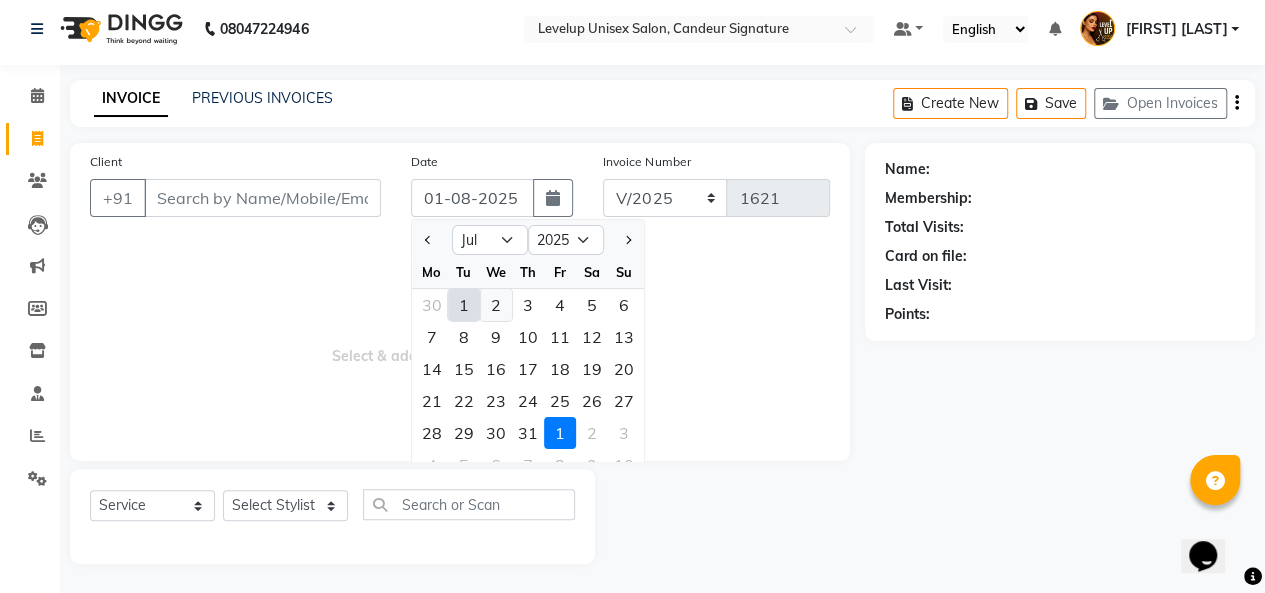 click on "2" 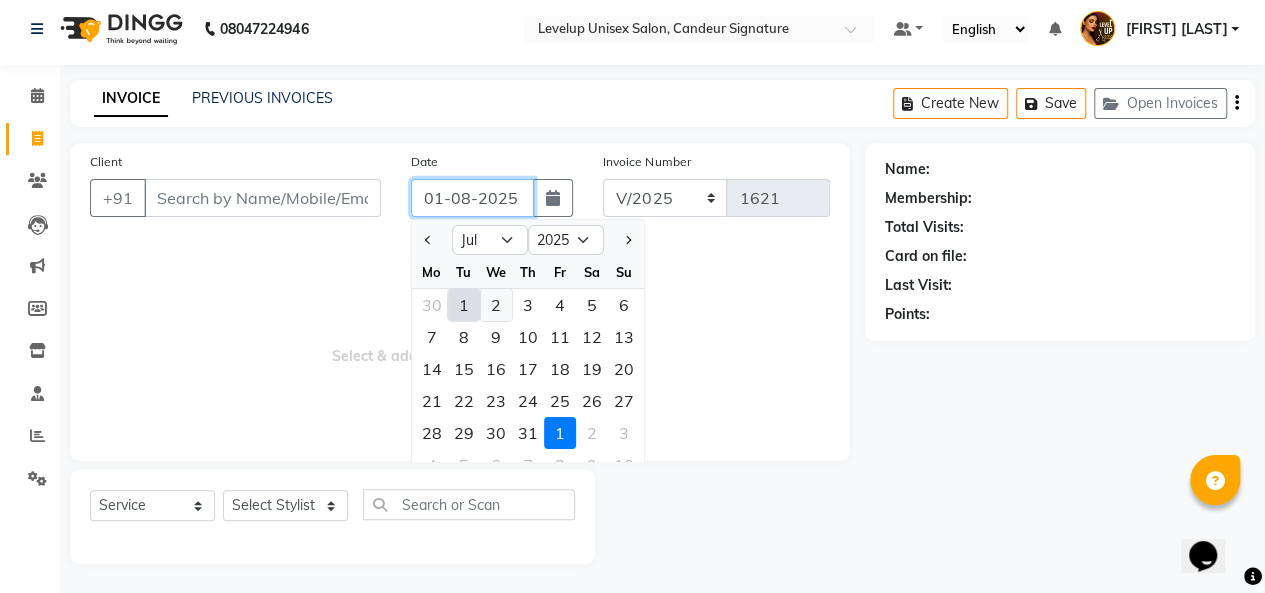 type on "02-07-2025" 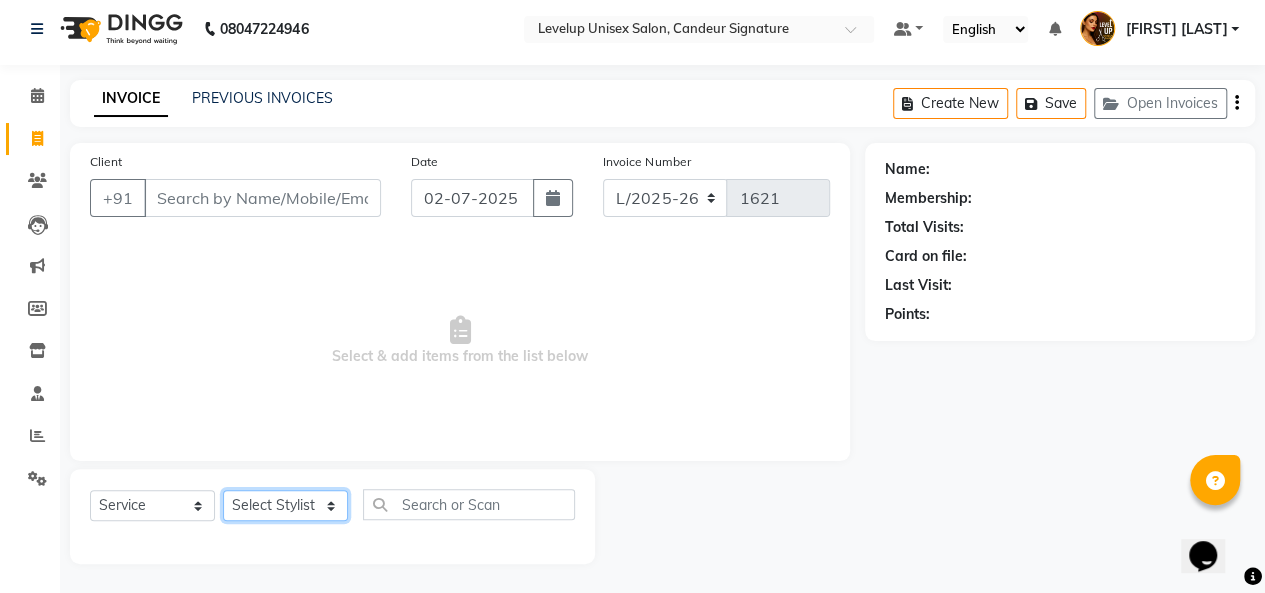 click on "Select Stylist Aadil  Anshu Arman  Furkan Ahmad  Muskan Nishu   Ritesh  Roshni  sameer malik Sanjana    Shadab Sneha Vikash" 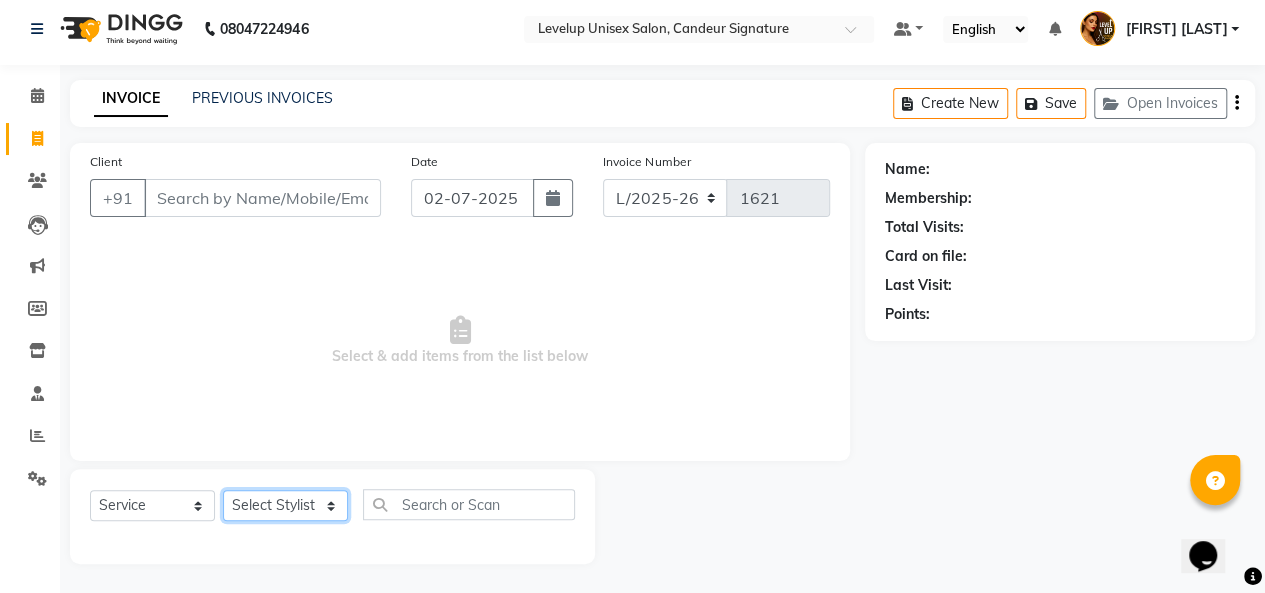 select on "81468" 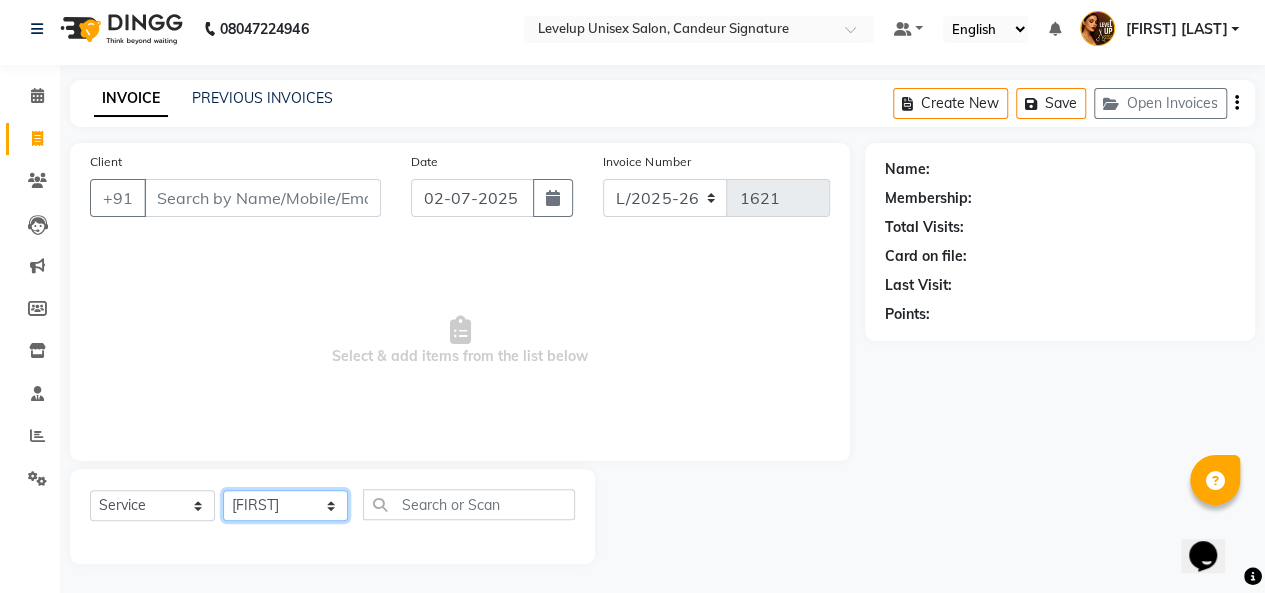 click on "Select Stylist Aadil  Anshu Arman  Furkan Ahmad  Muskan Nishu   Ritesh  Roshni  sameer malik Sanjana    Shadab Sneha Vikash" 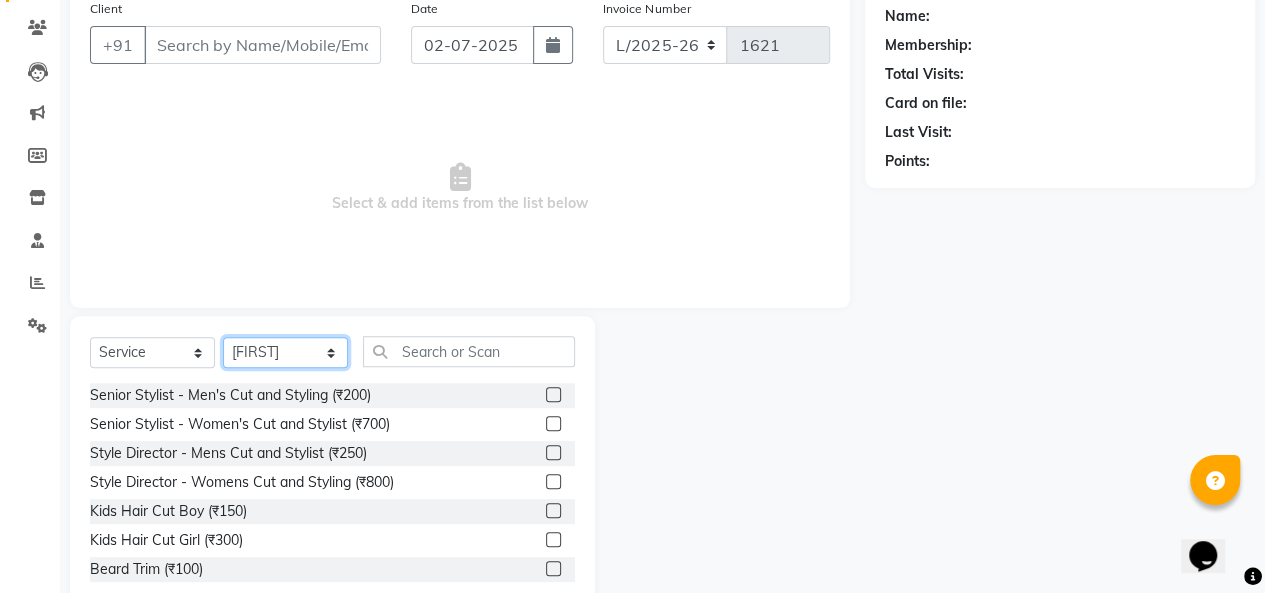 scroll, scrollTop: 207, scrollLeft: 0, axis: vertical 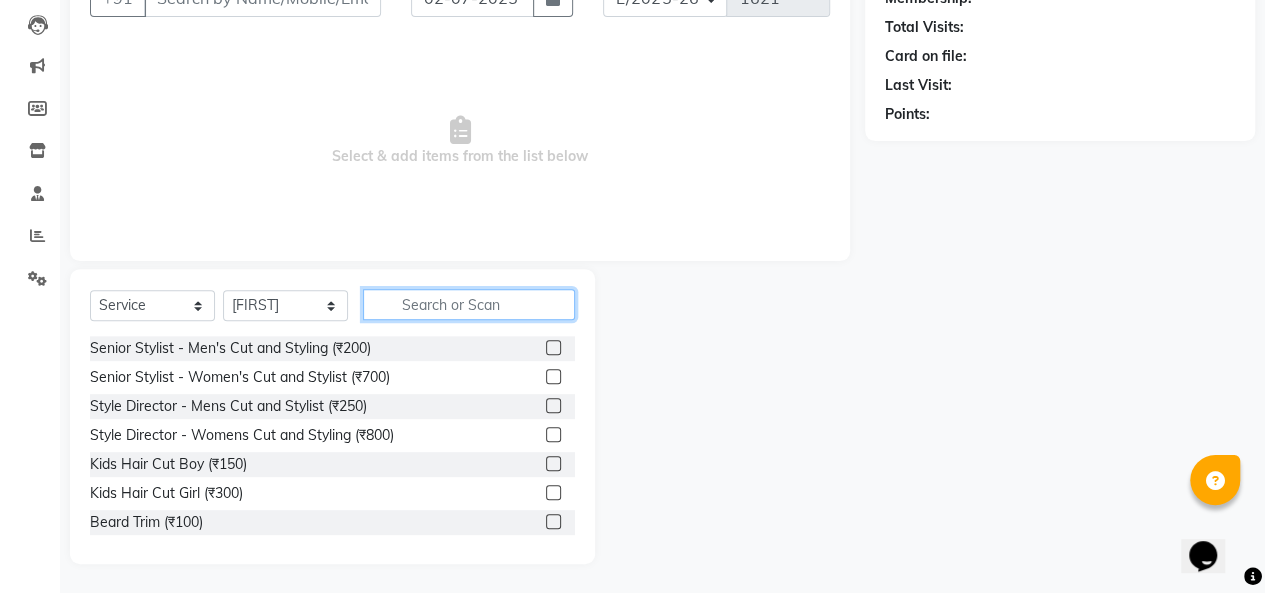 click 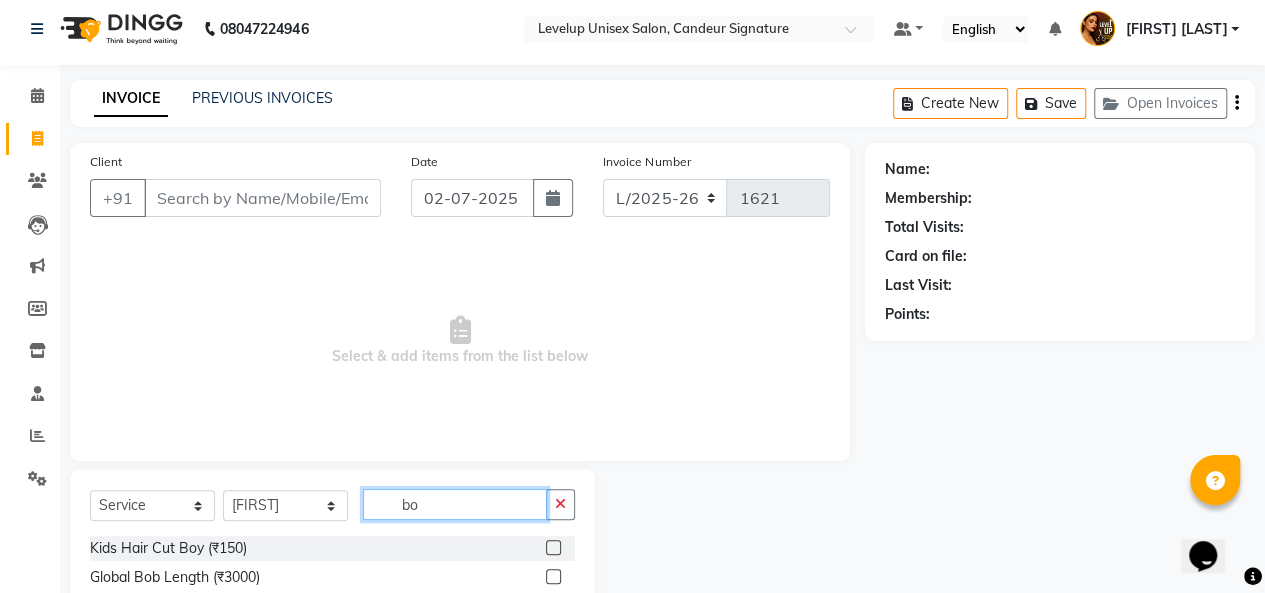 scroll, scrollTop: 207, scrollLeft: 0, axis: vertical 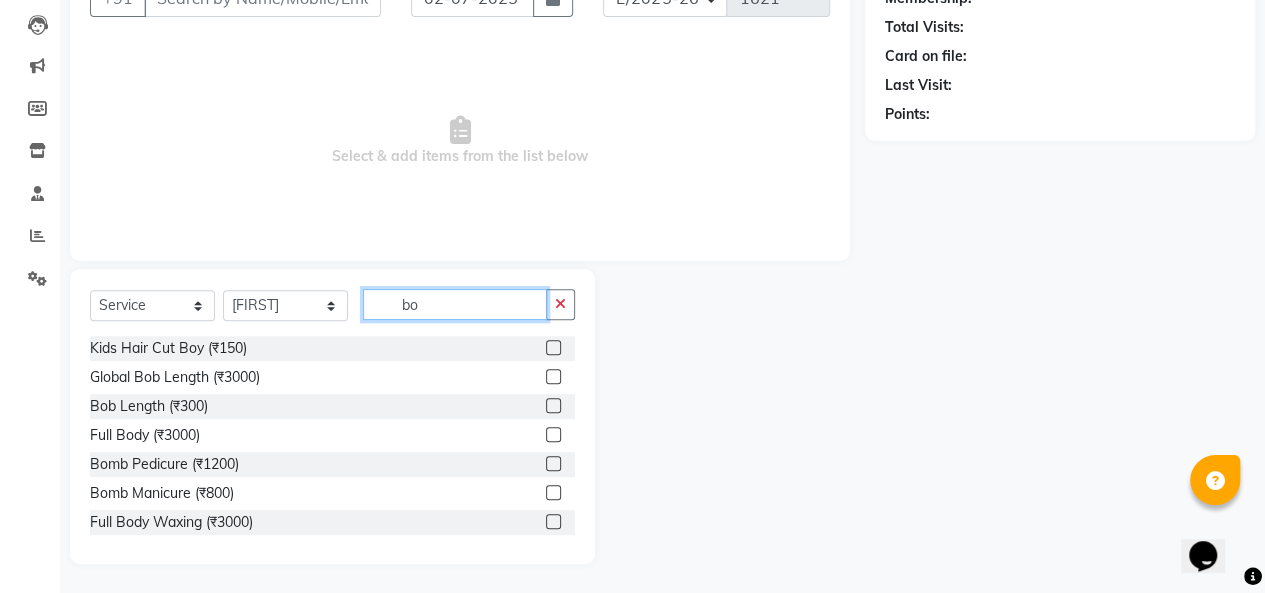 type on "b" 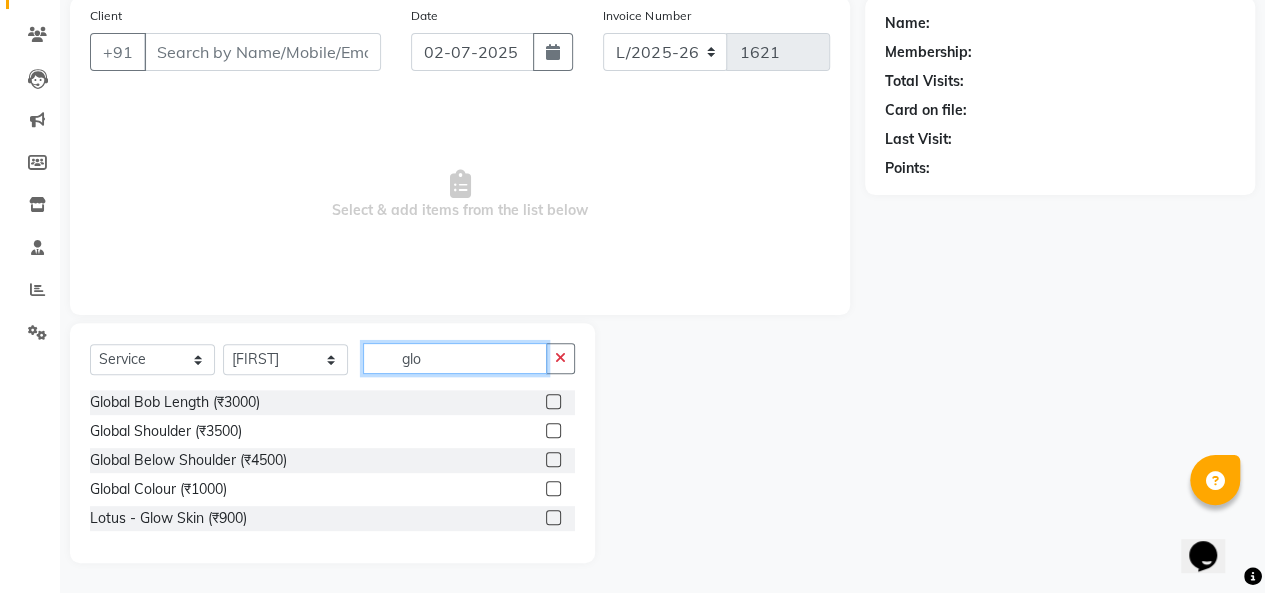scroll, scrollTop: 152, scrollLeft: 0, axis: vertical 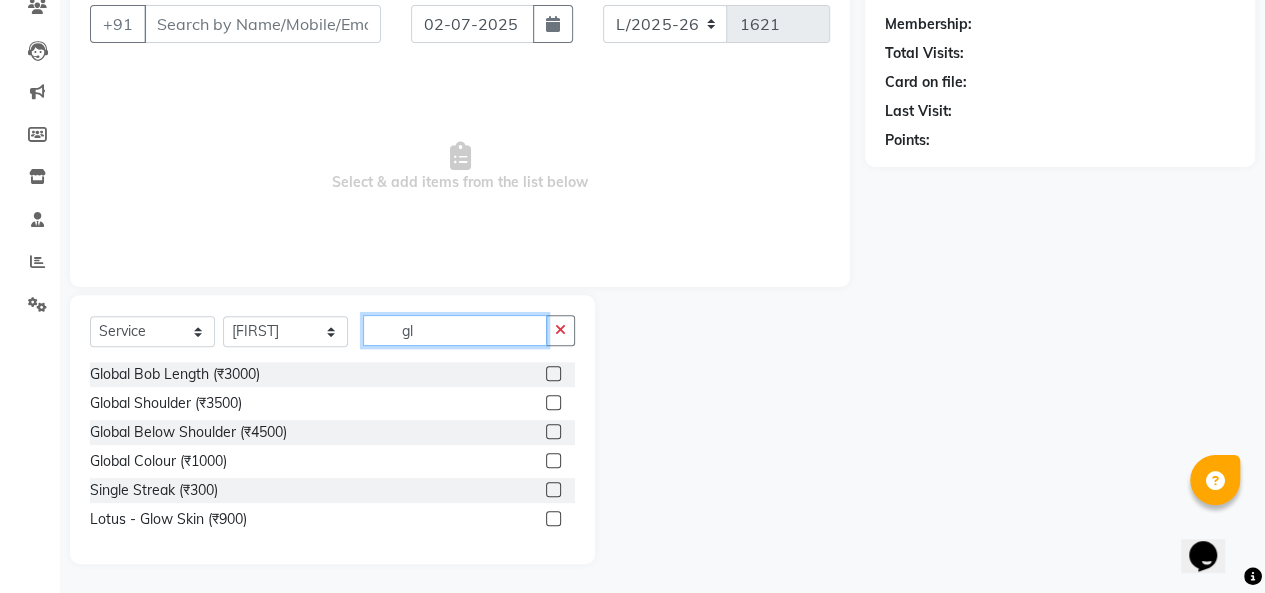 type on "g" 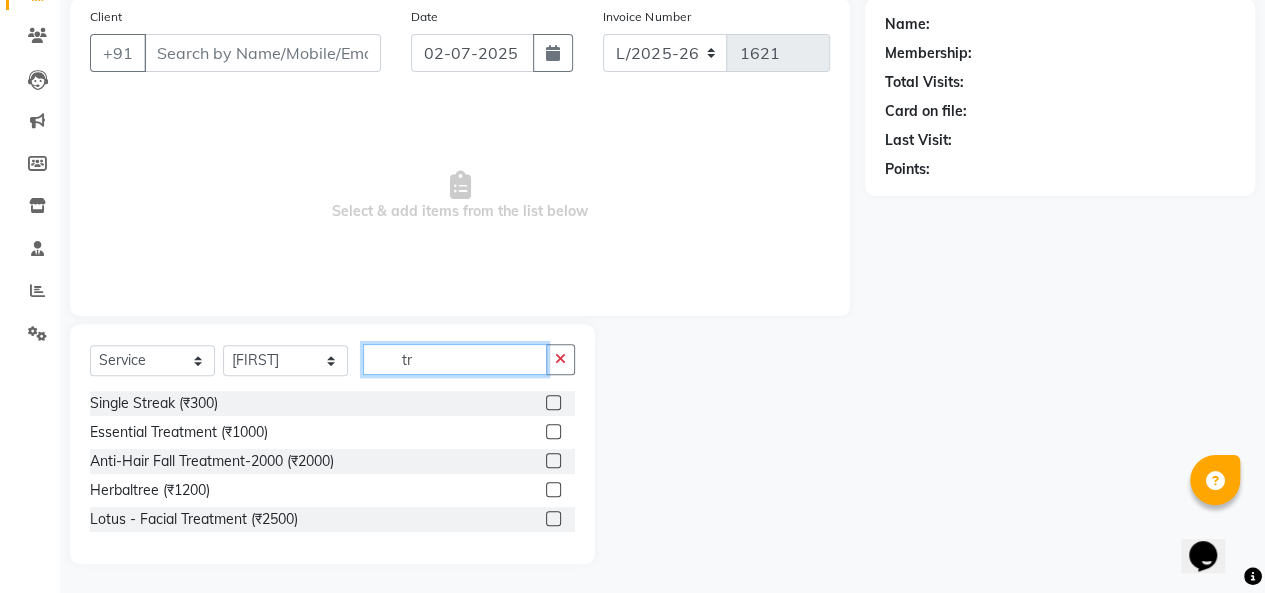 scroll, scrollTop: 207, scrollLeft: 0, axis: vertical 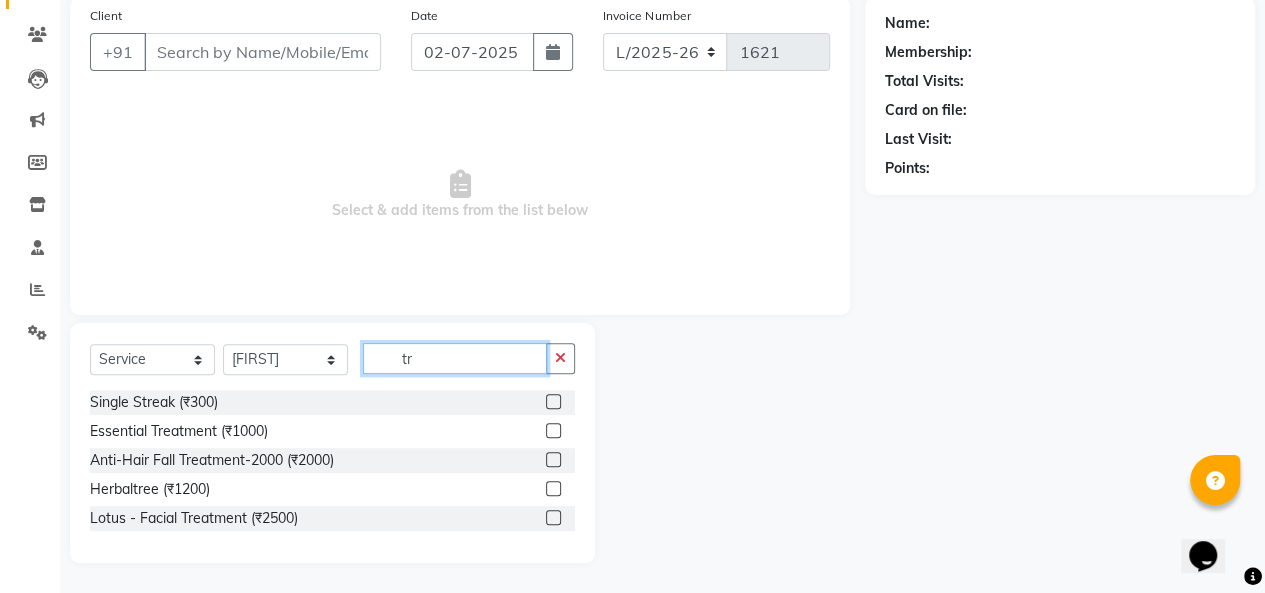 type on "t" 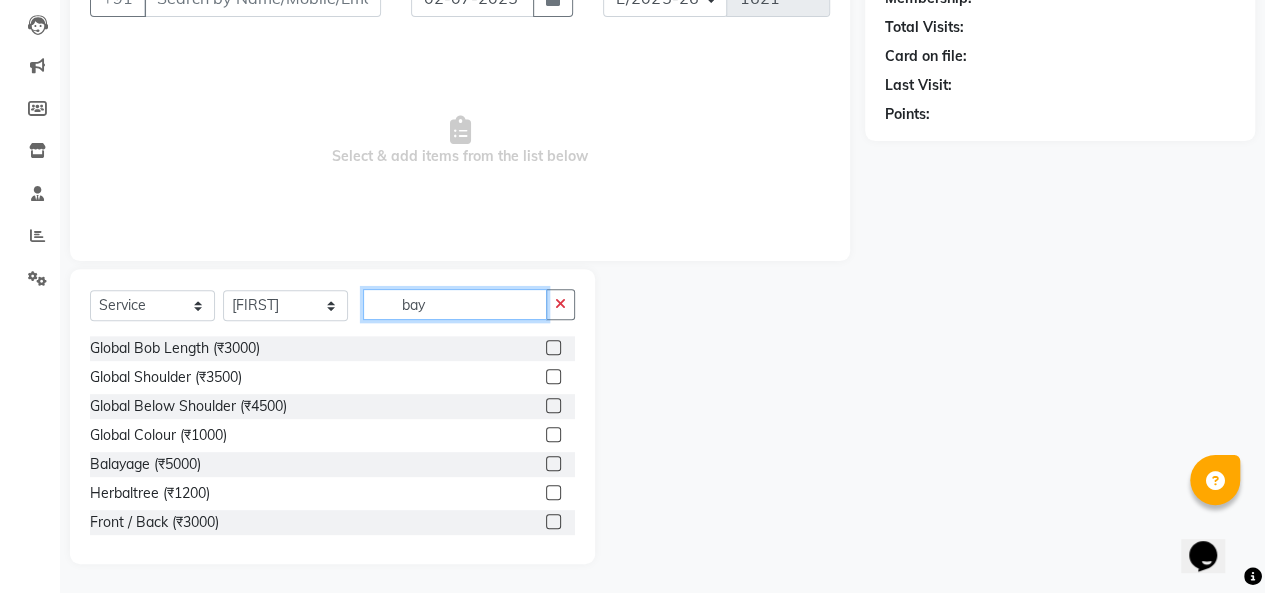 scroll, scrollTop: 7, scrollLeft: 0, axis: vertical 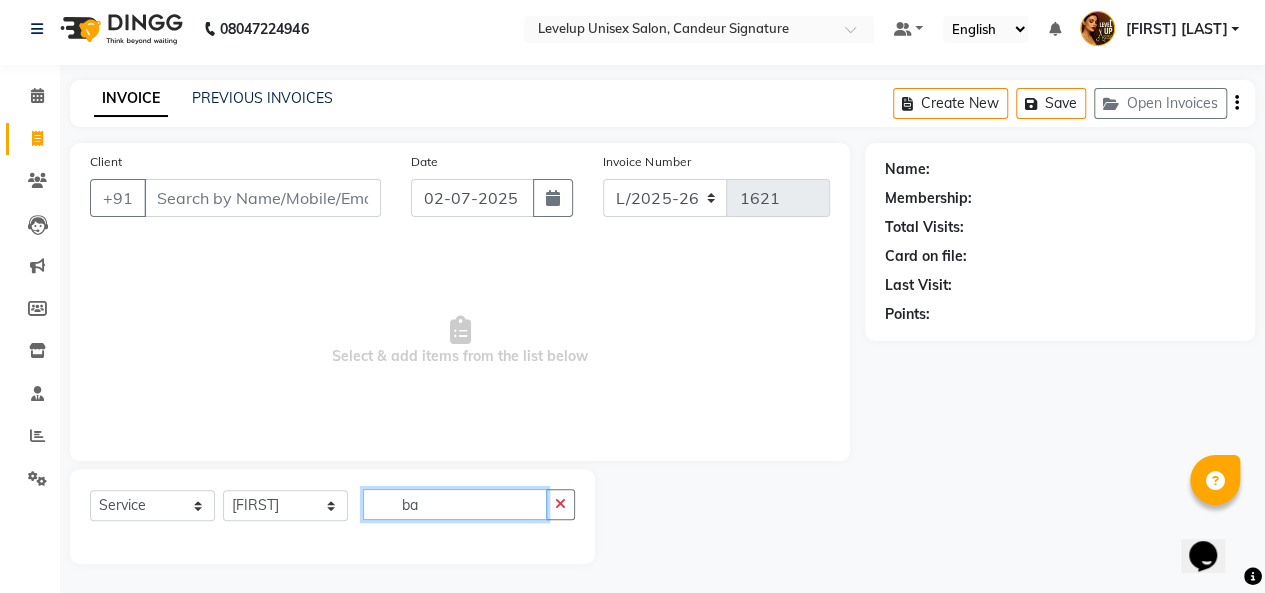 type on "b" 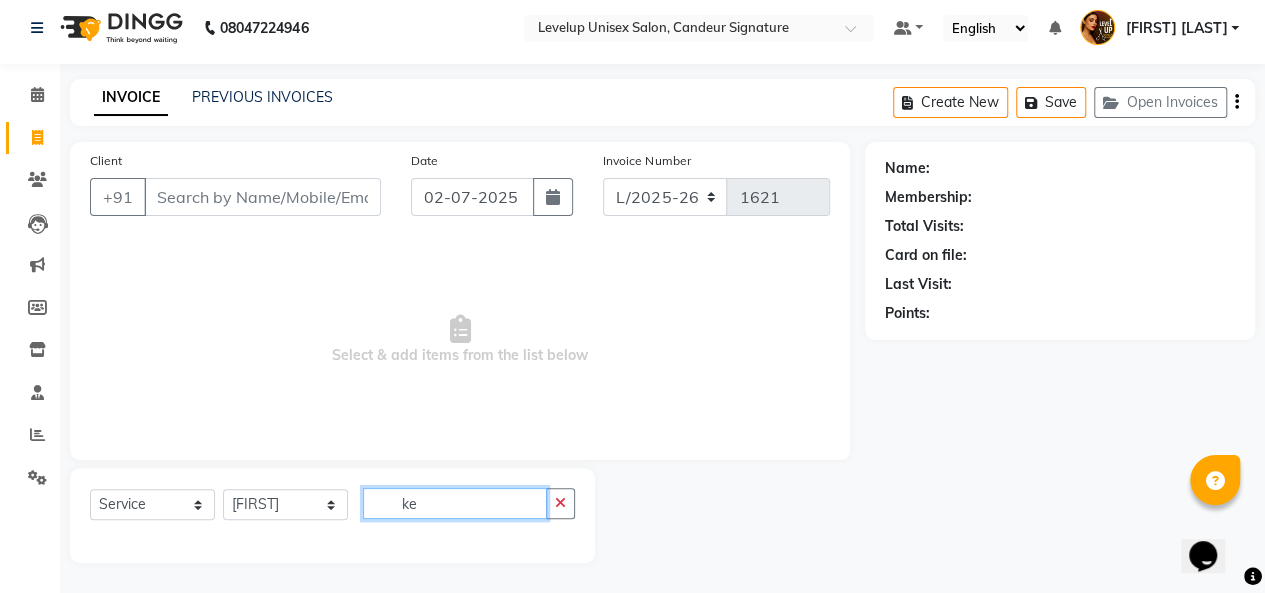 scroll, scrollTop: 7, scrollLeft: 0, axis: vertical 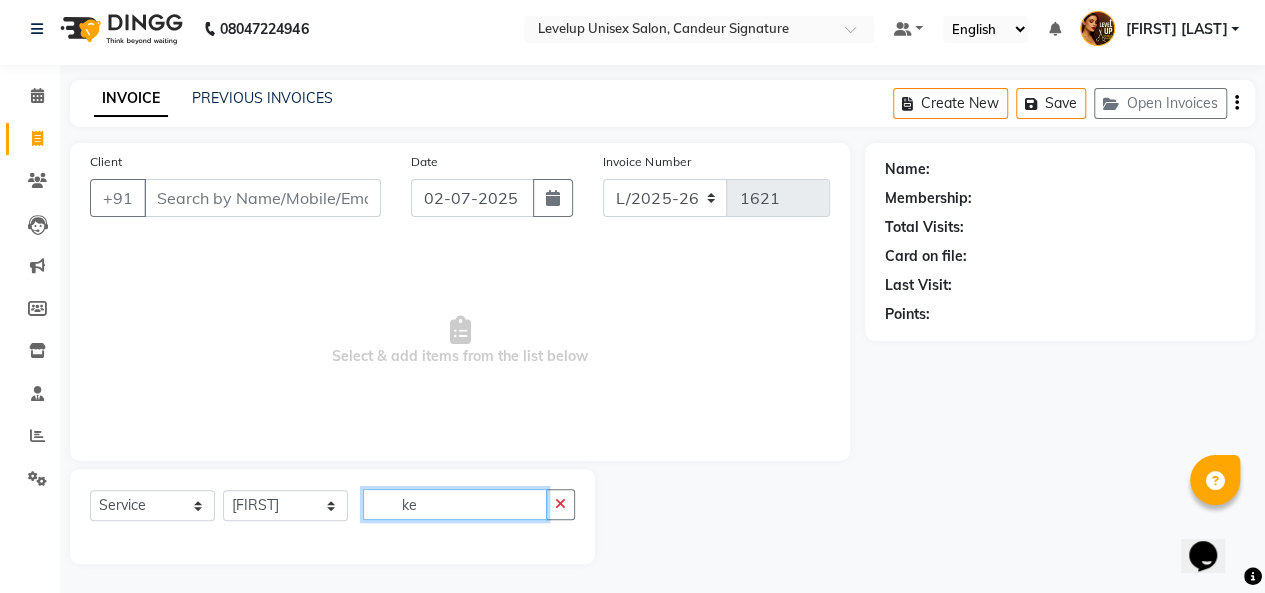 type on "k" 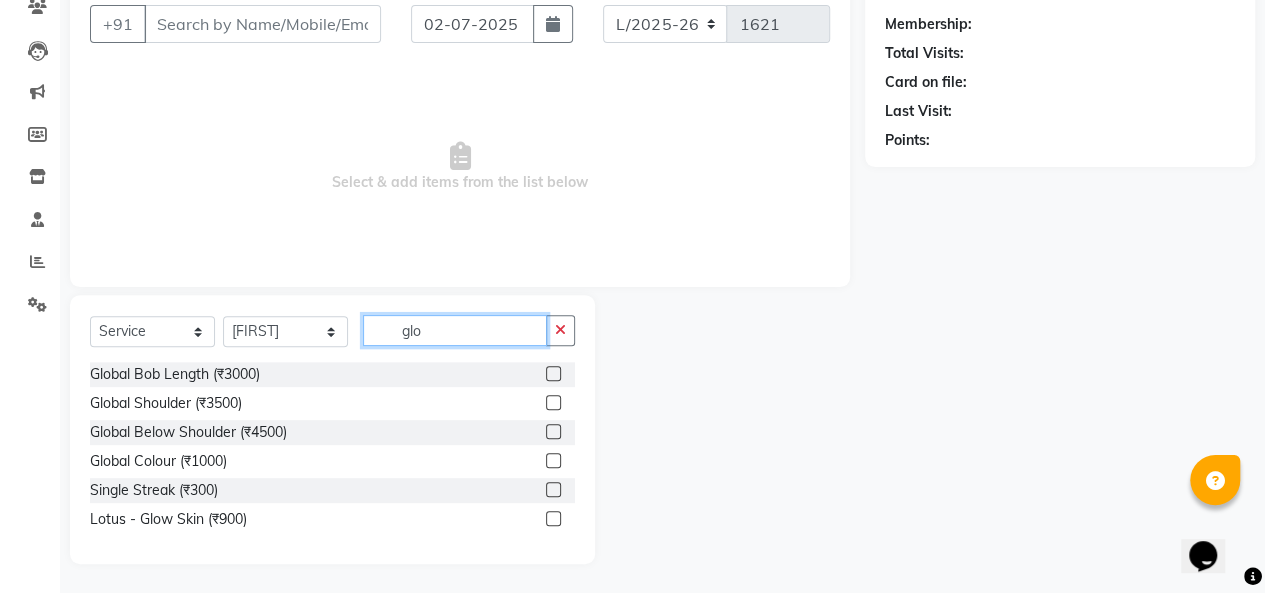 scroll, scrollTop: 152, scrollLeft: 0, axis: vertical 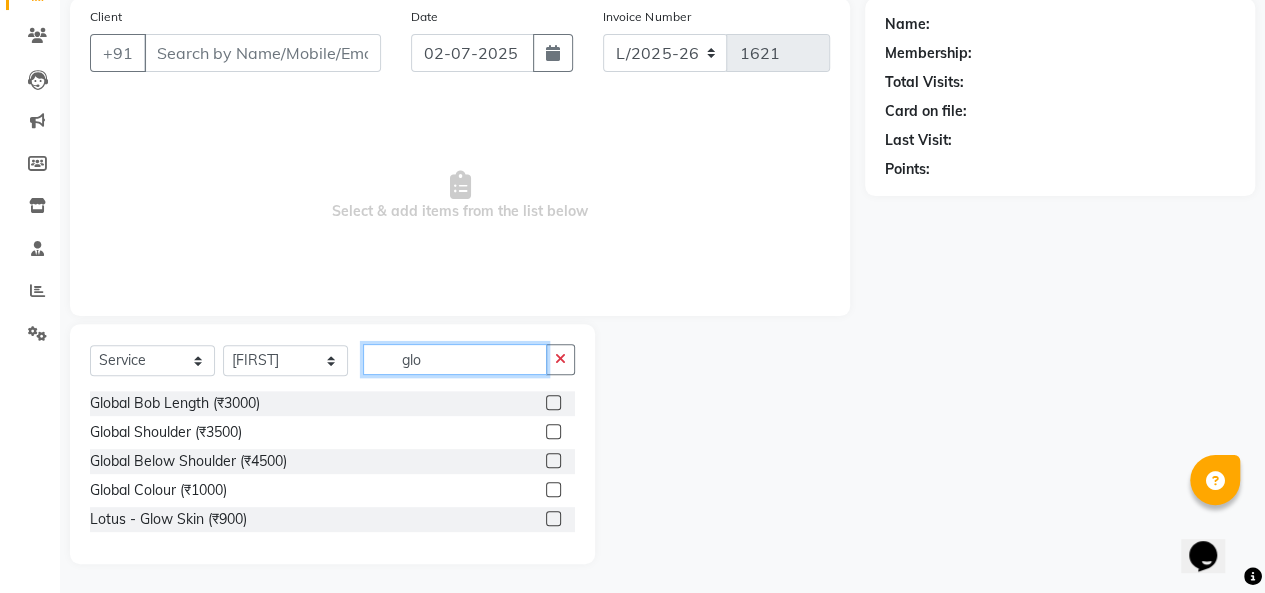 type on "glo" 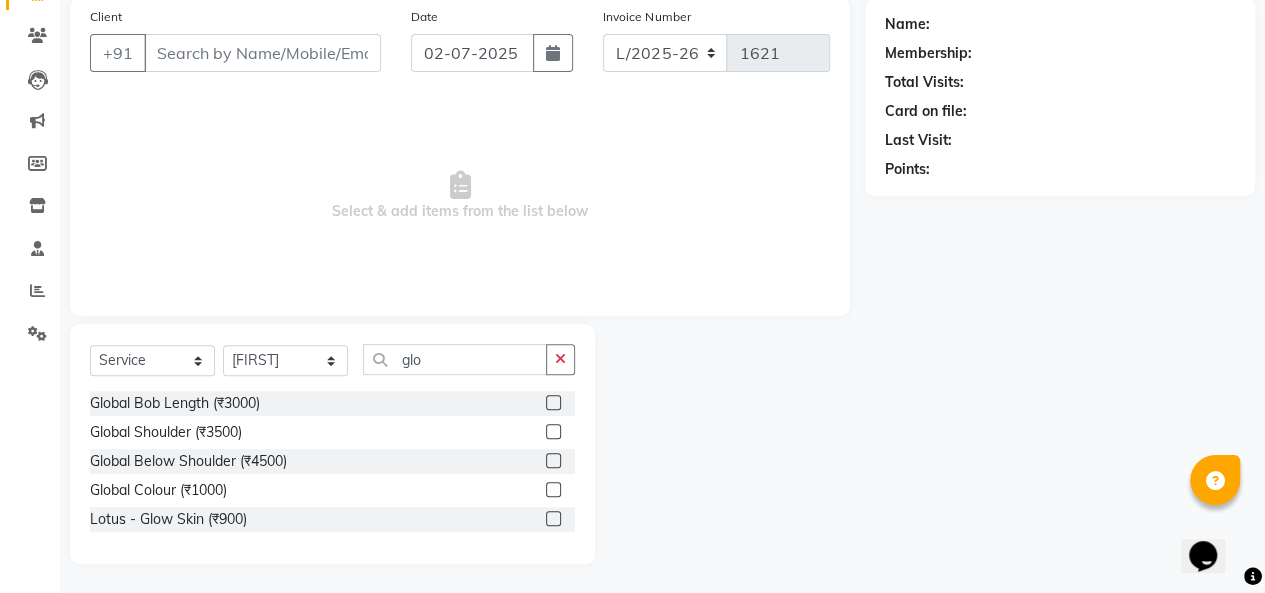 click 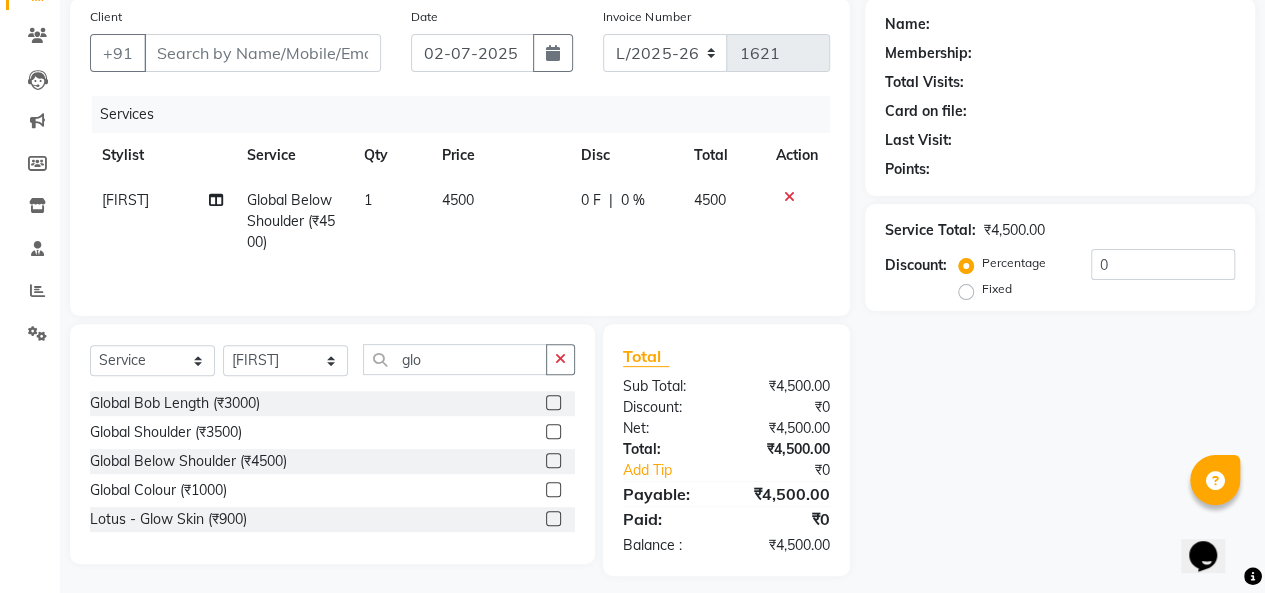 click 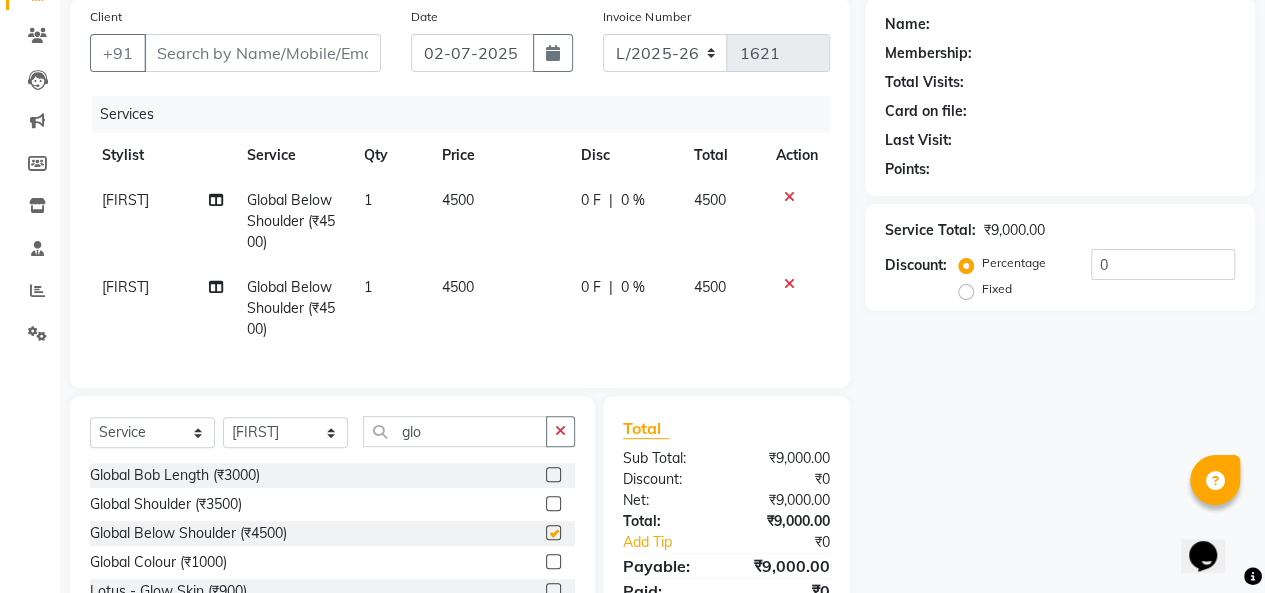 checkbox on "false" 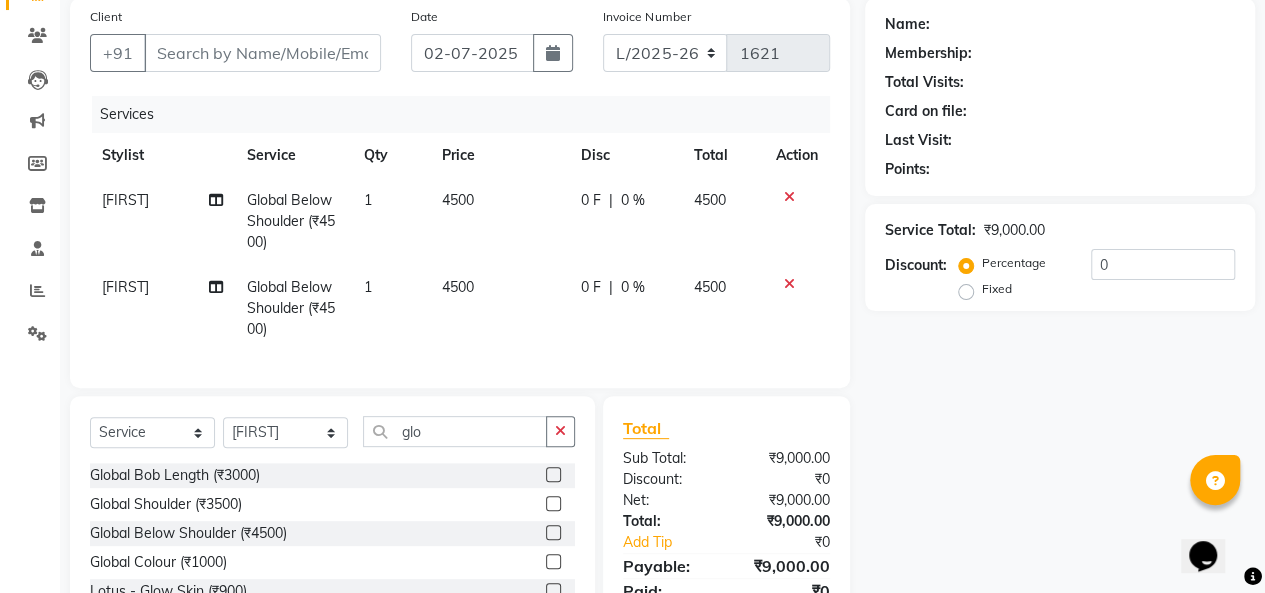 scroll, scrollTop: 250, scrollLeft: 0, axis: vertical 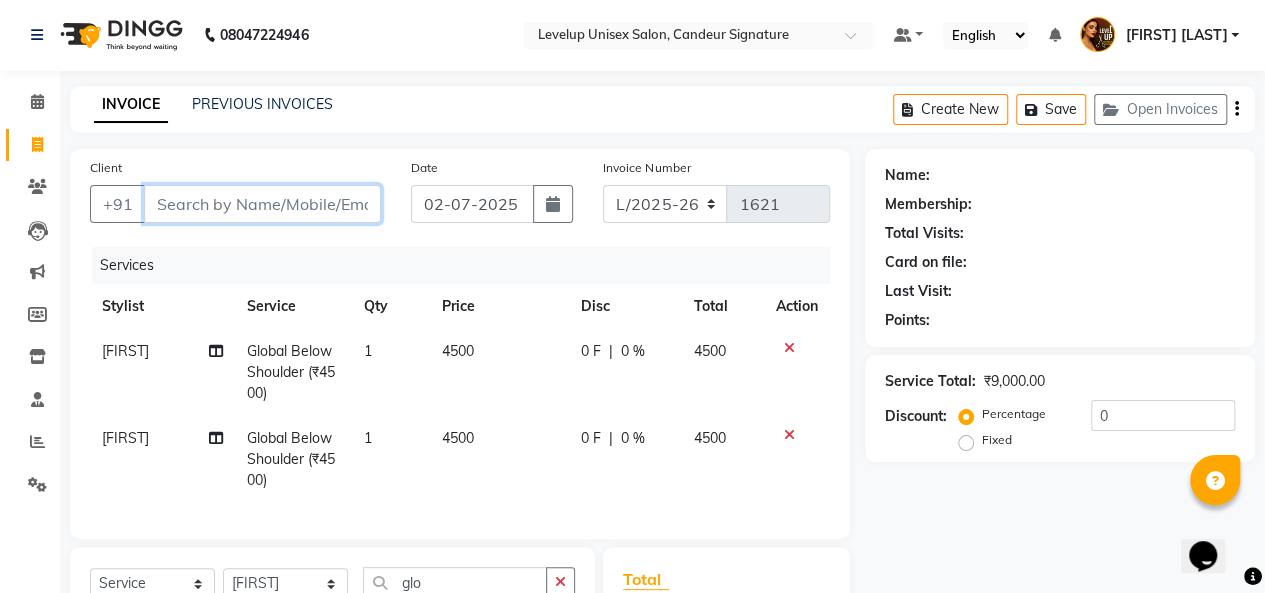 click on "Client" at bounding box center [262, 204] 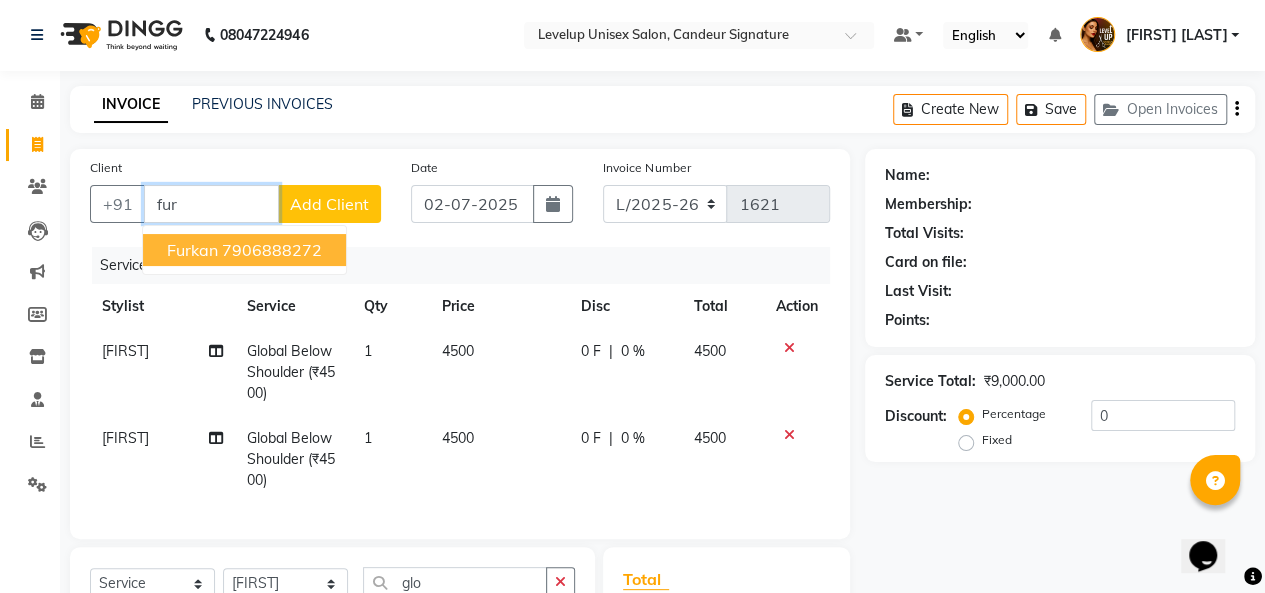 click on "7906888272" at bounding box center [272, 250] 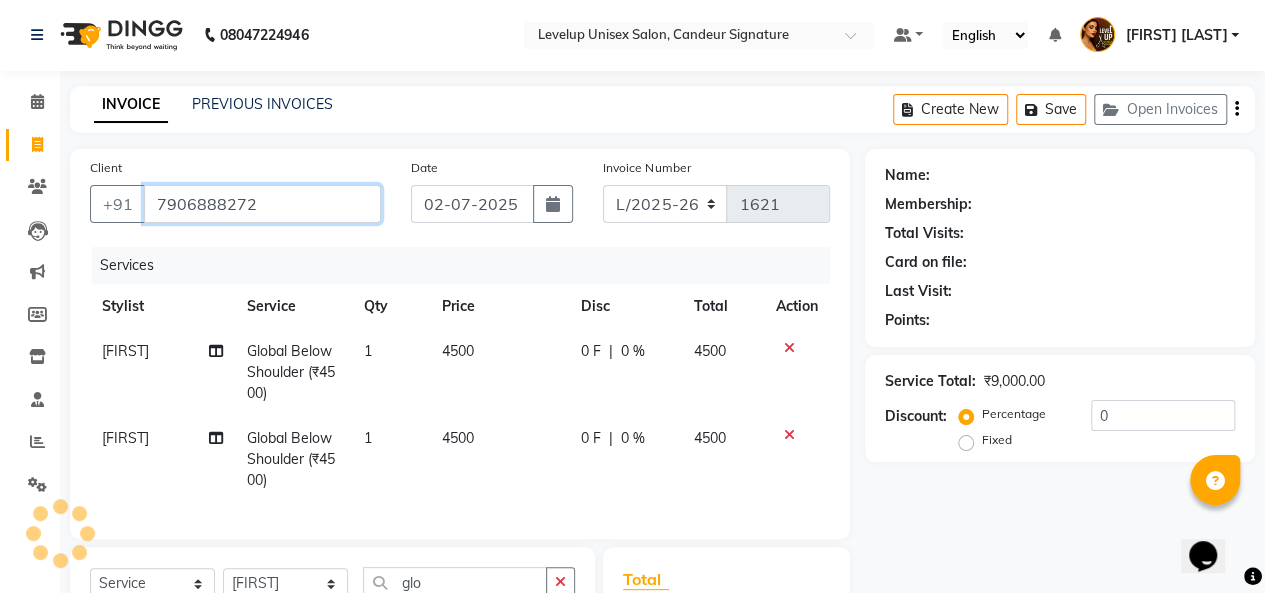 type on "7906888272" 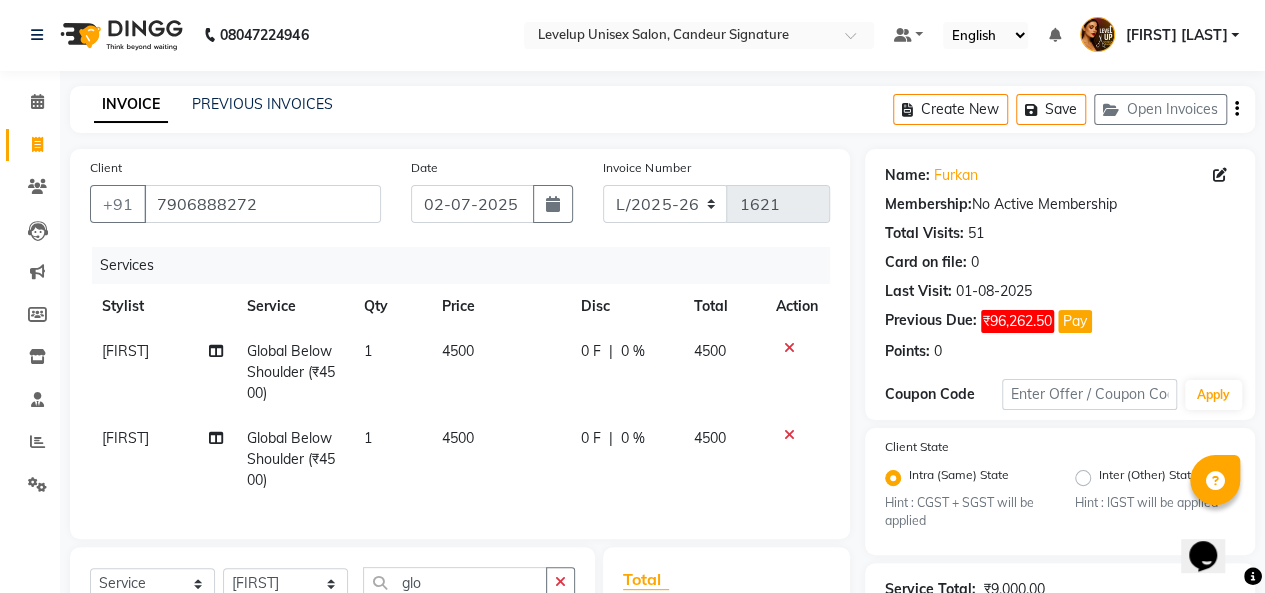 scroll, scrollTop: 250, scrollLeft: 0, axis: vertical 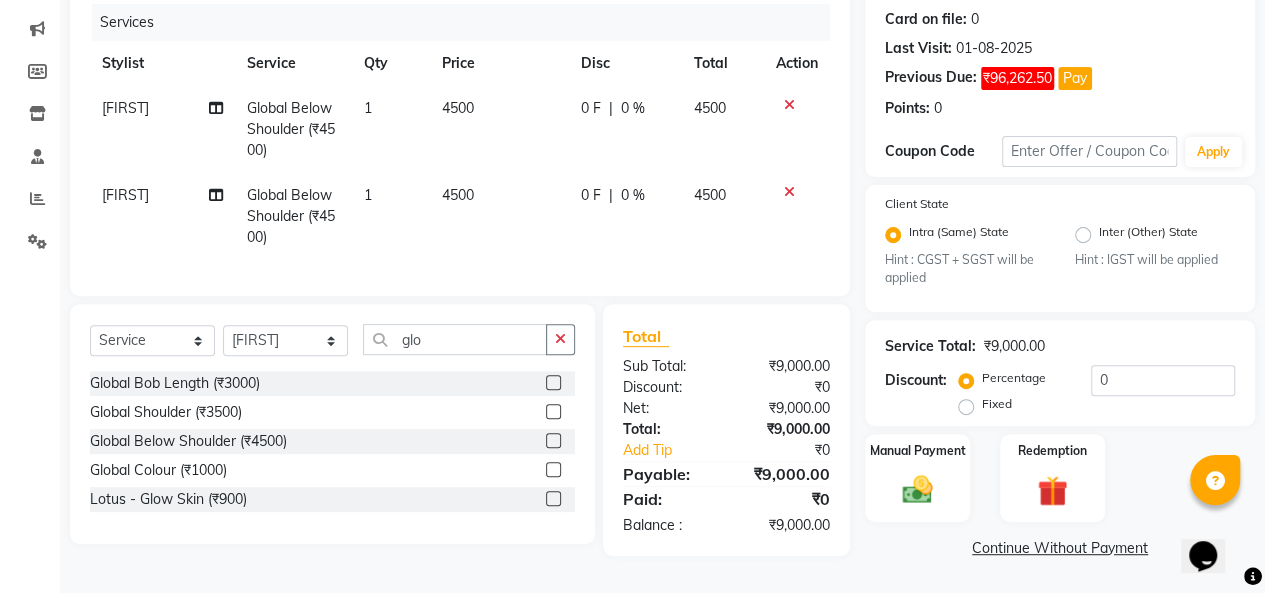 click on "Continue Without Payment" 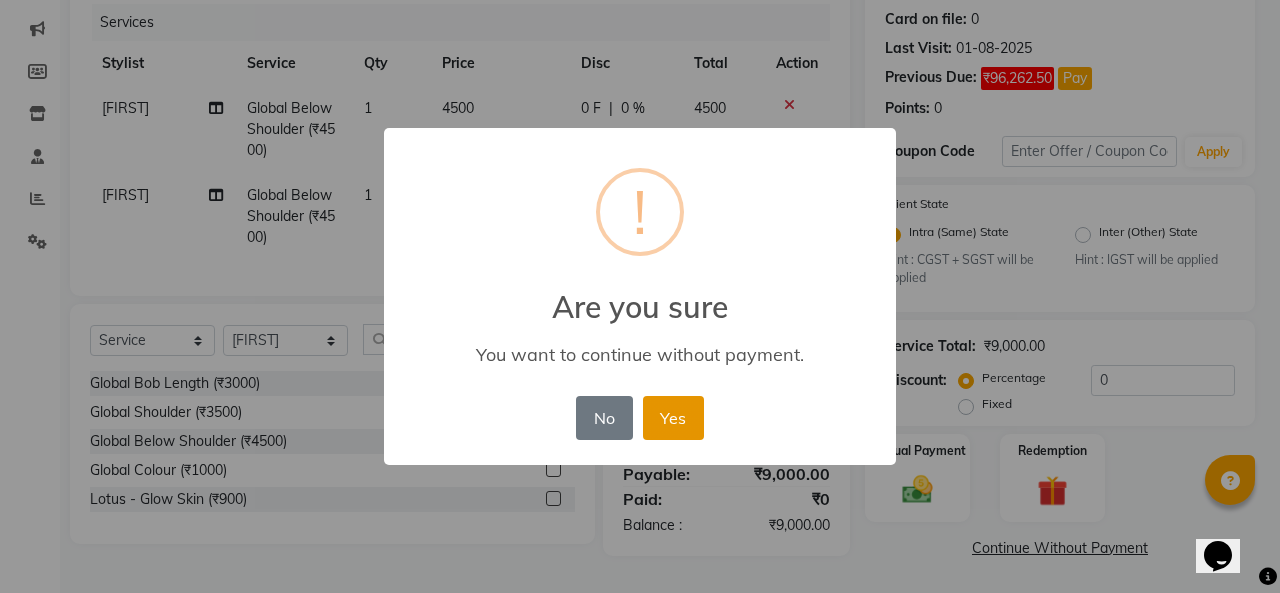 click on "Yes" at bounding box center (673, 418) 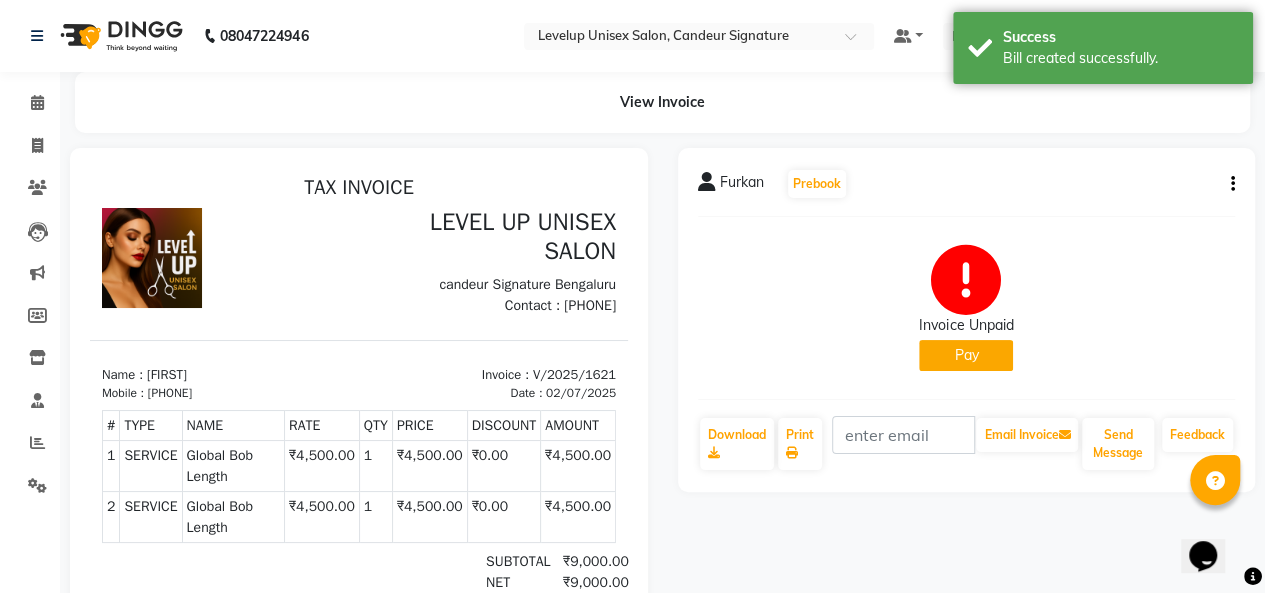 scroll, scrollTop: 0, scrollLeft: 0, axis: both 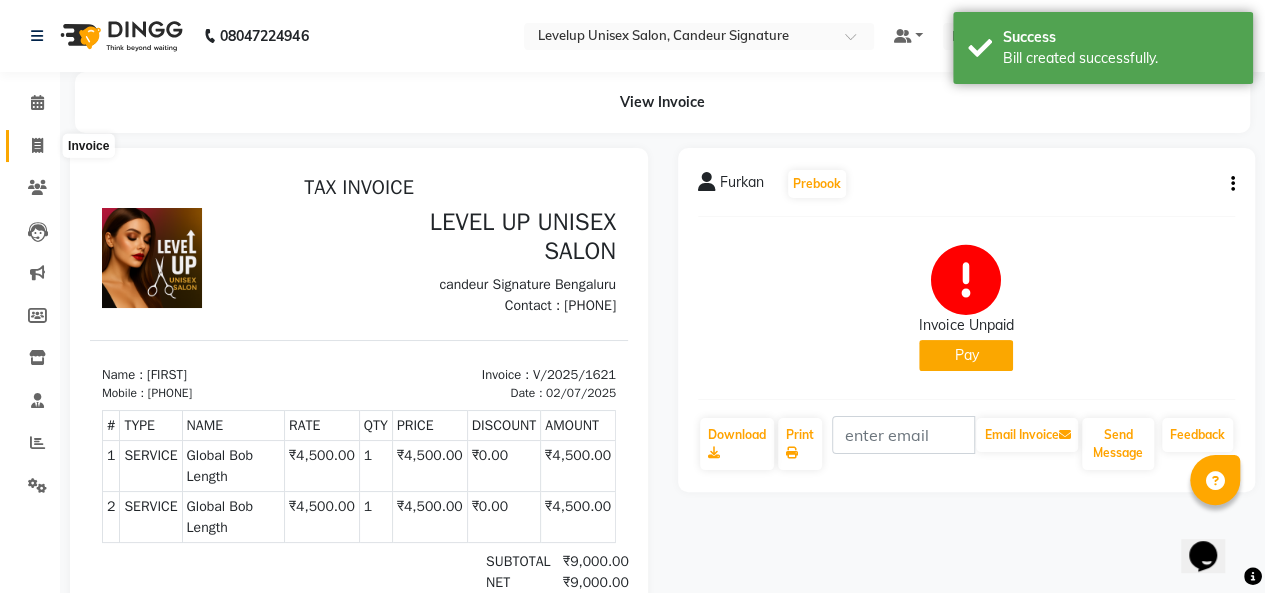 click 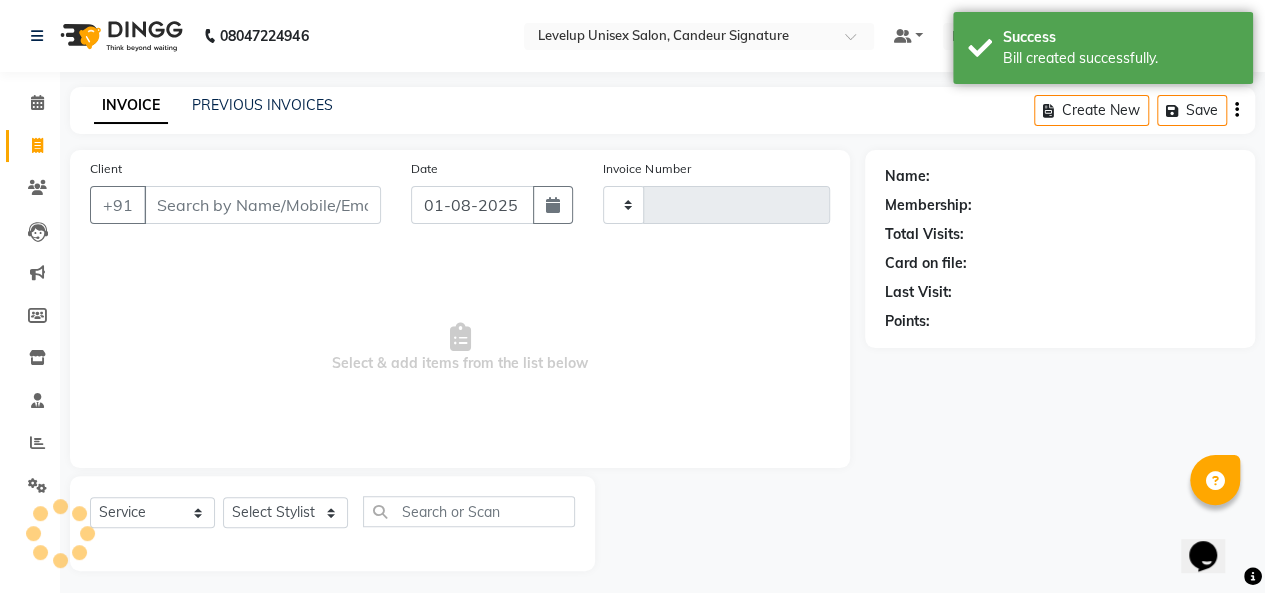 scroll, scrollTop: 7, scrollLeft: 0, axis: vertical 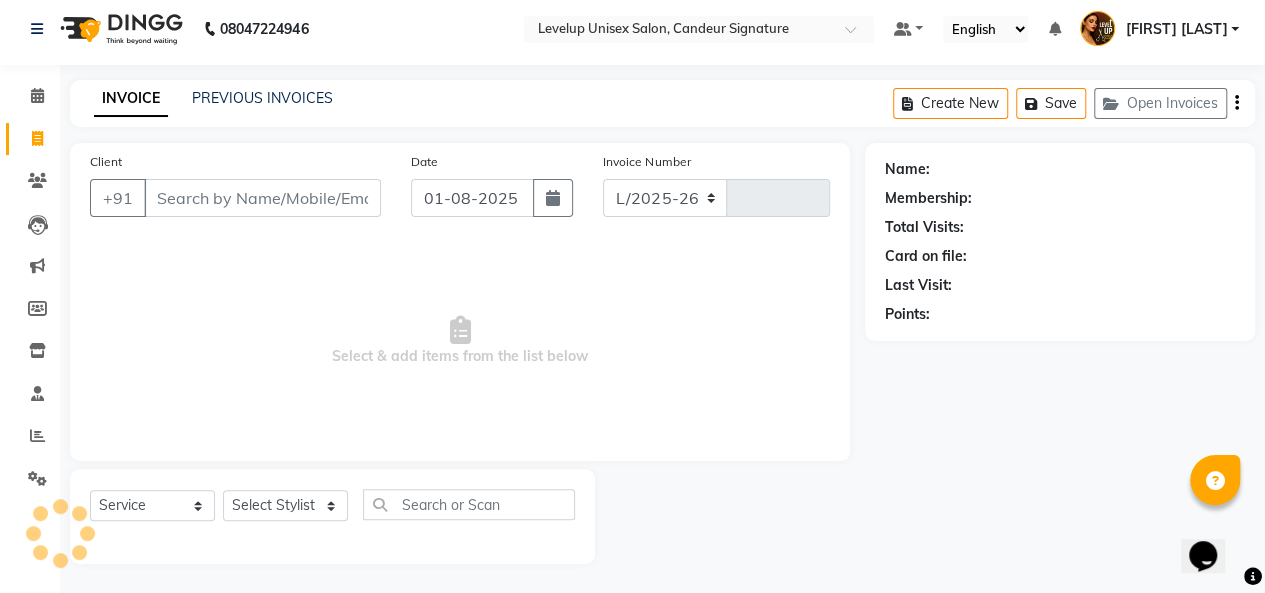 select on "7681" 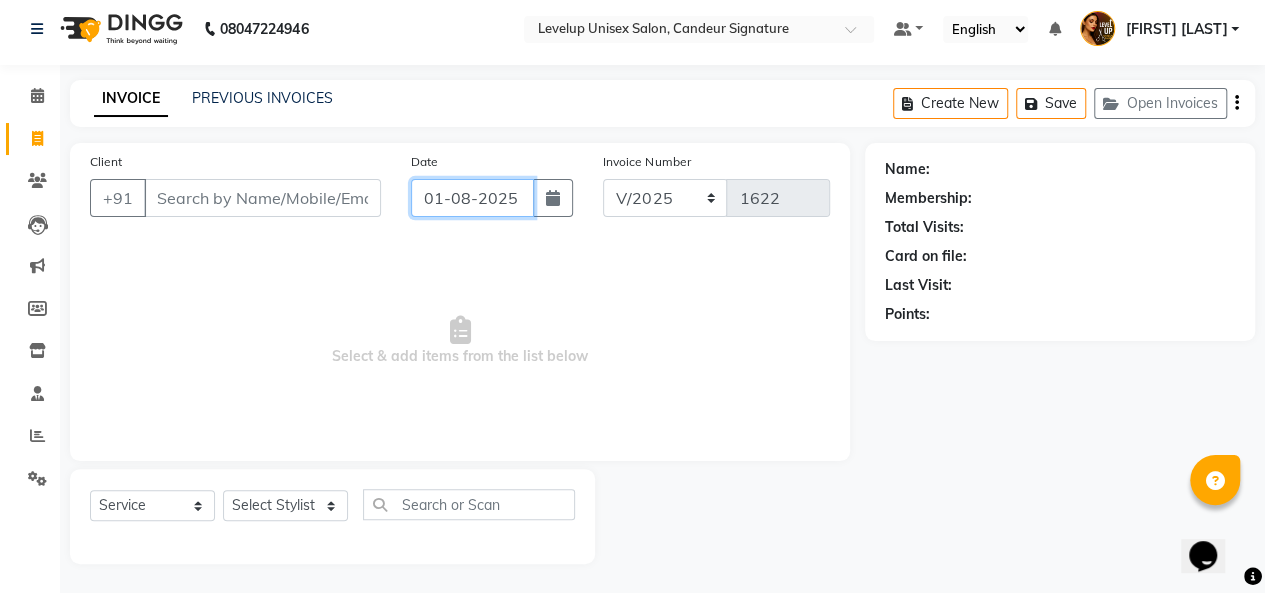 click on "01-08-2025" 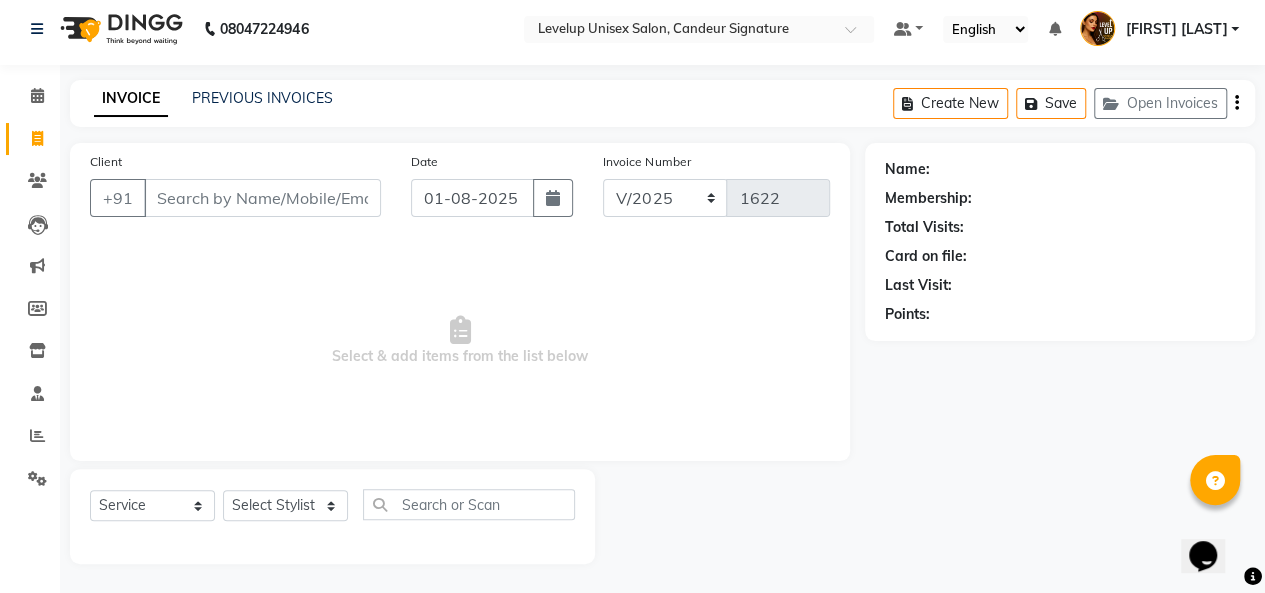 select on "8" 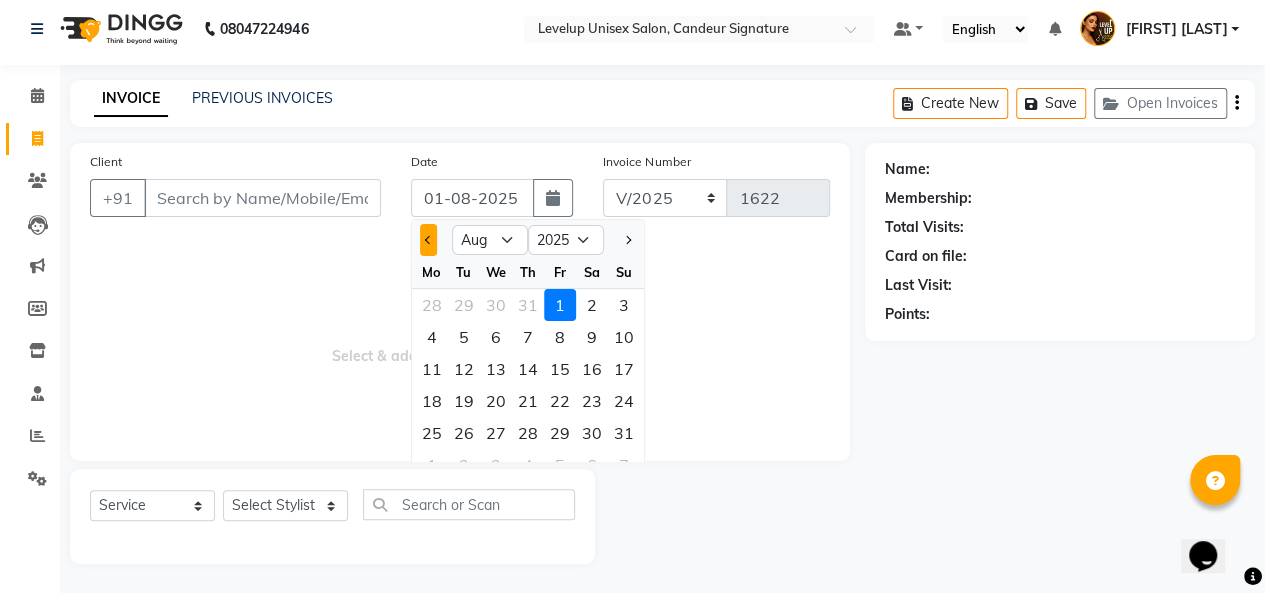 click 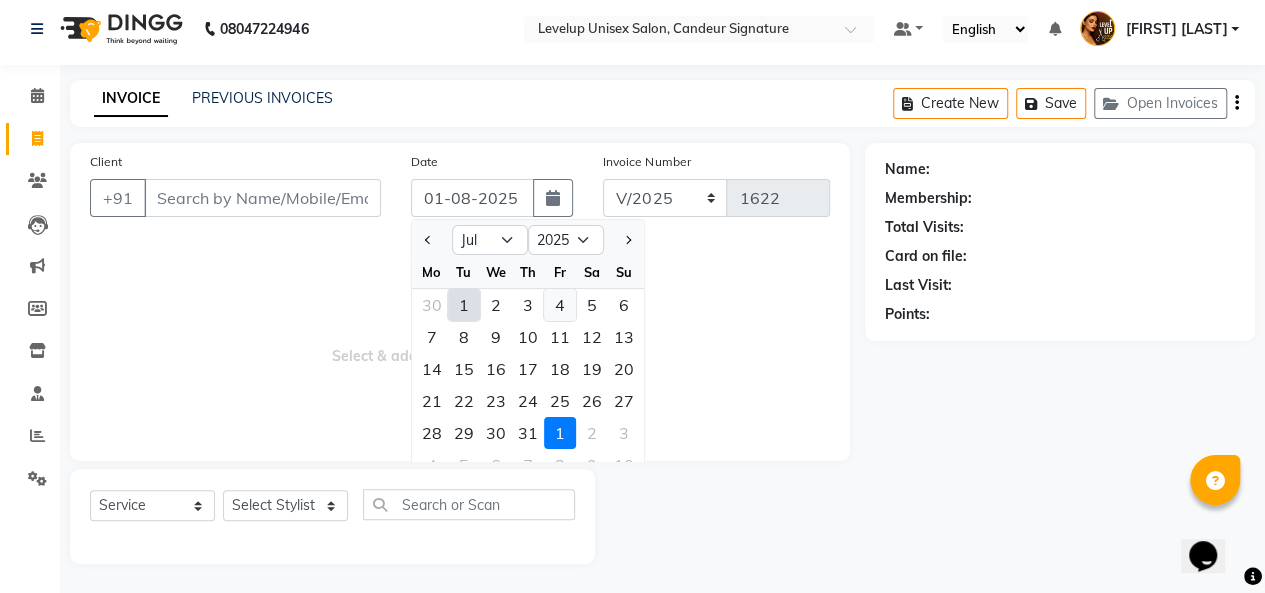 click on "4" 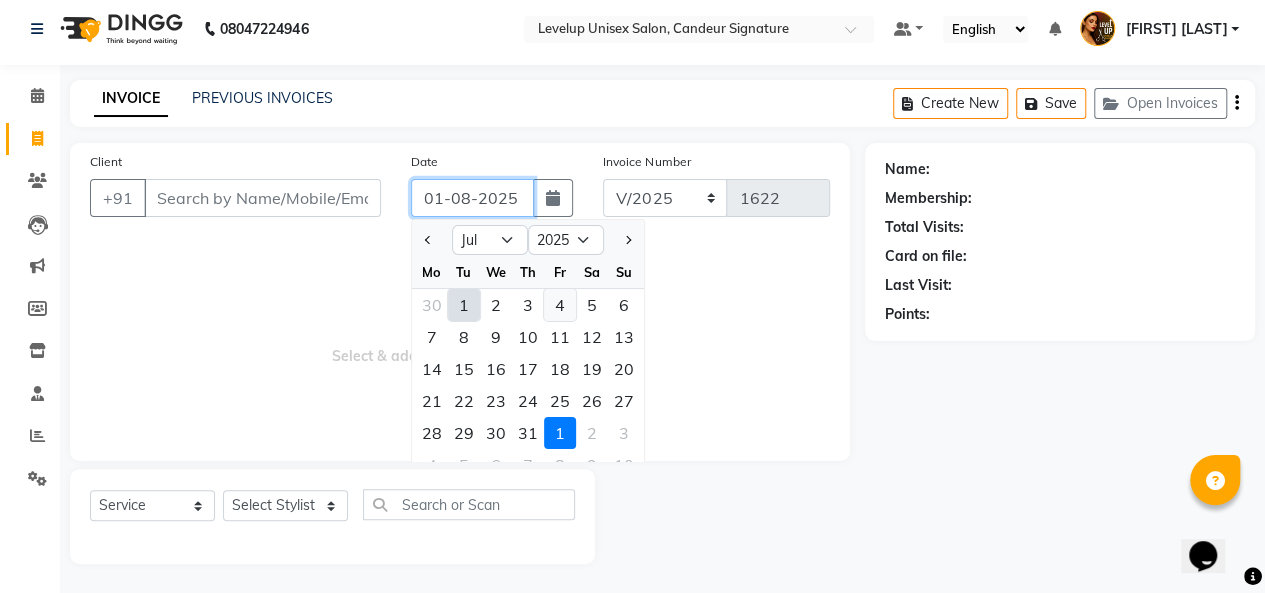 type on "04-07-2025" 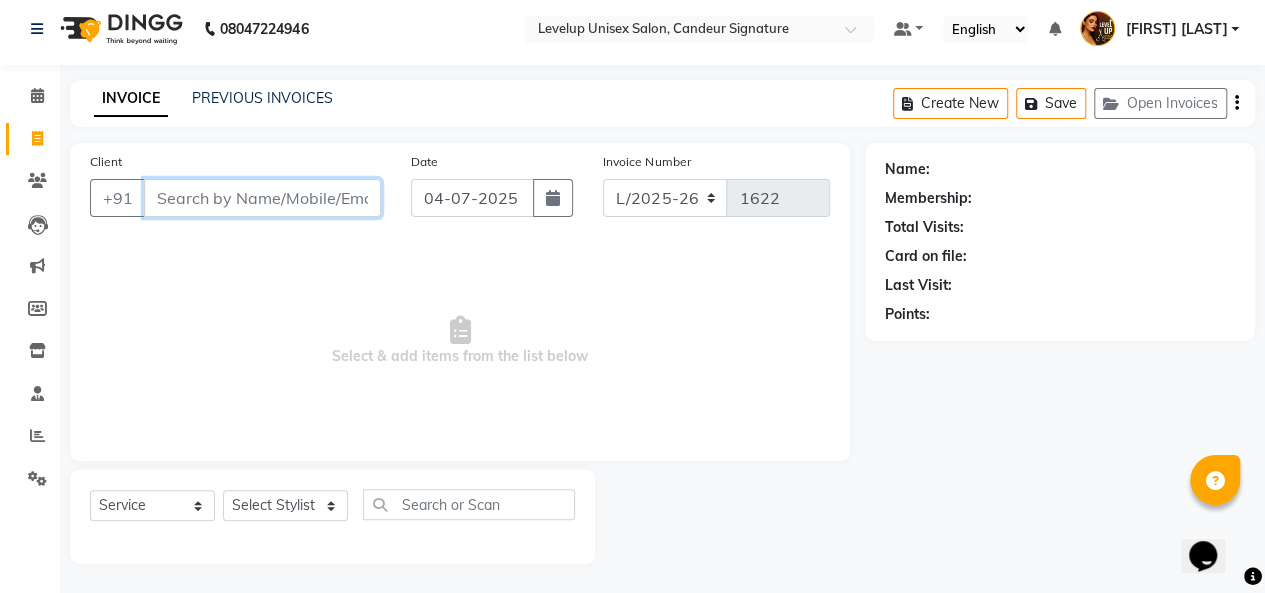 click on "Client" at bounding box center [262, 198] 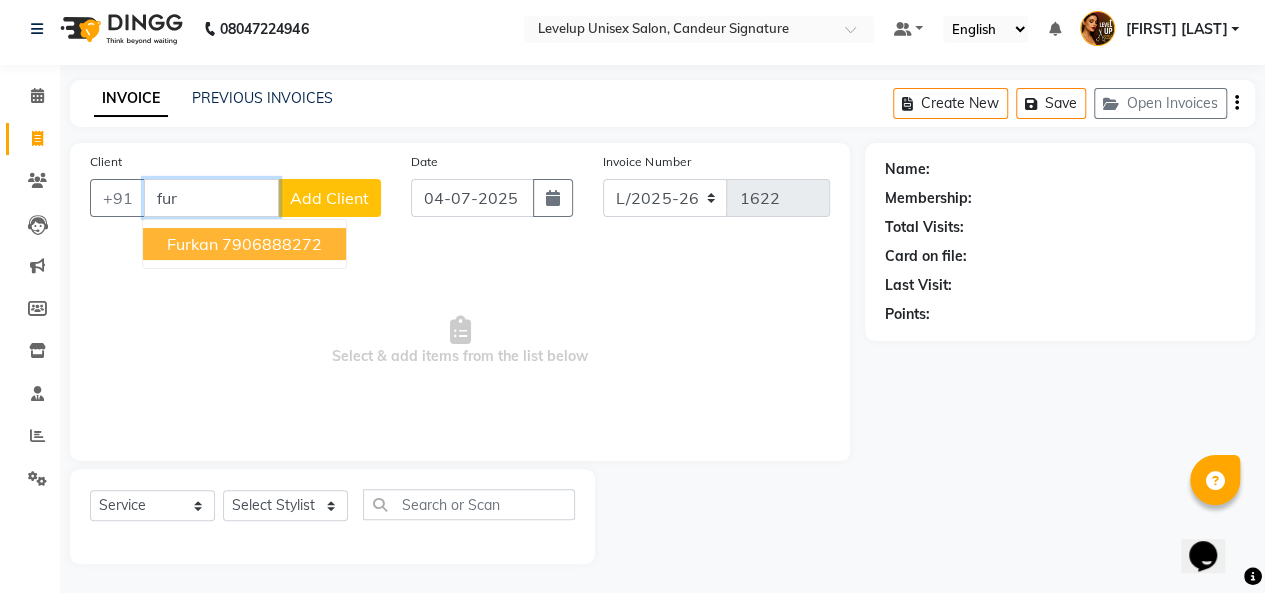 click on "7906888272" at bounding box center (272, 244) 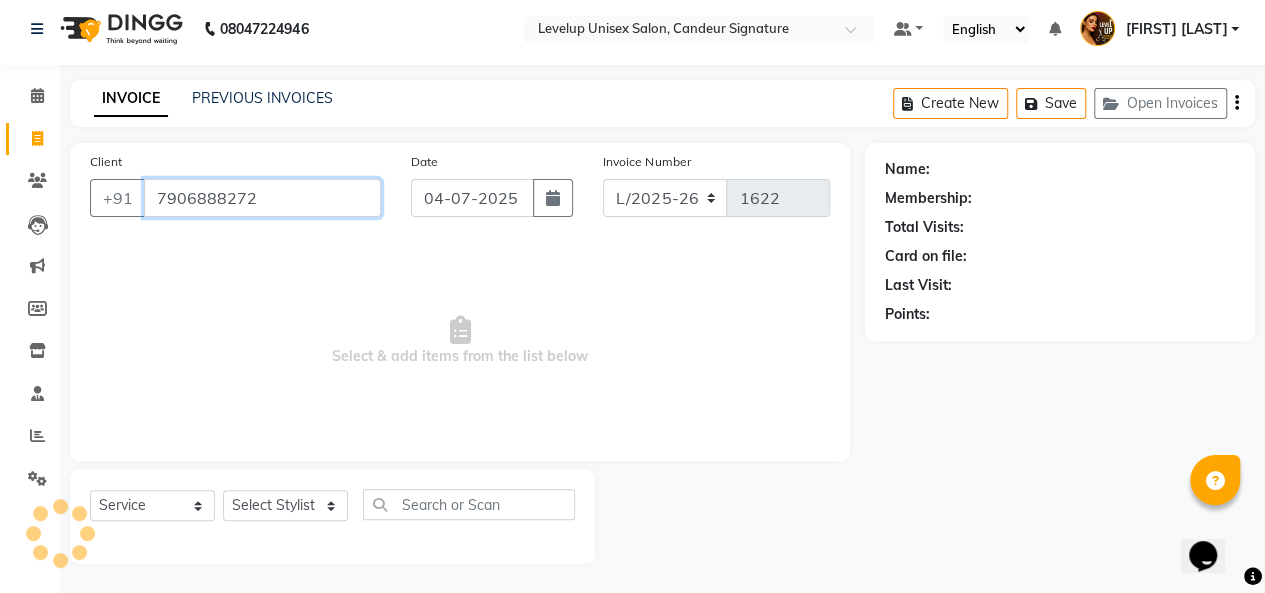 type on "7906888272" 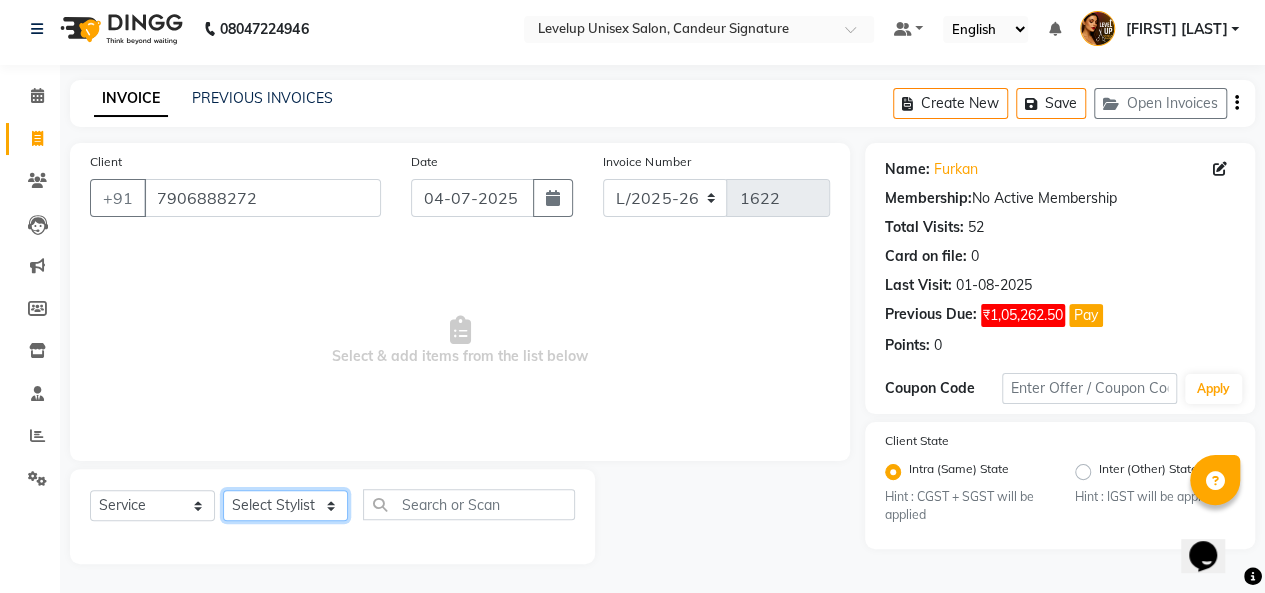 click on "Select Stylist Aadil  Anshu Arman  Furkan Ahmad  Muskan Nishu   Ritesh  Roshni  sameer malik Sanjana    Shadab Sneha Vikash" 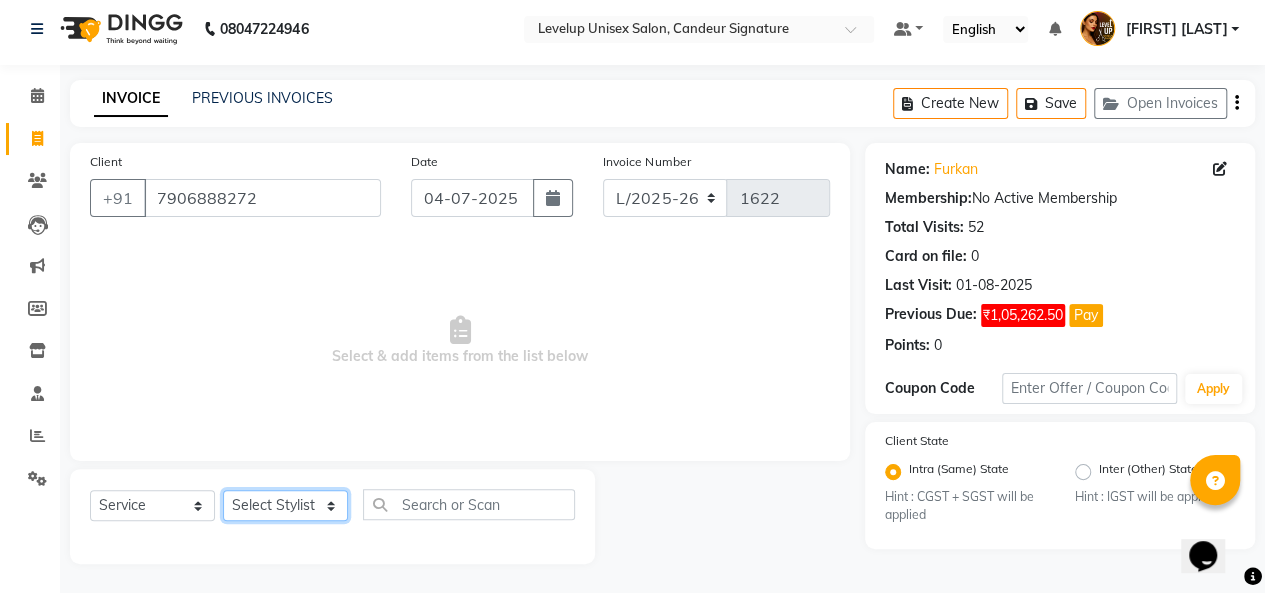 select on "81468" 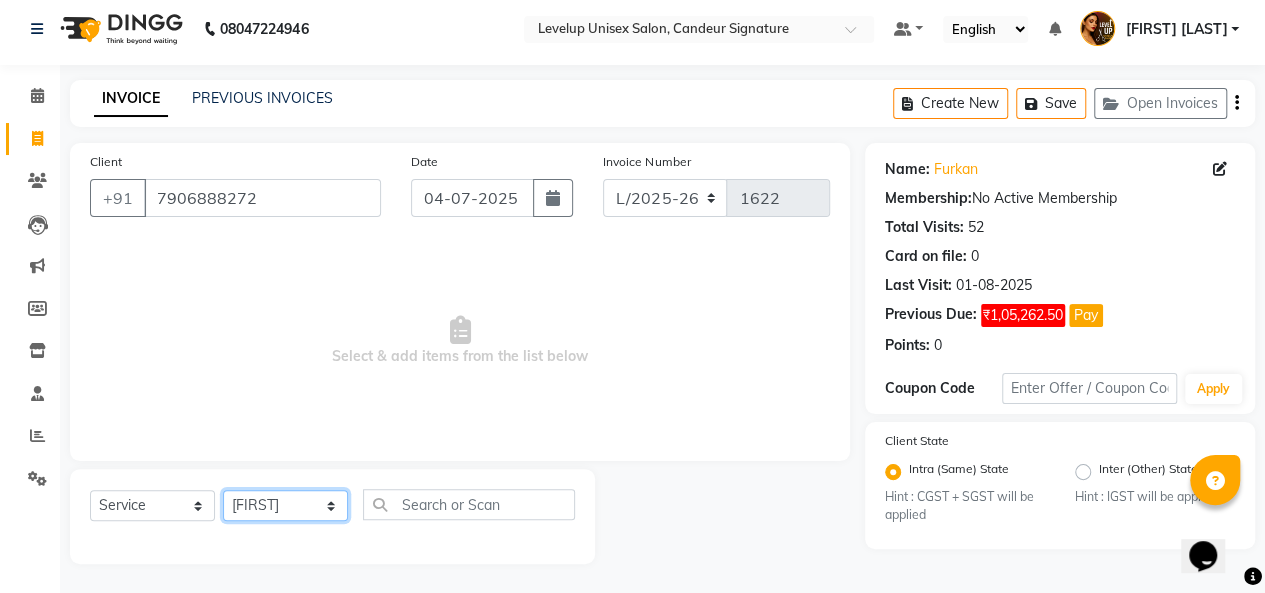 click on "Select Stylist Aadil  Anshu Arman  Furkan Ahmad  Muskan Nishu   Ritesh  Roshni  sameer malik Sanjana    Shadab Sneha Vikash" 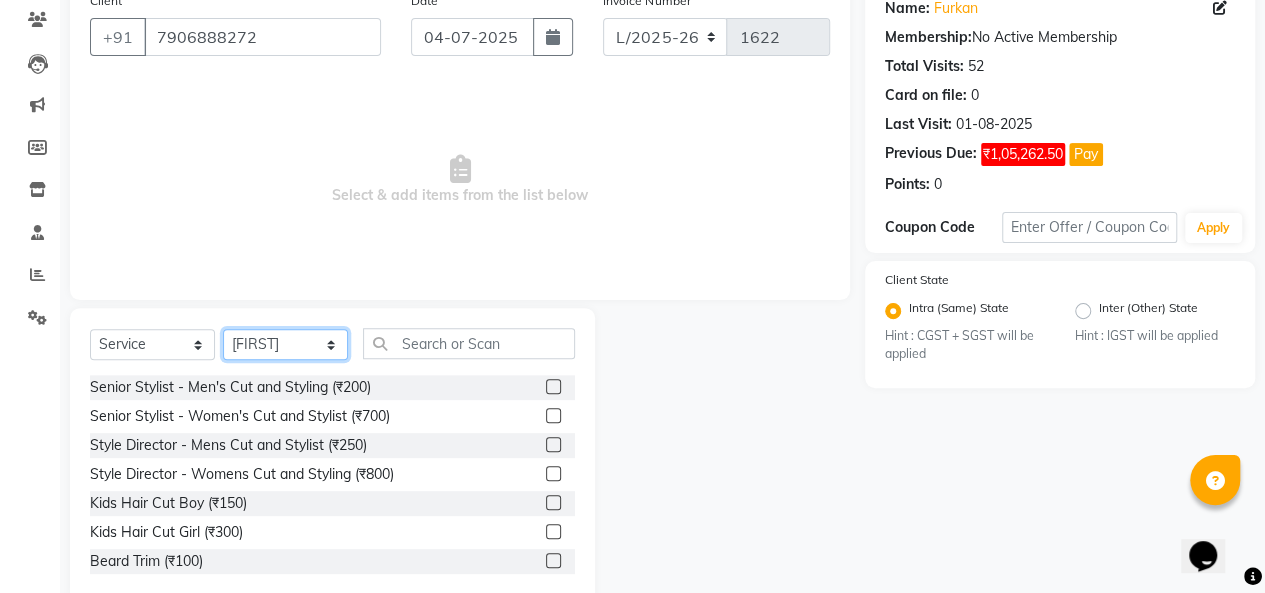 scroll, scrollTop: 207, scrollLeft: 0, axis: vertical 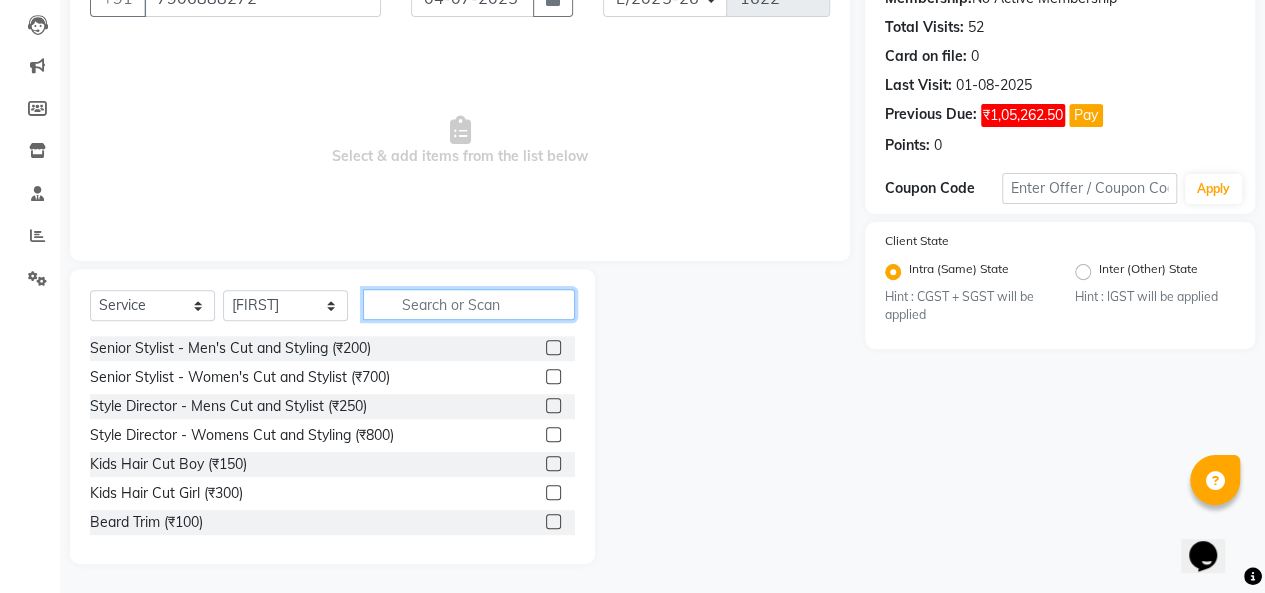 click 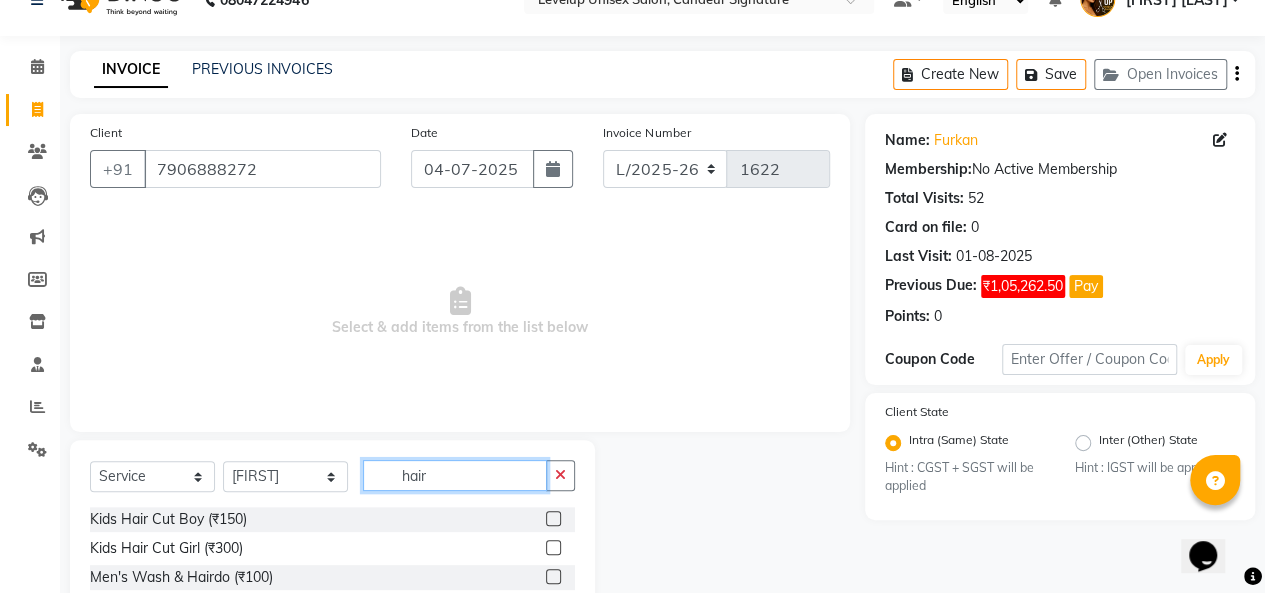 scroll, scrollTop: 207, scrollLeft: 0, axis: vertical 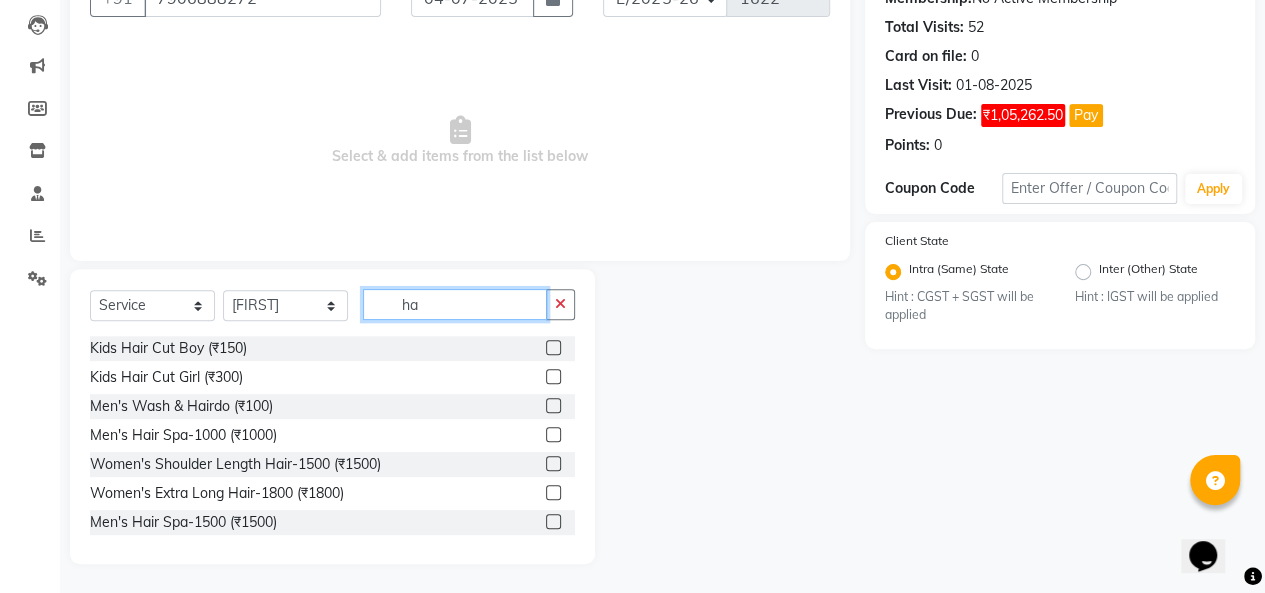 type on "h" 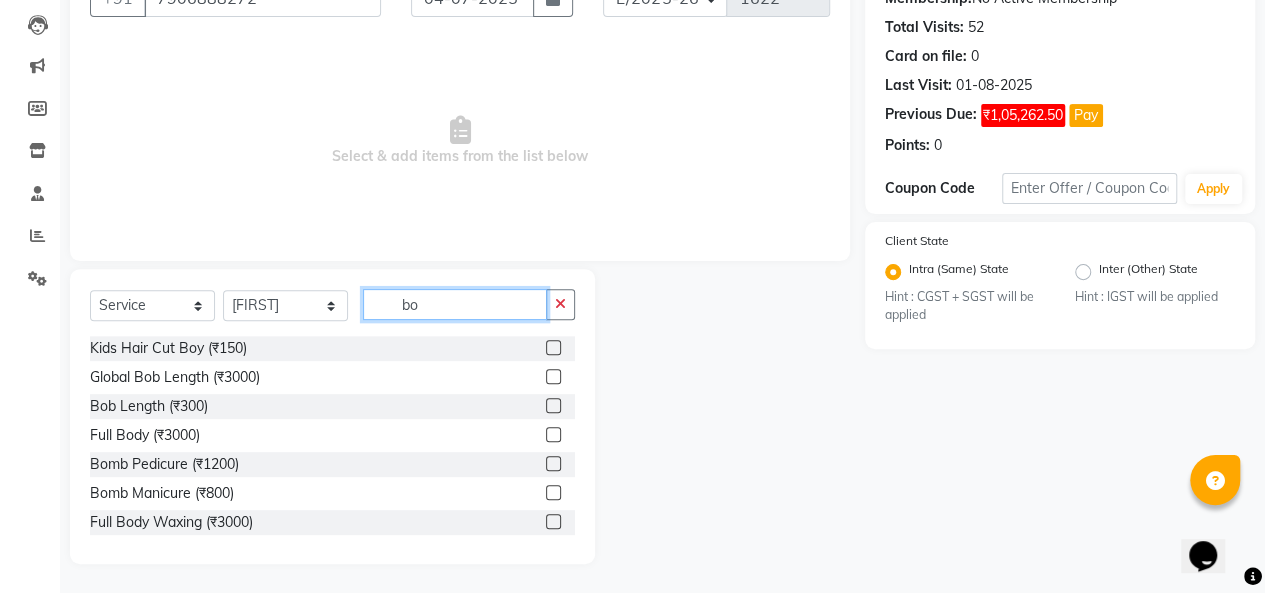 type on "b" 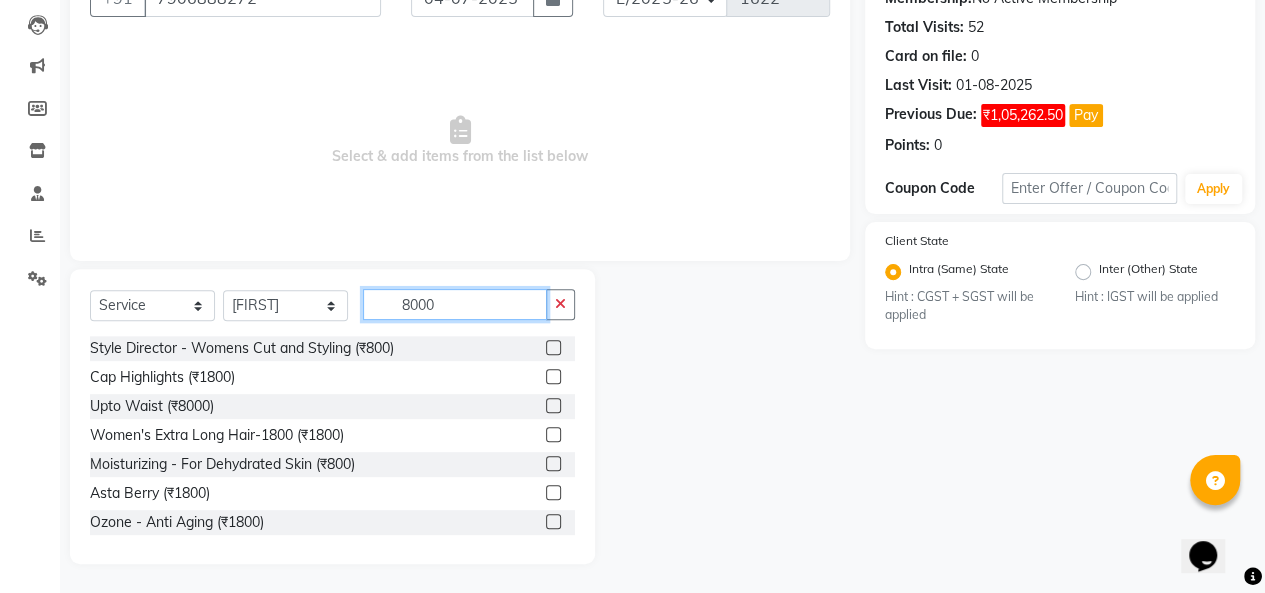 scroll, scrollTop: 36, scrollLeft: 0, axis: vertical 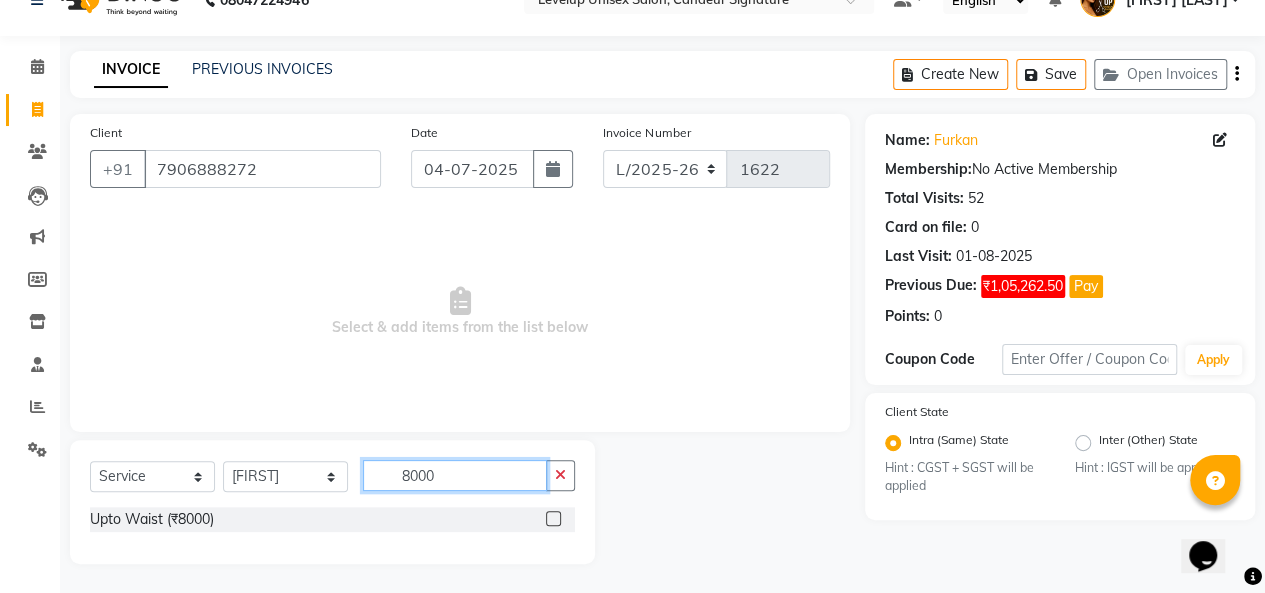 type on "8000" 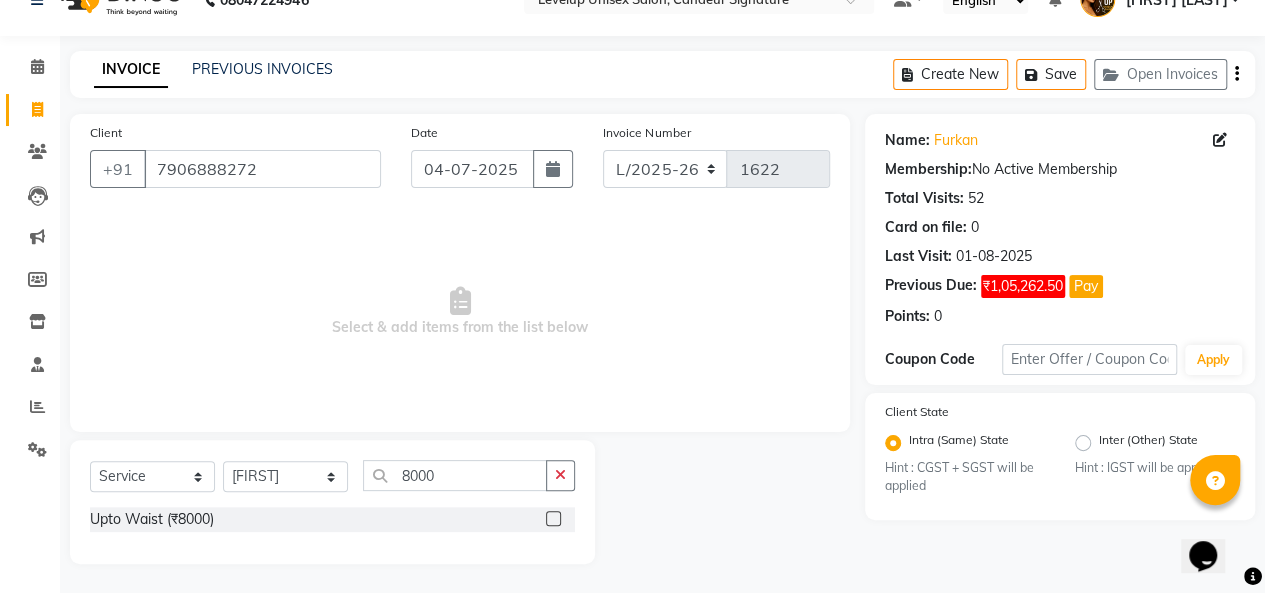 click 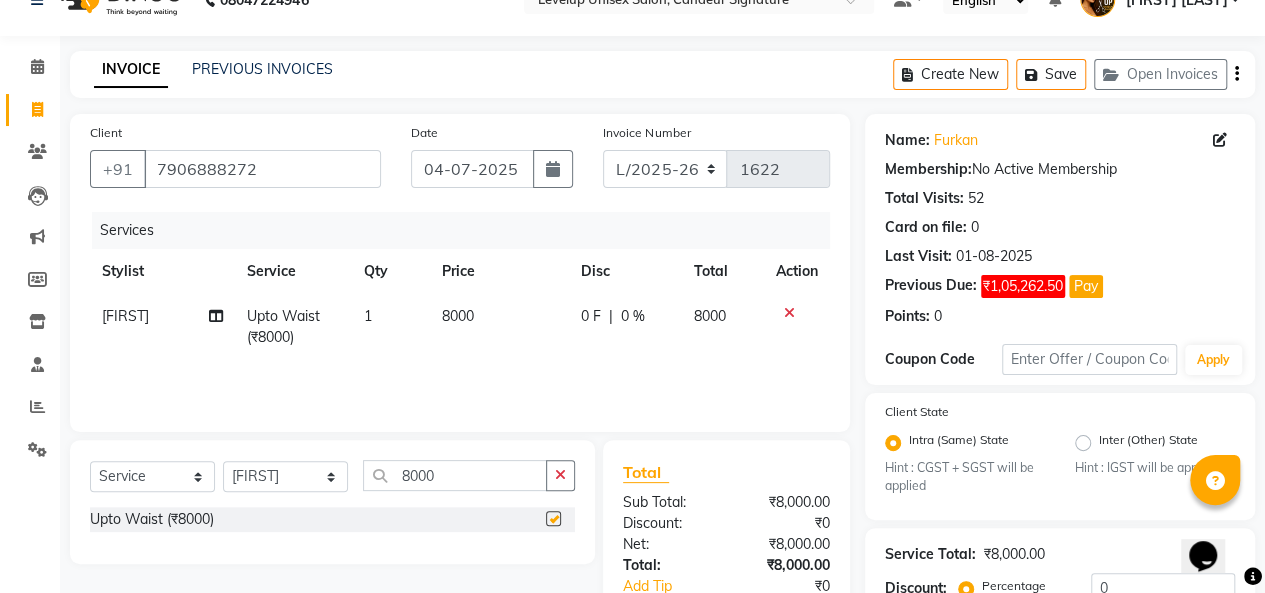 checkbox on "false" 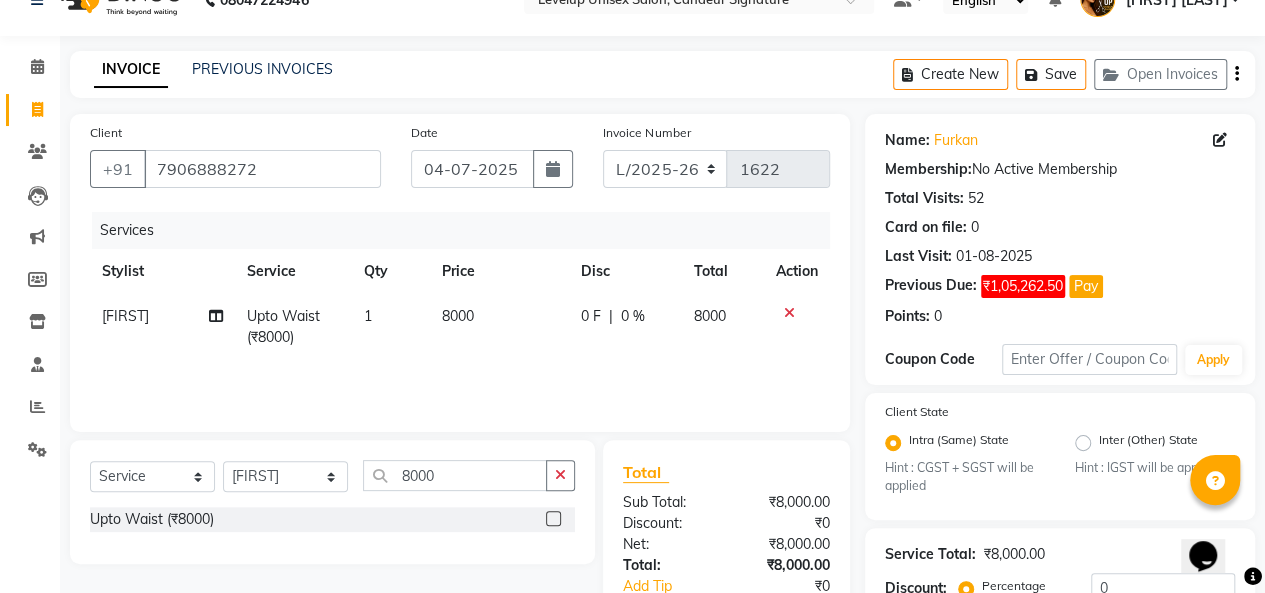 scroll, scrollTop: 242, scrollLeft: 0, axis: vertical 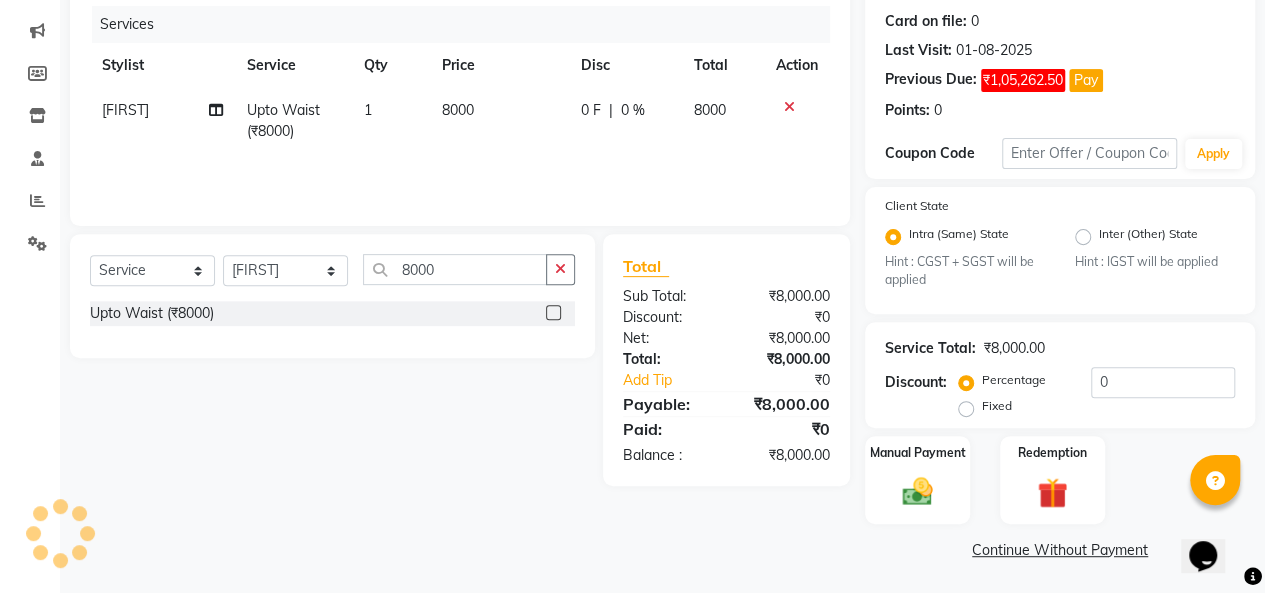 click on "Continue Without Payment" 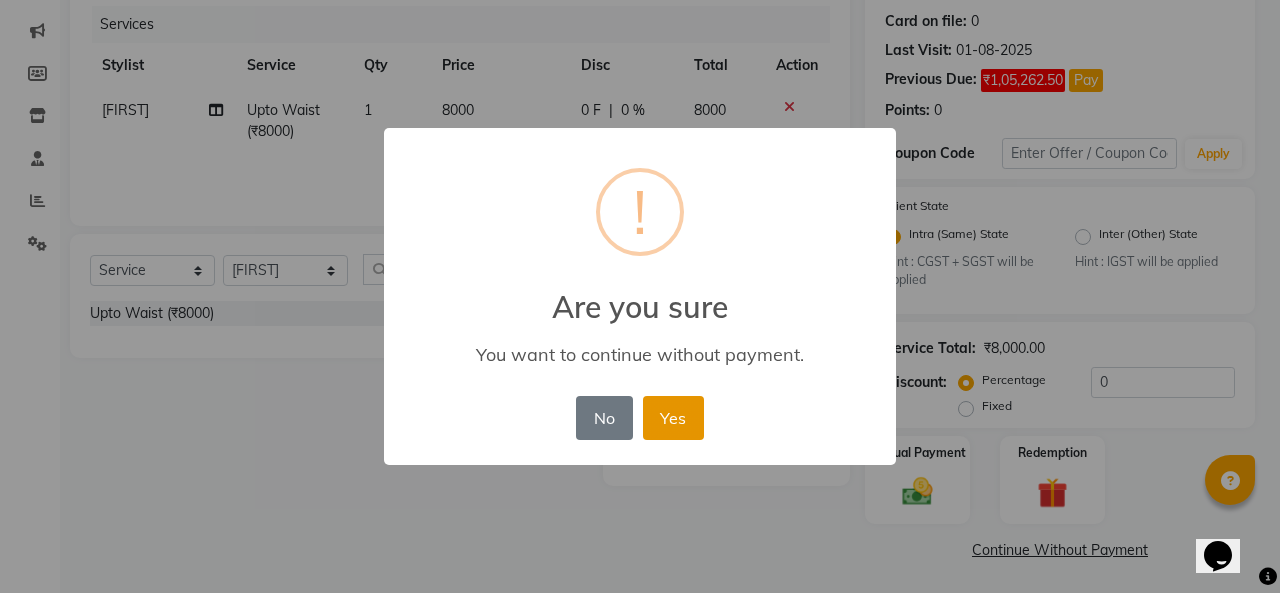 click on "Yes" at bounding box center [673, 418] 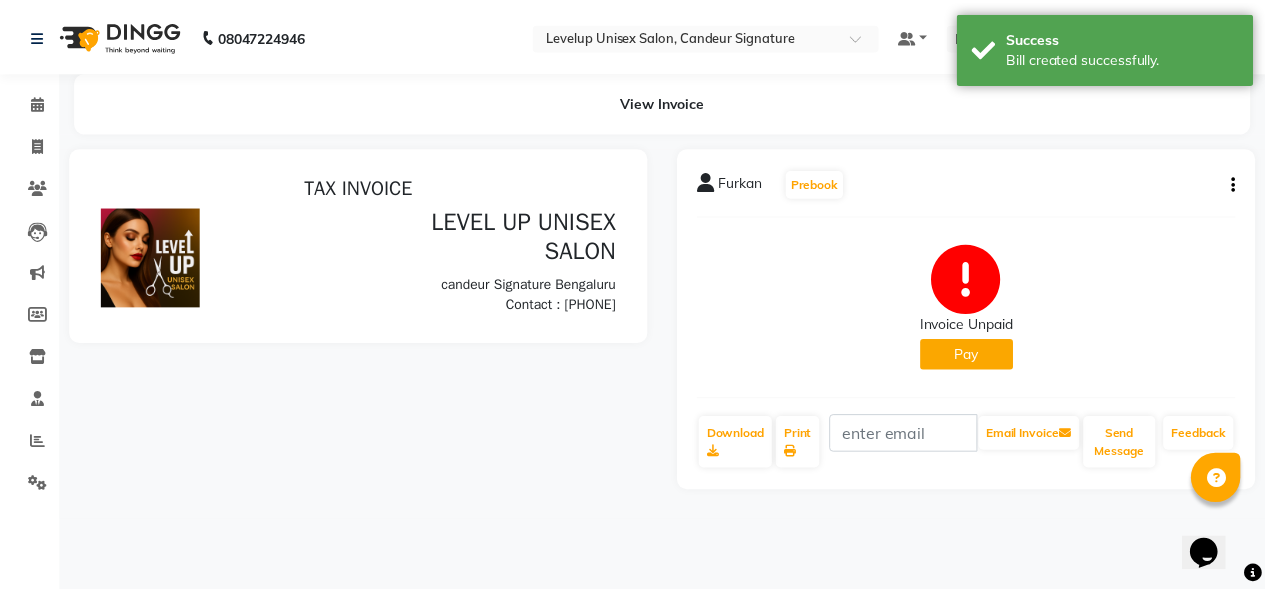 scroll, scrollTop: 0, scrollLeft: 0, axis: both 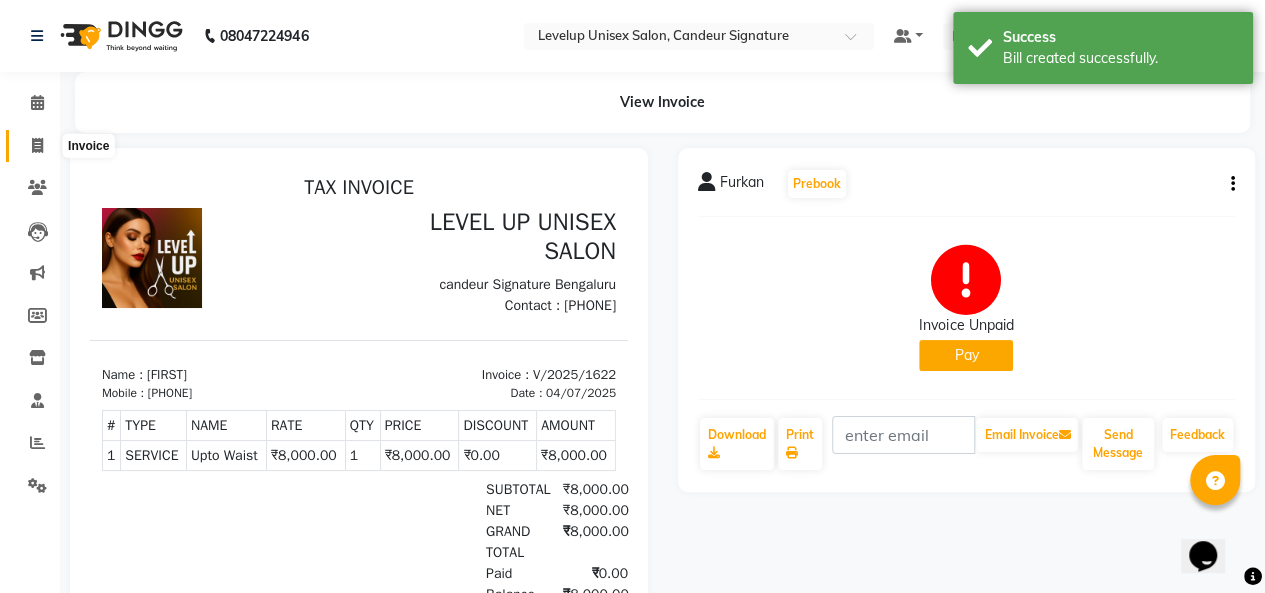 click 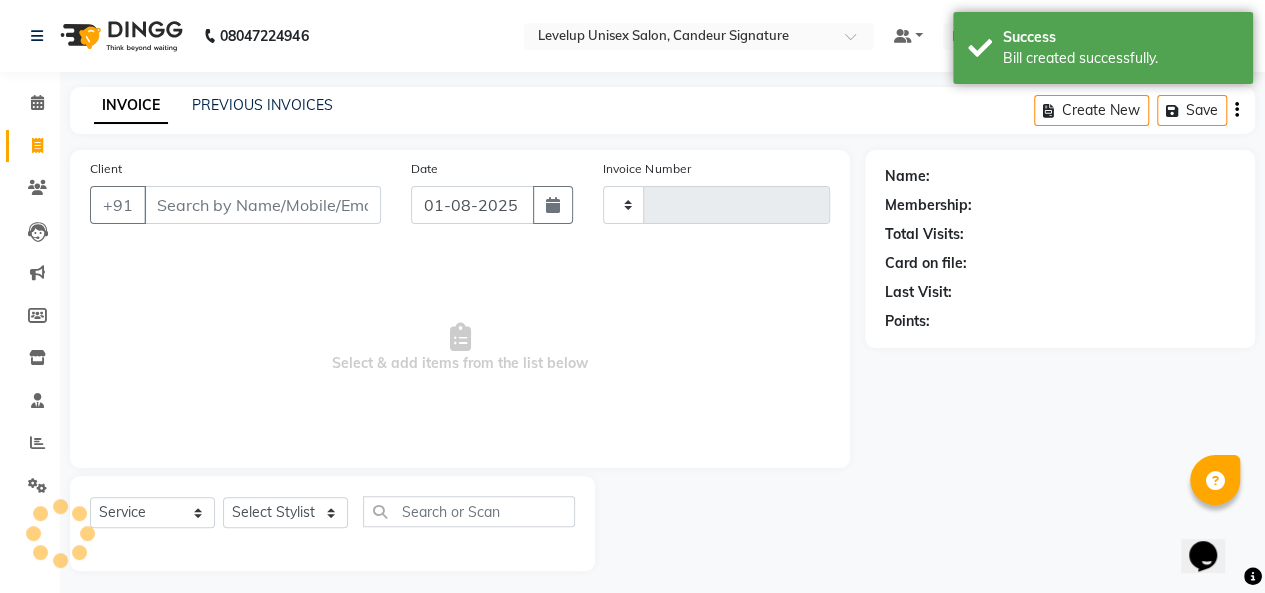 scroll, scrollTop: 7, scrollLeft: 0, axis: vertical 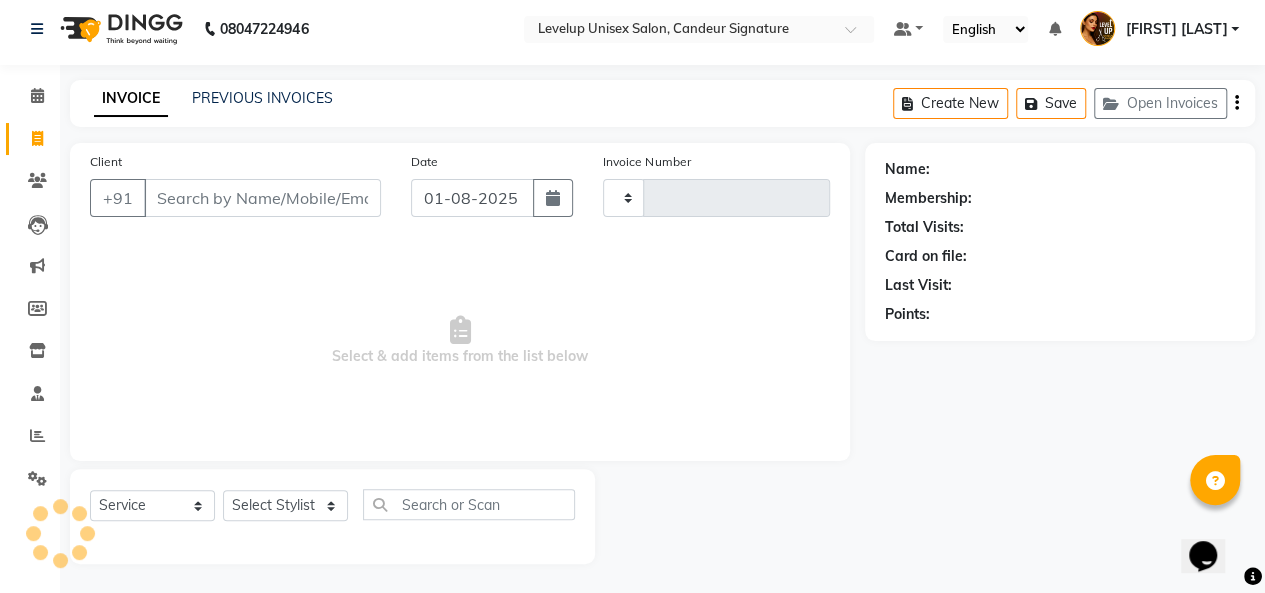 click on "Client" at bounding box center [262, 198] 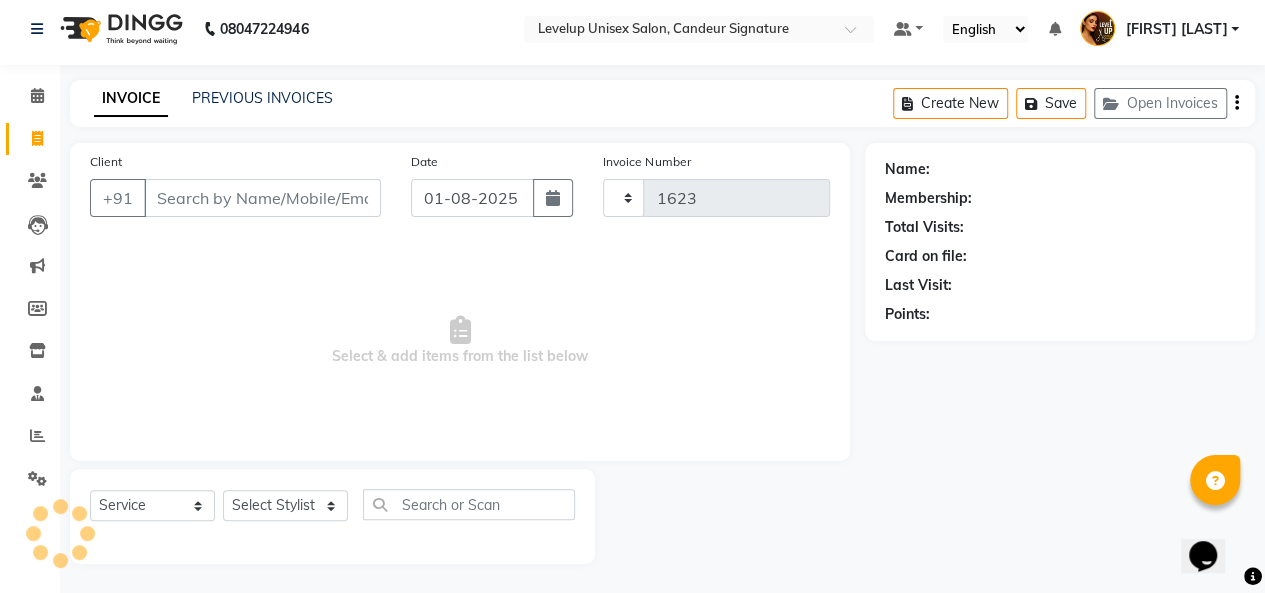 select on "7681" 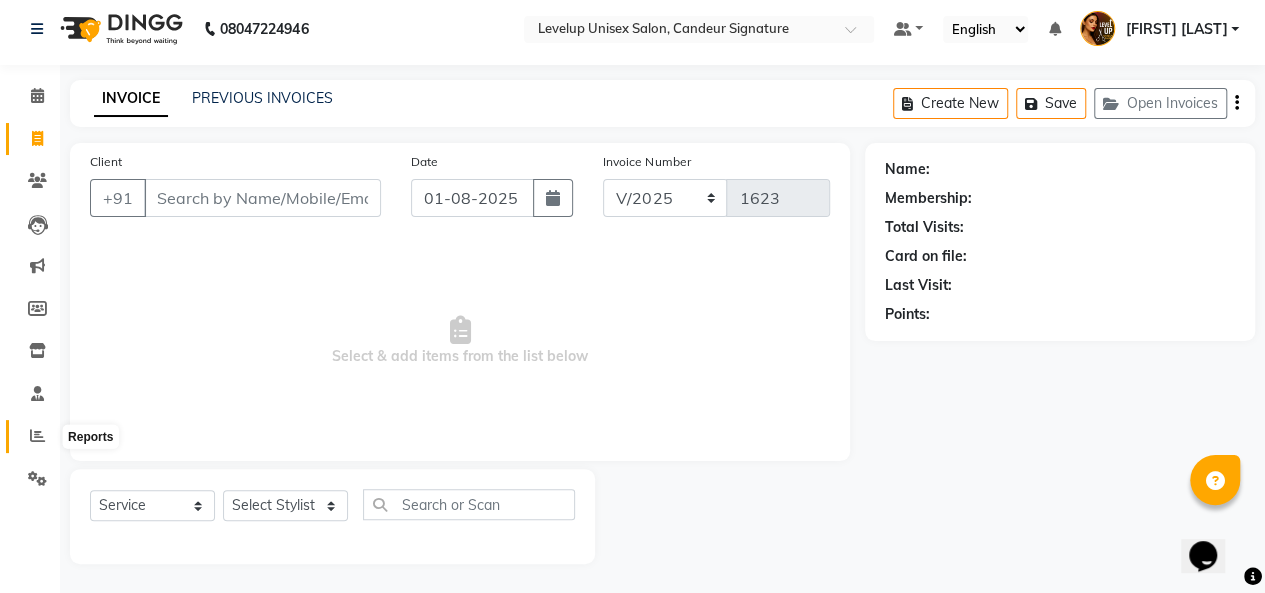 click 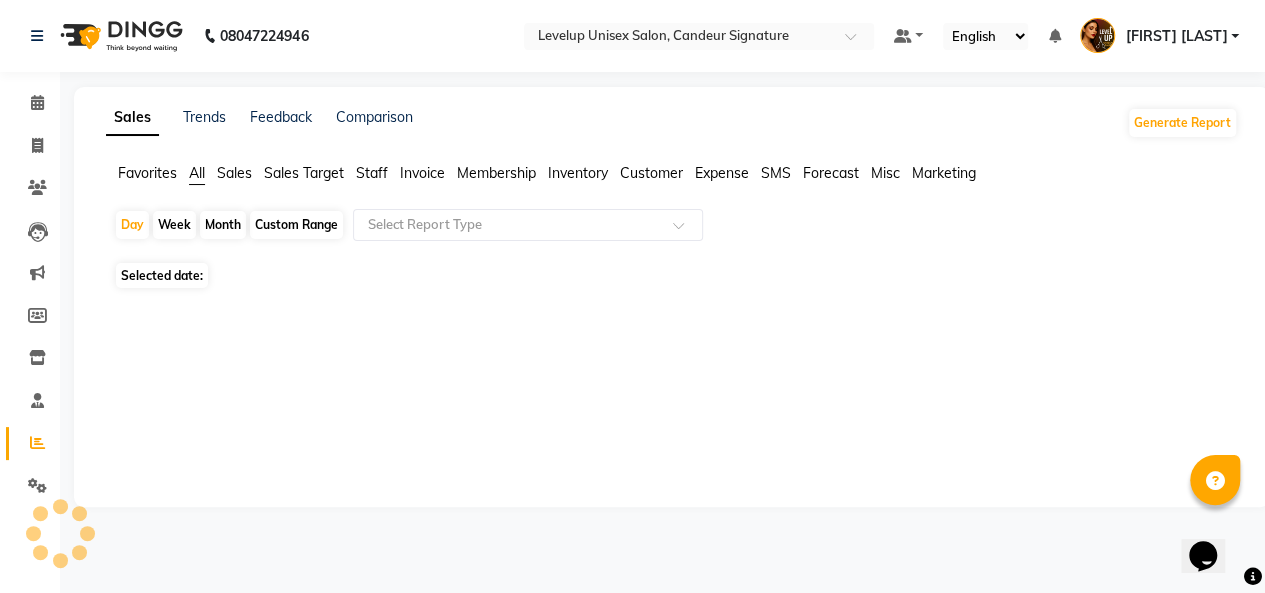 scroll, scrollTop: 0, scrollLeft: 0, axis: both 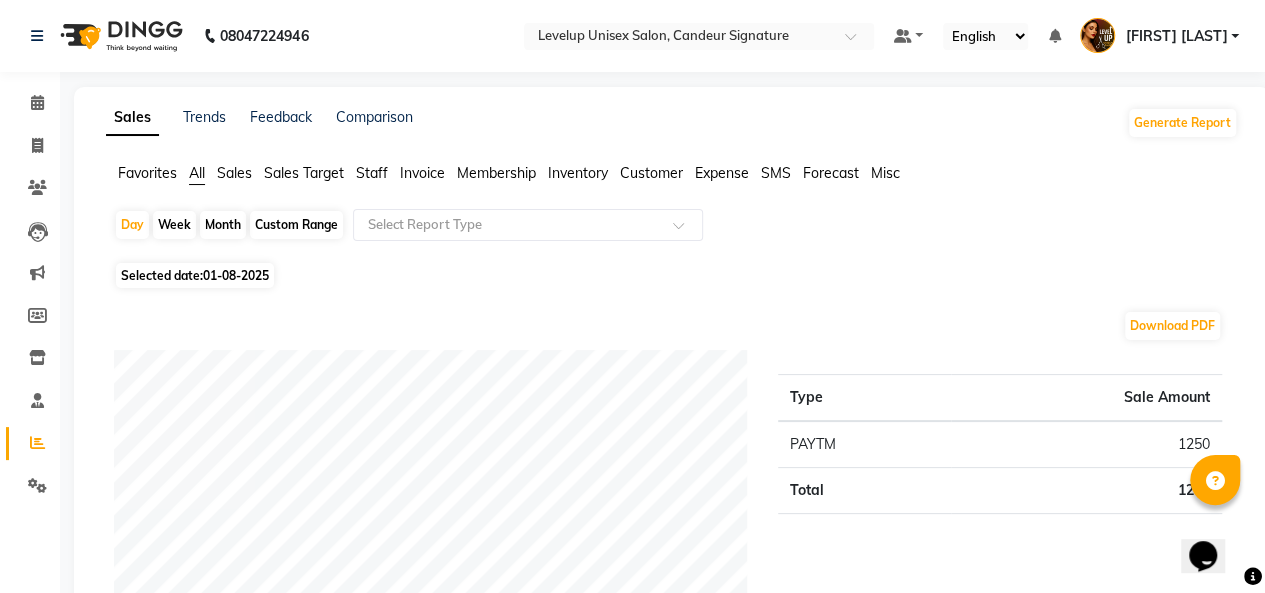click on "Month" 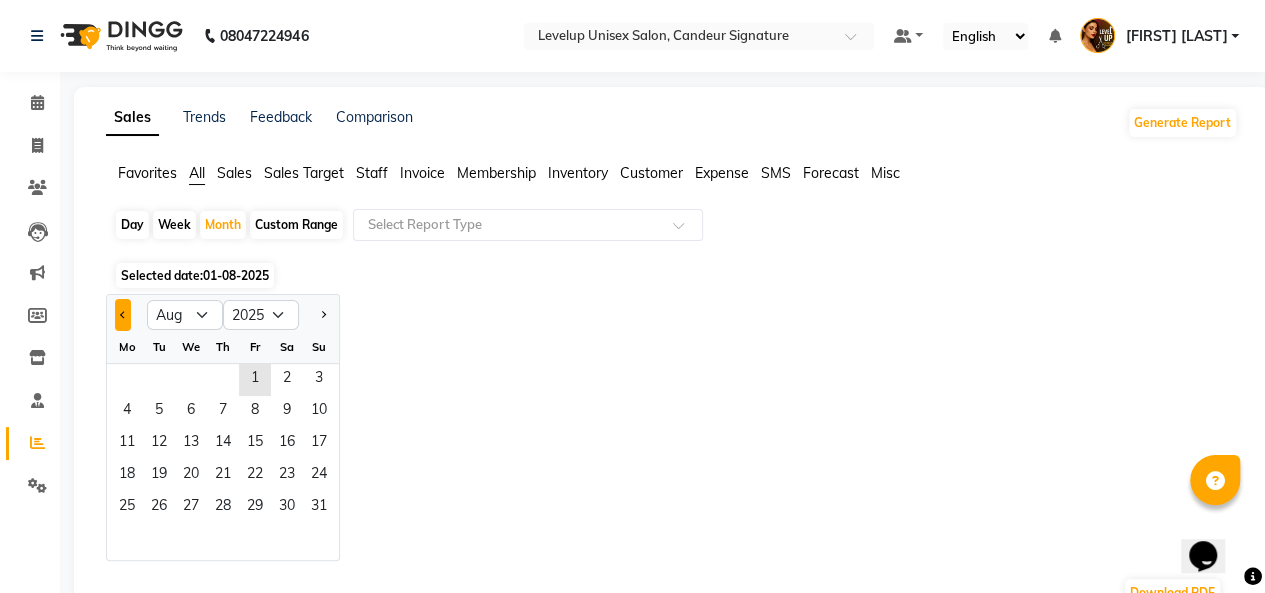 click 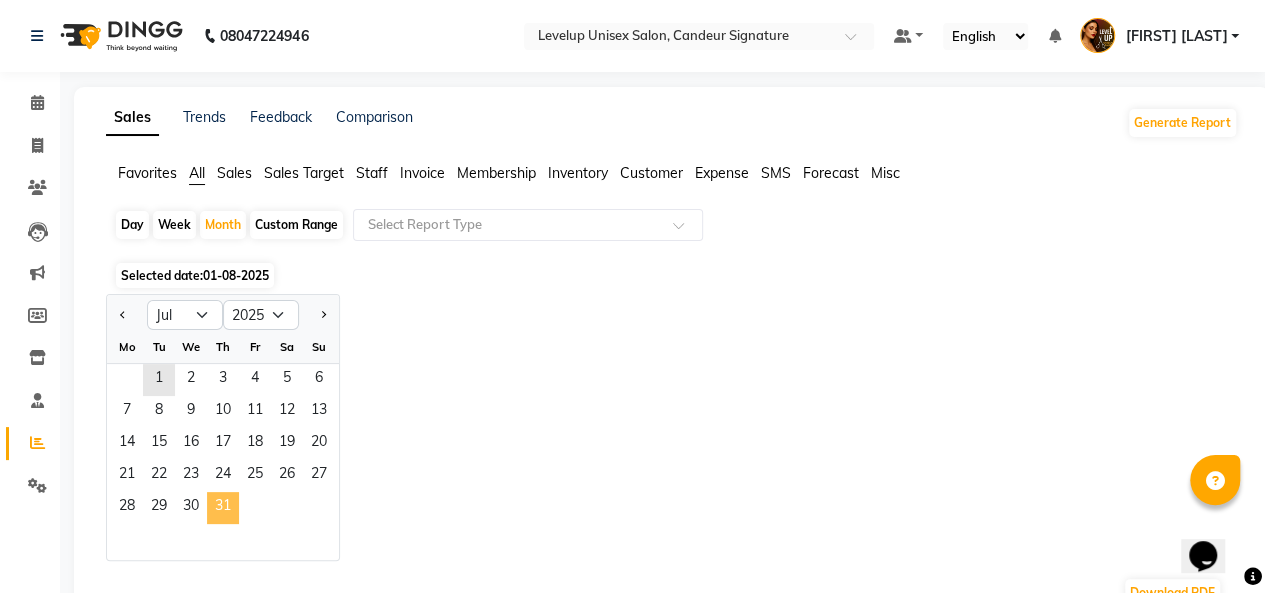 click on "31" 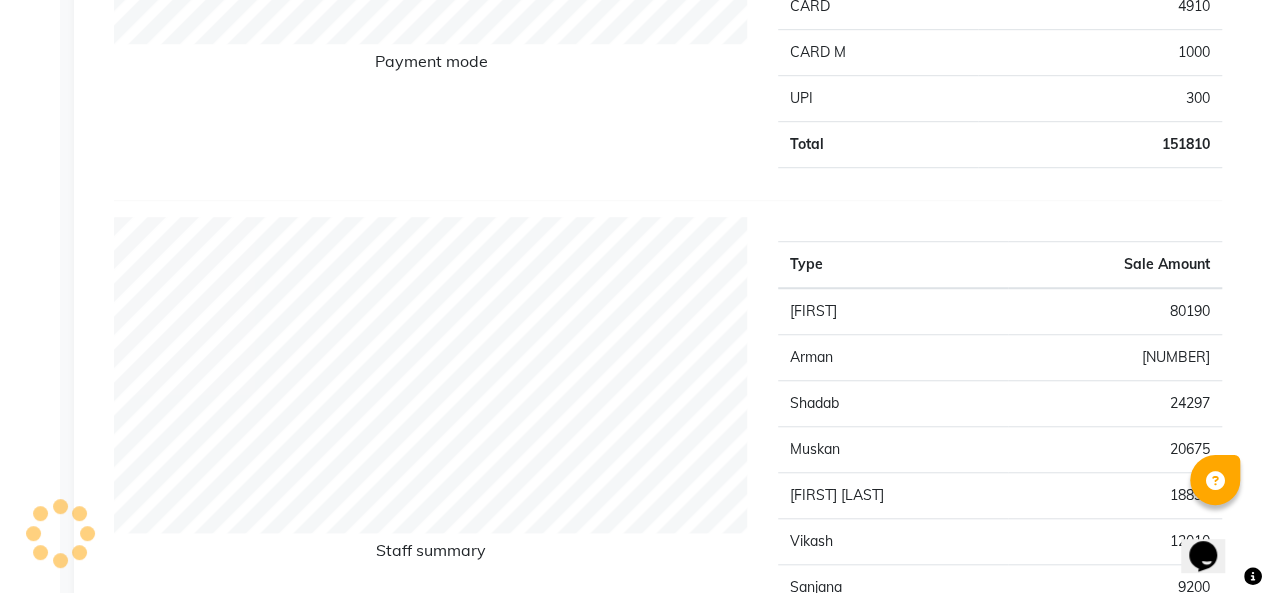 scroll, scrollTop: 630, scrollLeft: 0, axis: vertical 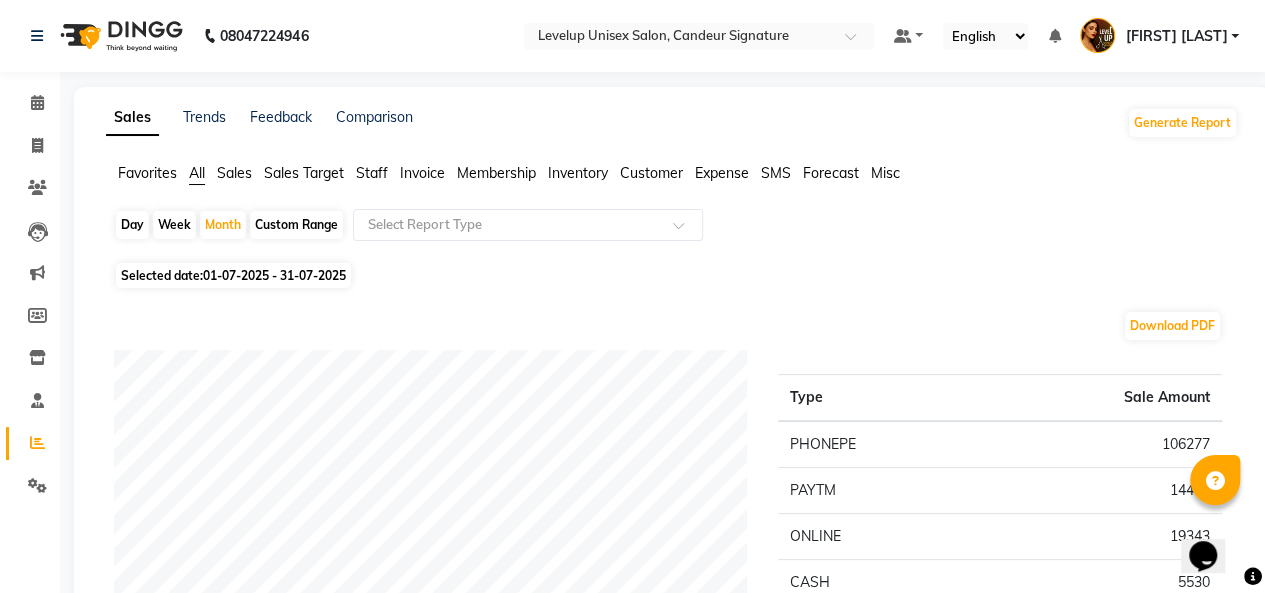 click on "Day" 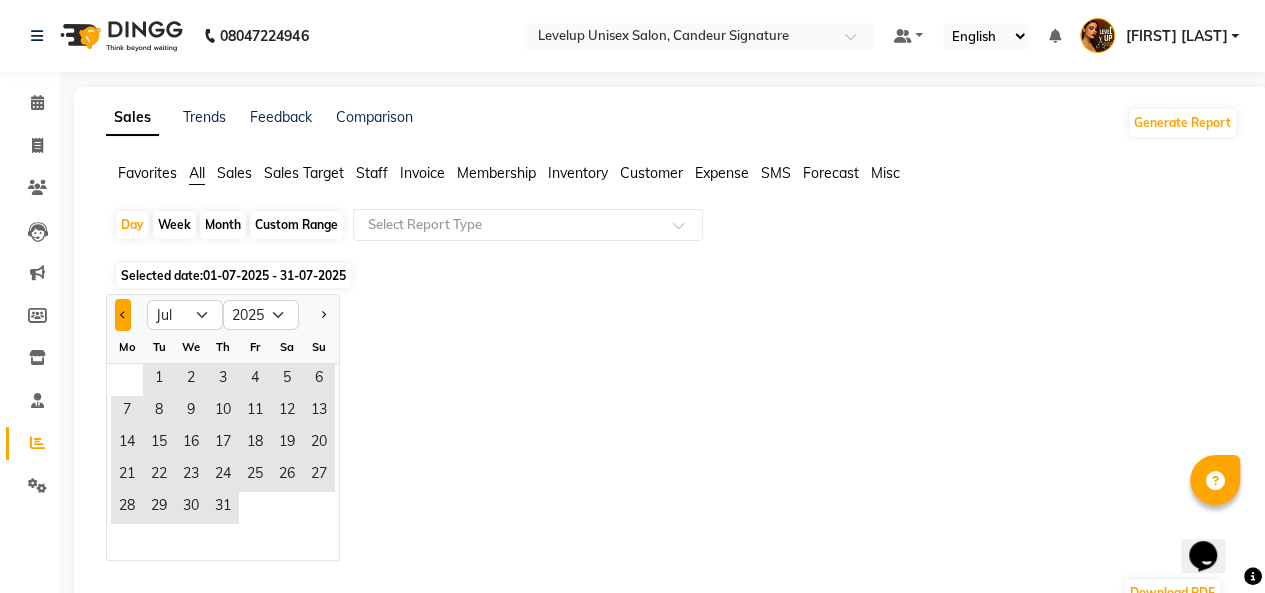 click 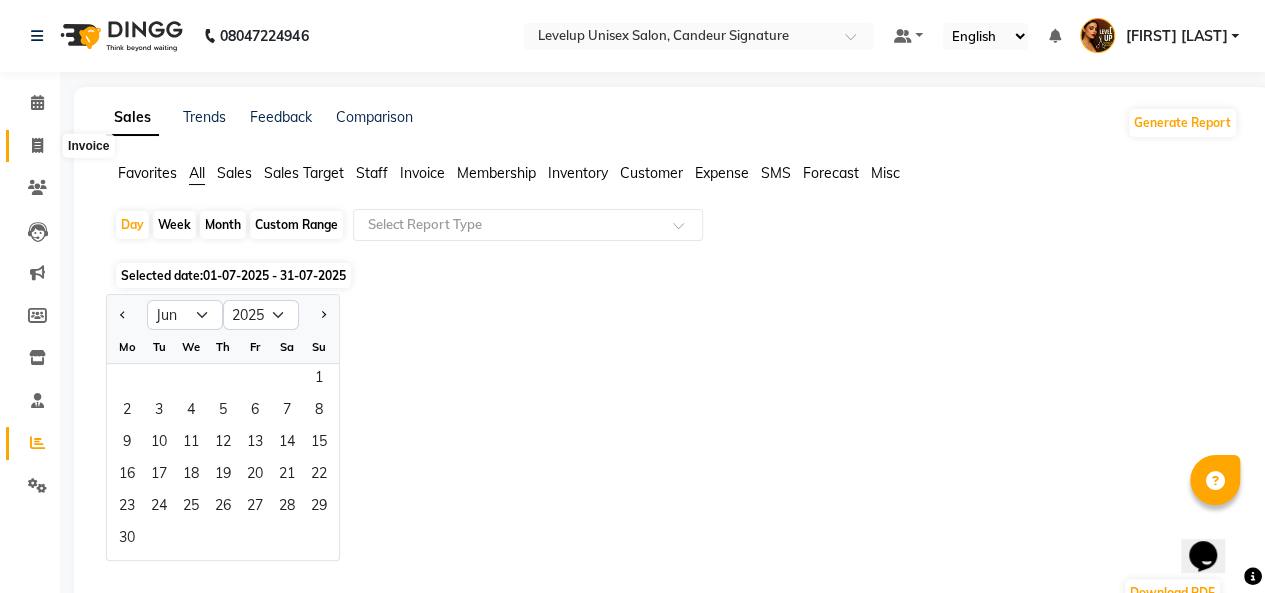 click 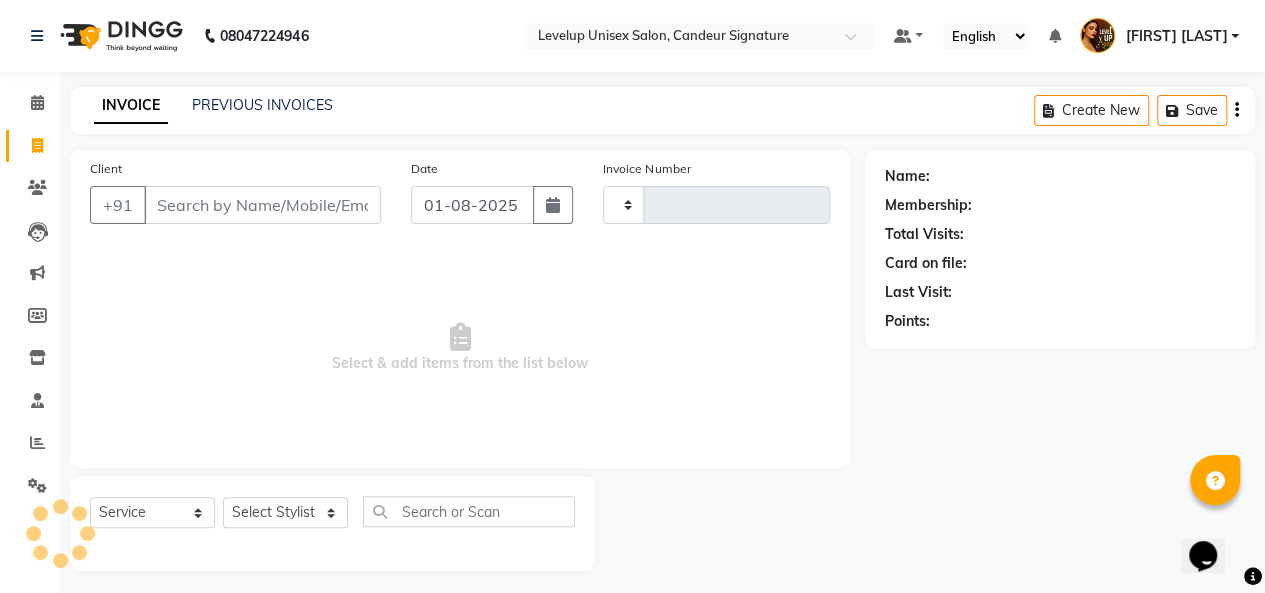 scroll, scrollTop: 7, scrollLeft: 0, axis: vertical 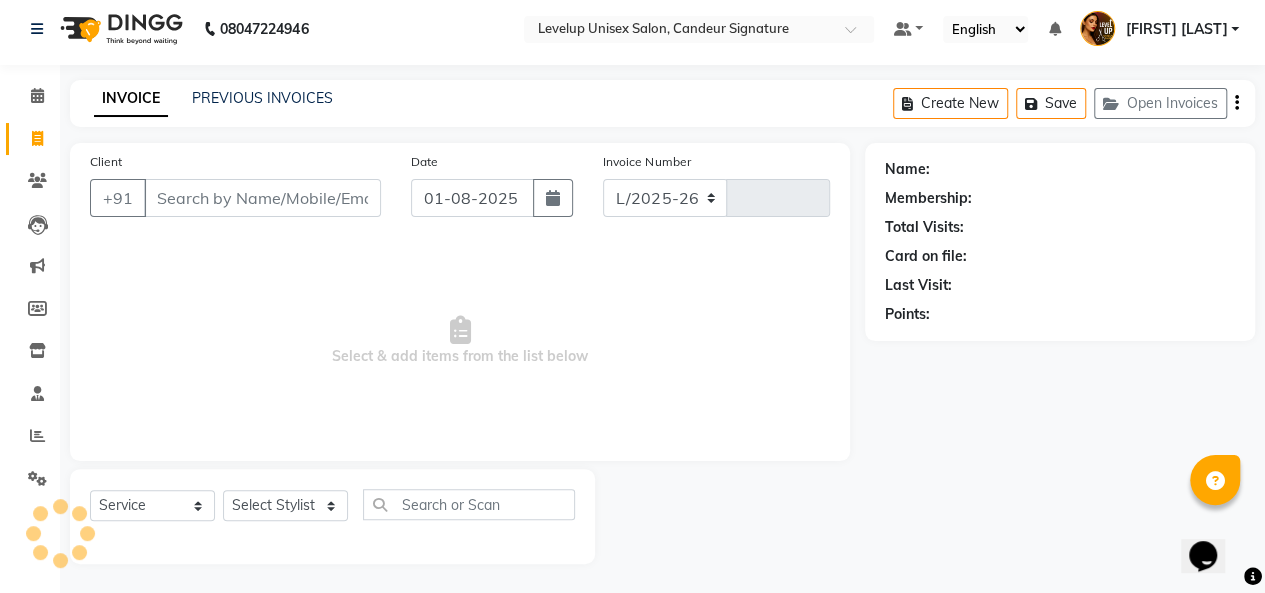select on "7681" 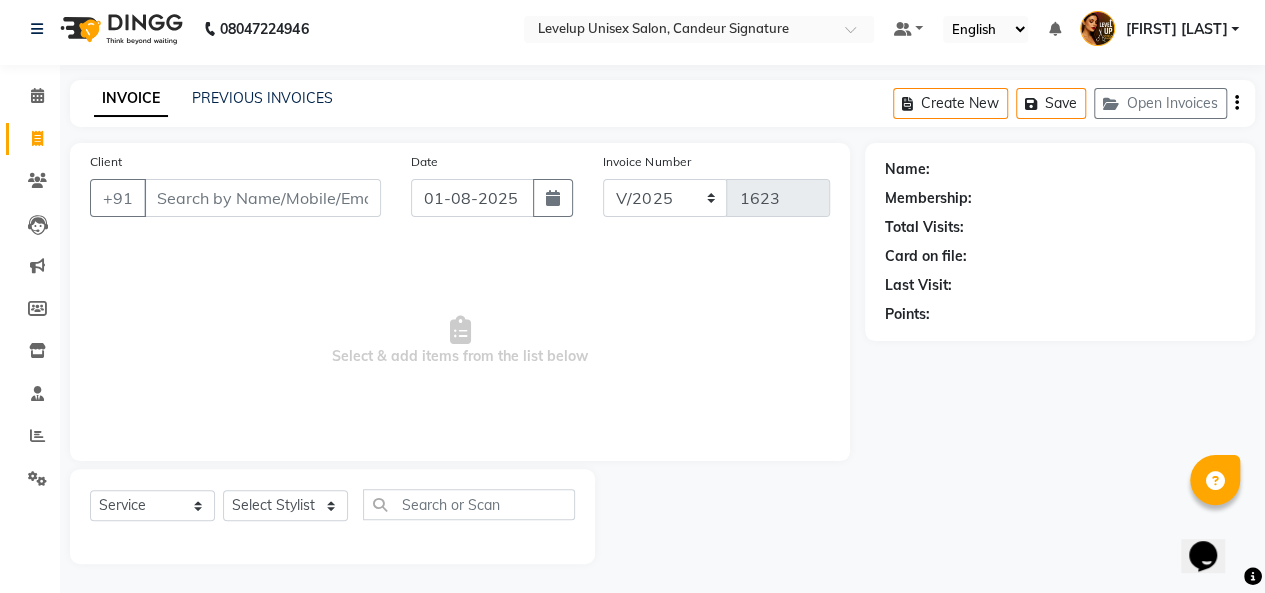 click on "Client" at bounding box center (262, 198) 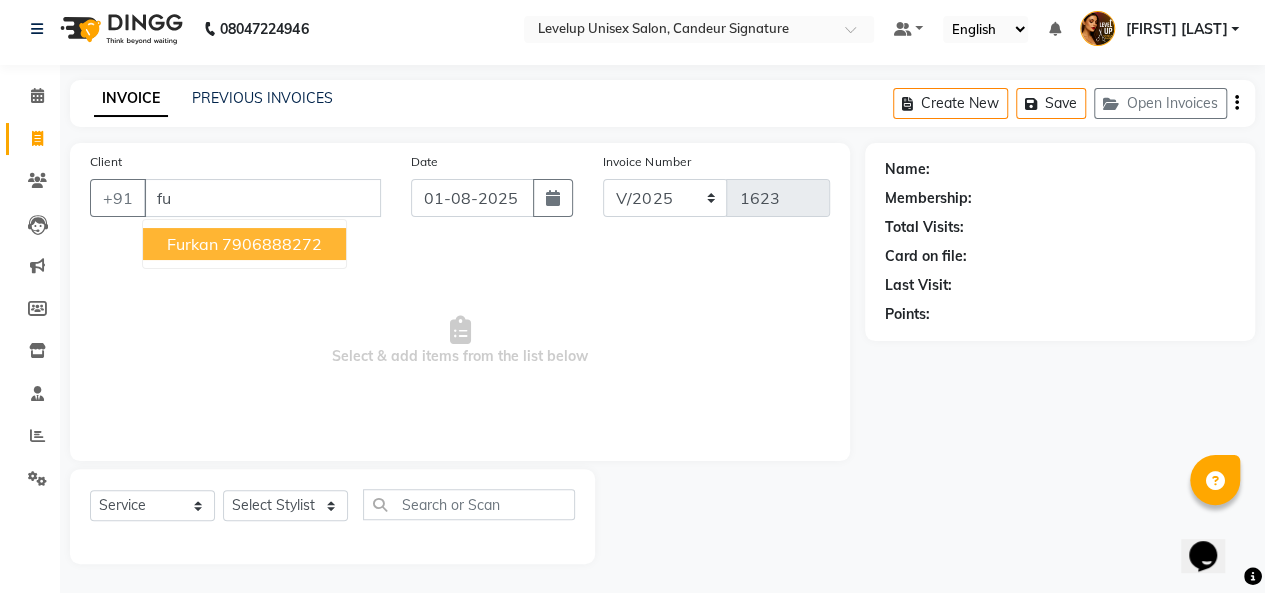 type on "f" 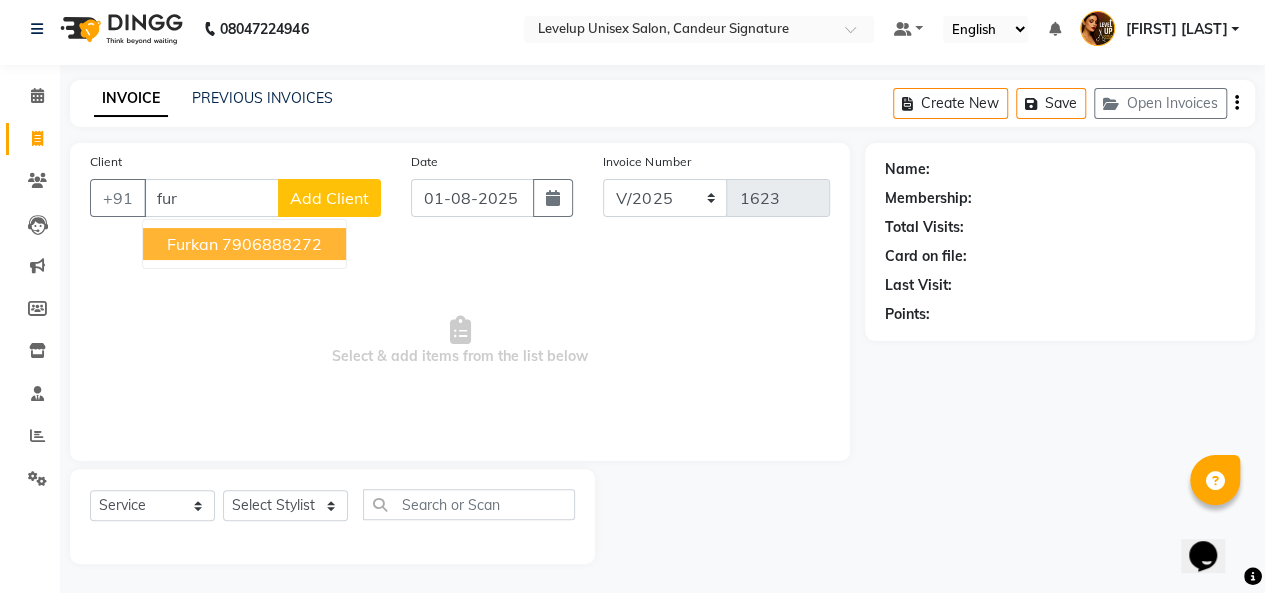 click on "Furkan  [PHONE]" at bounding box center [244, 244] 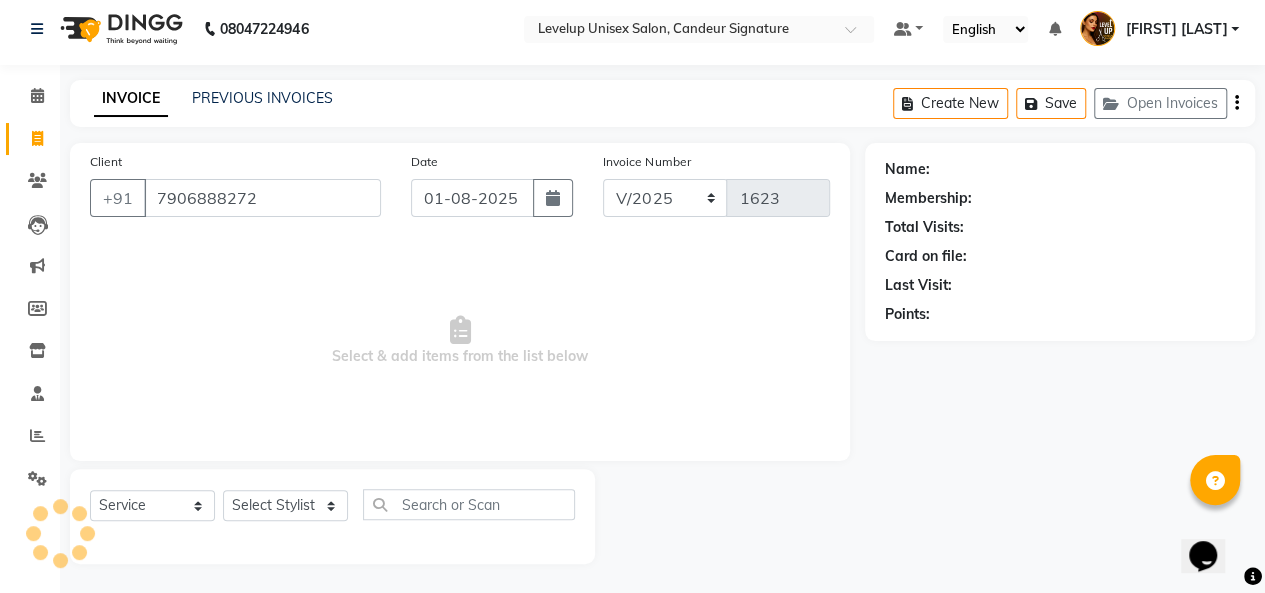 type on "7906888272" 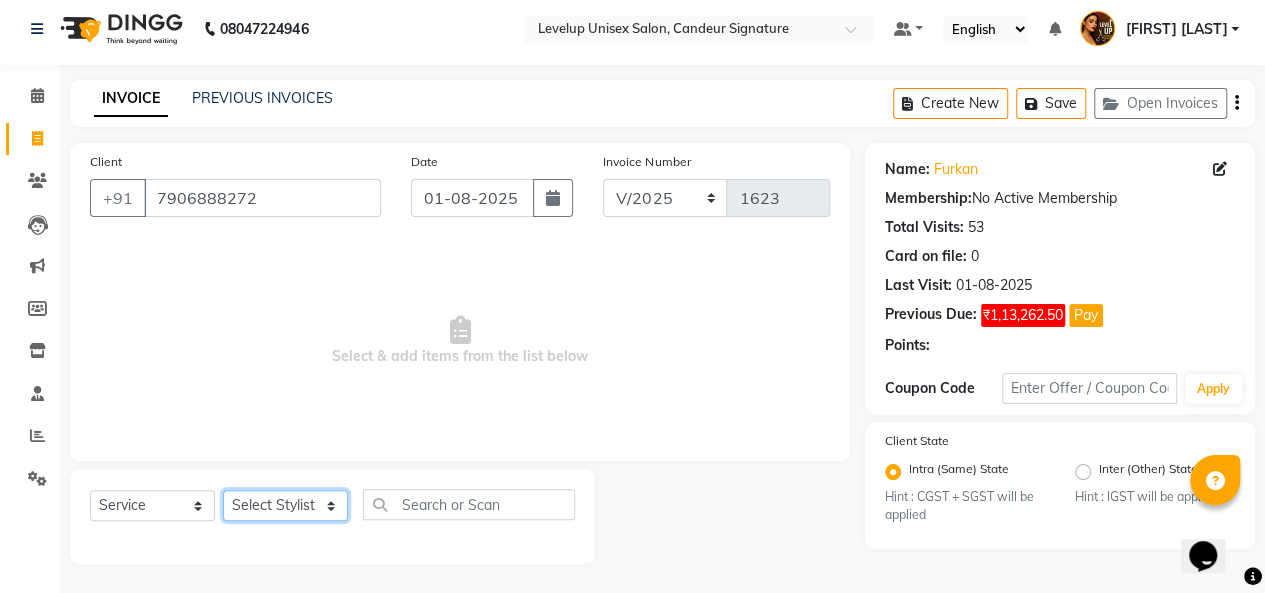 click on "Select Stylist Aadil  Anshu Arman  Furkan Ahmad  Muskan Nishu   Ritesh  Roshni  sameer malik Sanjana    Shadab Sneha Vikash" 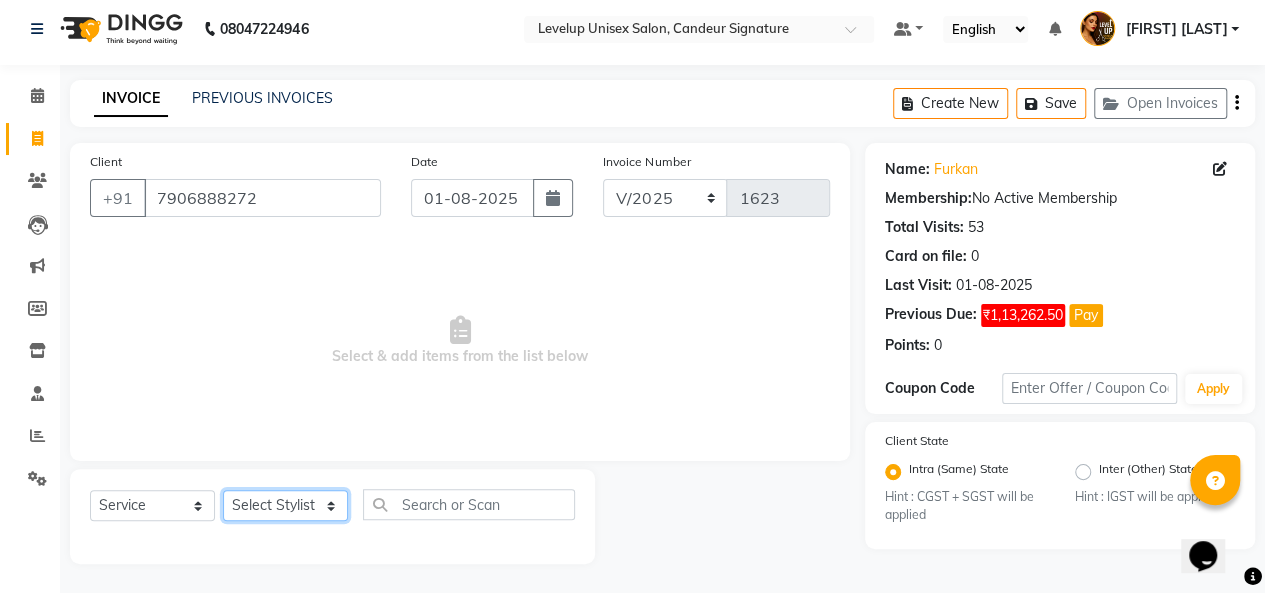 select on "82478" 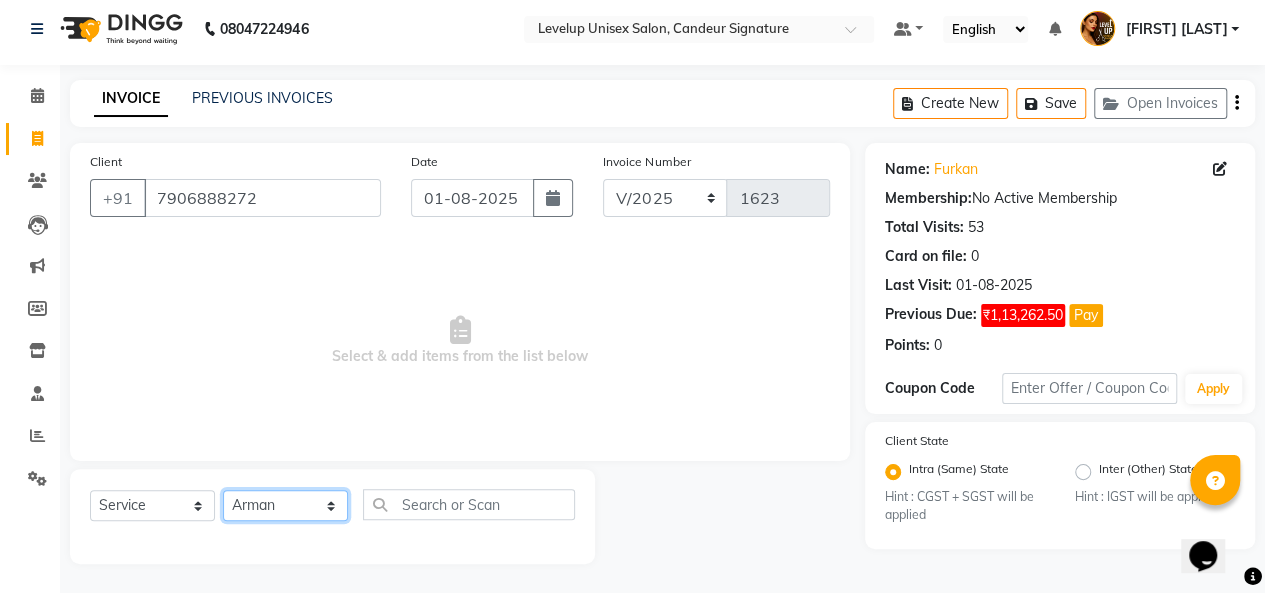 click on "Select Stylist Aadil  Anshu Arman  Furkan Ahmad  Muskan Nishu   Ritesh  Roshni  sameer malik Sanjana    Shadab Sneha Vikash" 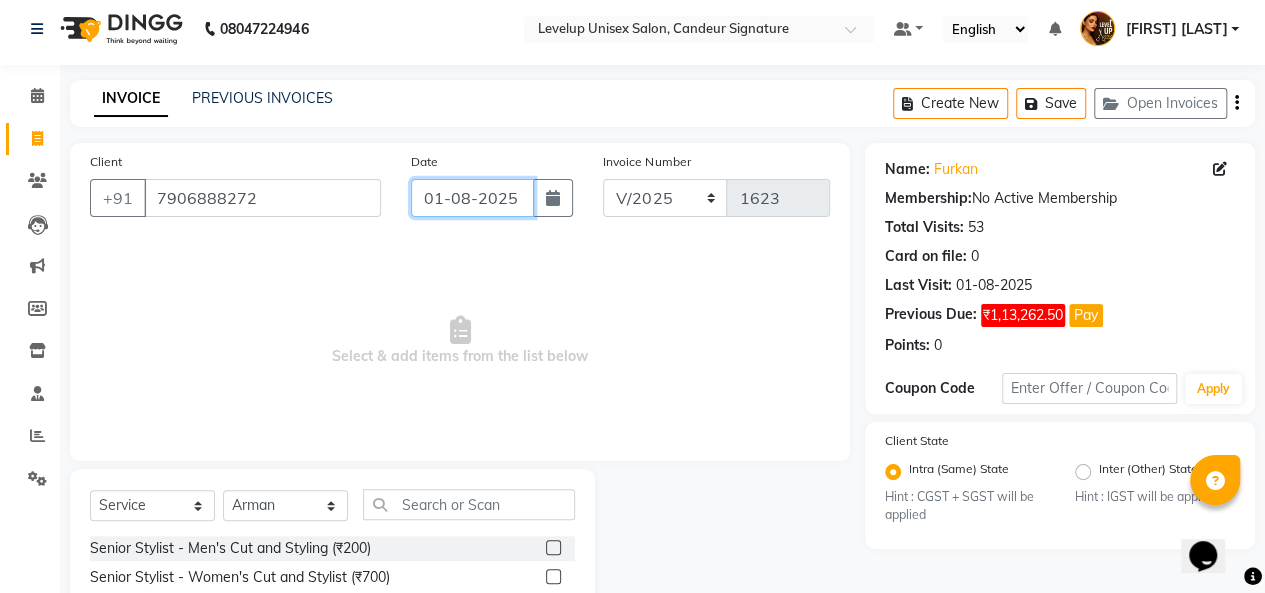 click on "01-08-2025" 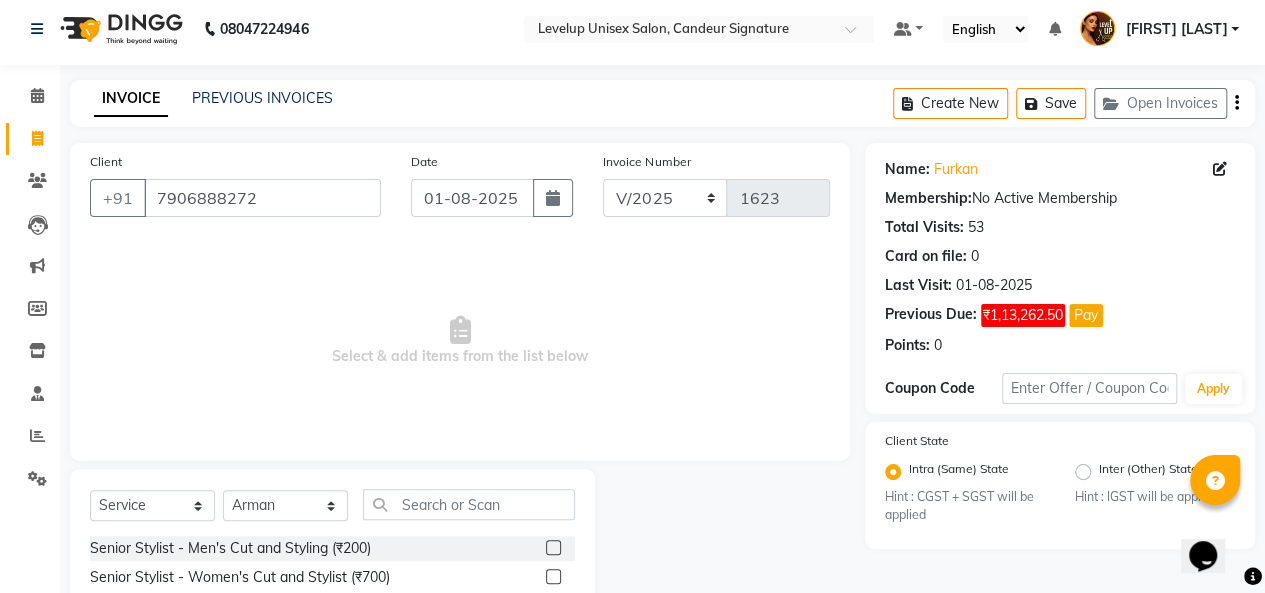 select on "8" 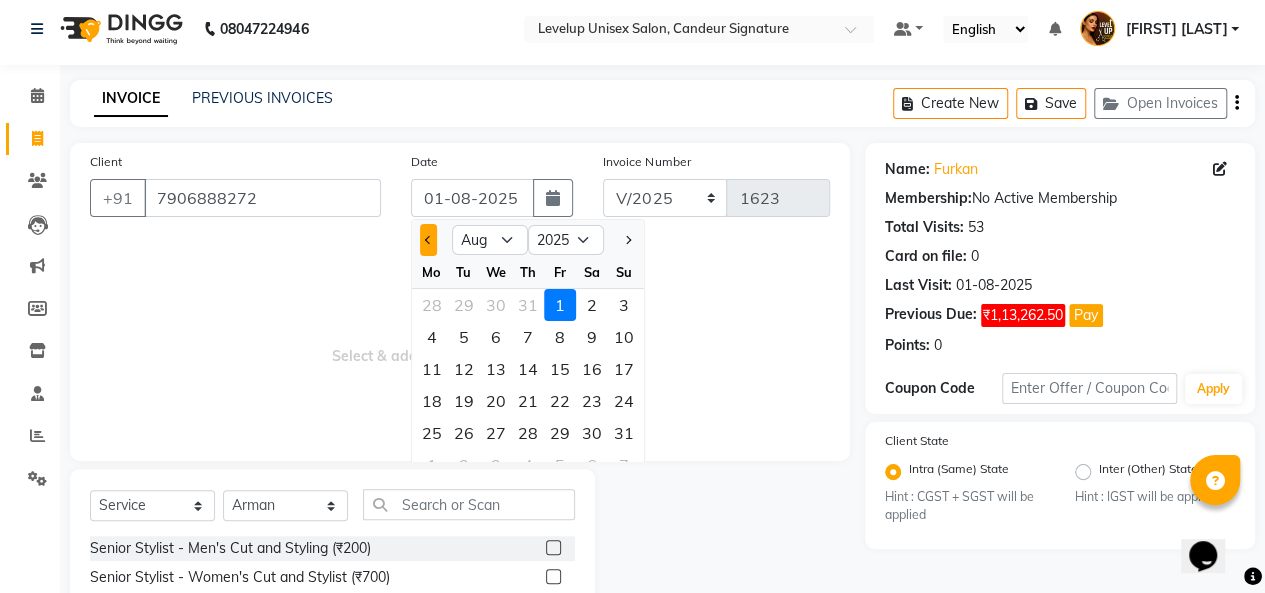 click 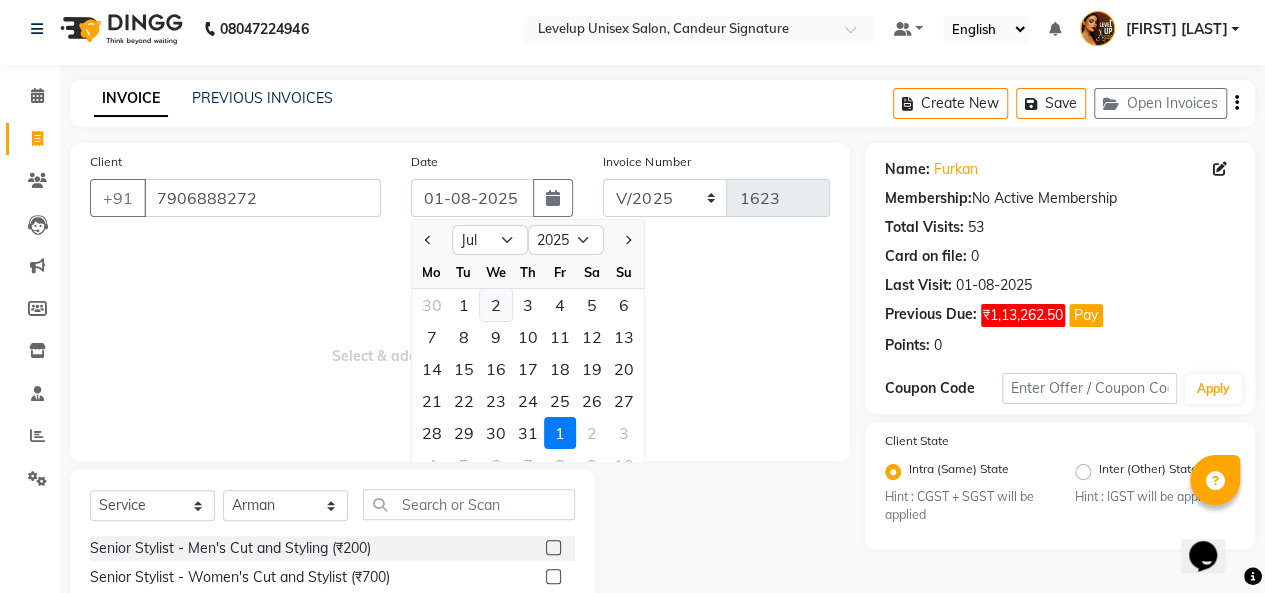click on "2" 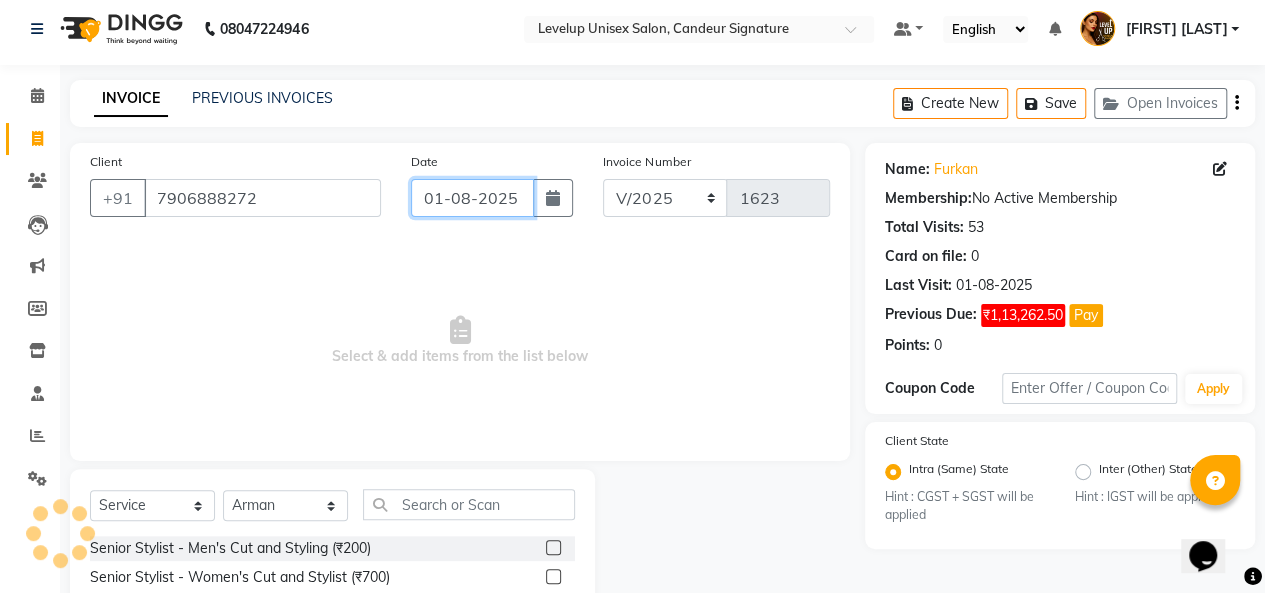 type on "02-07-2025" 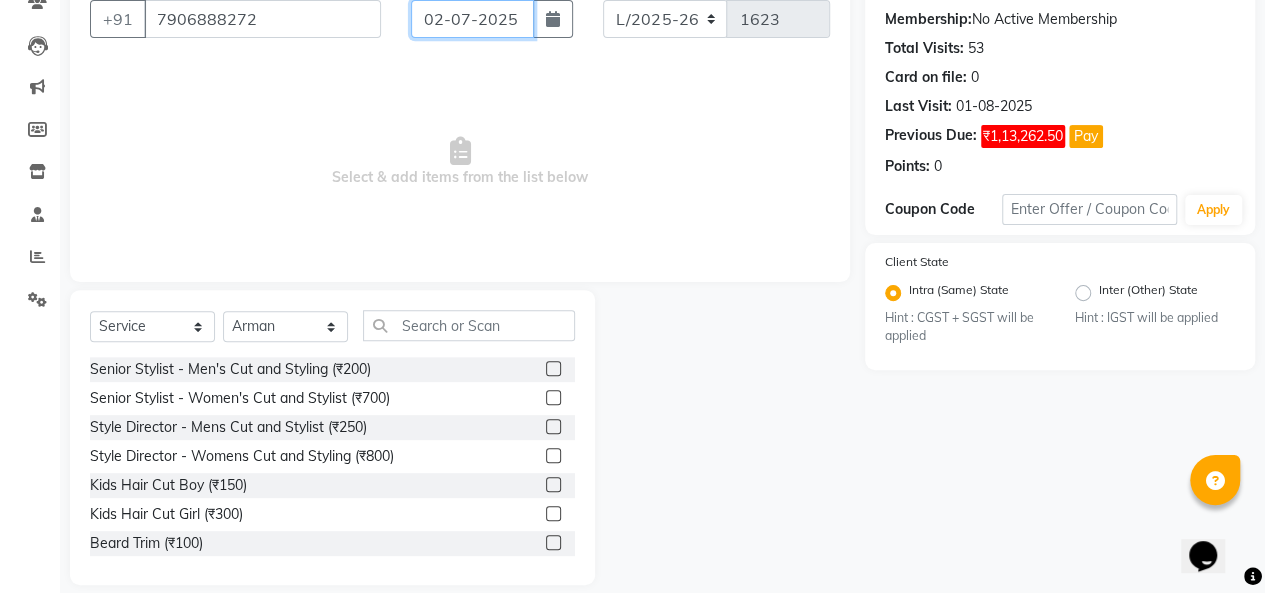 scroll, scrollTop: 207, scrollLeft: 0, axis: vertical 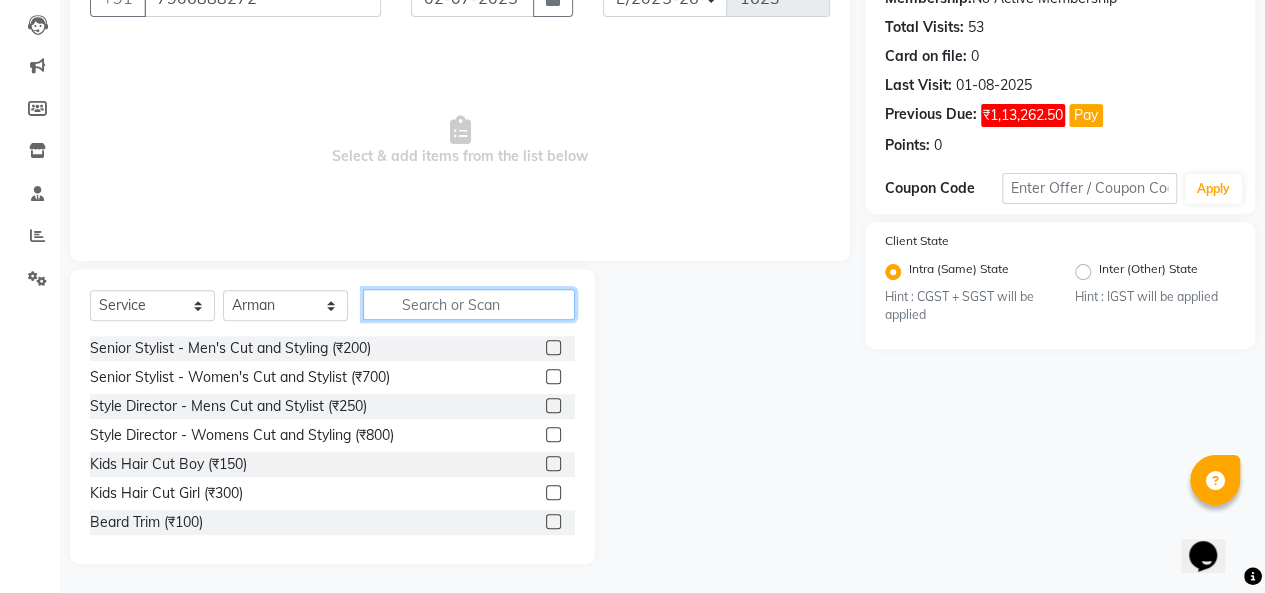 click 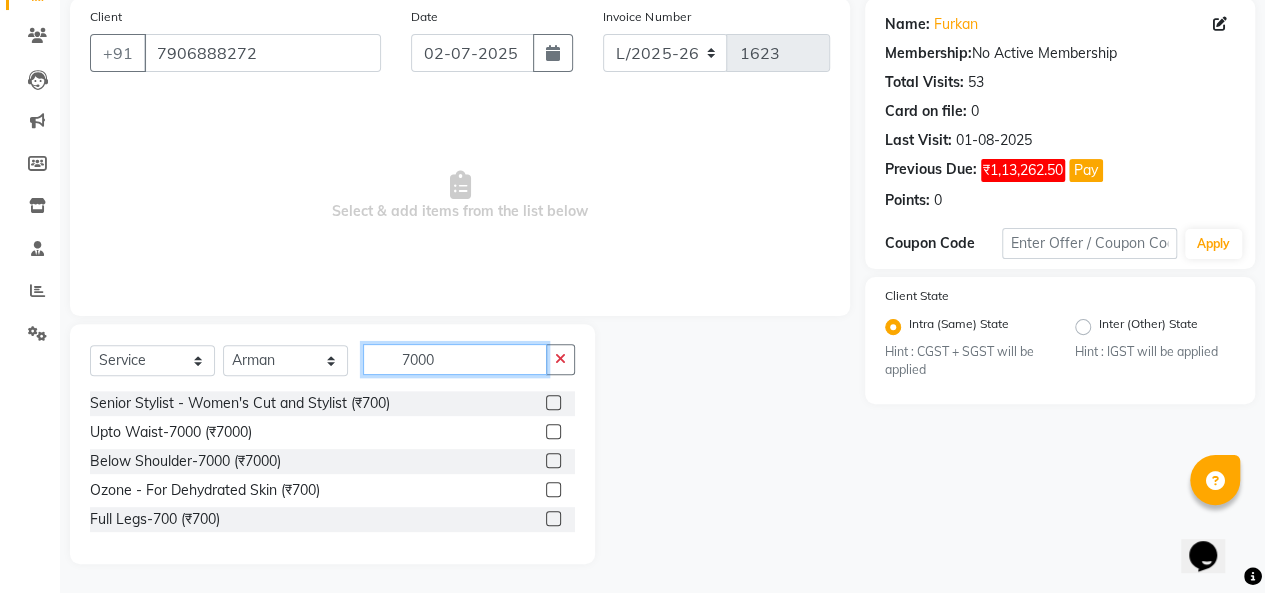 scroll, scrollTop: 65, scrollLeft: 0, axis: vertical 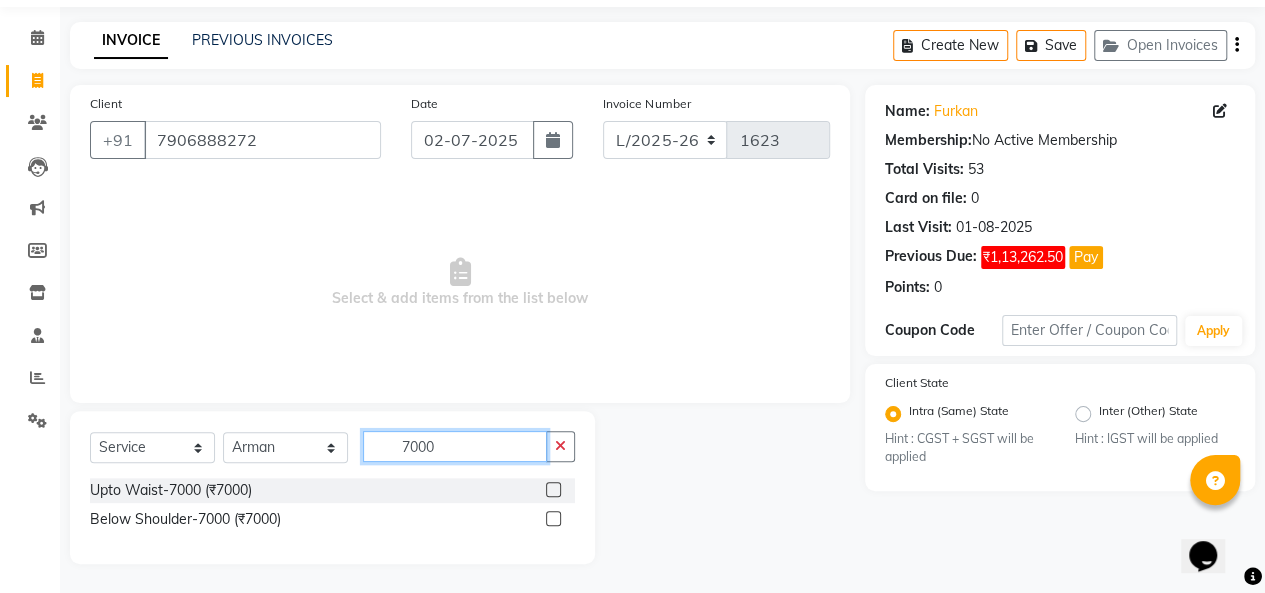 type on "7000" 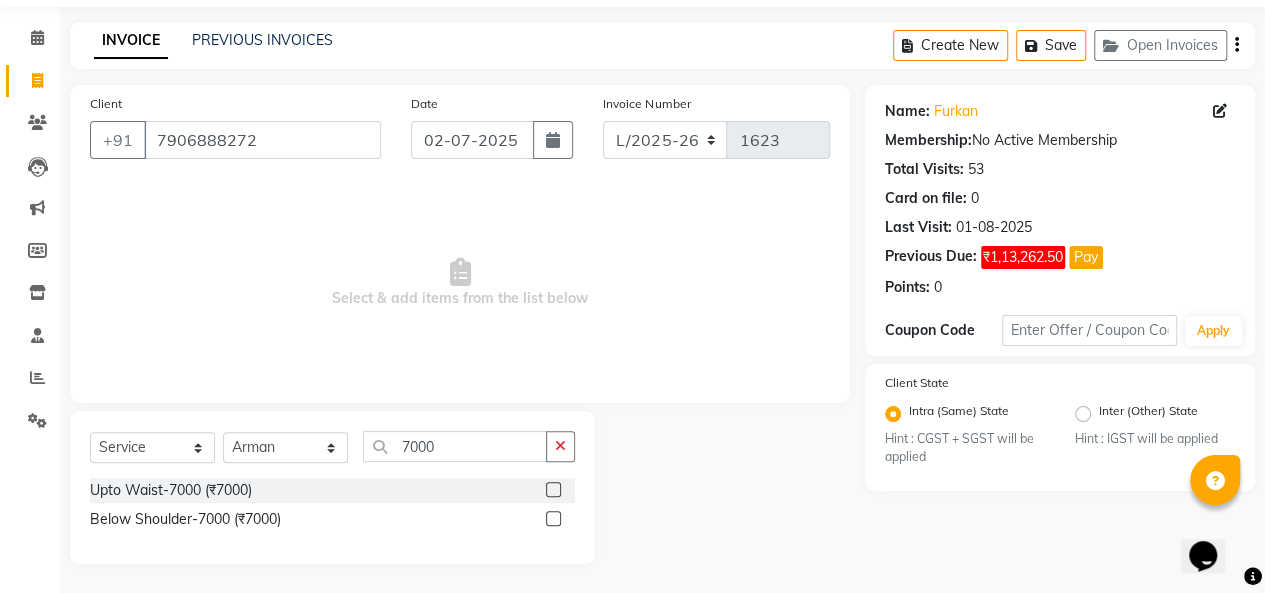 click 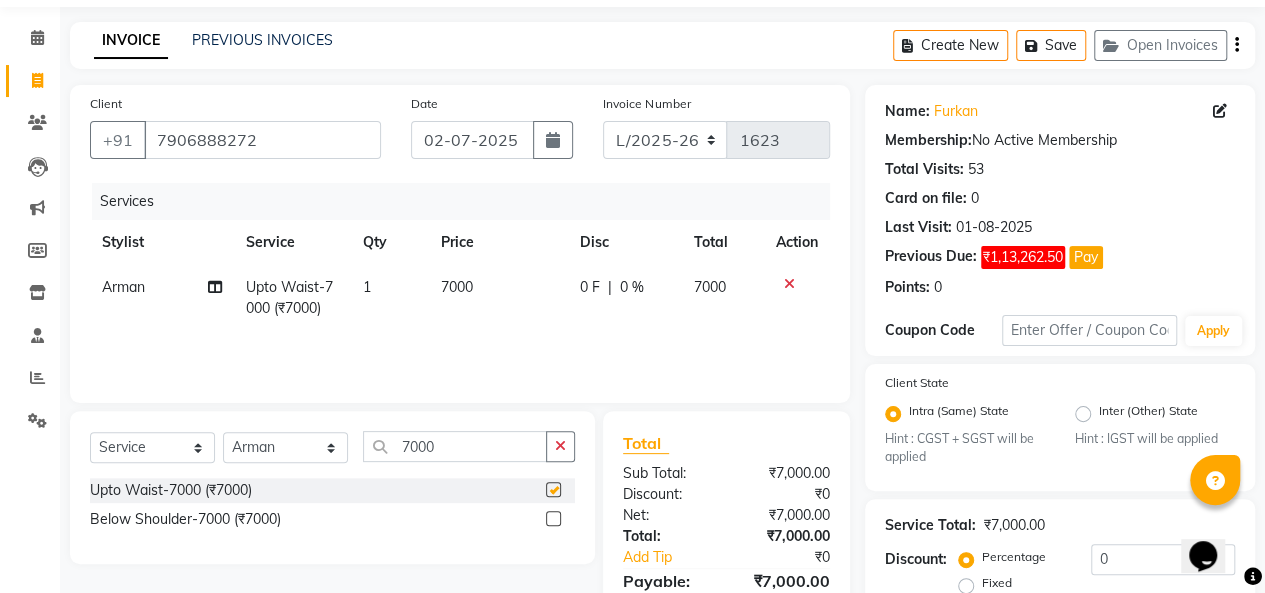 checkbox on "false" 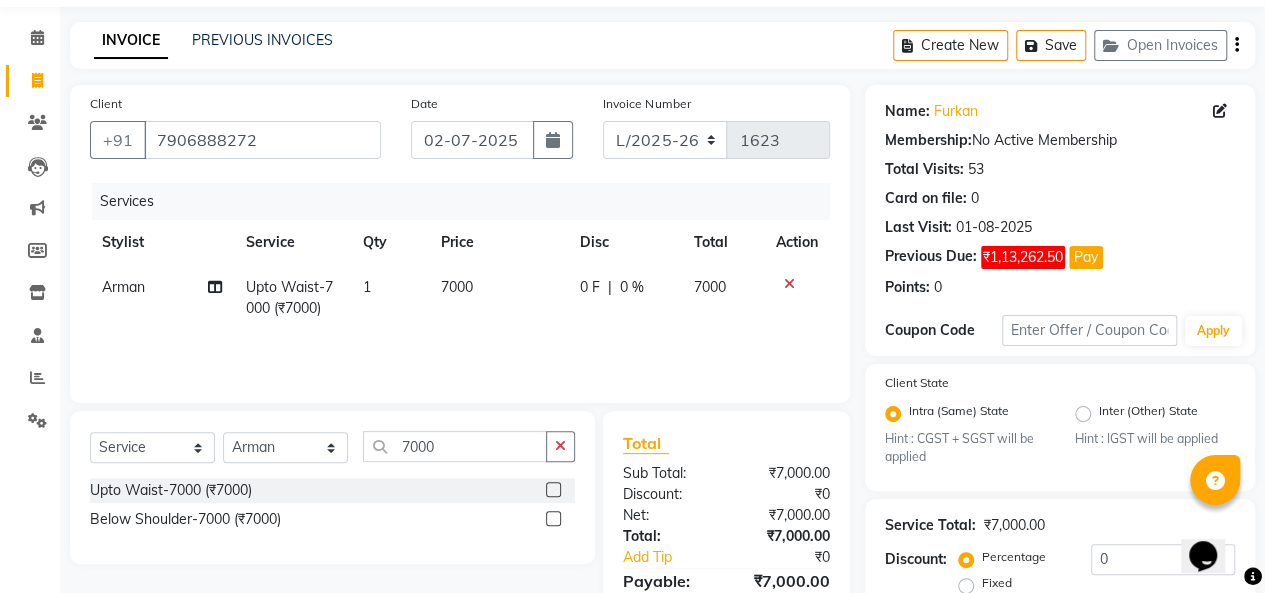 scroll, scrollTop: 242, scrollLeft: 0, axis: vertical 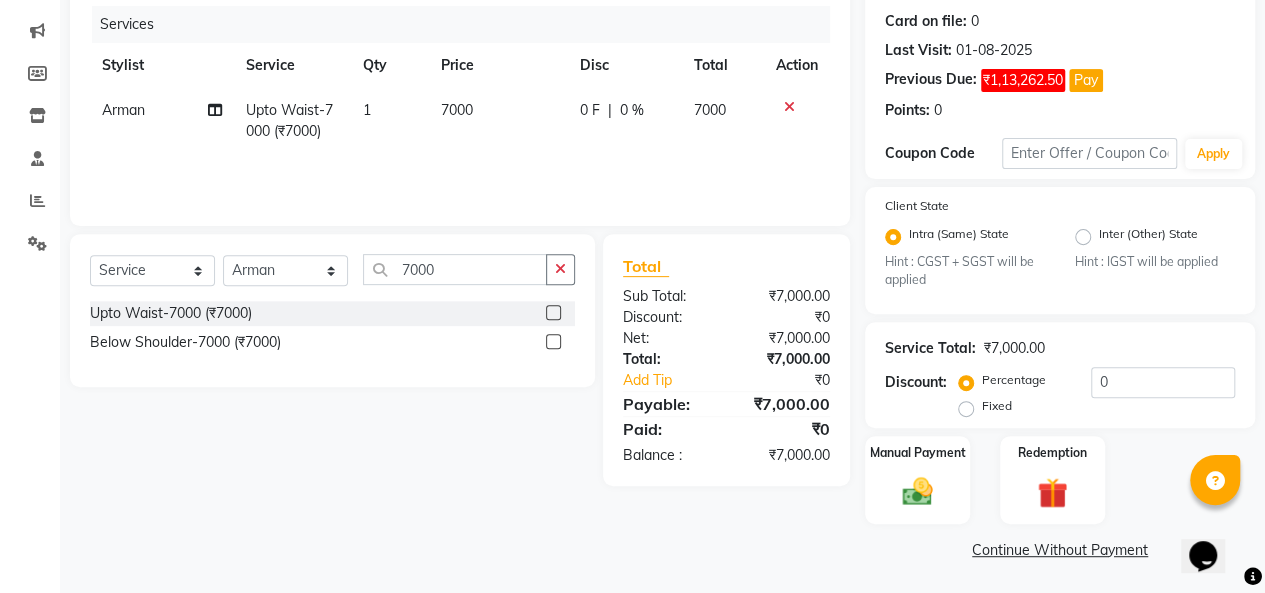 click on "Continue Without Payment" 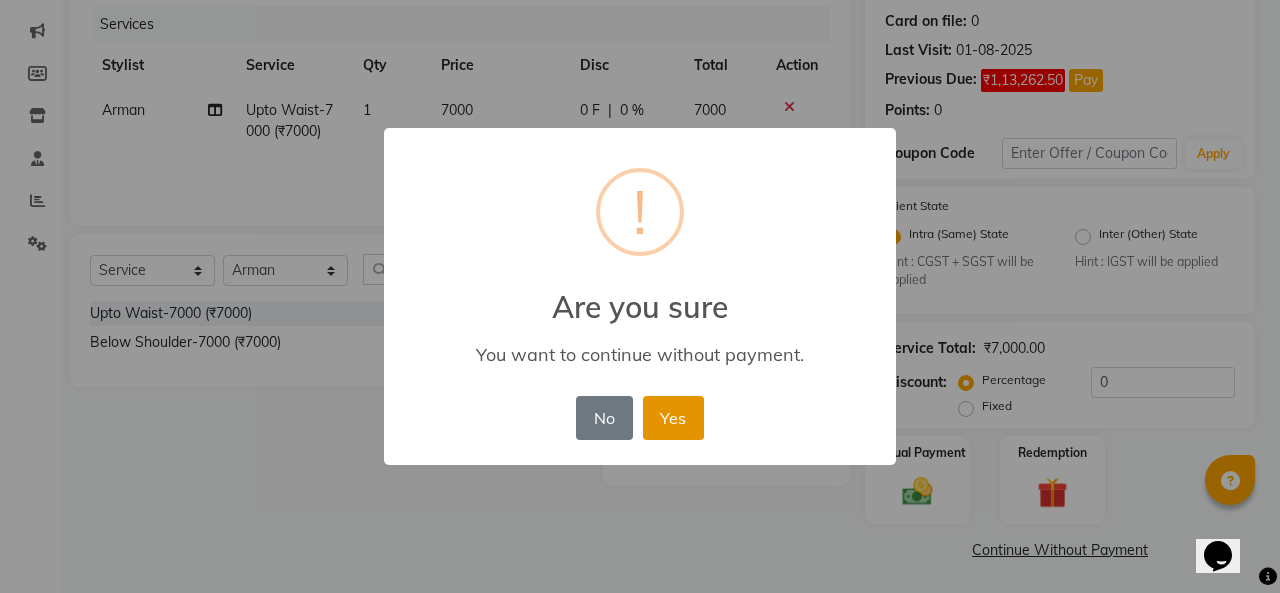 click on "Yes" at bounding box center (673, 418) 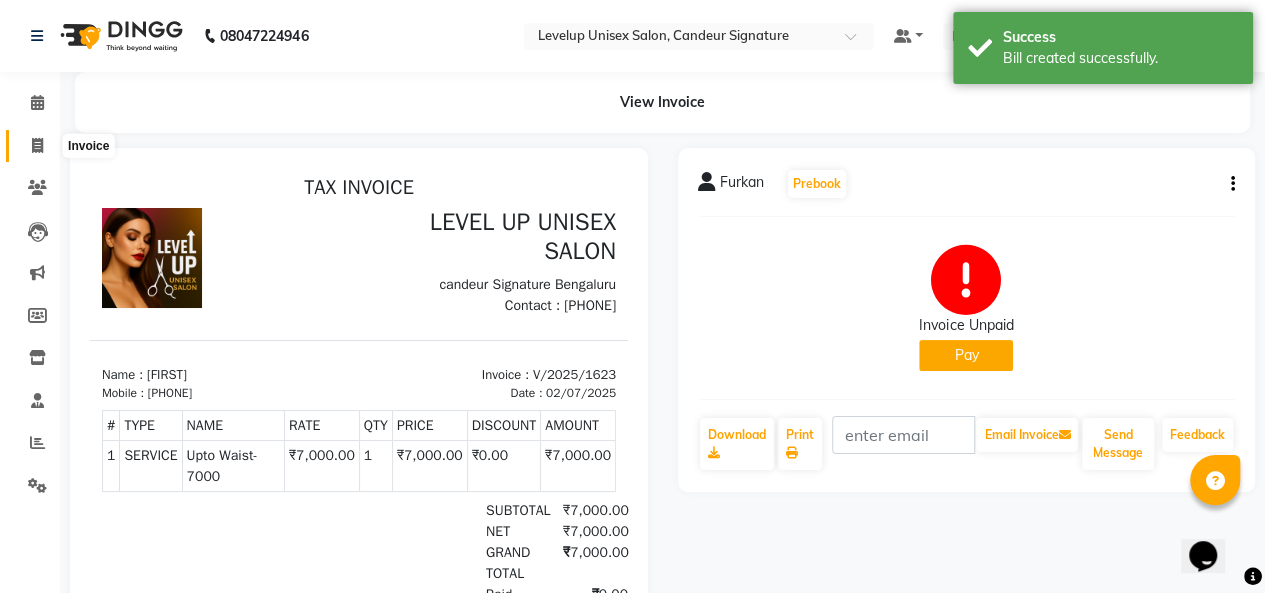 scroll, scrollTop: 0, scrollLeft: 0, axis: both 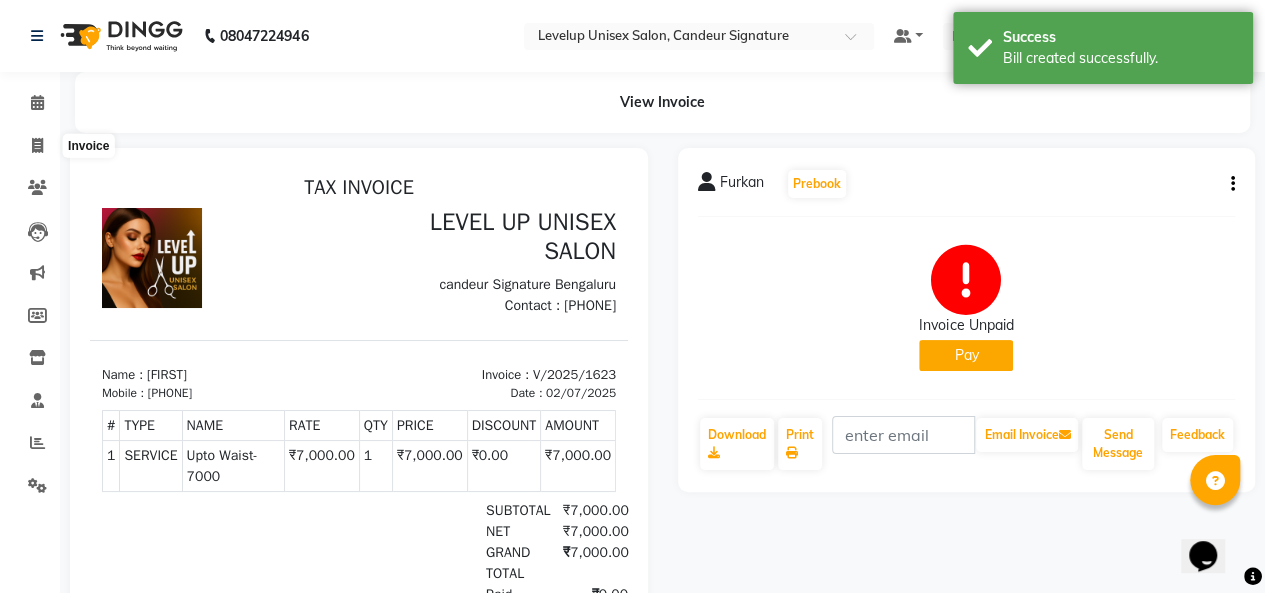 select on "service" 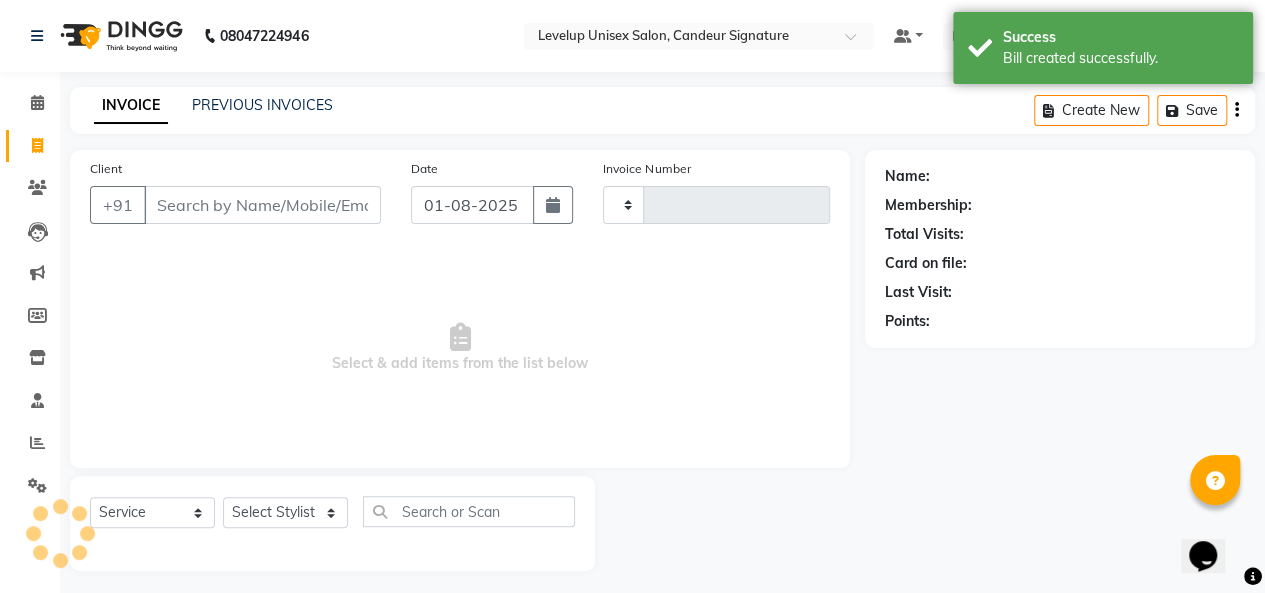 scroll, scrollTop: 7, scrollLeft: 0, axis: vertical 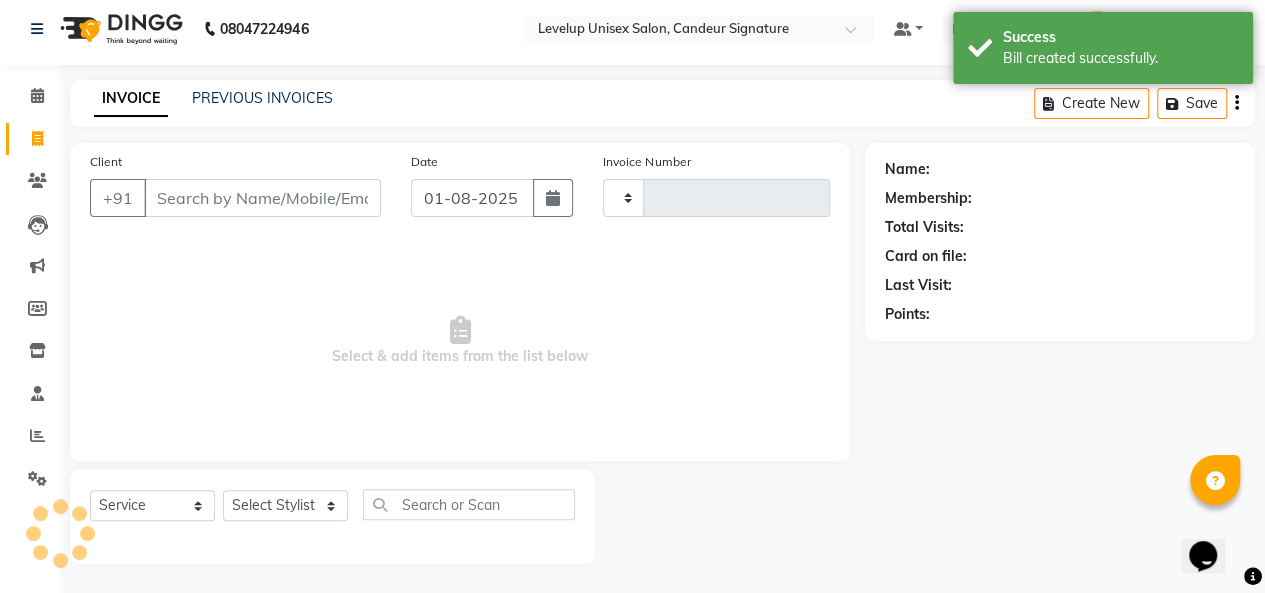 click on "Client" at bounding box center (262, 198) 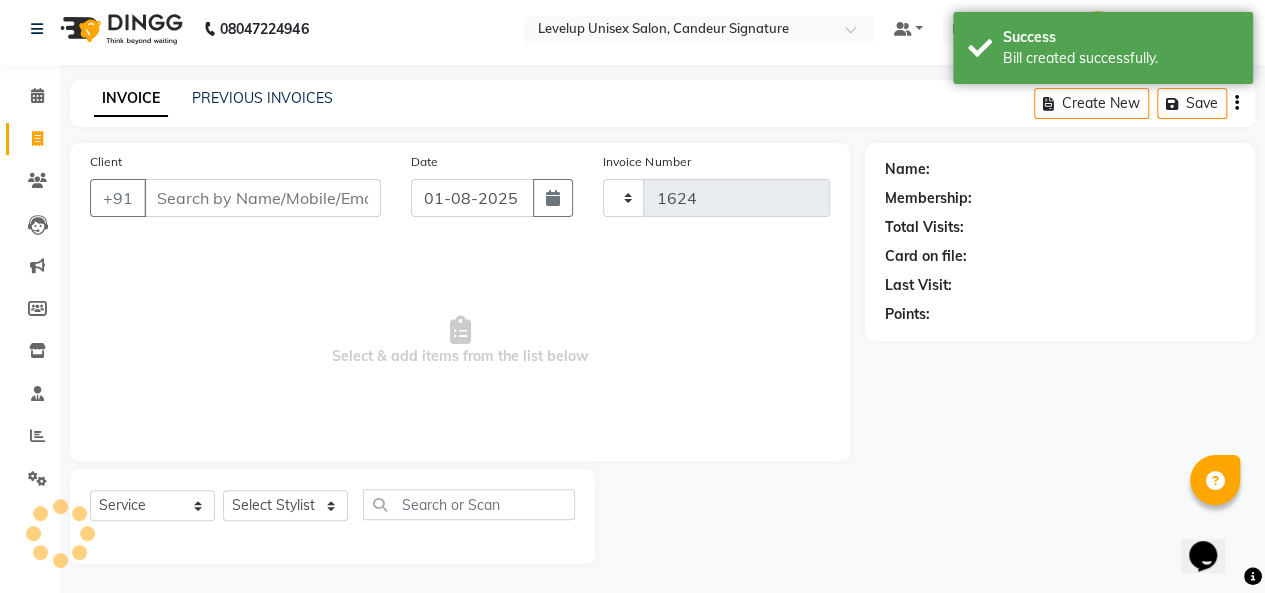 select on "7681" 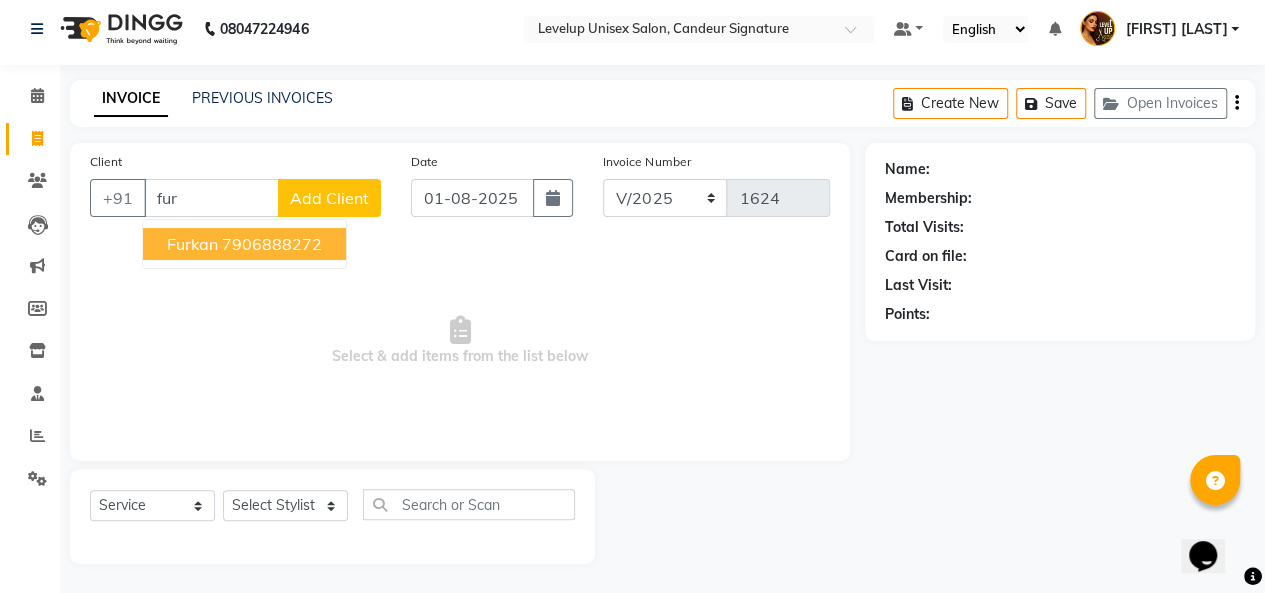 click on "7906888272" at bounding box center (272, 244) 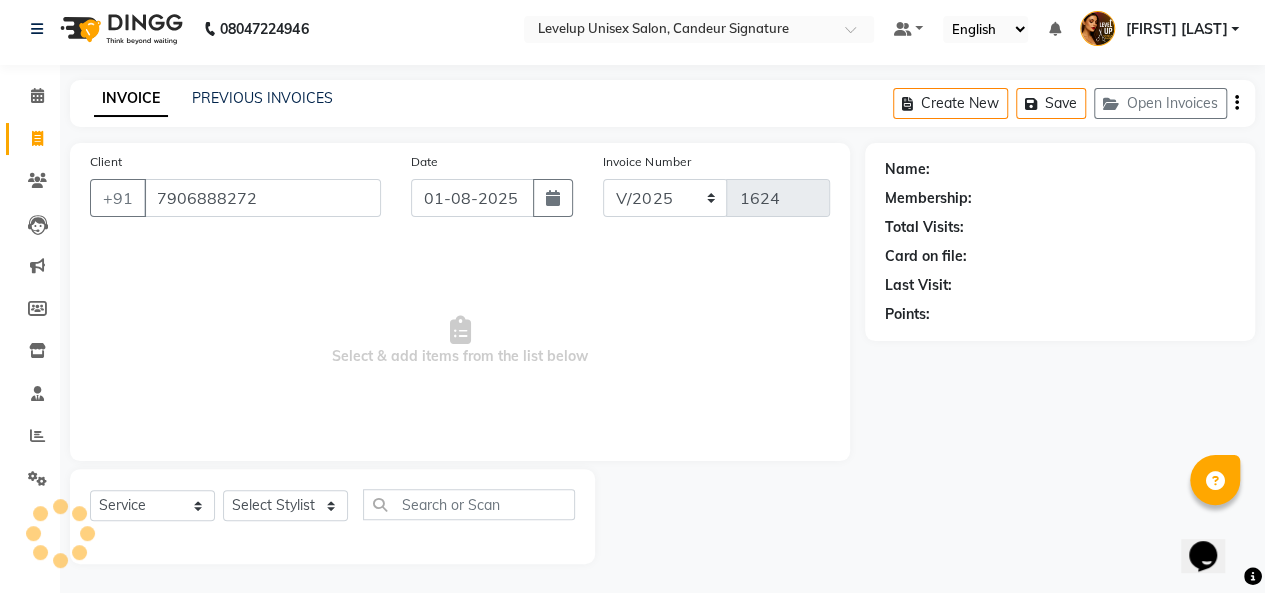type on "7906888272" 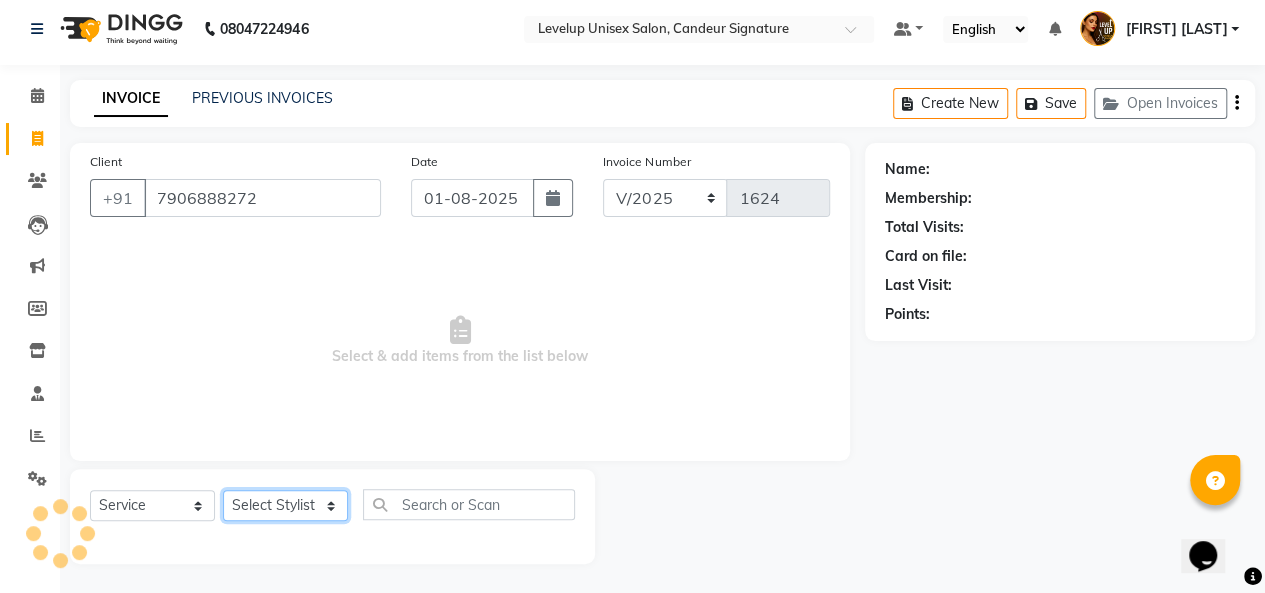 click on "Select Stylist Aadil  Anshu Arman  Furkan Ahmad  Muskan Nishu   Ritesh  Roshni  sameer malik Sanjana    Shadab Sneha Vikash" 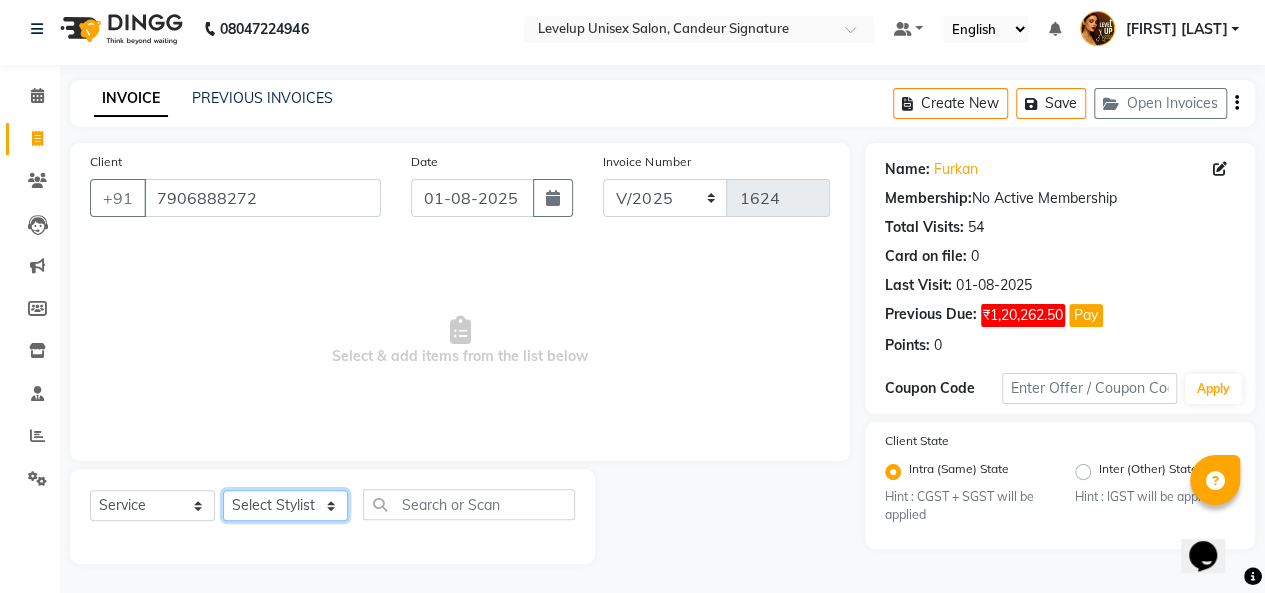 select on "82478" 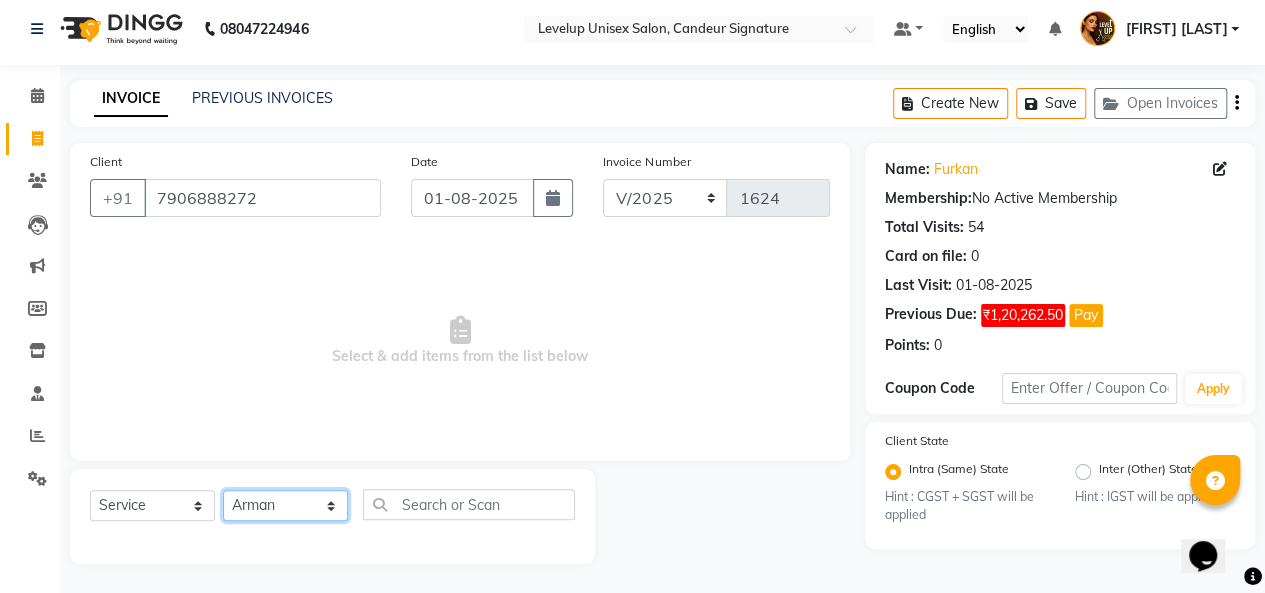 click on "Select Stylist Aadil  Anshu Arman  Furkan Ahmad  Muskan Nishu   Ritesh  Roshni  sameer malik Sanjana    Shadab Sneha Vikash" 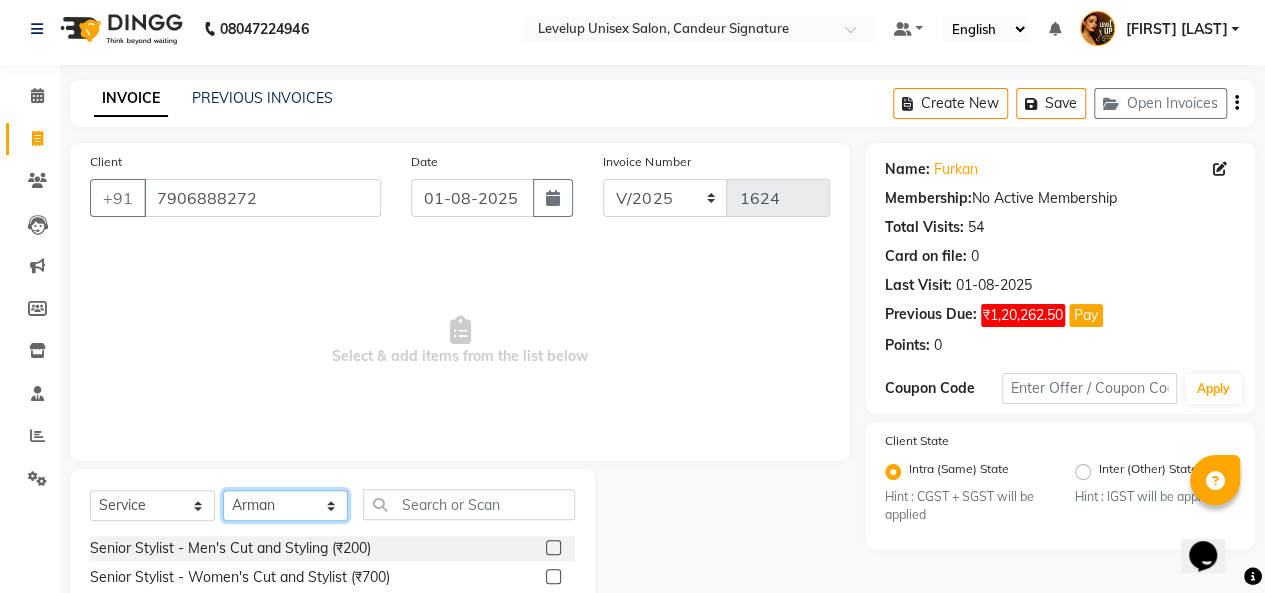 scroll, scrollTop: 207, scrollLeft: 0, axis: vertical 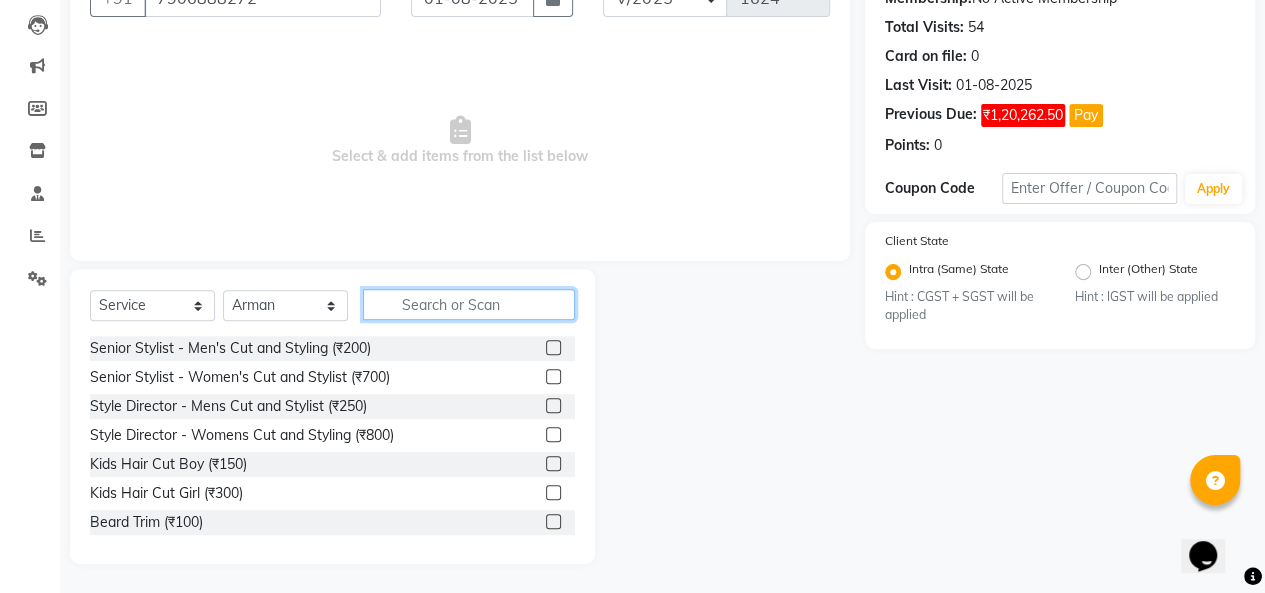 click 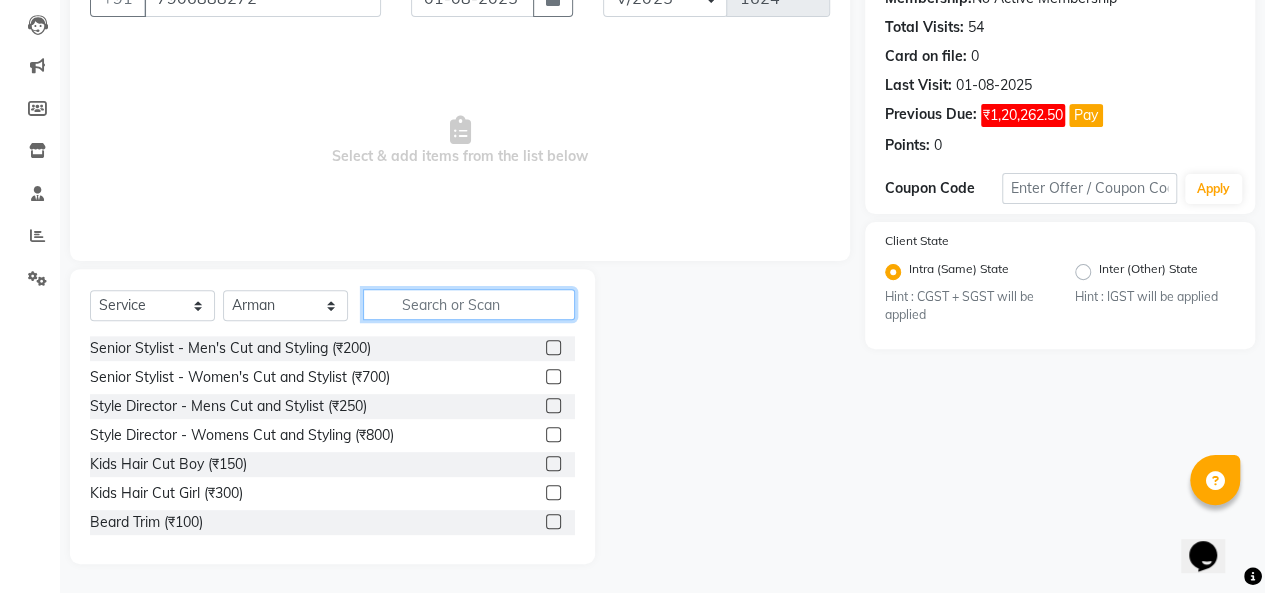 scroll, scrollTop: 0, scrollLeft: 0, axis: both 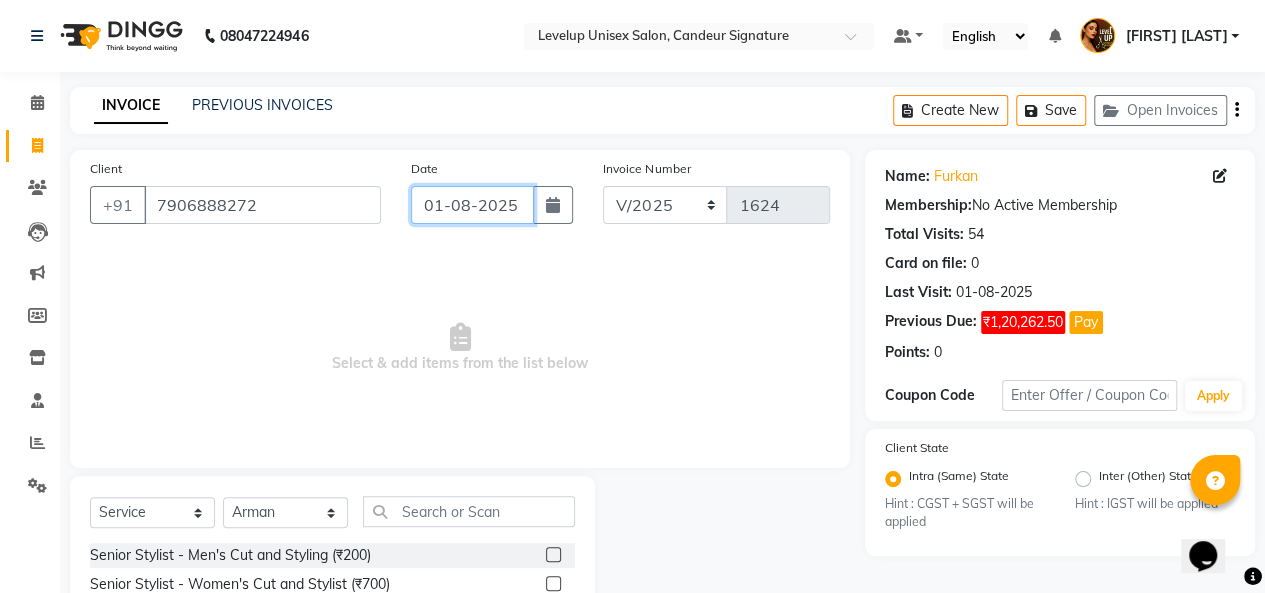 click on "01-08-2025" 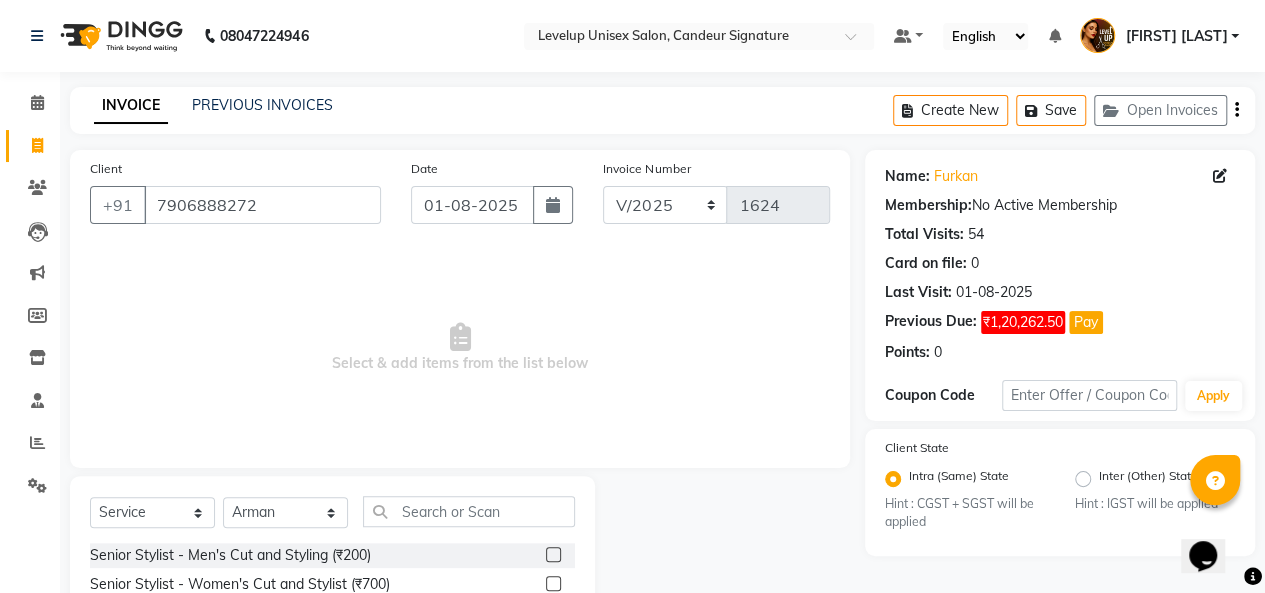 select on "8" 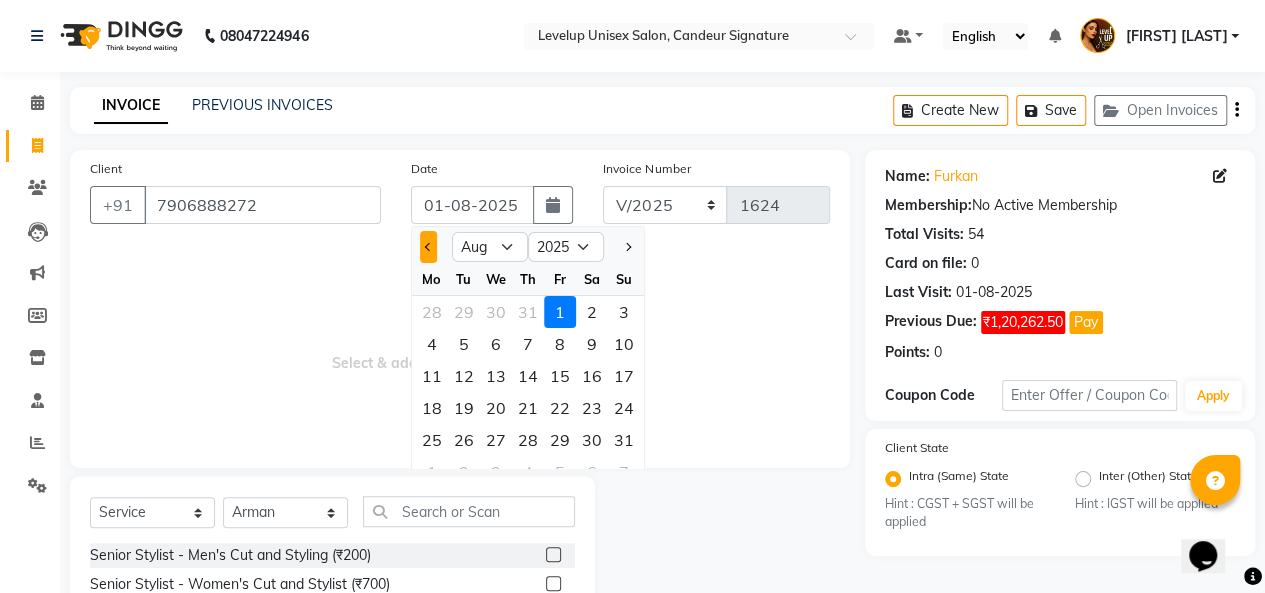 click 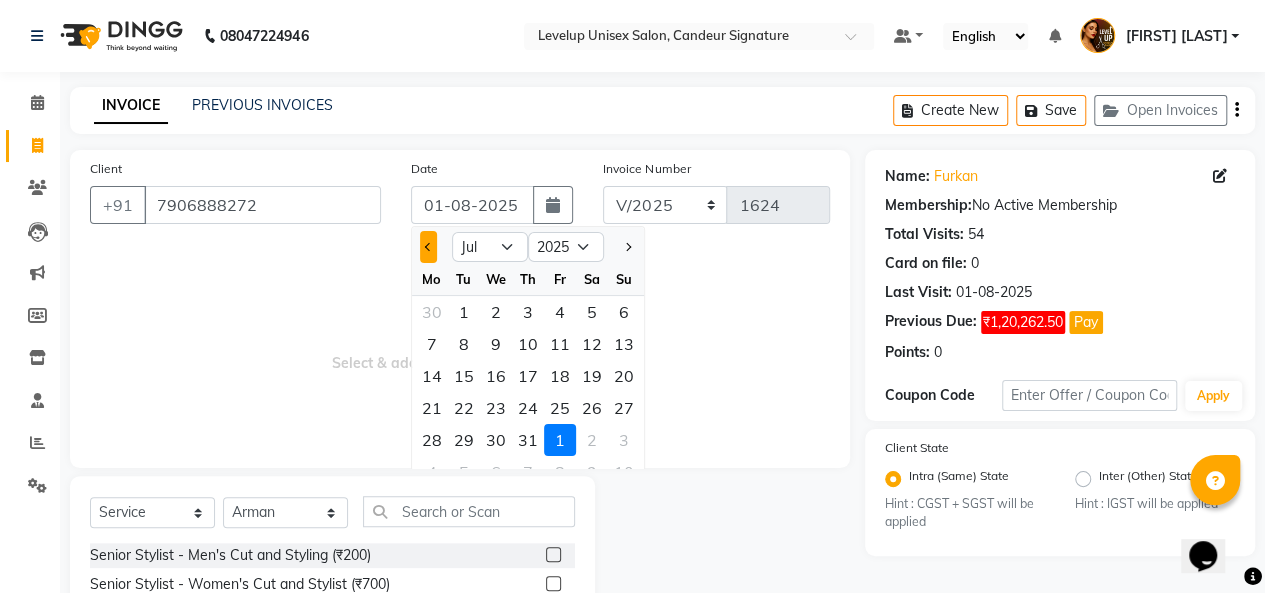 click 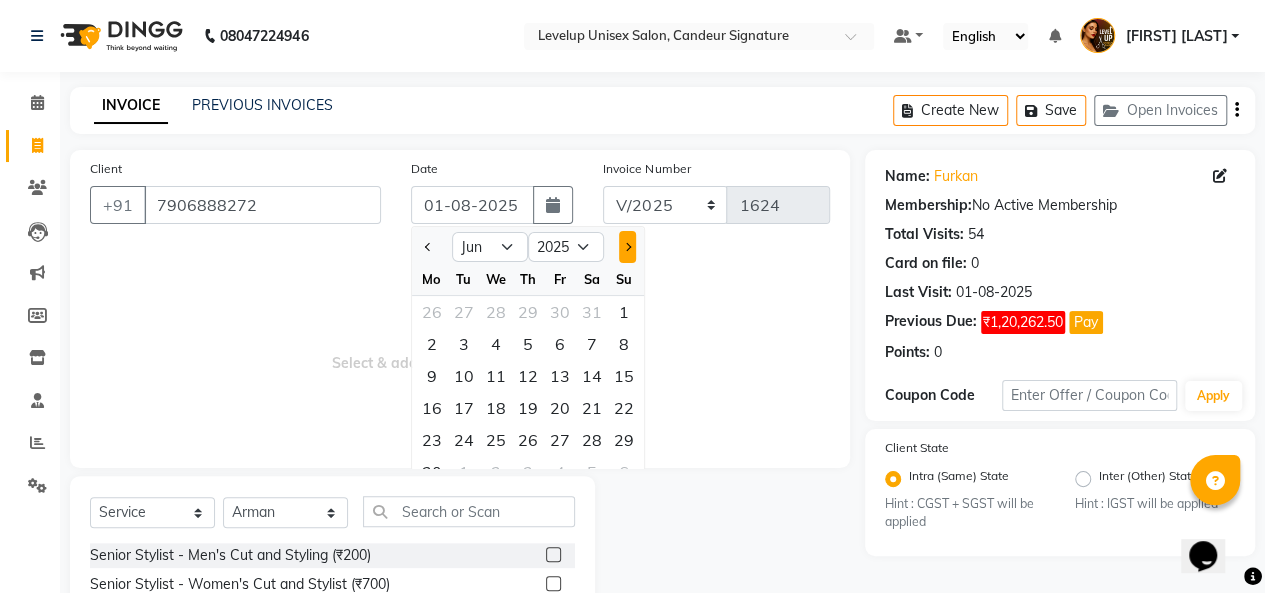 click 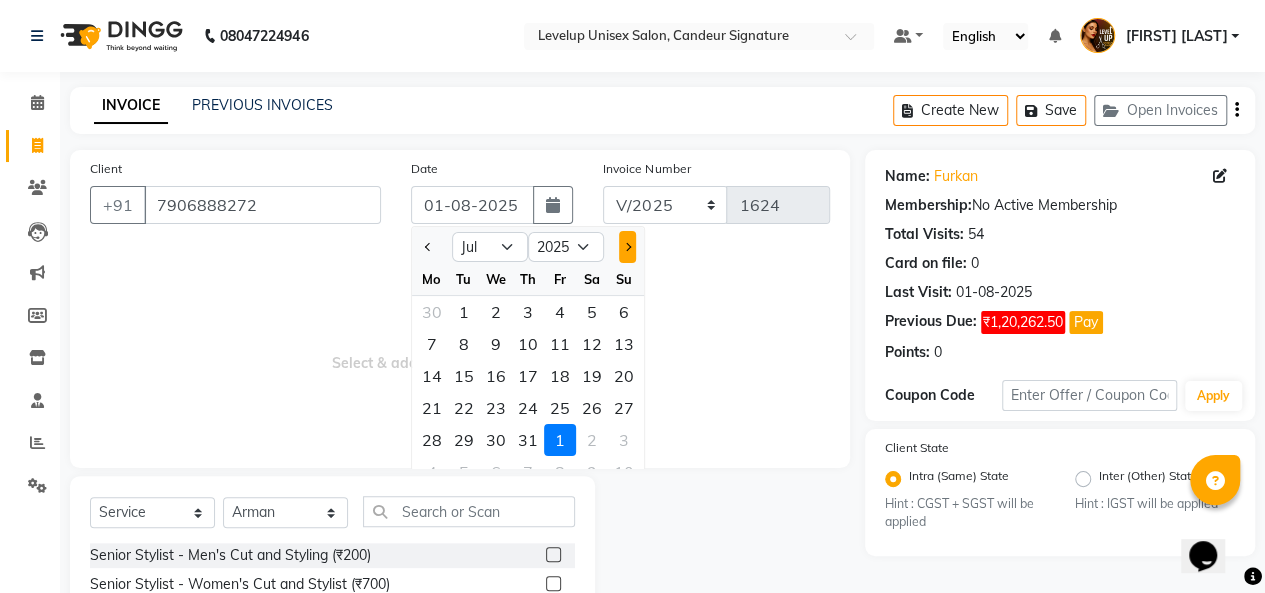 click 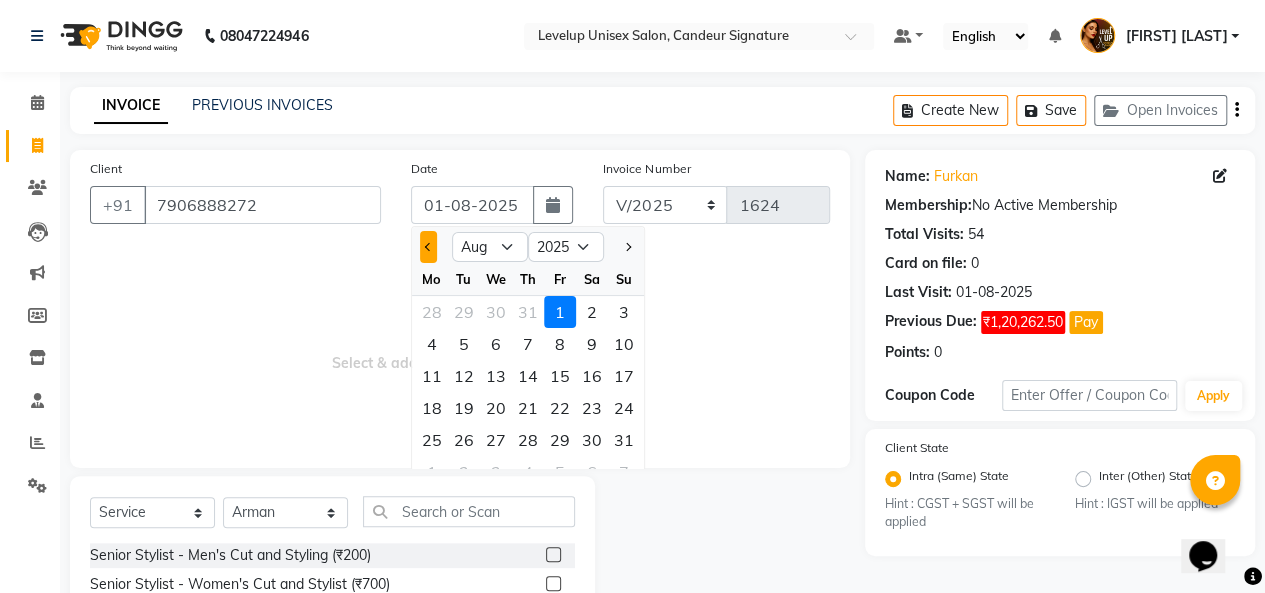 click 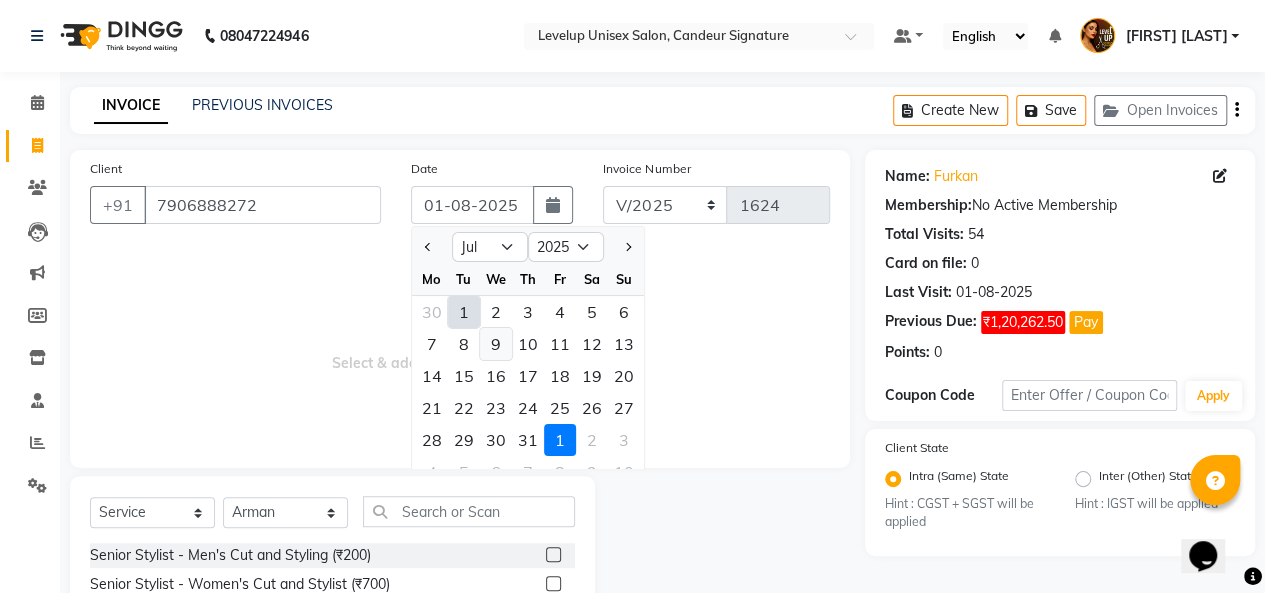click on "9" 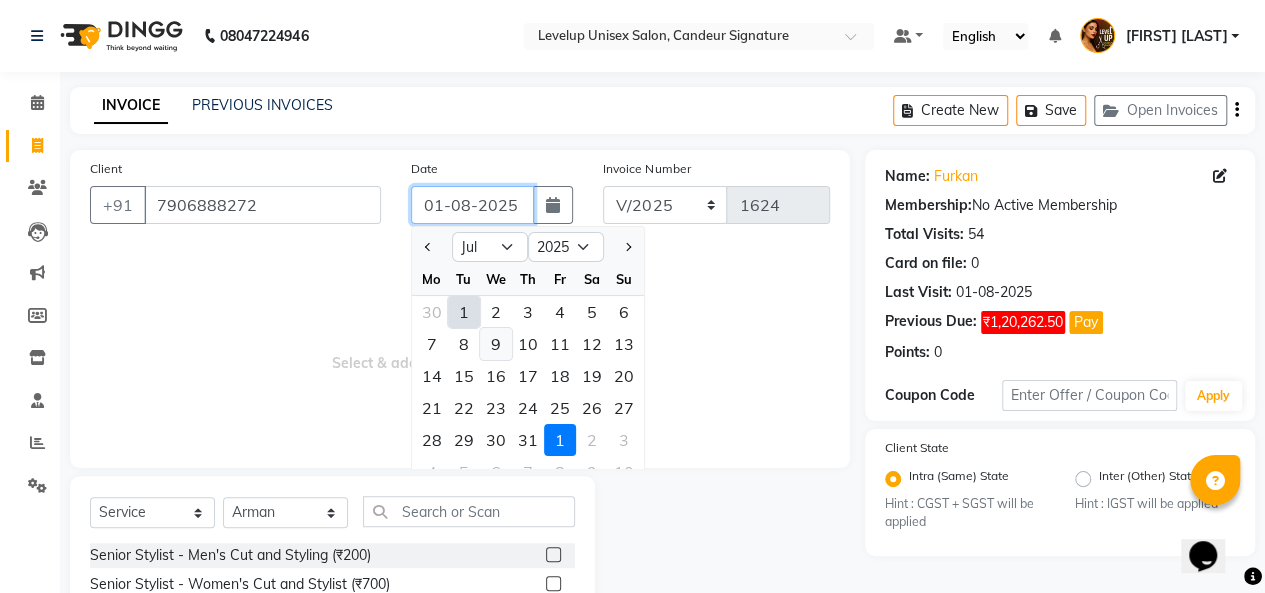 type on "09-07-2025" 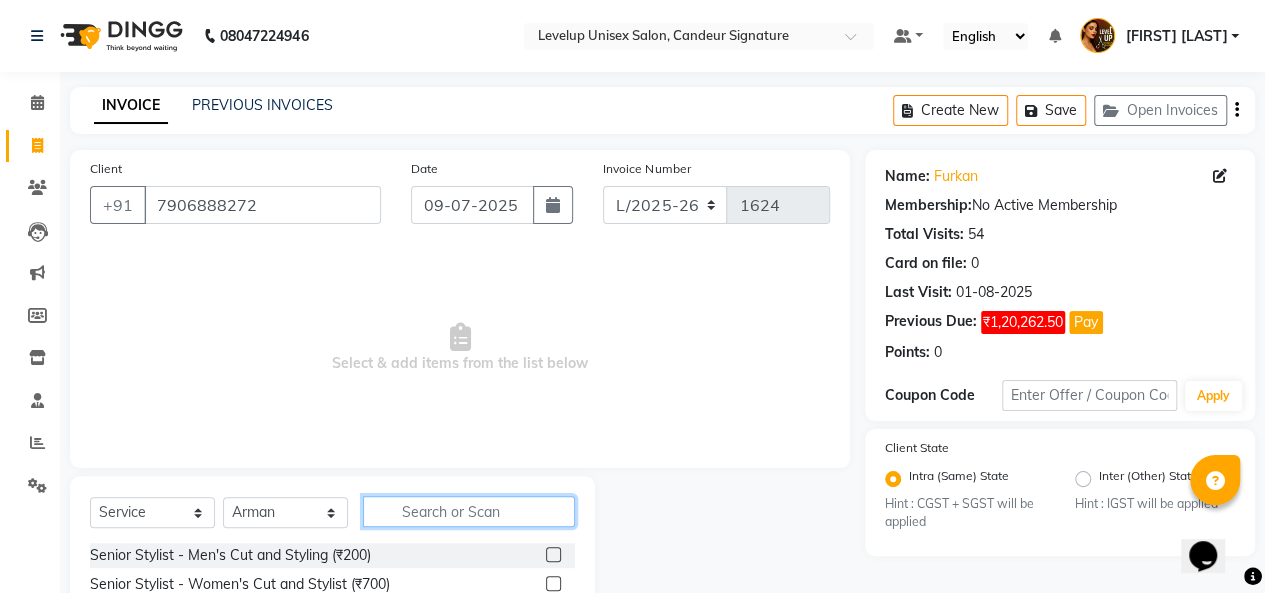 click 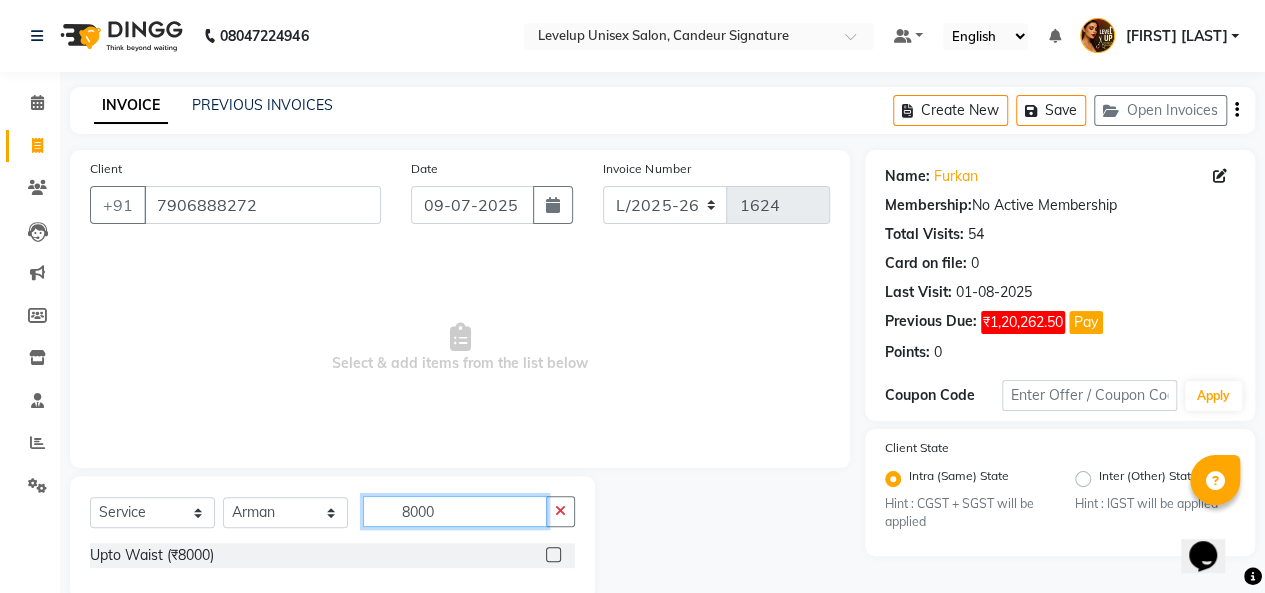scroll, scrollTop: 36, scrollLeft: 0, axis: vertical 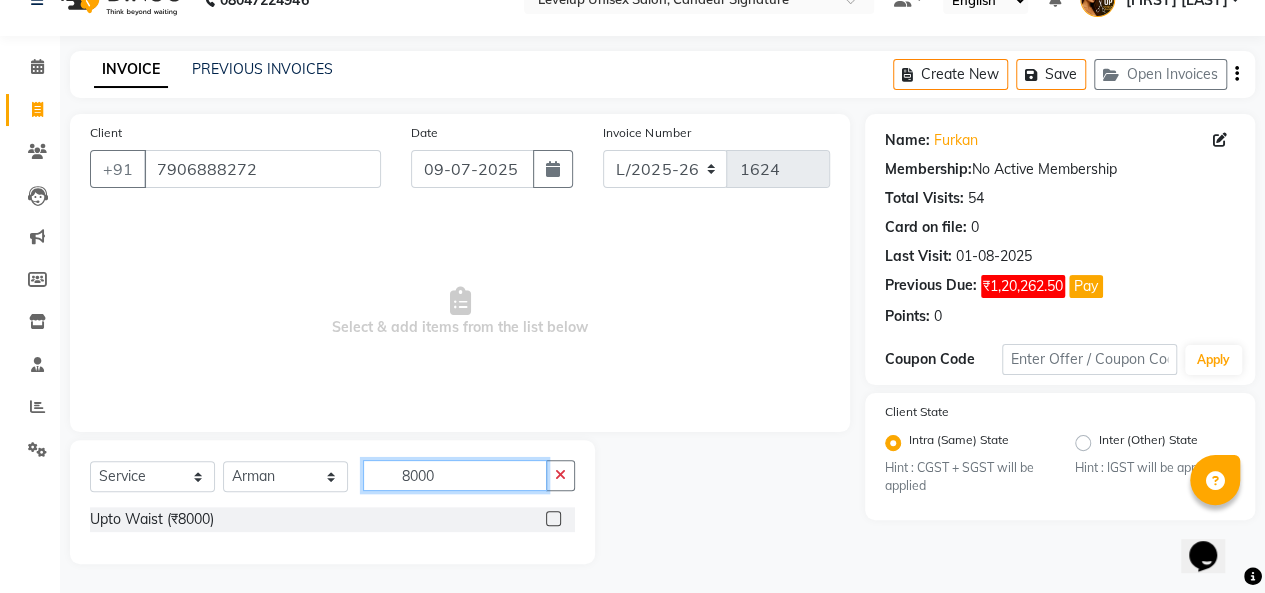 type on "8000" 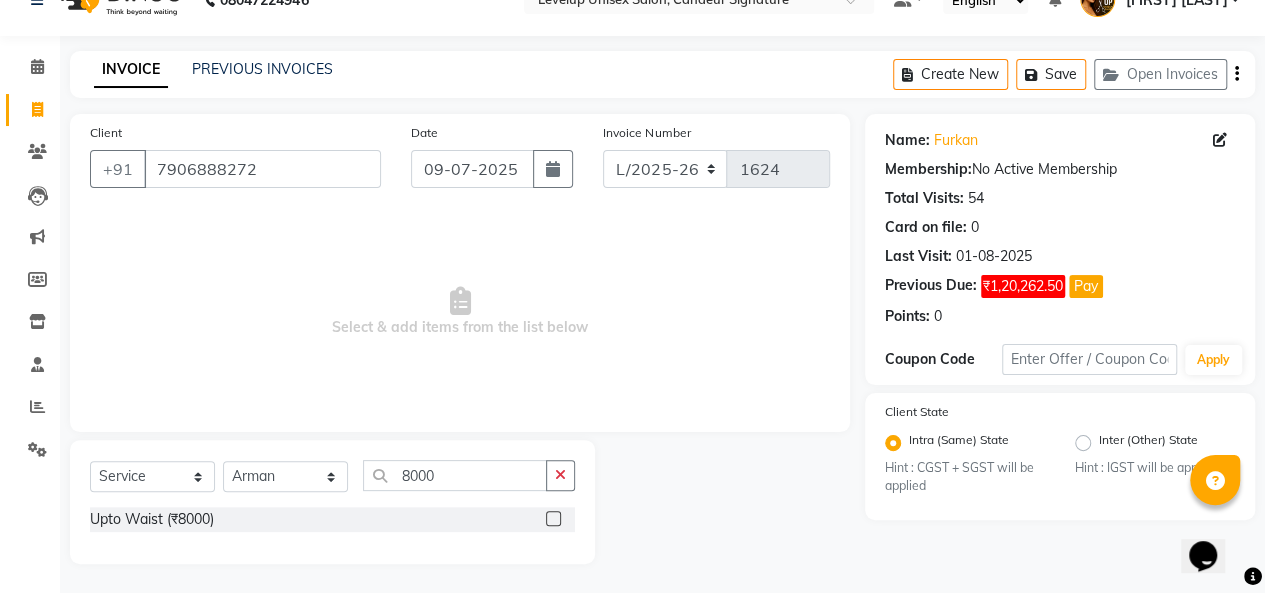 click 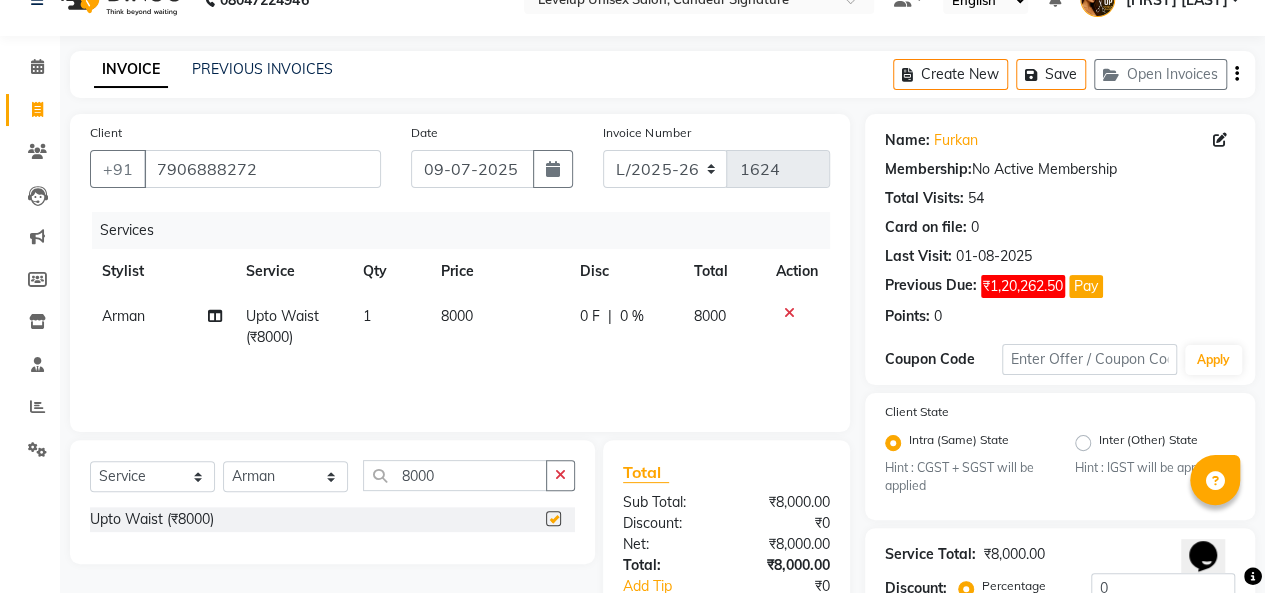 checkbox on "false" 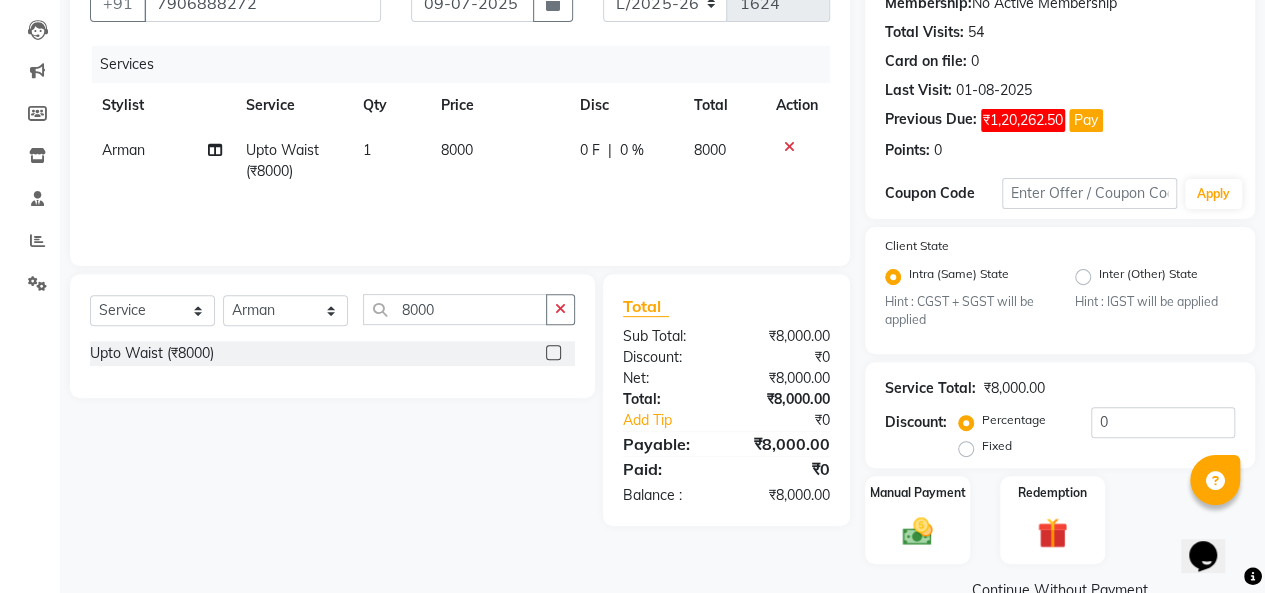 scroll, scrollTop: 242, scrollLeft: 0, axis: vertical 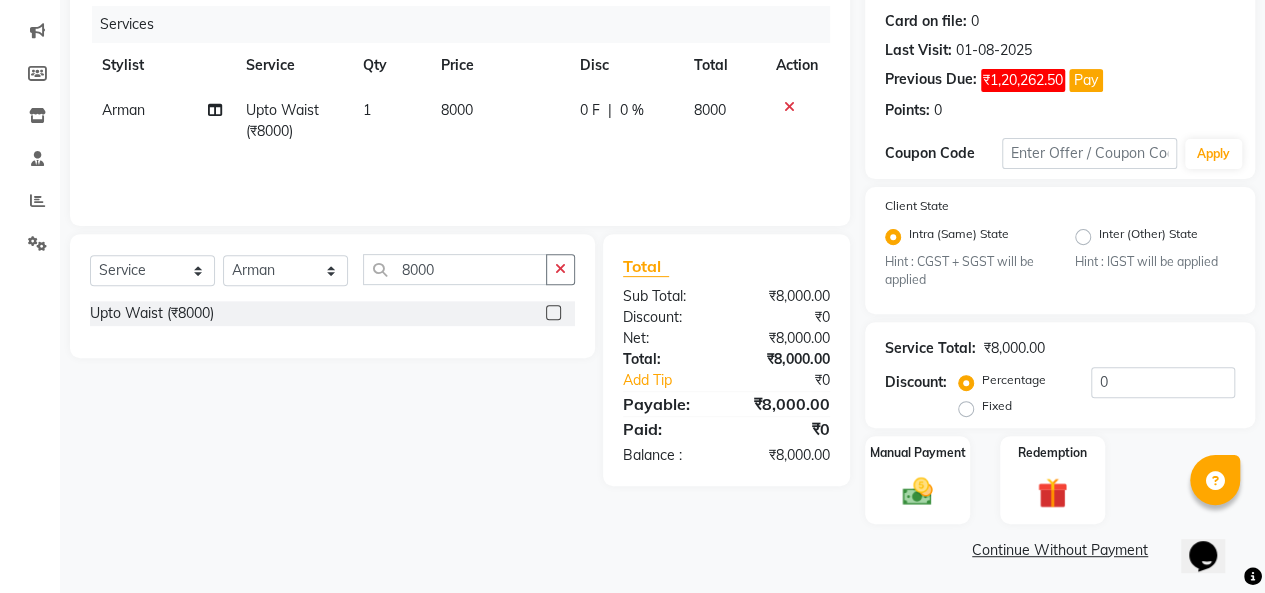 click on "Continue Without Payment" 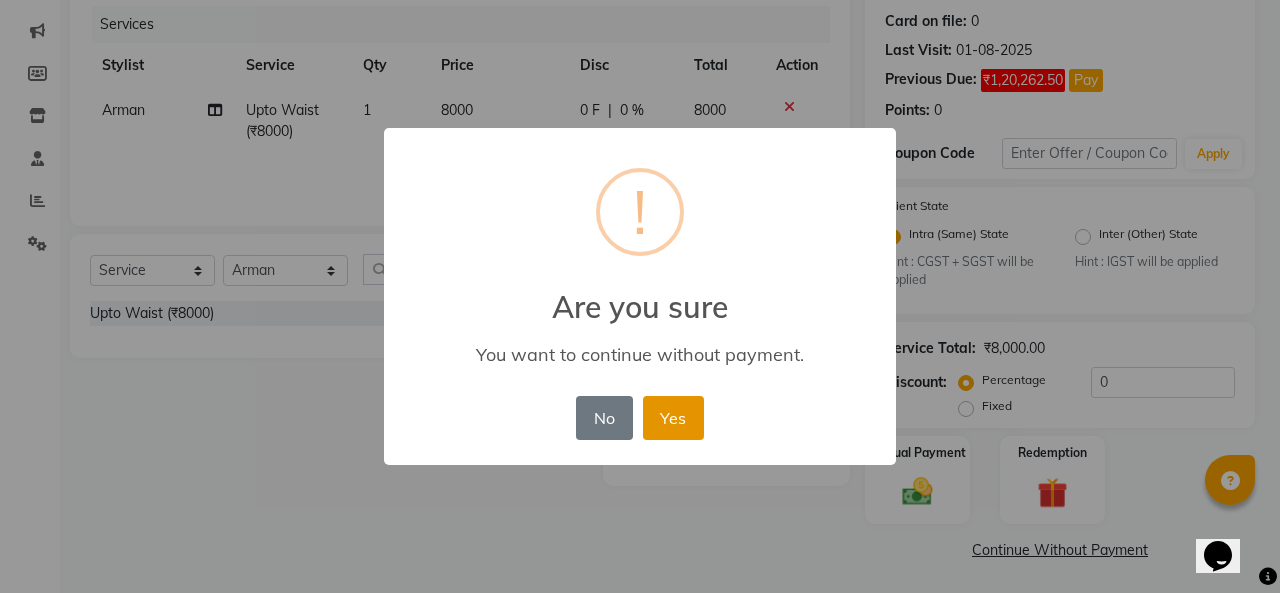 click on "Yes" at bounding box center [673, 418] 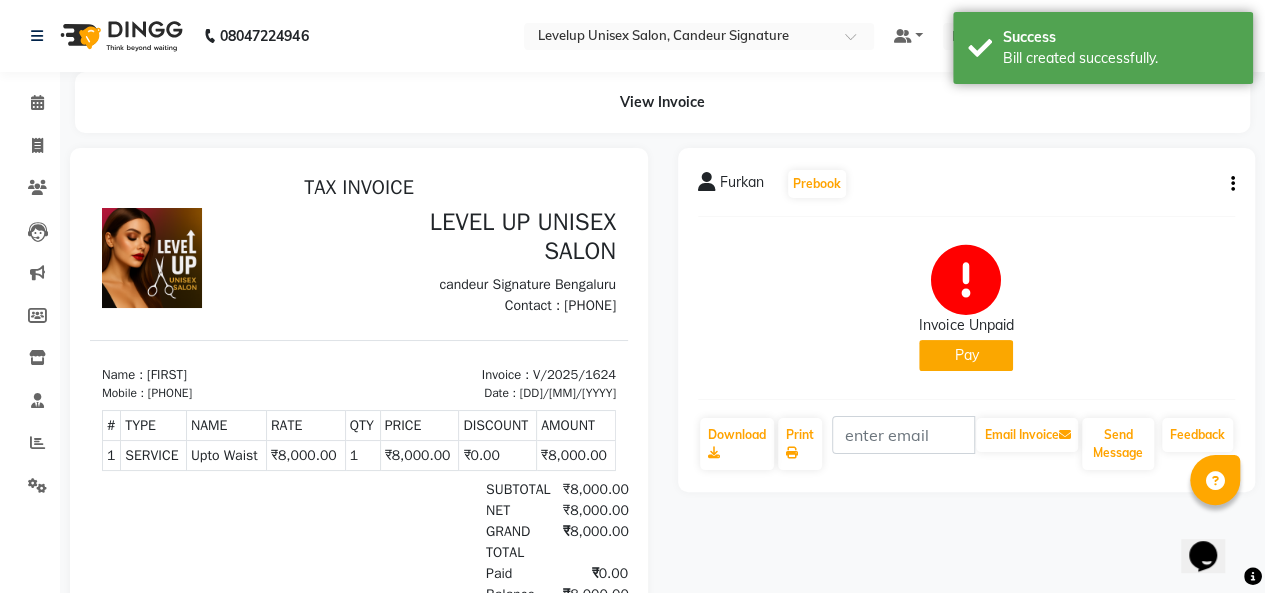 scroll, scrollTop: 0, scrollLeft: 0, axis: both 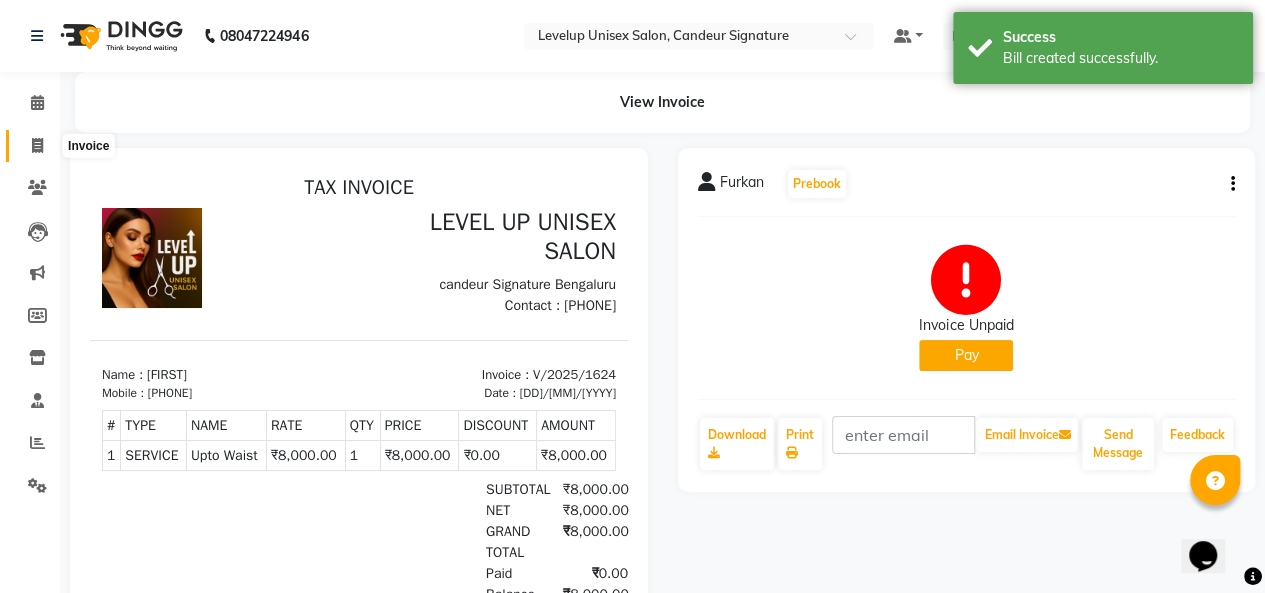 click 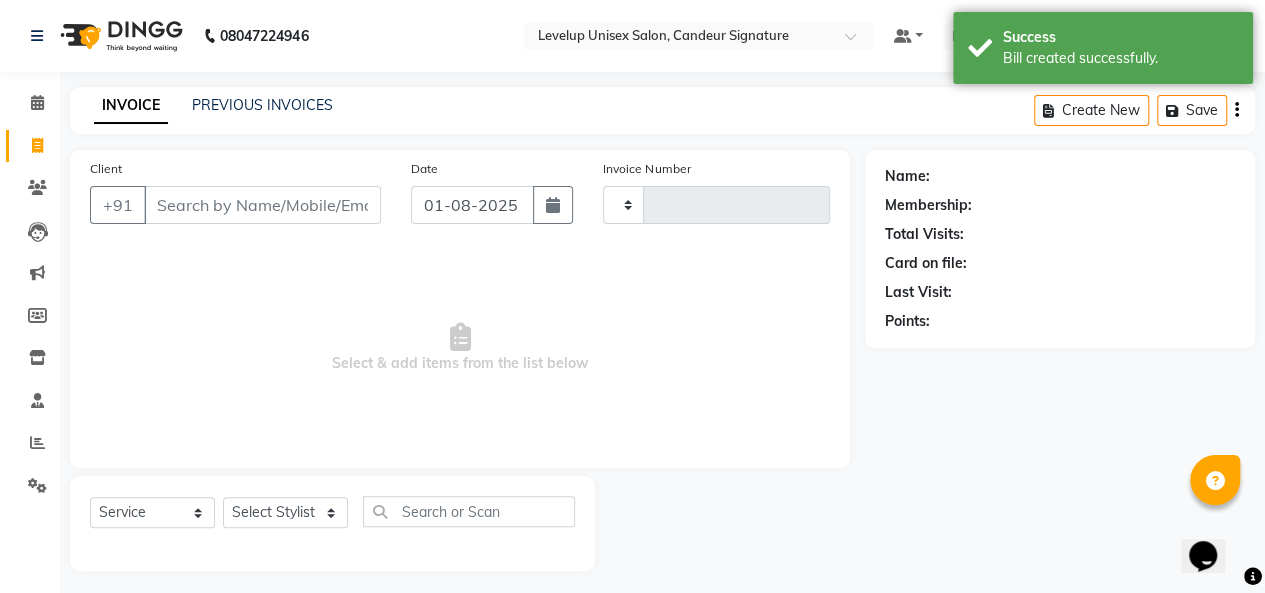 scroll, scrollTop: 7, scrollLeft: 0, axis: vertical 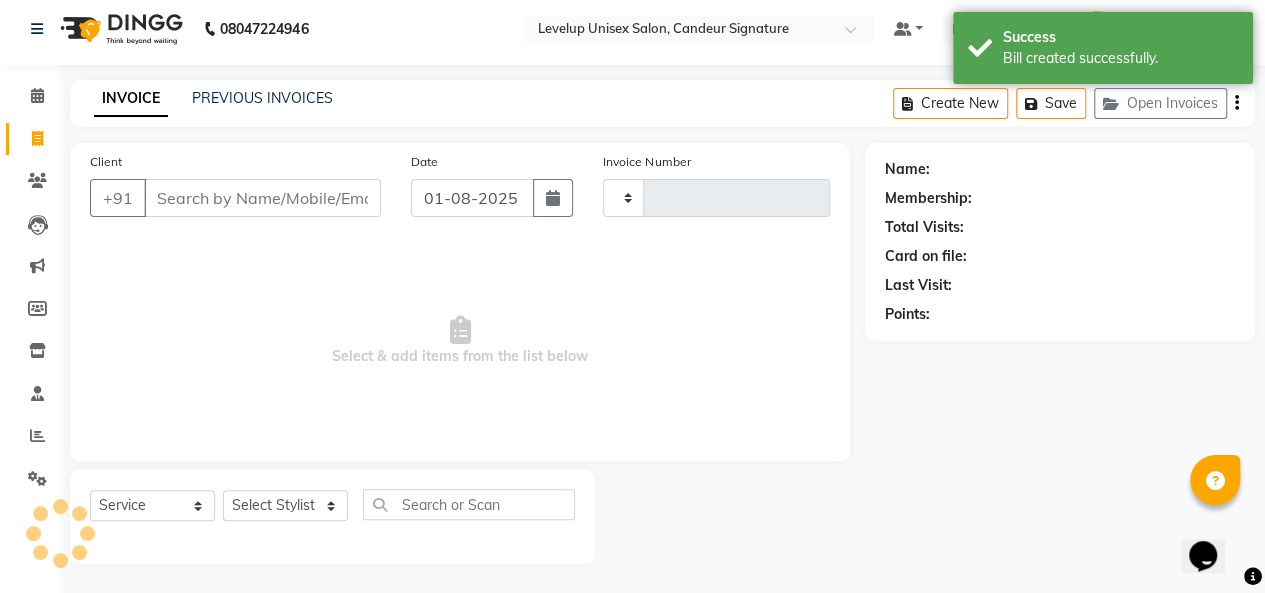 click on "Client" at bounding box center (262, 198) 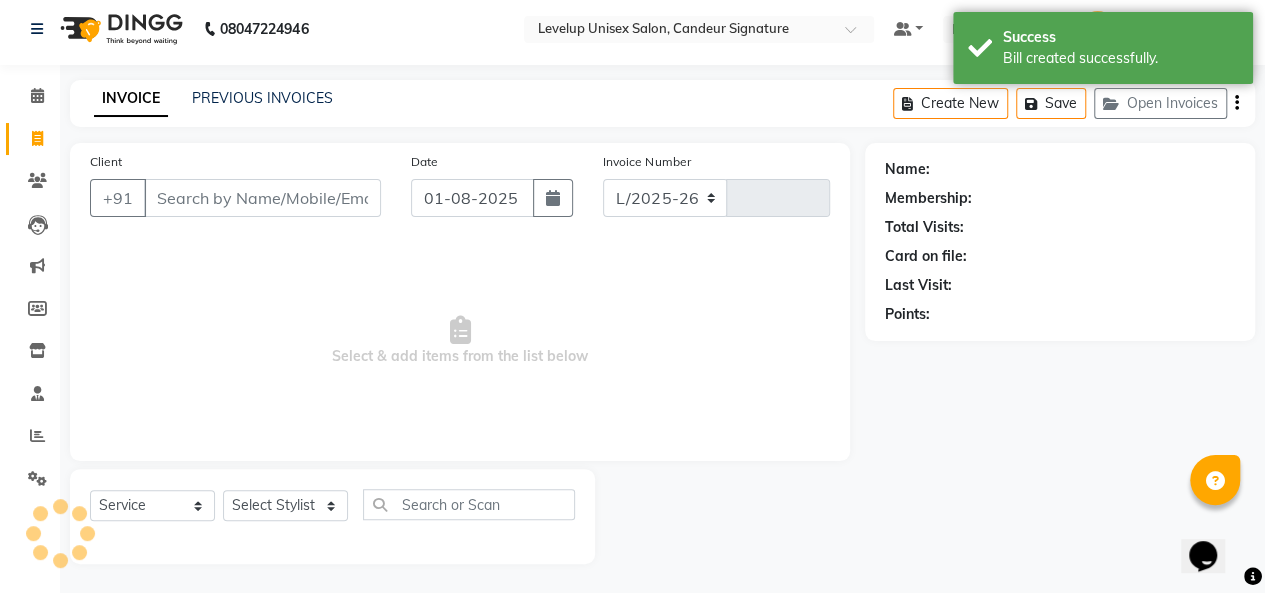 select on "7681" 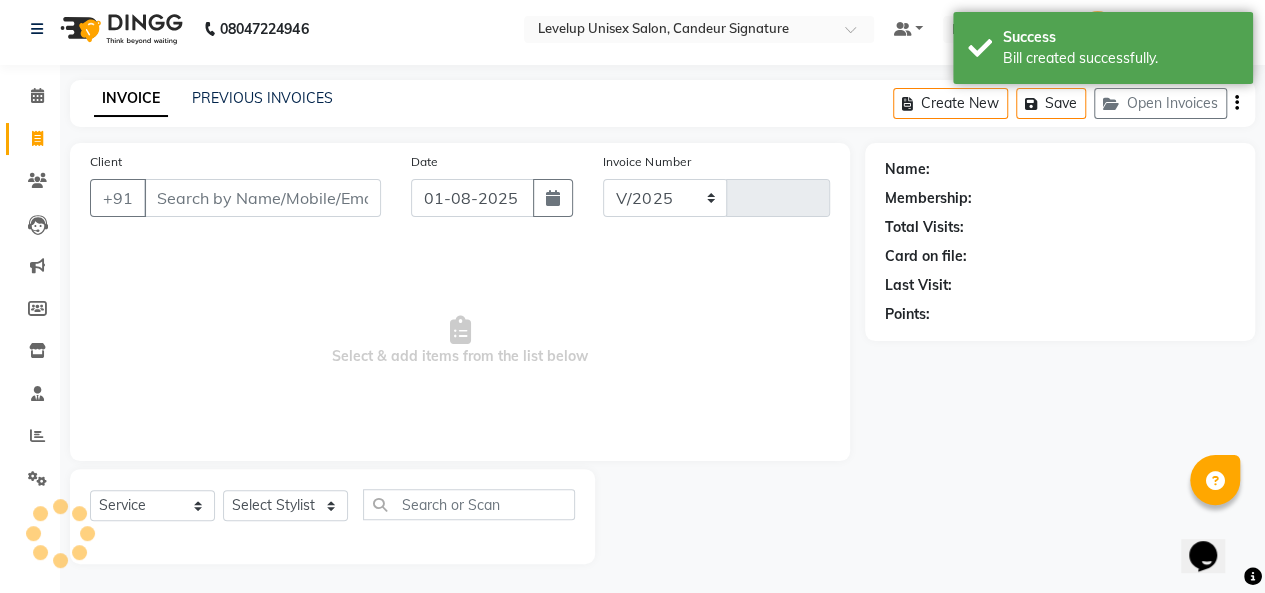 type on "1625" 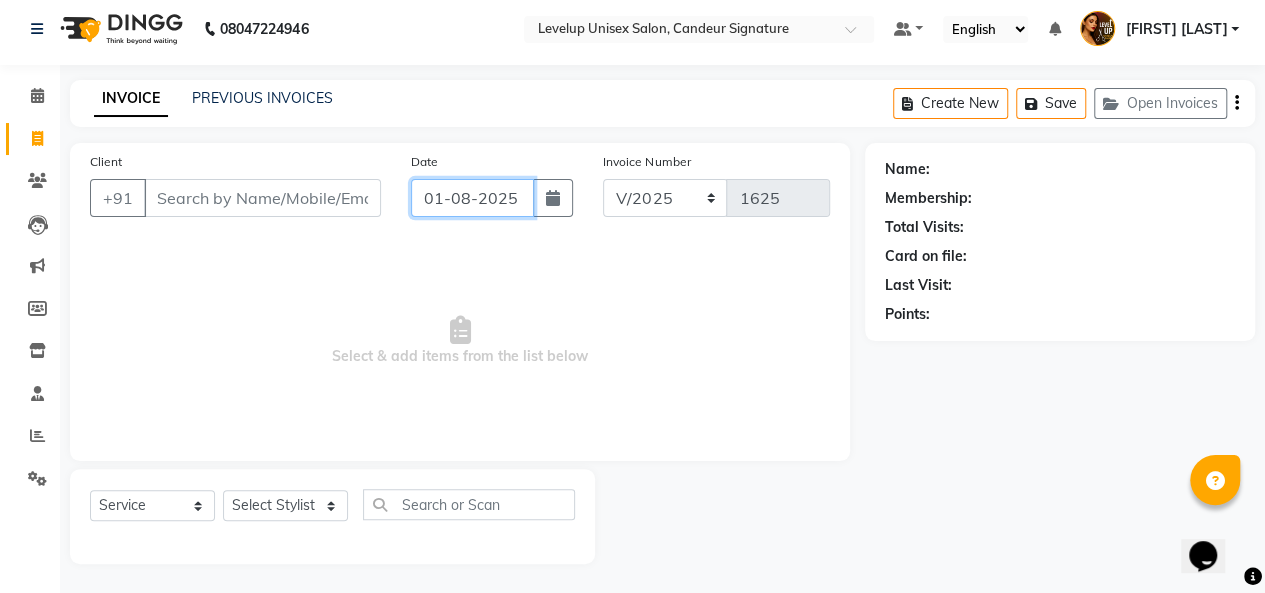 click on "01-08-2025" 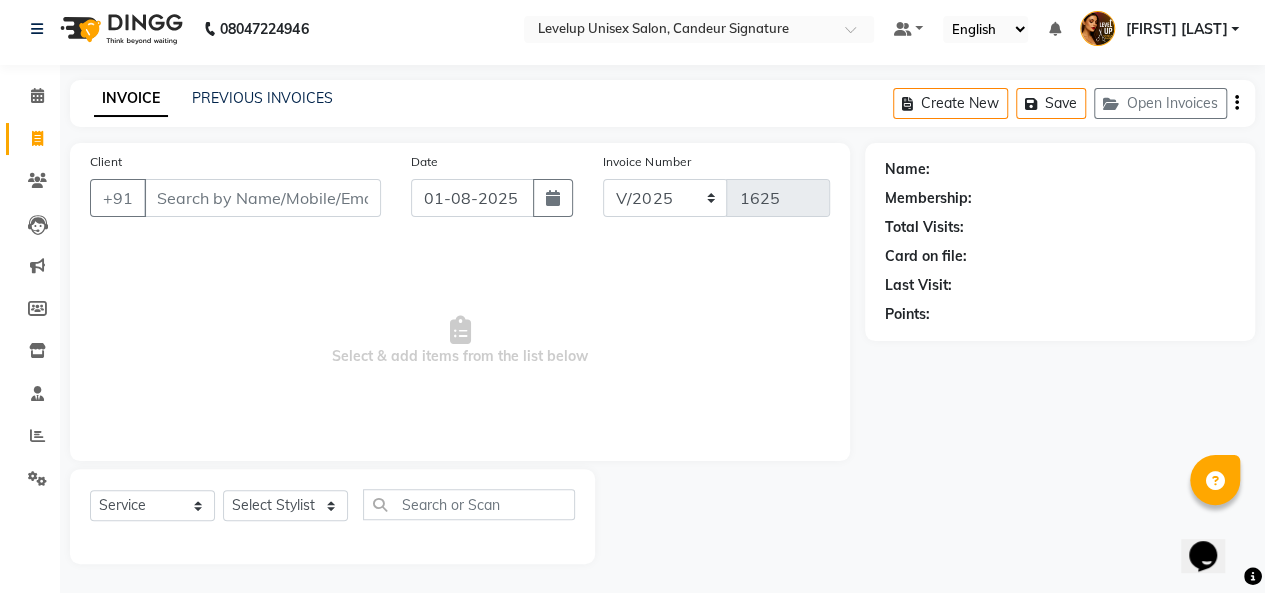 select on "8" 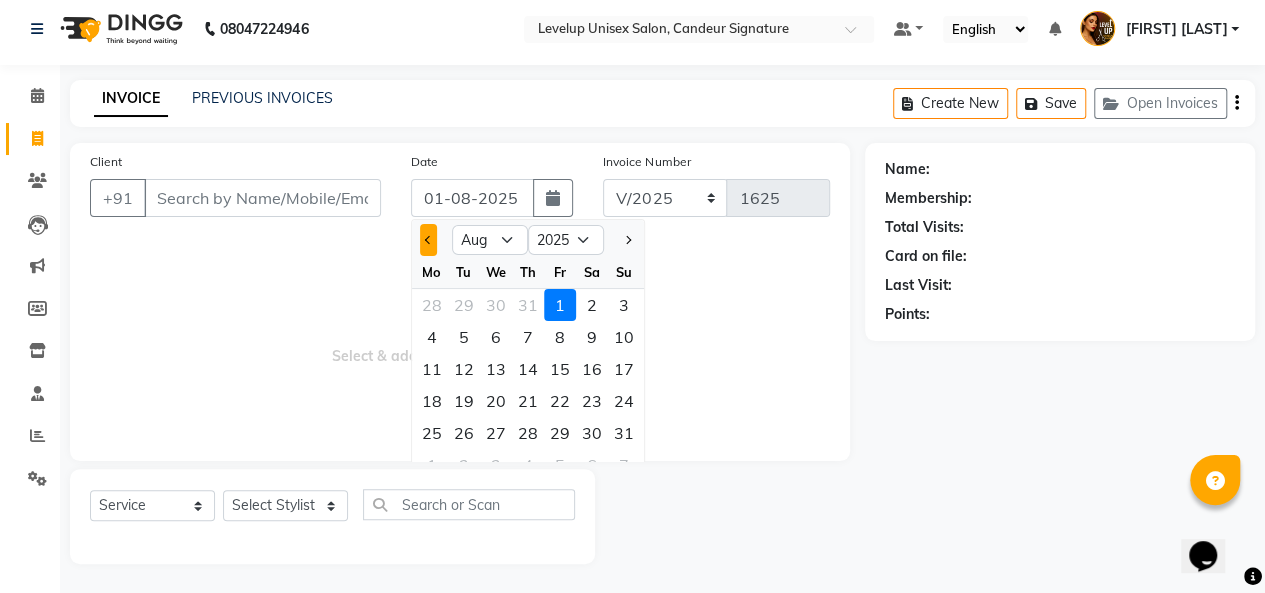click 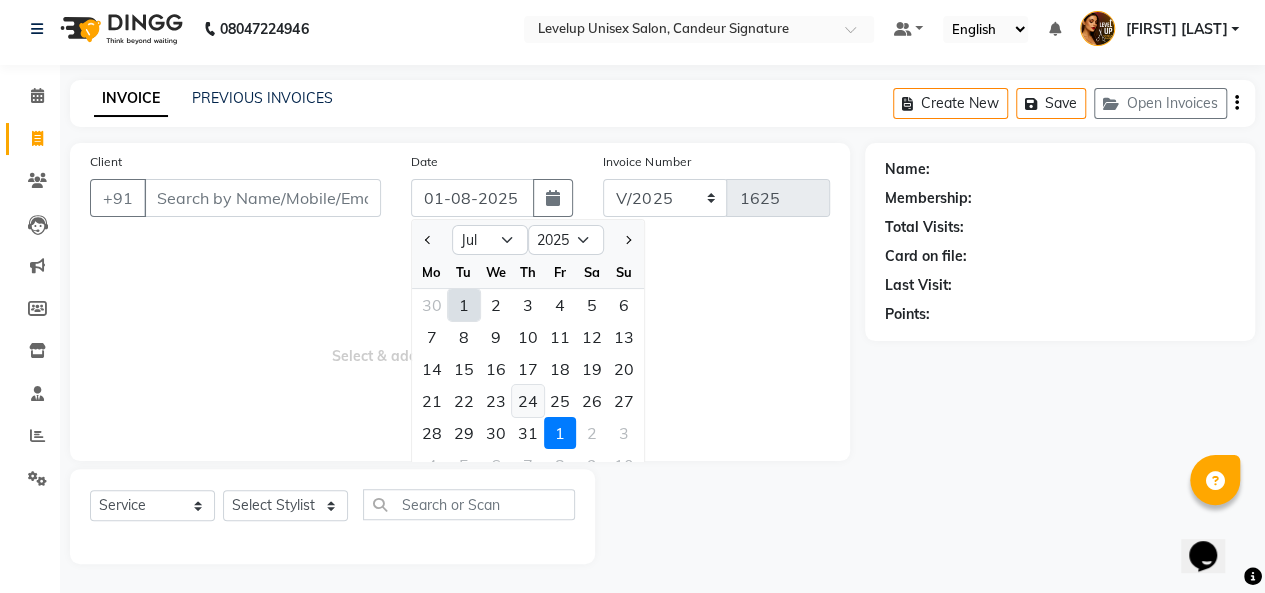 click on "24" 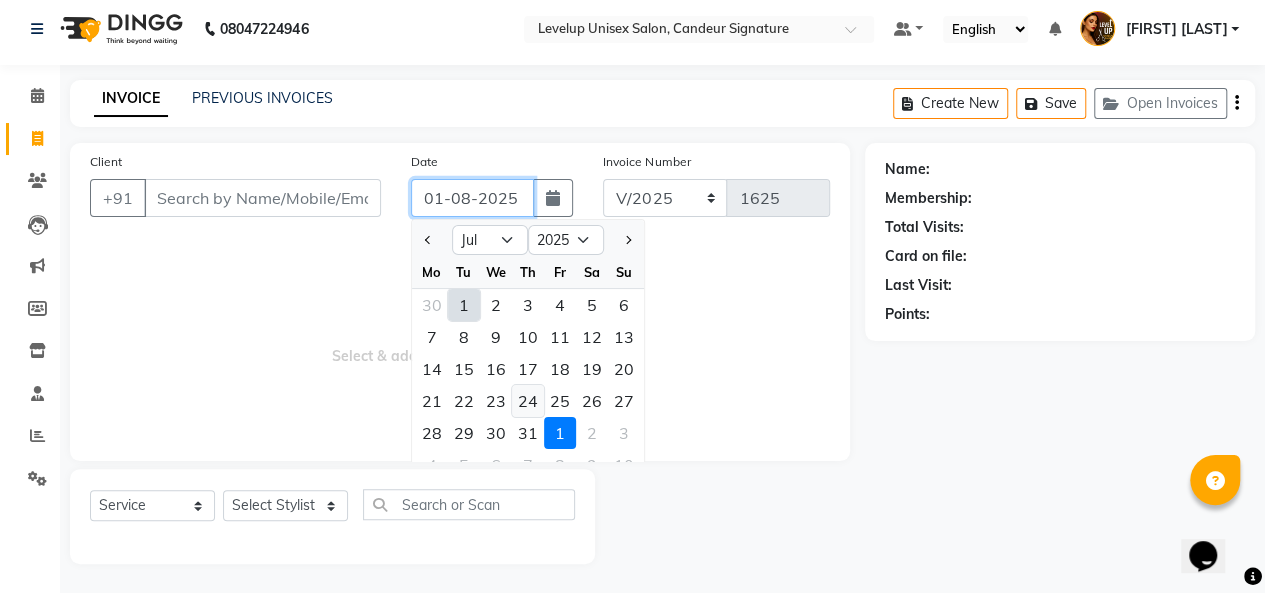 type on "24-07-2025" 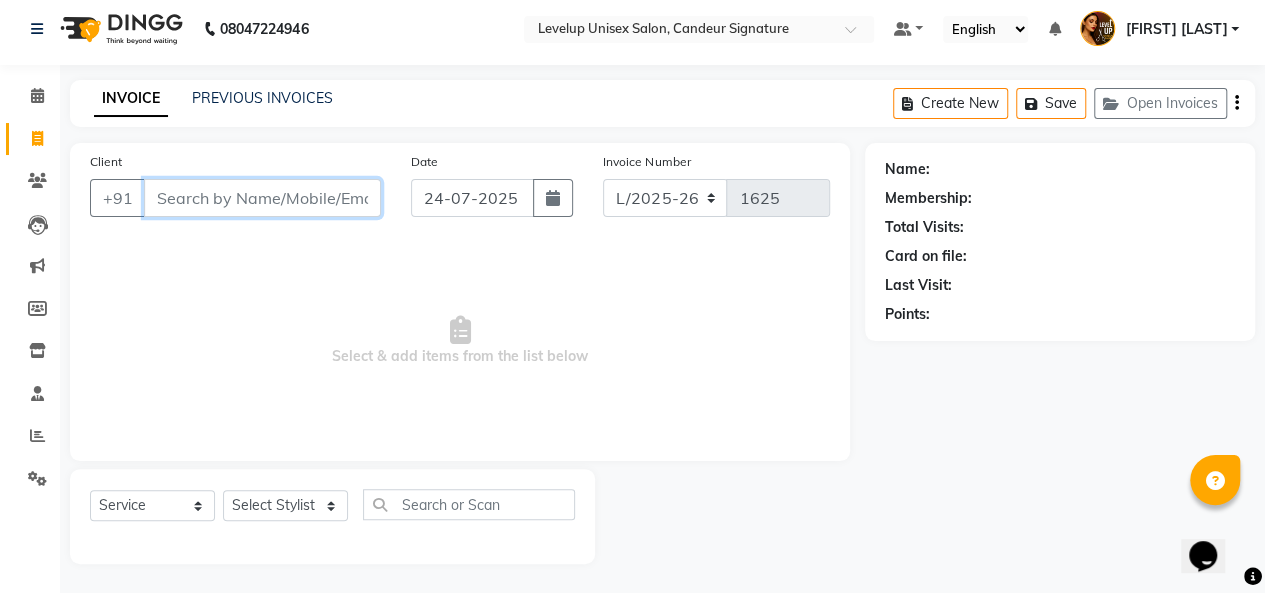 click on "Client" at bounding box center [262, 198] 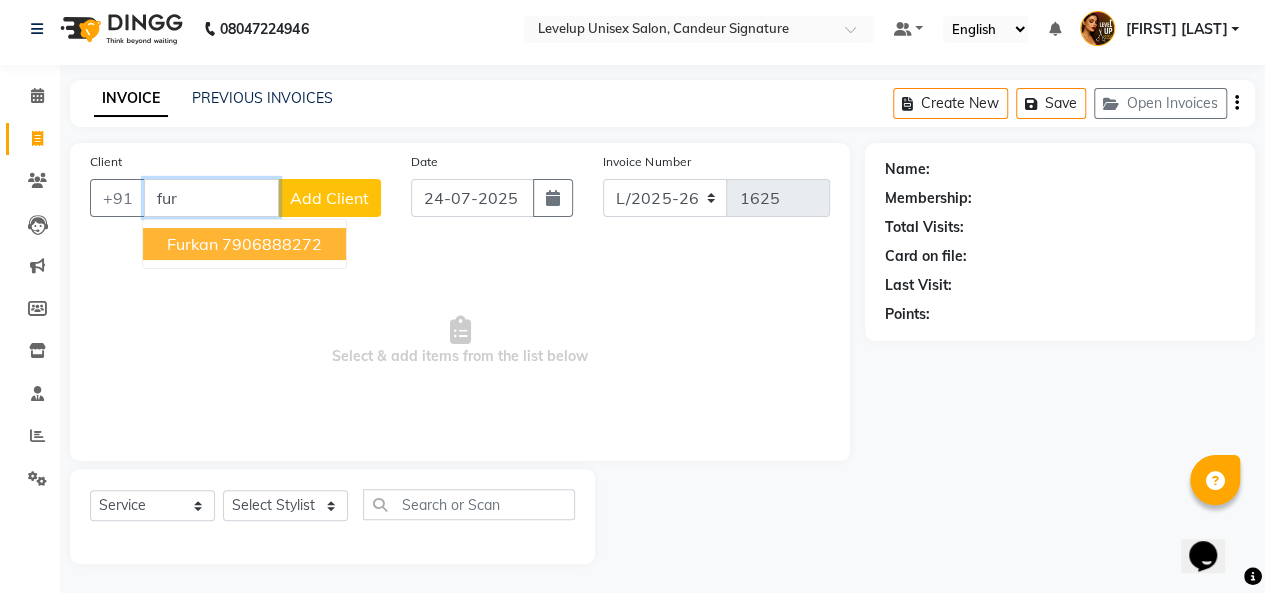click on "7906888272" at bounding box center (272, 244) 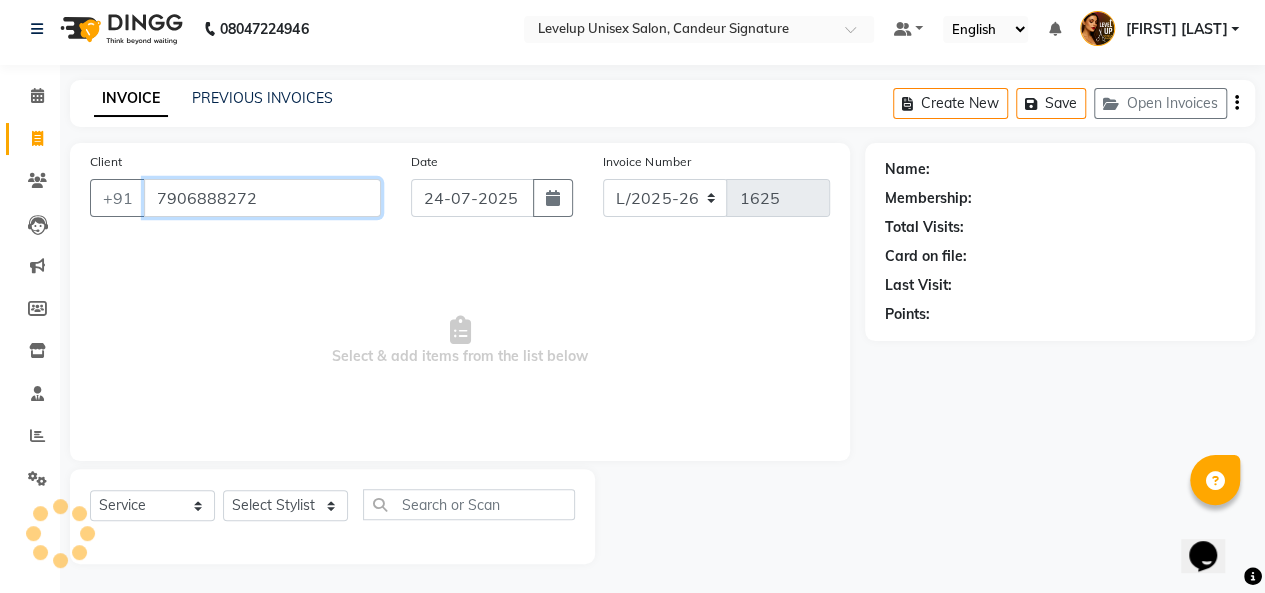 type on "7906888272" 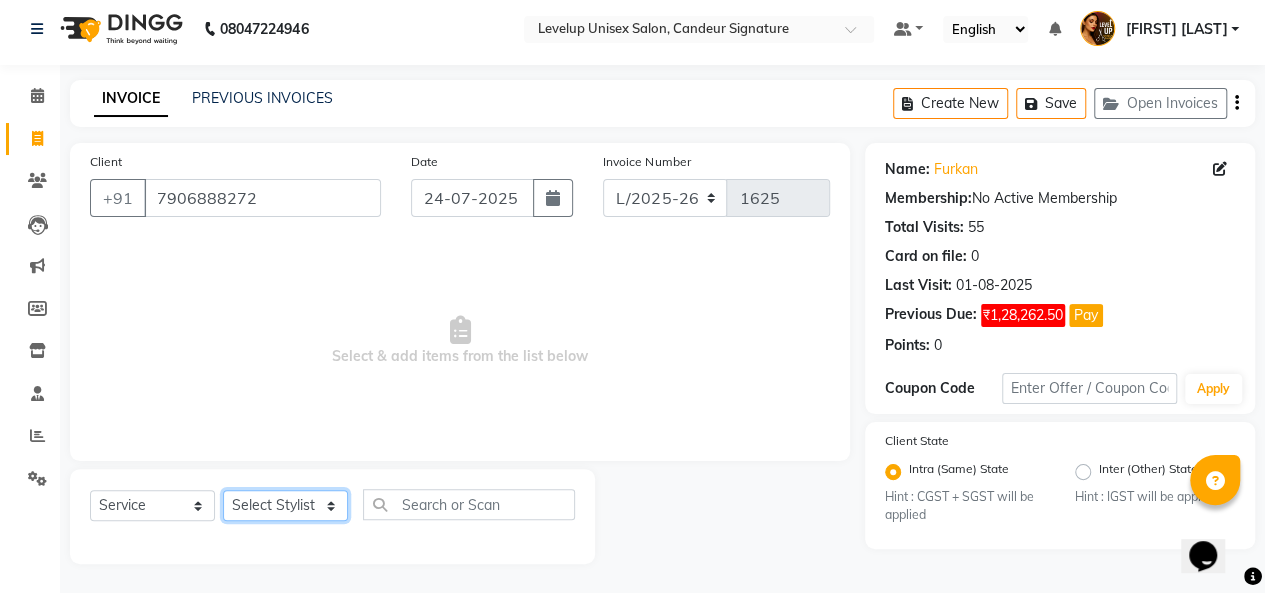 click on "Select Stylist Aadil  Anshu Arman  Furkan Ahmad  Muskan Nishu   Ritesh  Roshni  sameer malik Sanjana    Shadab Sneha Vikash" 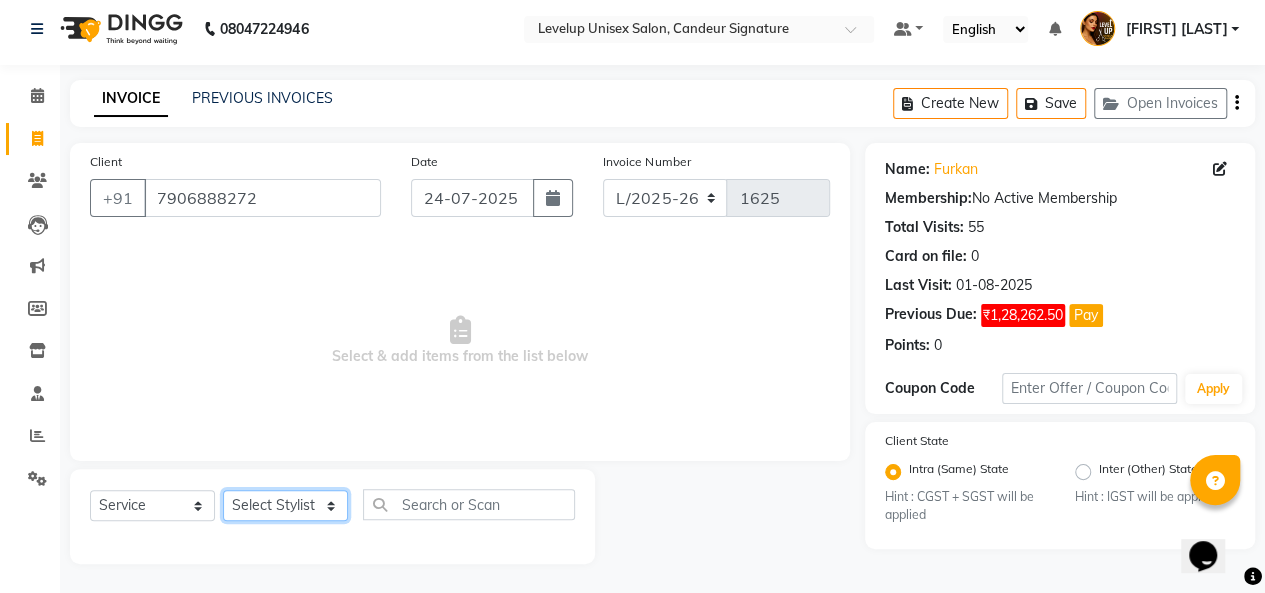select on "81468" 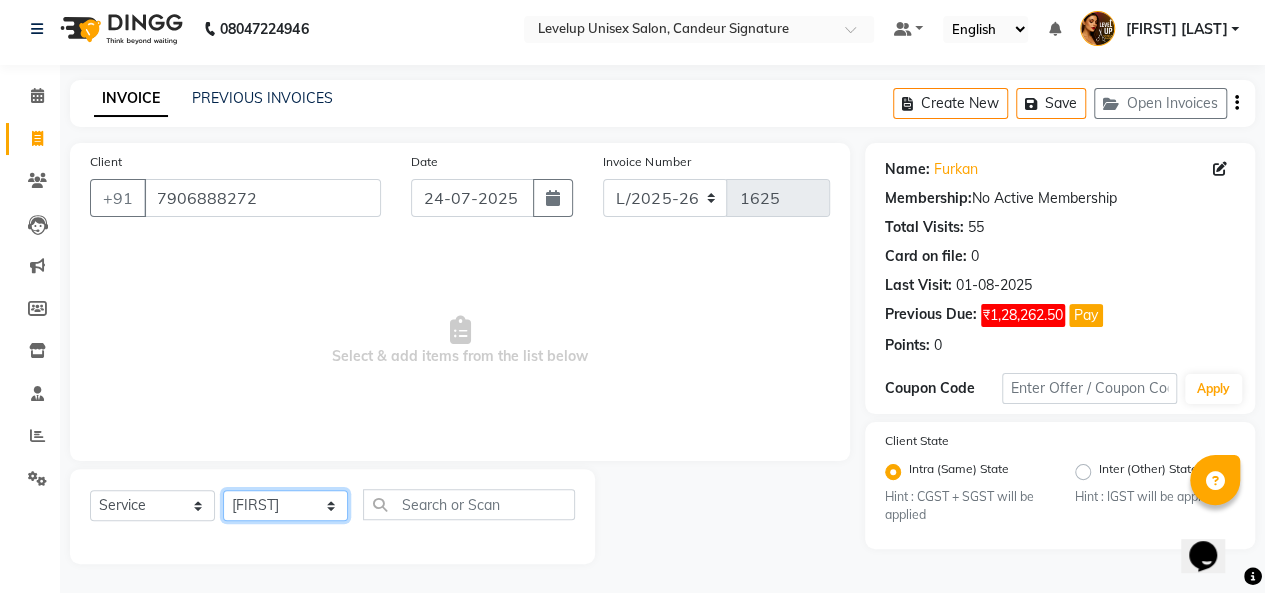 click on "Select Stylist Aadil  Anshu Arman  Furkan Ahmad  Muskan Nishu   Ritesh  Roshni  sameer malik Sanjana    Shadab Sneha Vikash" 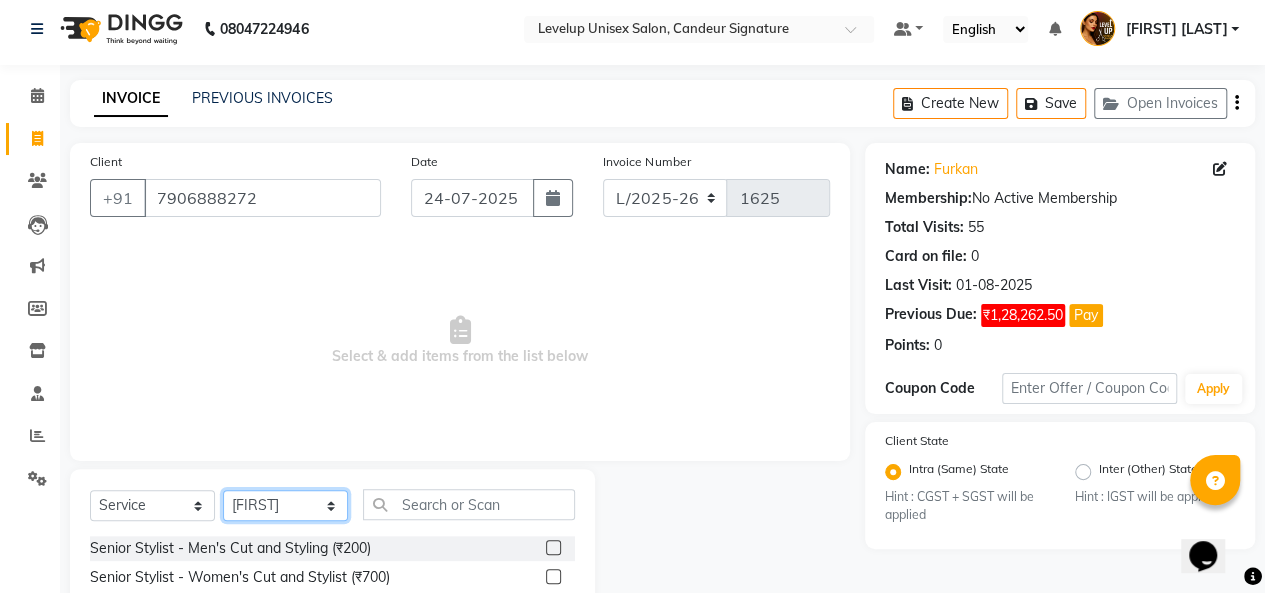scroll, scrollTop: 207, scrollLeft: 0, axis: vertical 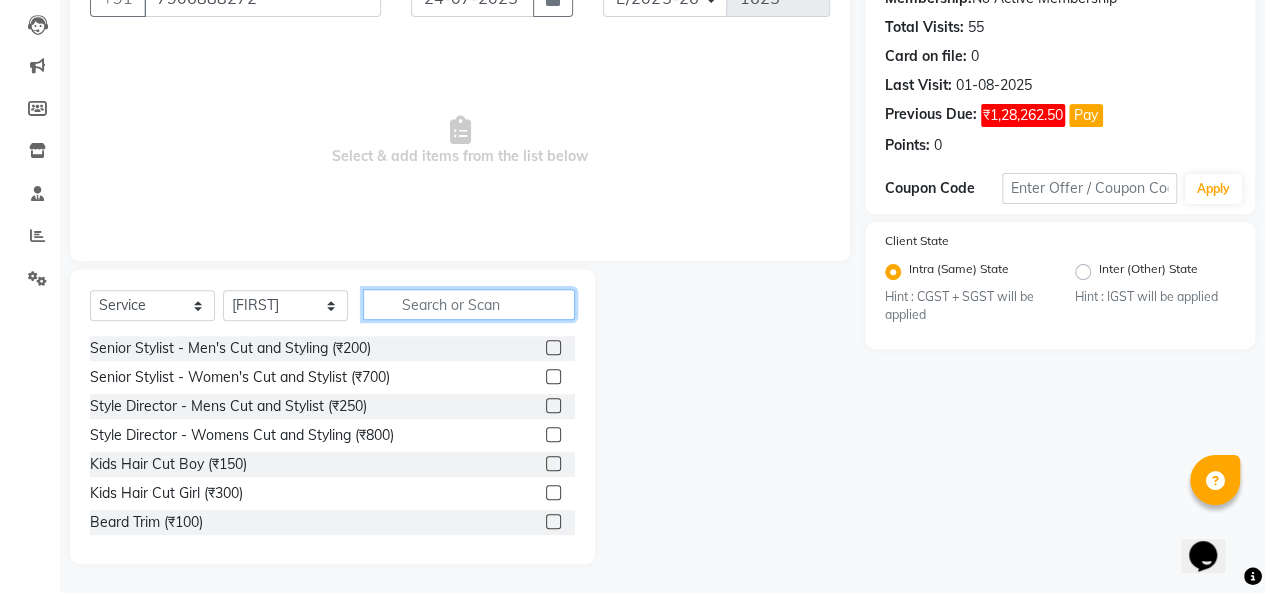 click 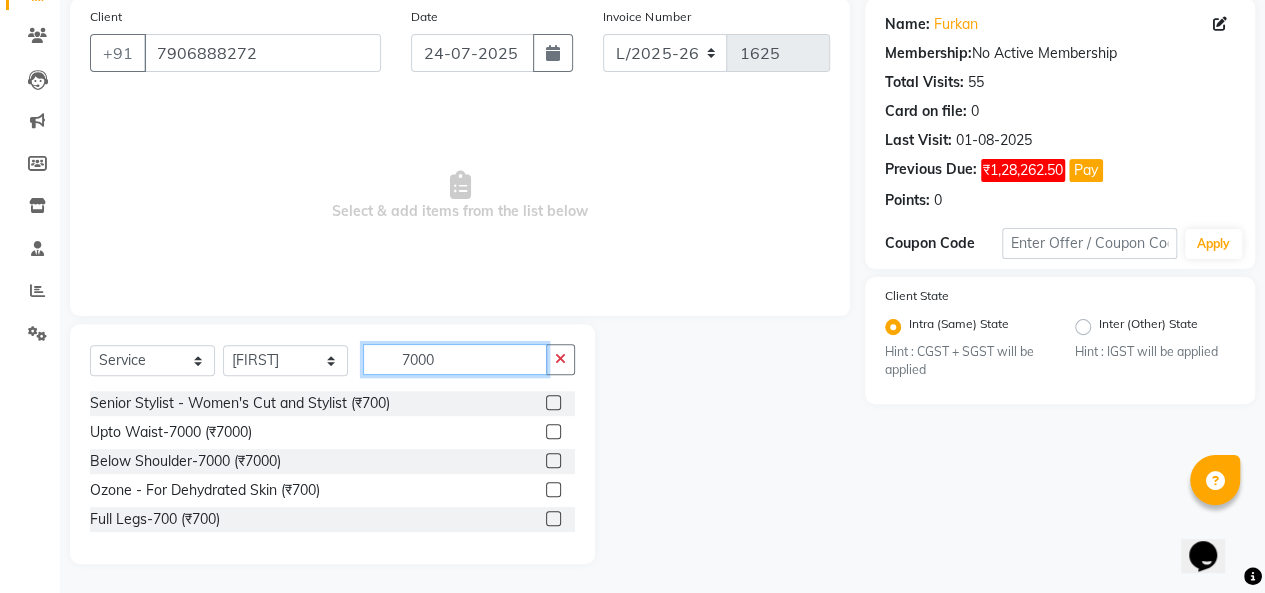 scroll, scrollTop: 65, scrollLeft: 0, axis: vertical 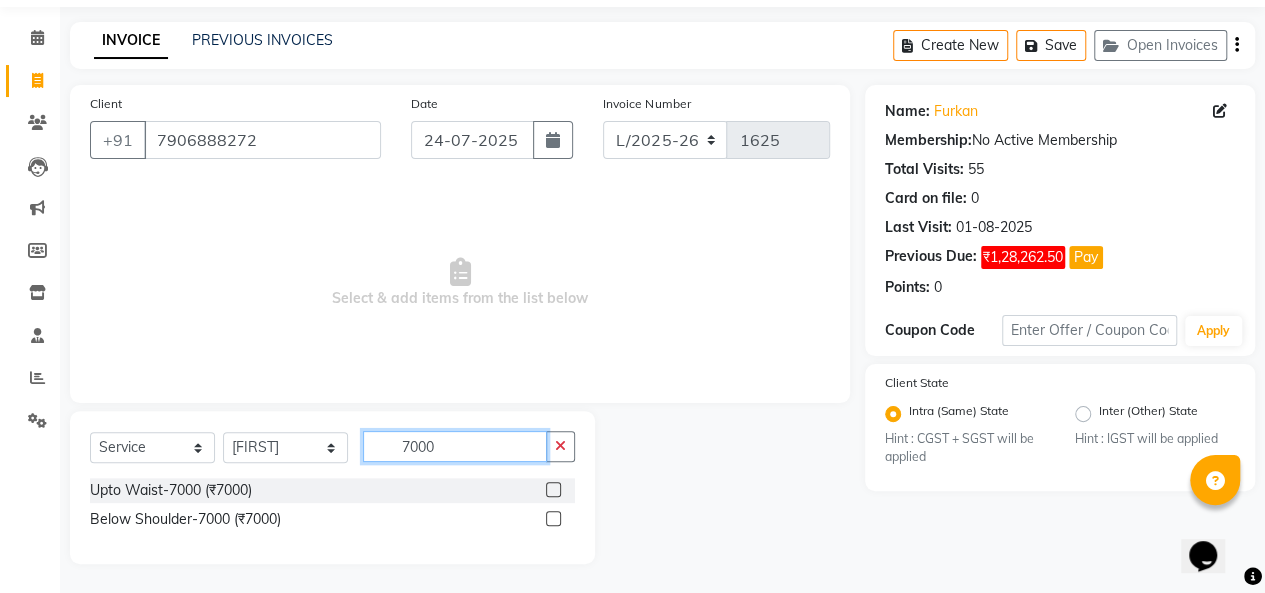 type on "7000" 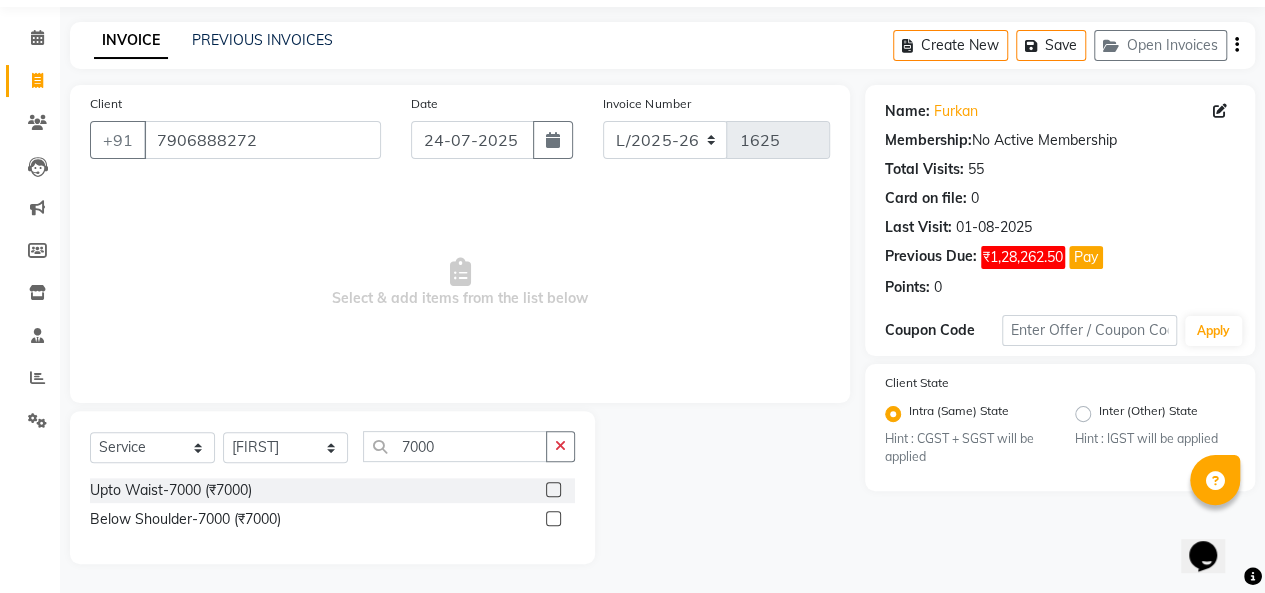click 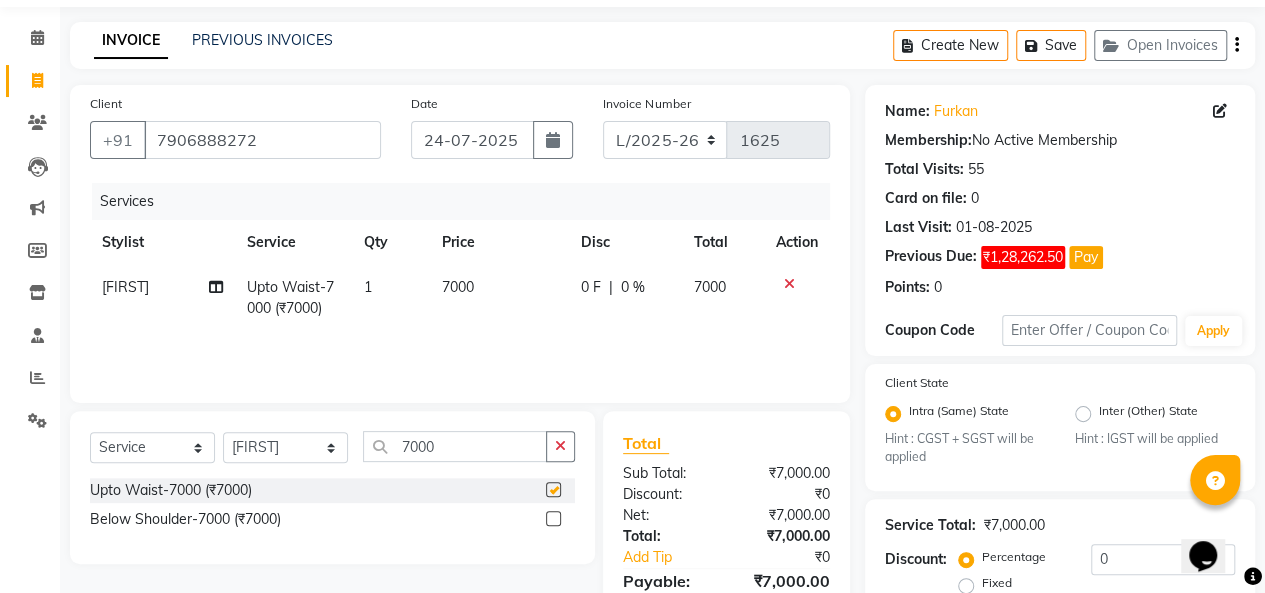 checkbox on "false" 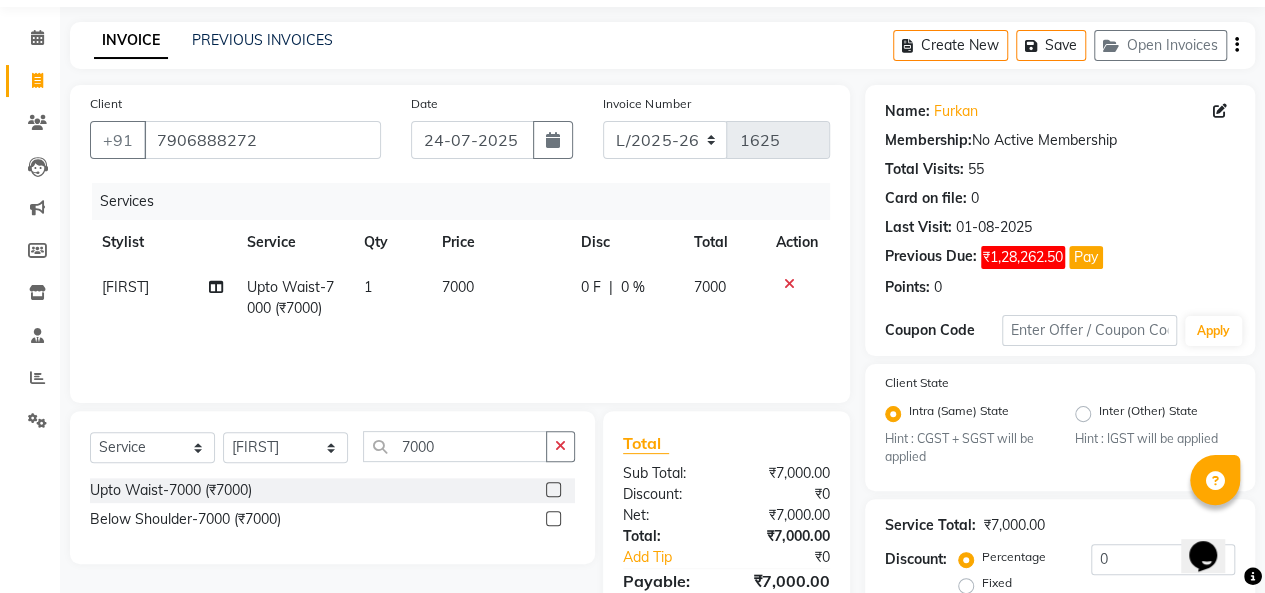 scroll, scrollTop: 242, scrollLeft: 0, axis: vertical 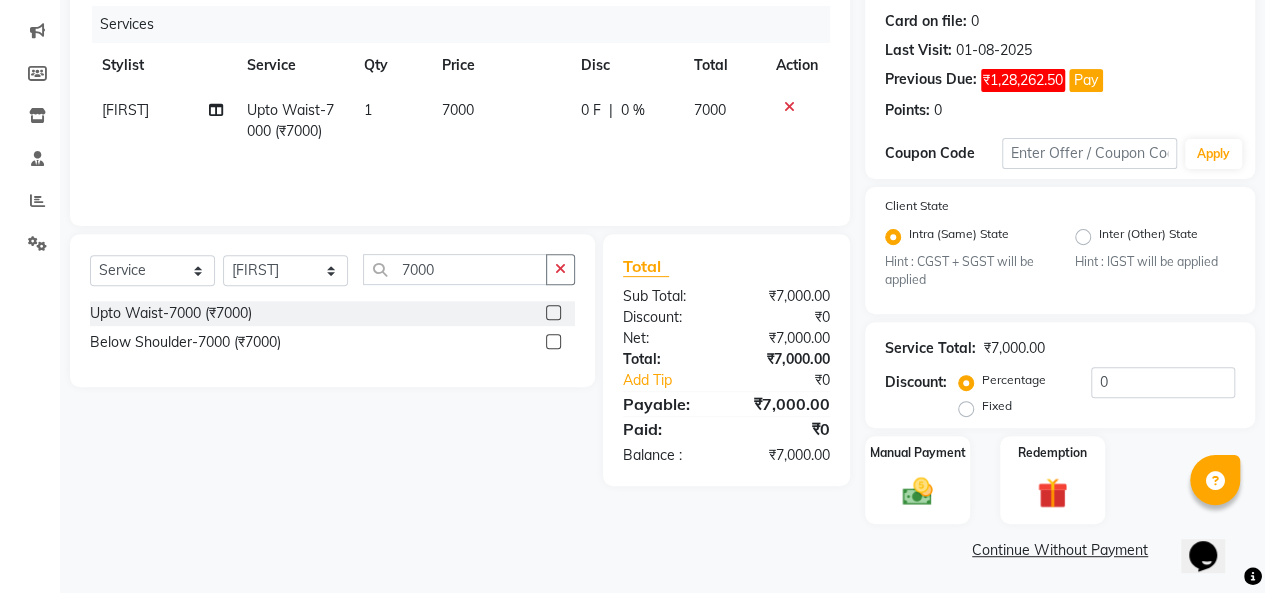 click on "Continue Without Payment" 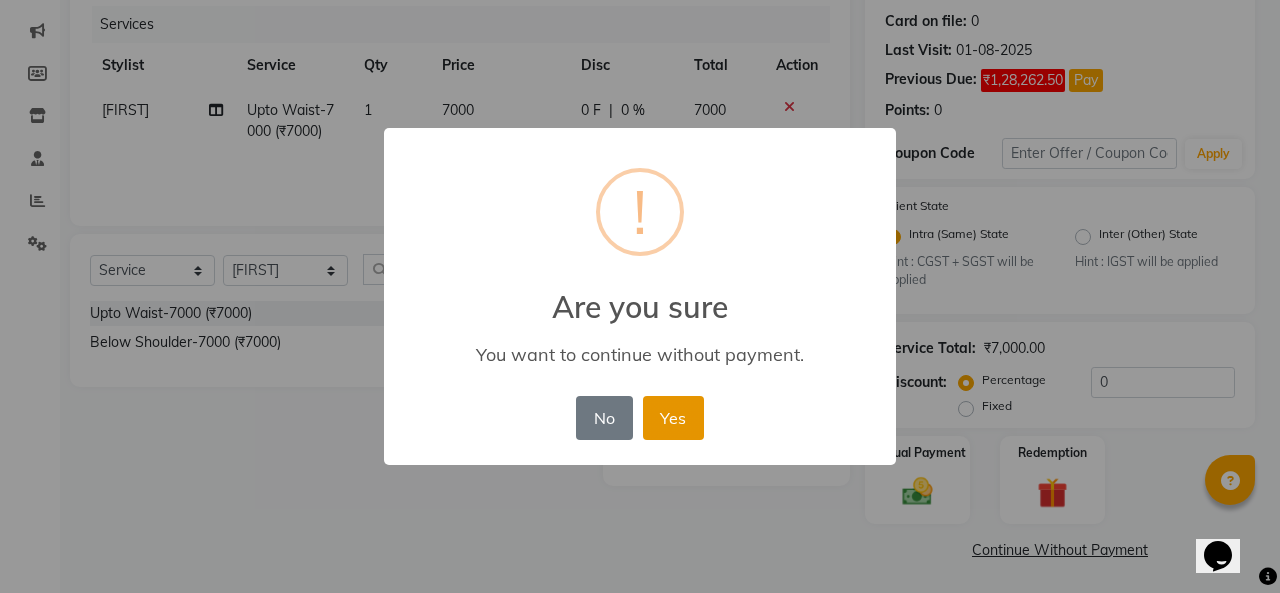 click on "Yes" at bounding box center [673, 418] 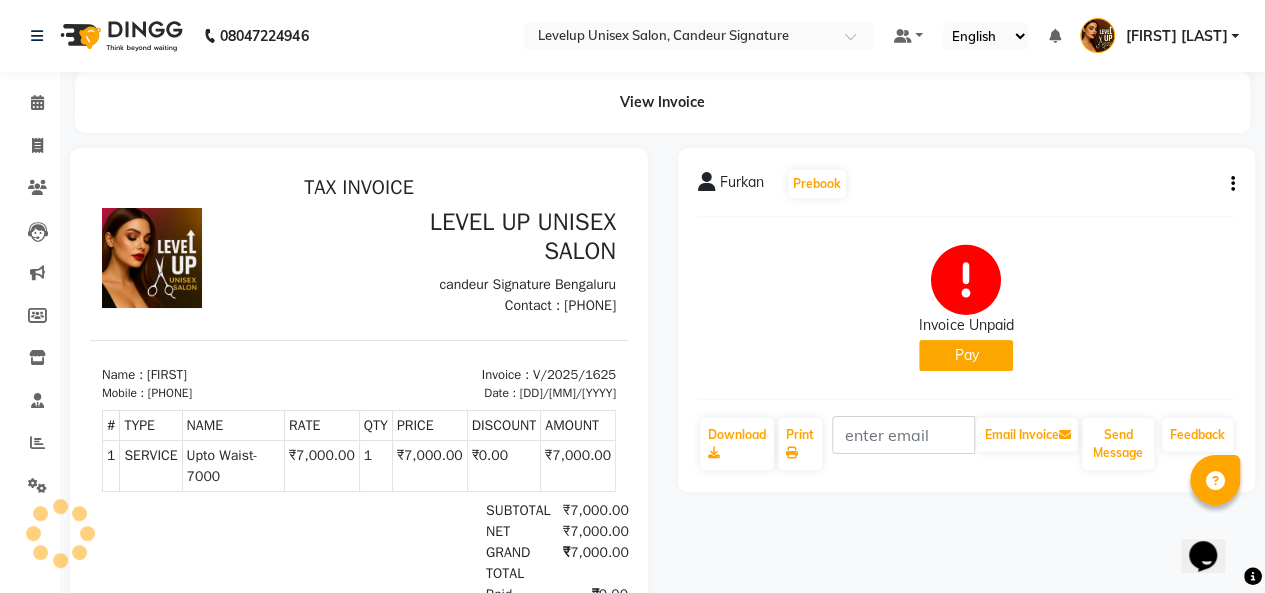 scroll, scrollTop: 0, scrollLeft: 0, axis: both 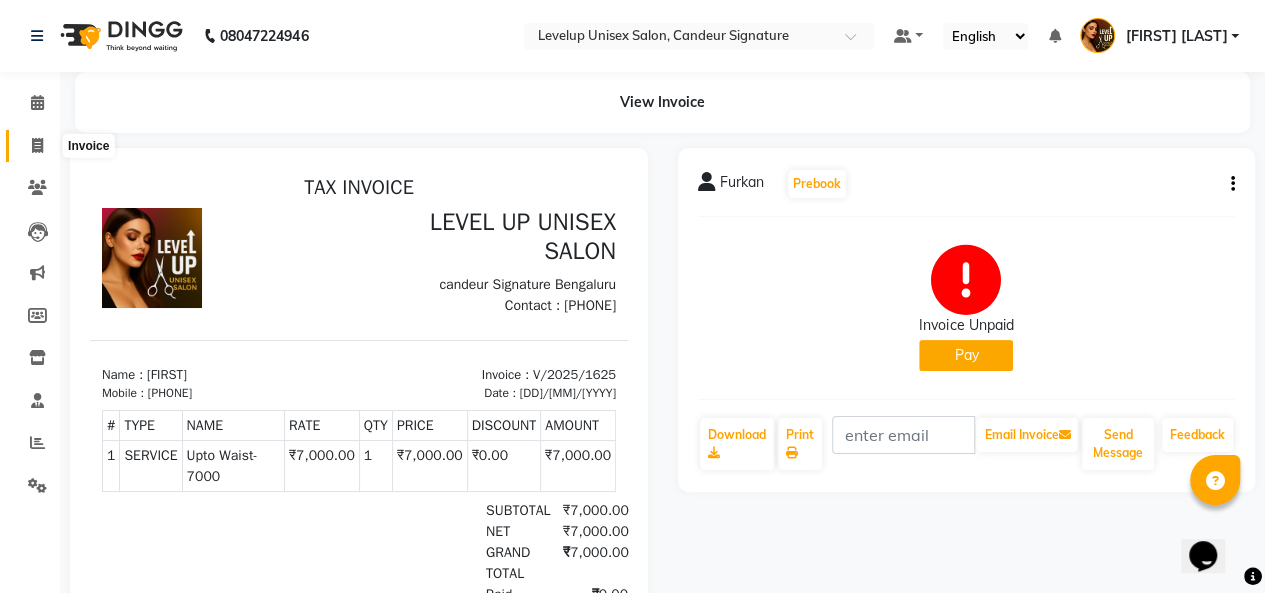 click 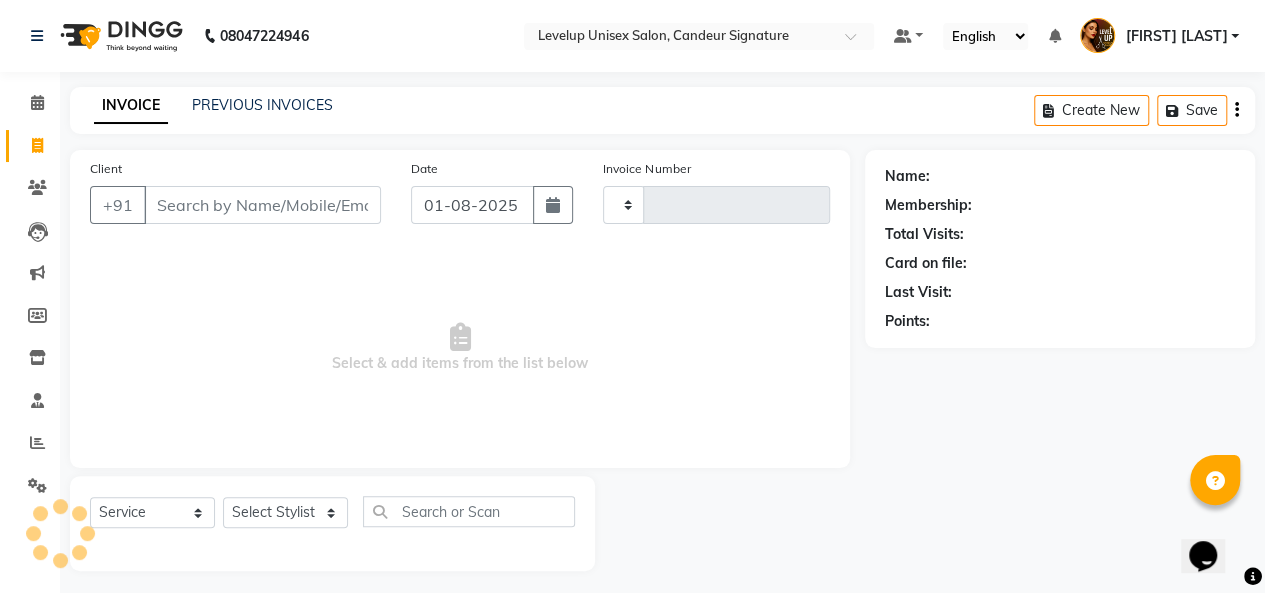 scroll, scrollTop: 7, scrollLeft: 0, axis: vertical 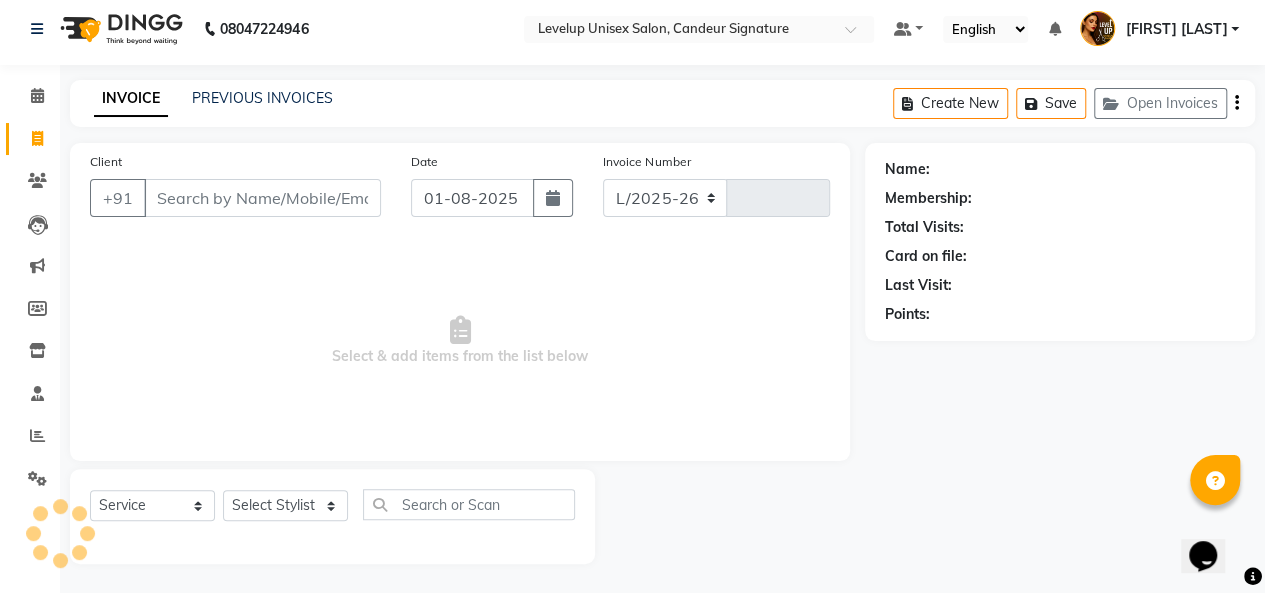 select on "7681" 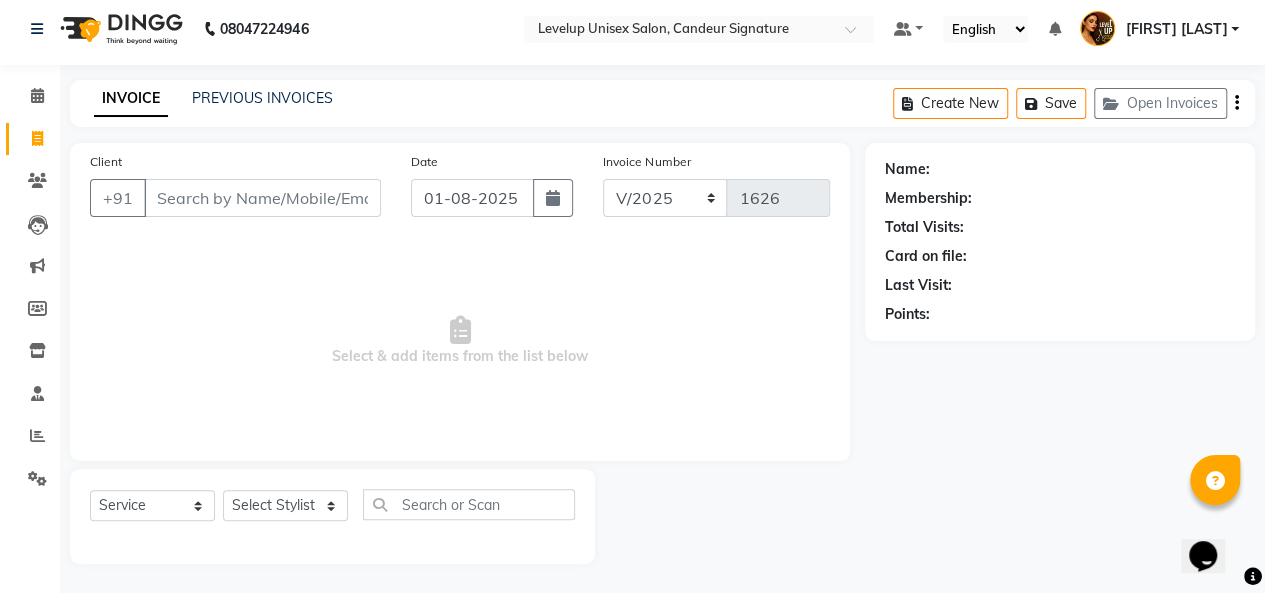 click on "Client" at bounding box center (262, 198) 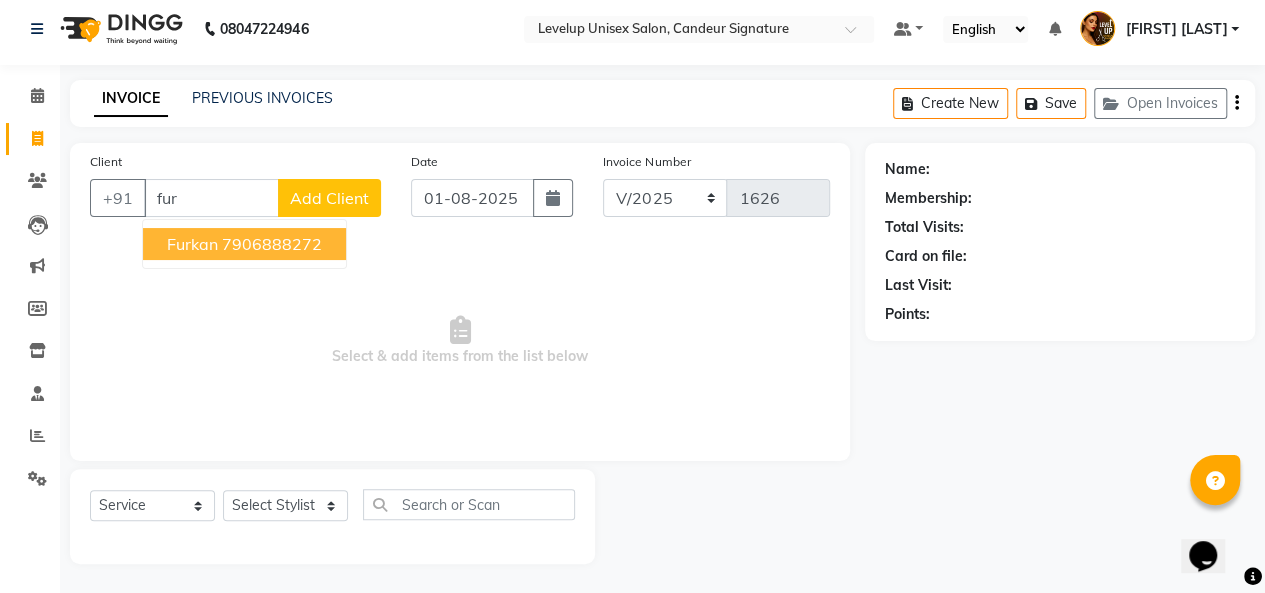 click on "Furkan" at bounding box center (192, 244) 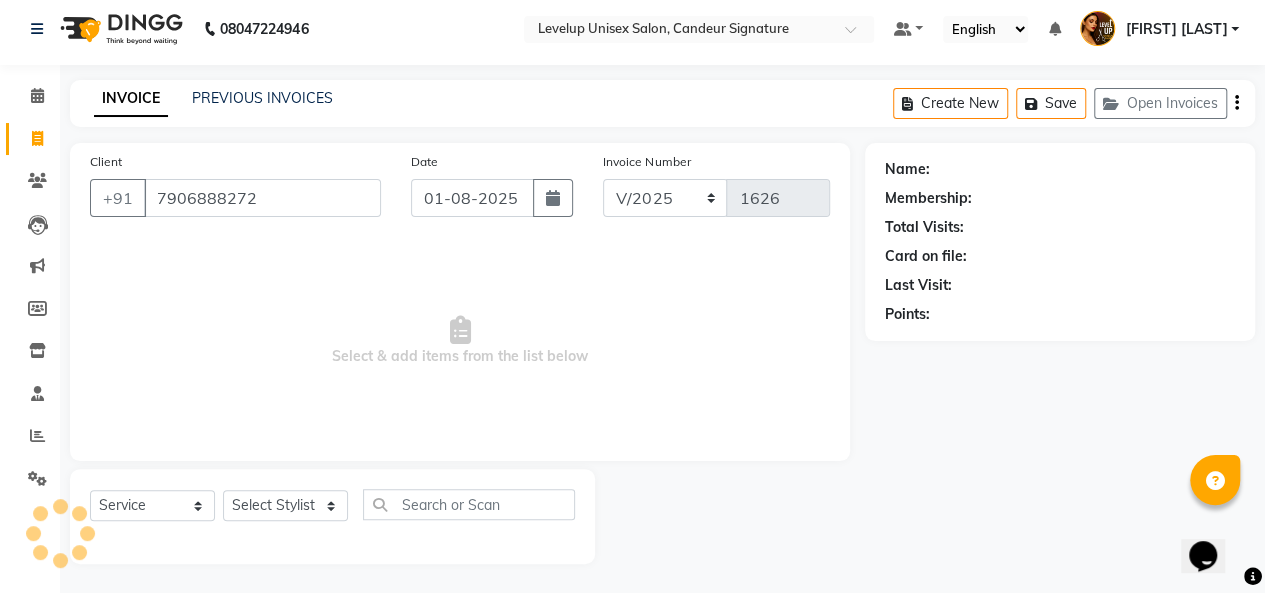 type on "7906888272" 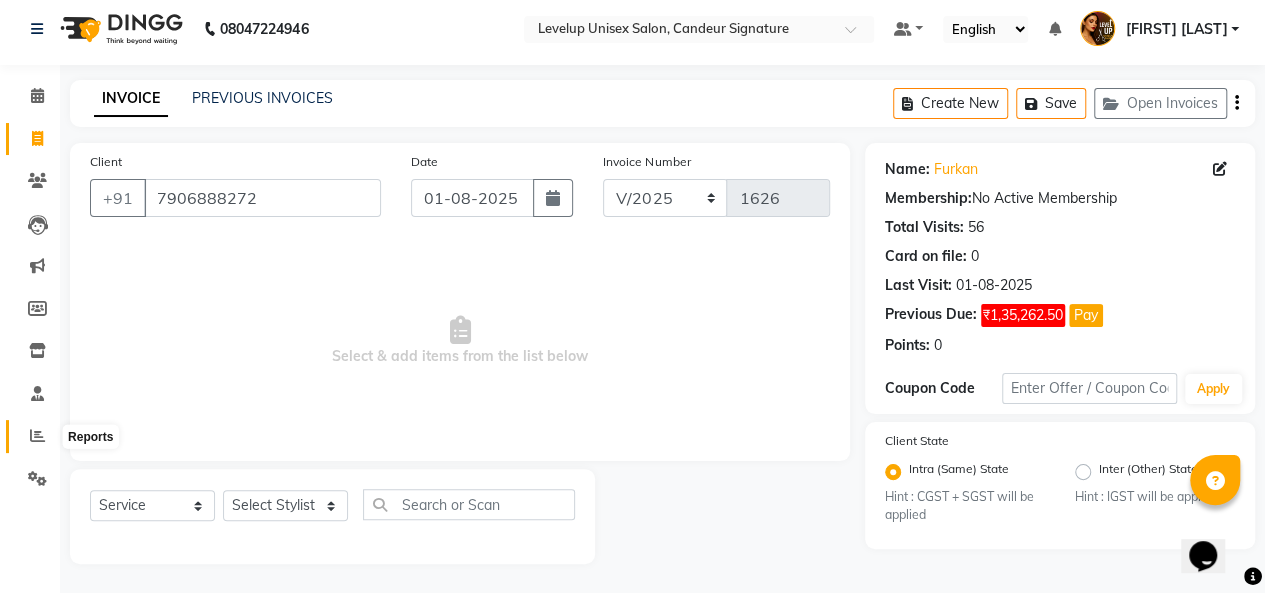 click 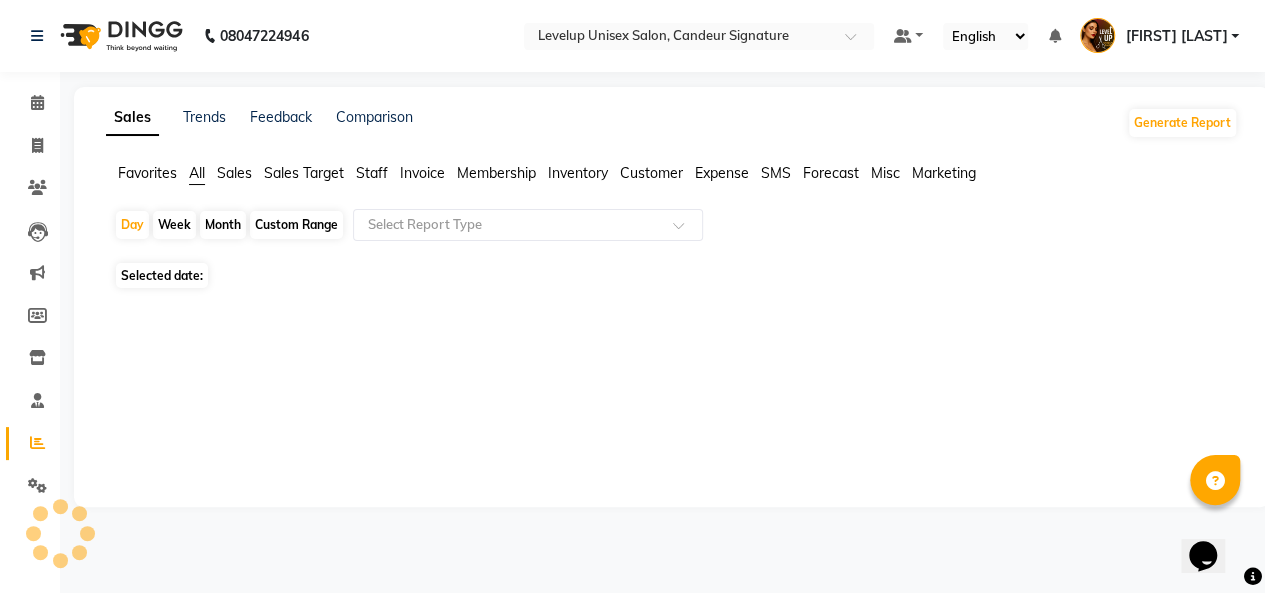 scroll, scrollTop: 0, scrollLeft: 0, axis: both 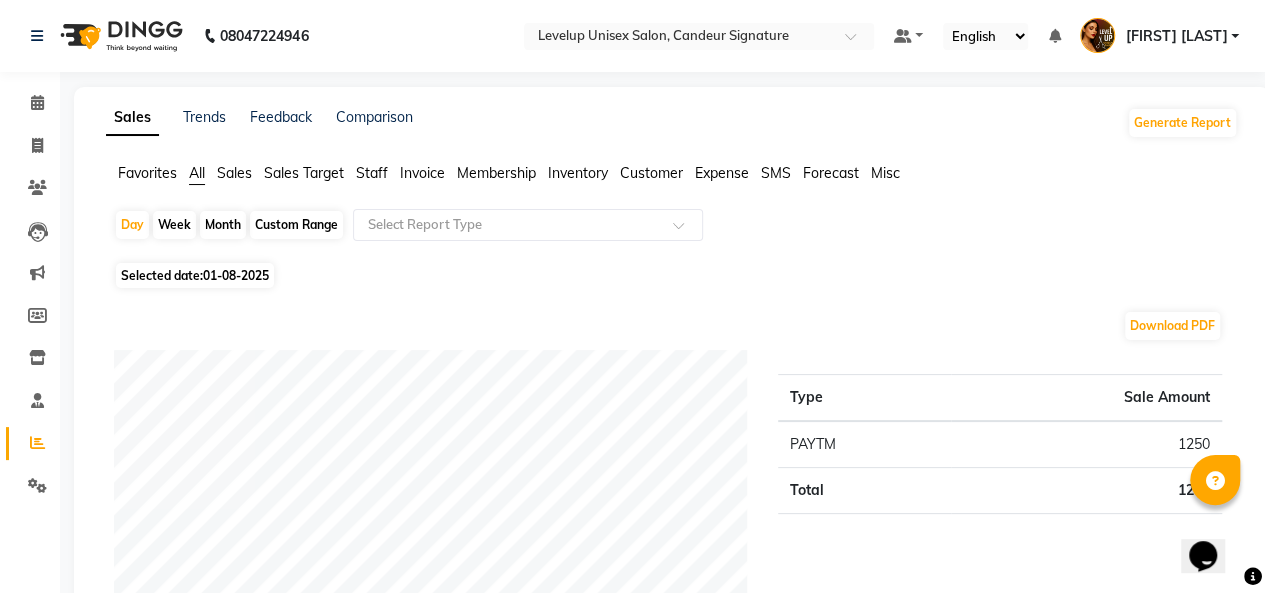 click on "Month" 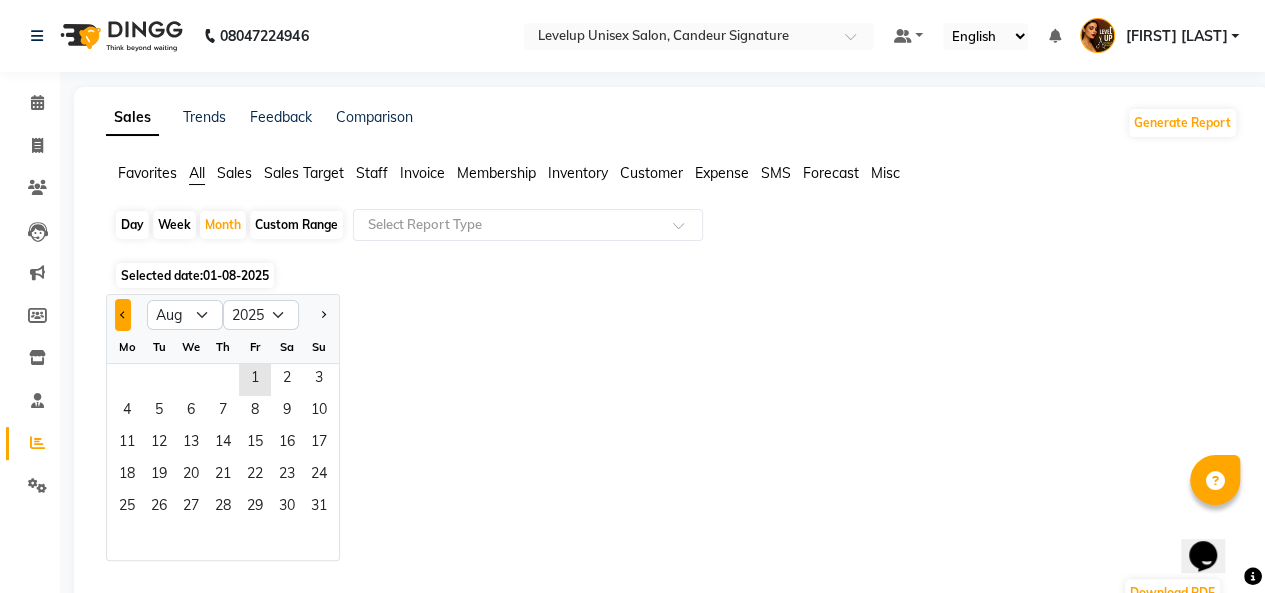 click 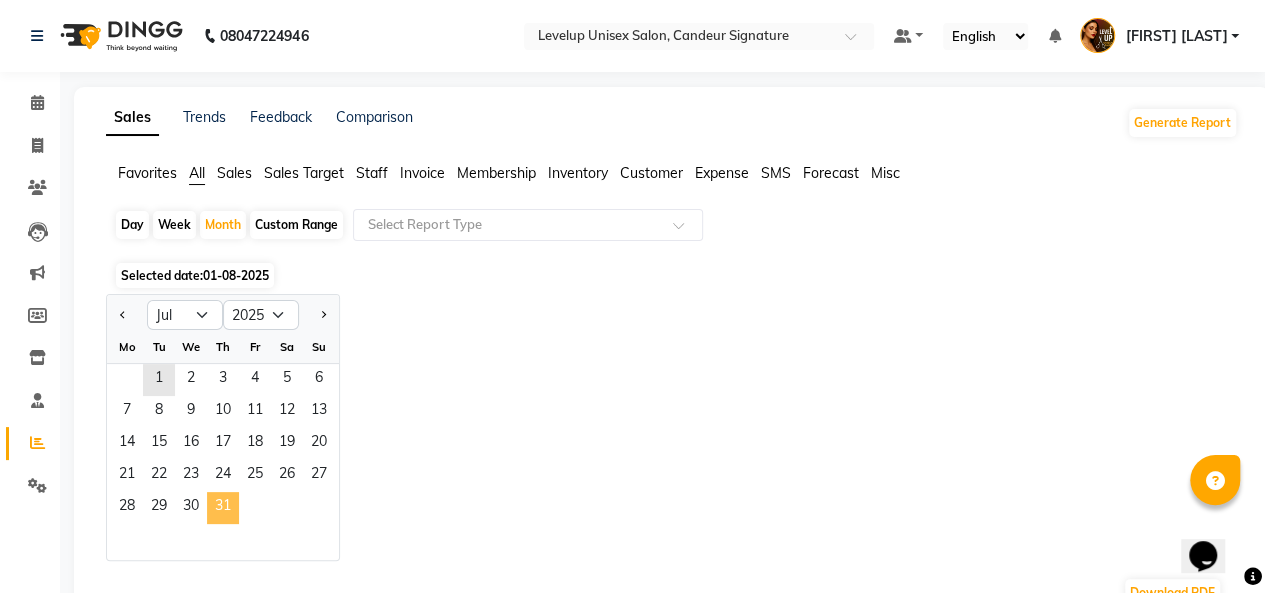 click on "31" 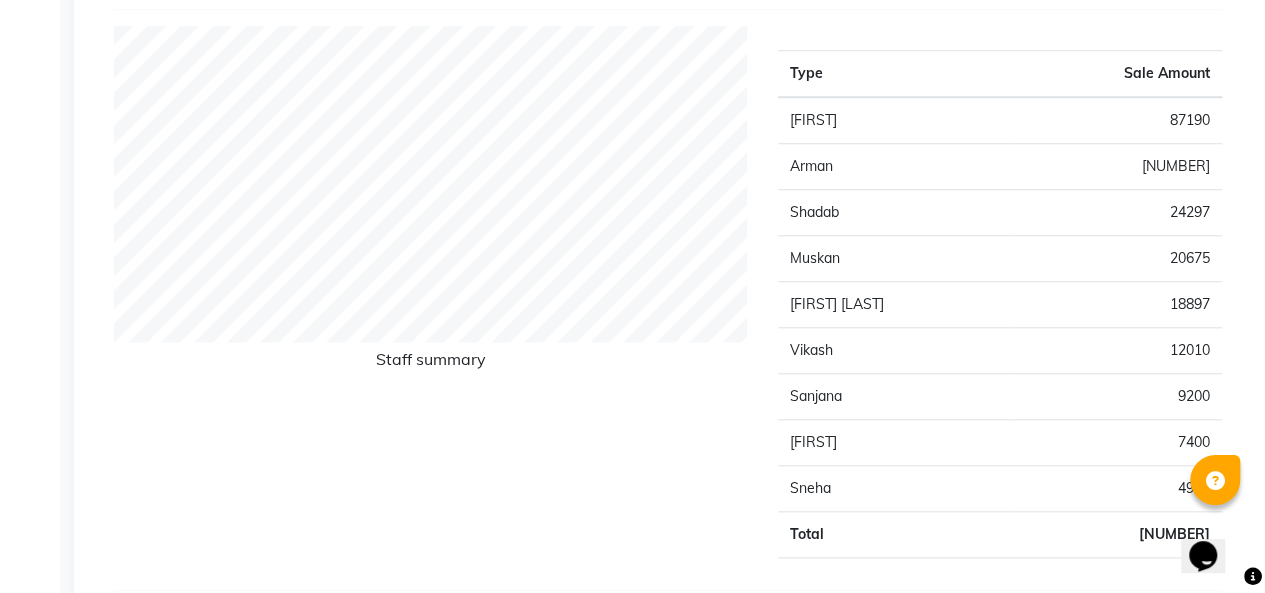 scroll, scrollTop: 854, scrollLeft: 0, axis: vertical 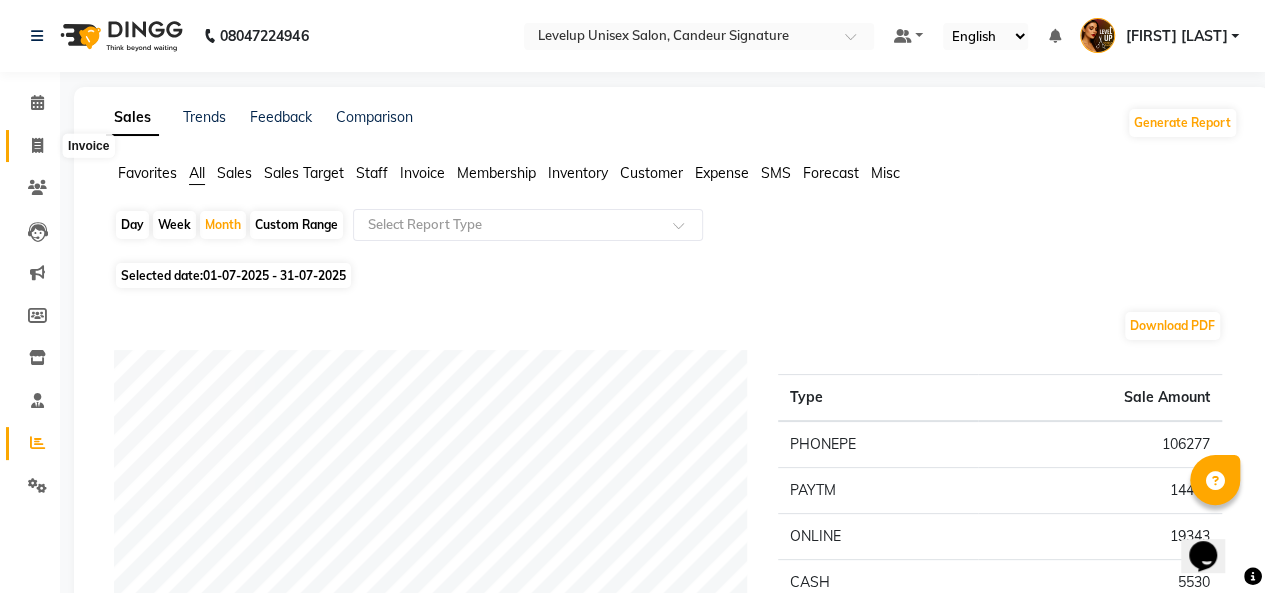 click 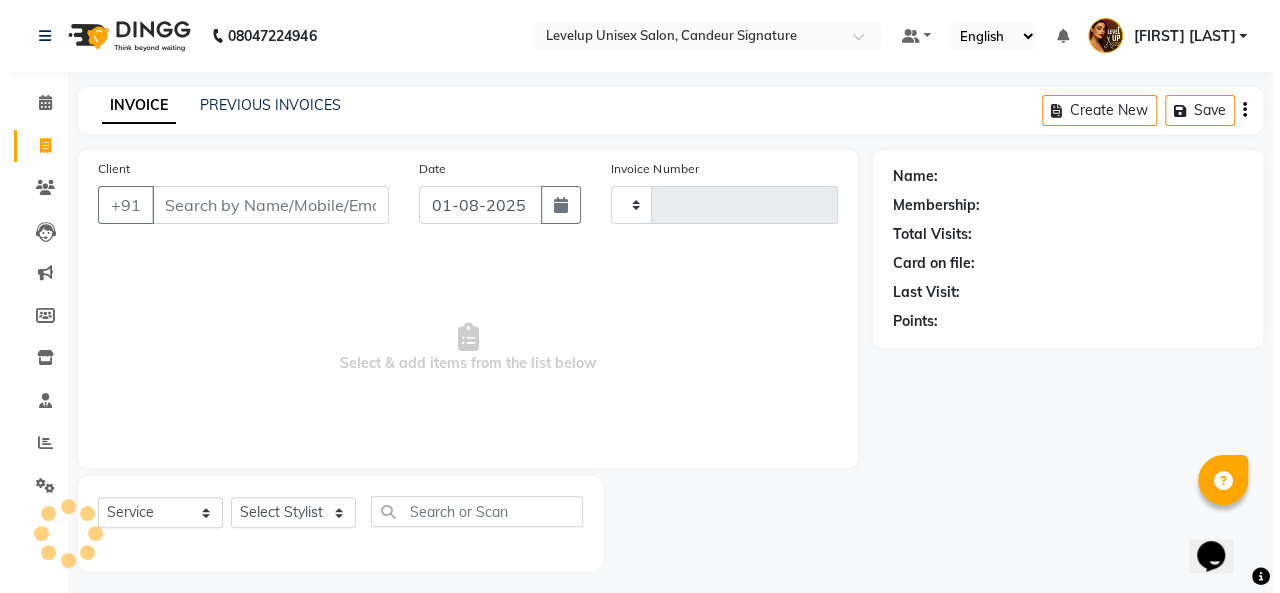 scroll, scrollTop: 7, scrollLeft: 0, axis: vertical 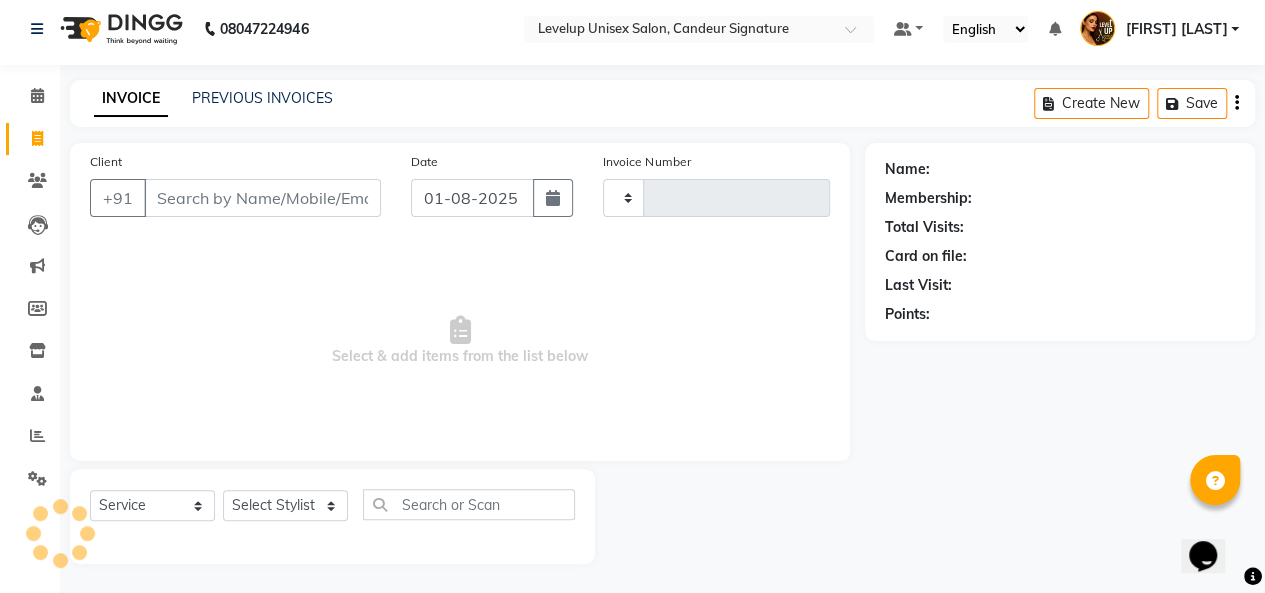 type on "1626" 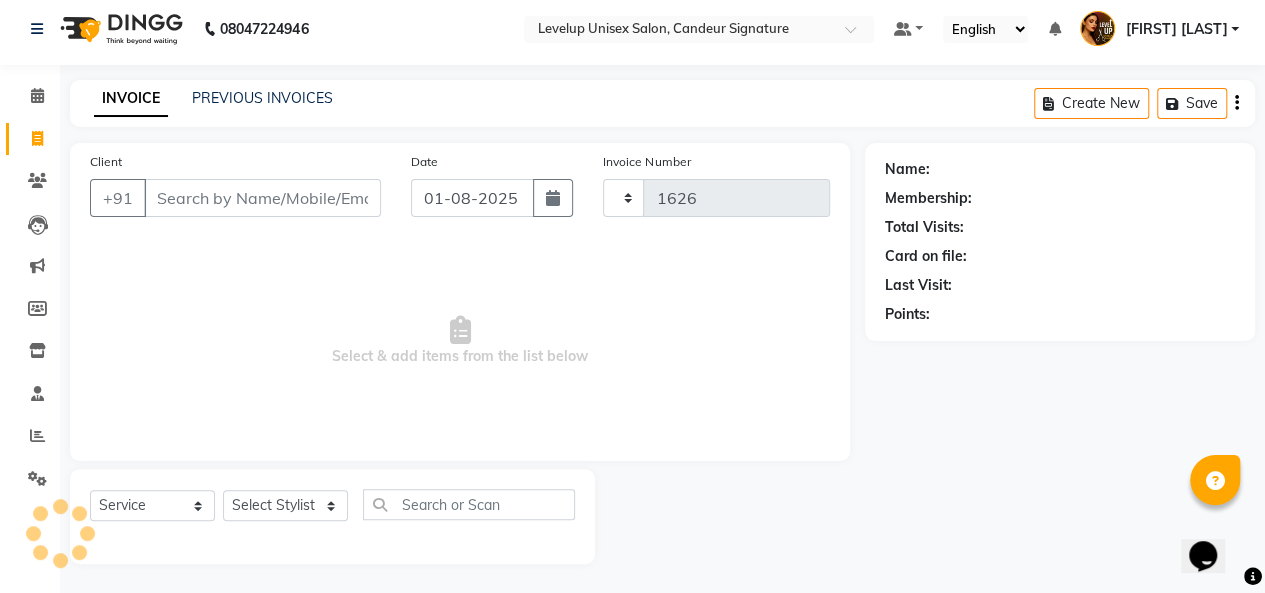 select on "7681" 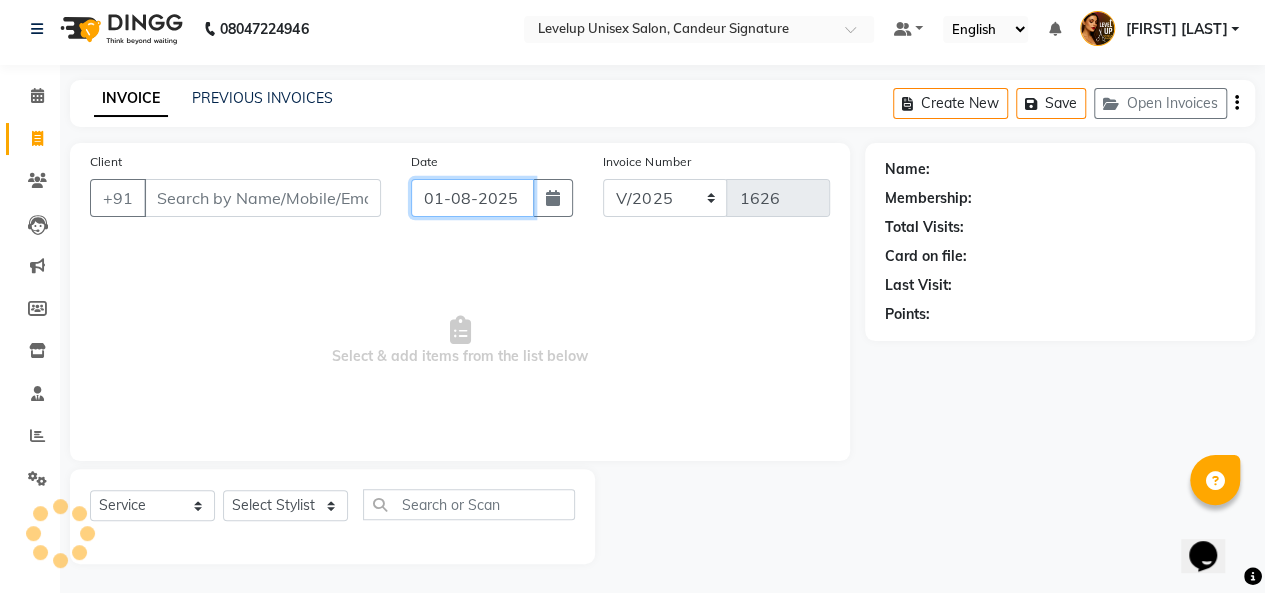 click on "01-08-2025" 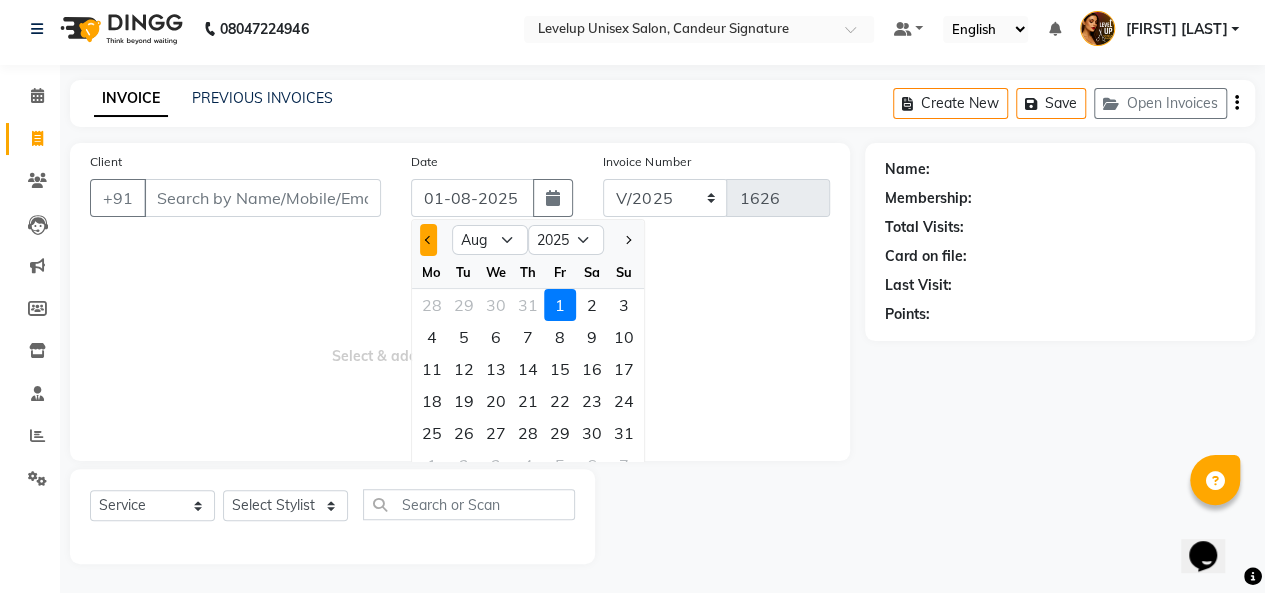 click 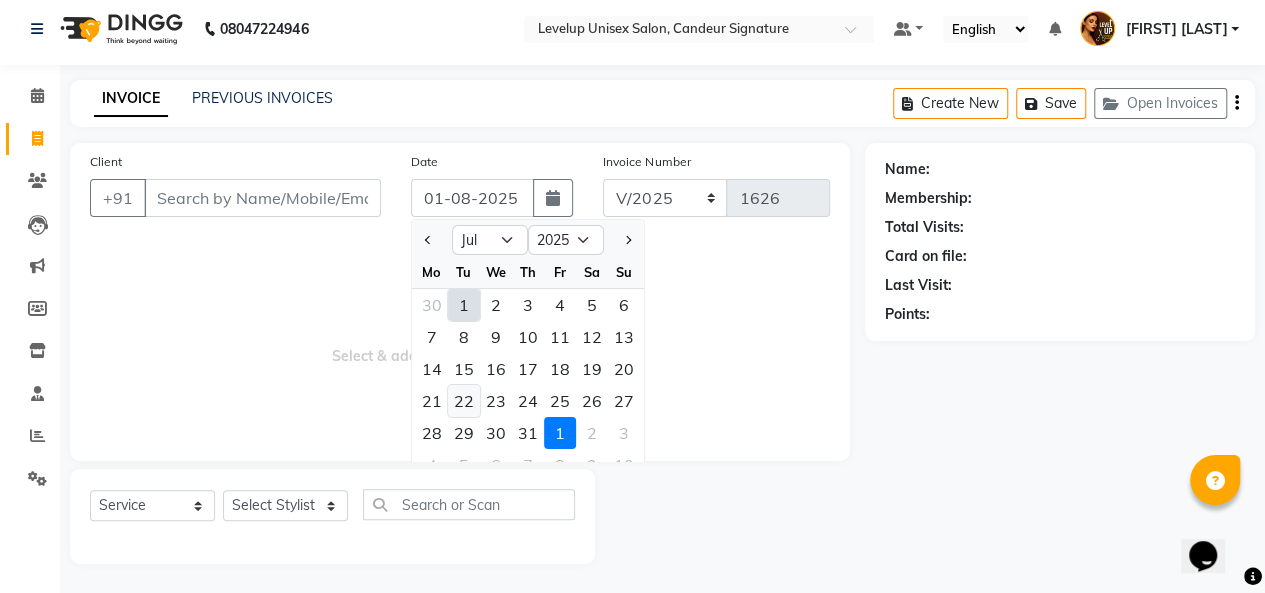 click on "22" 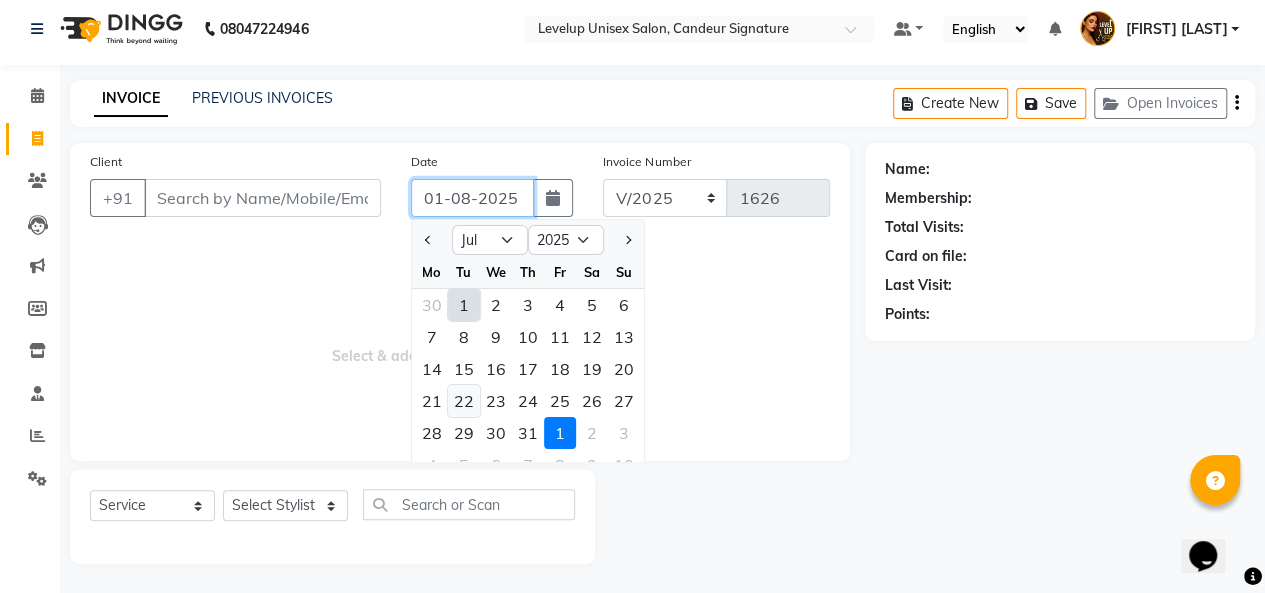 type on "22-07-2025" 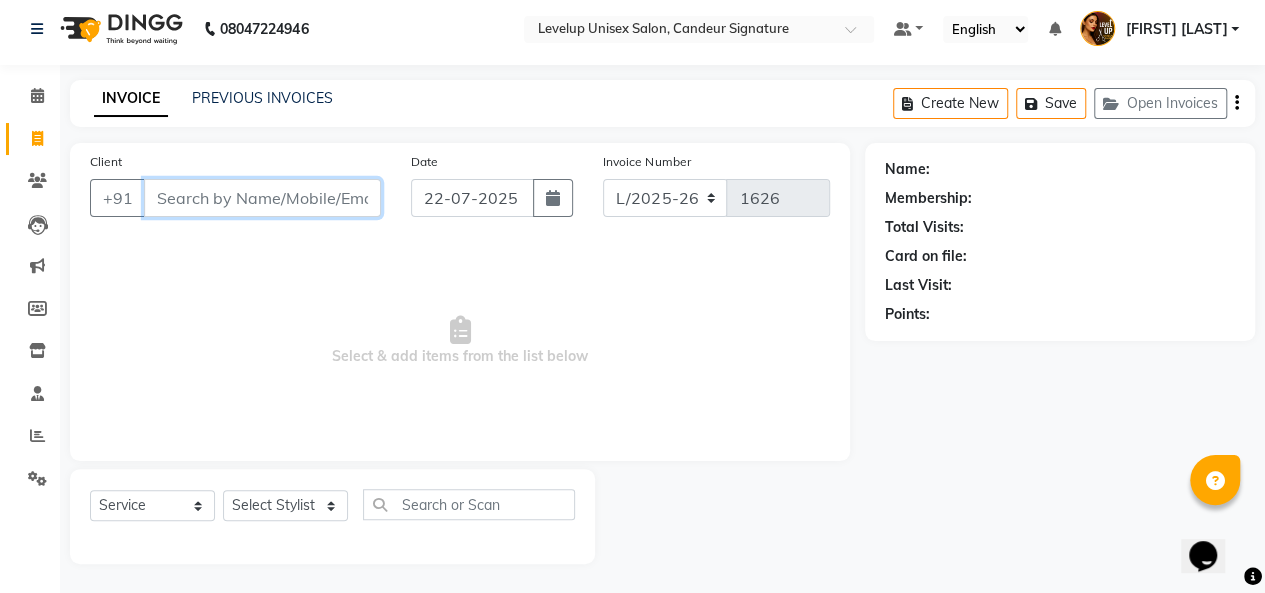 click on "Client" at bounding box center (262, 198) 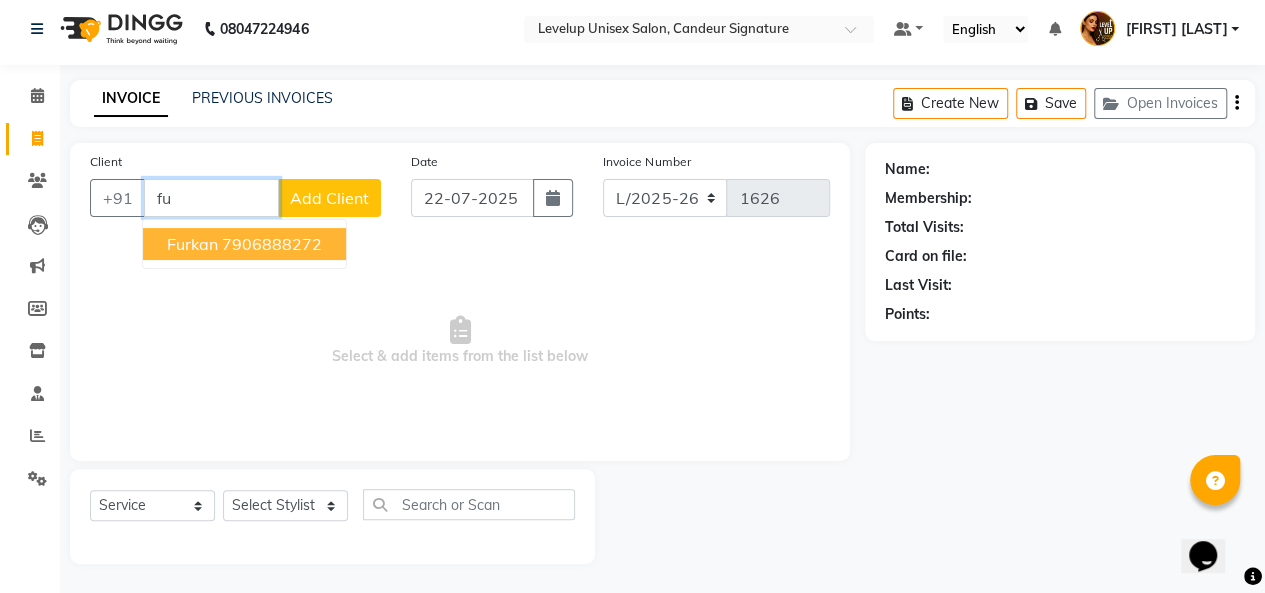 type on "f" 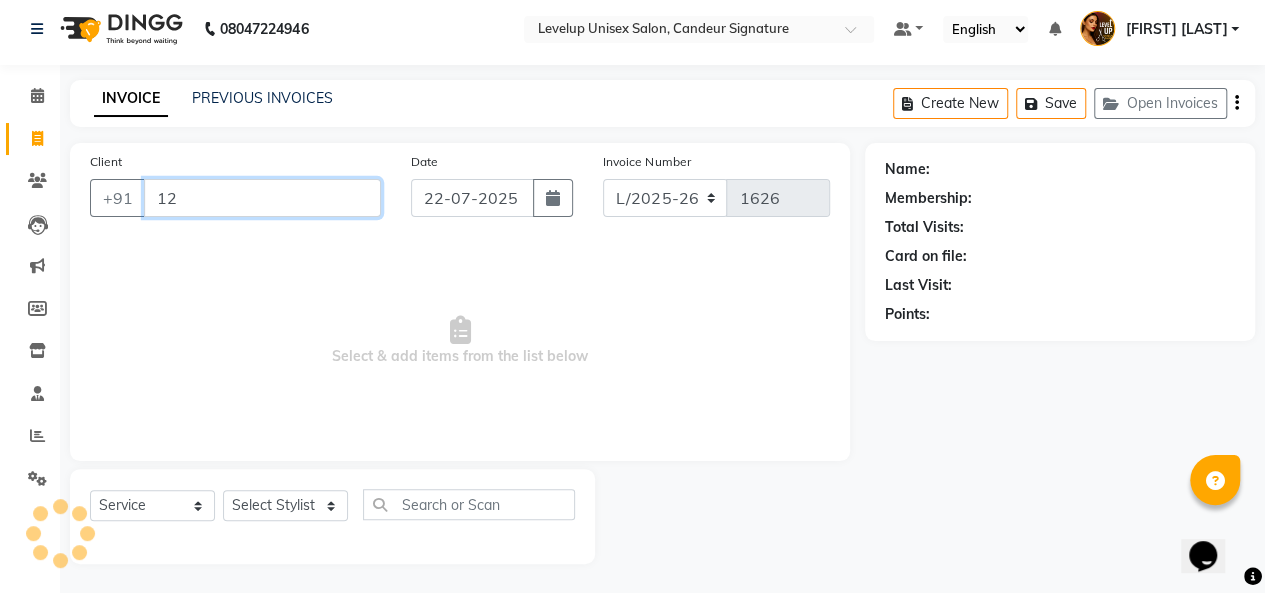 type on "1" 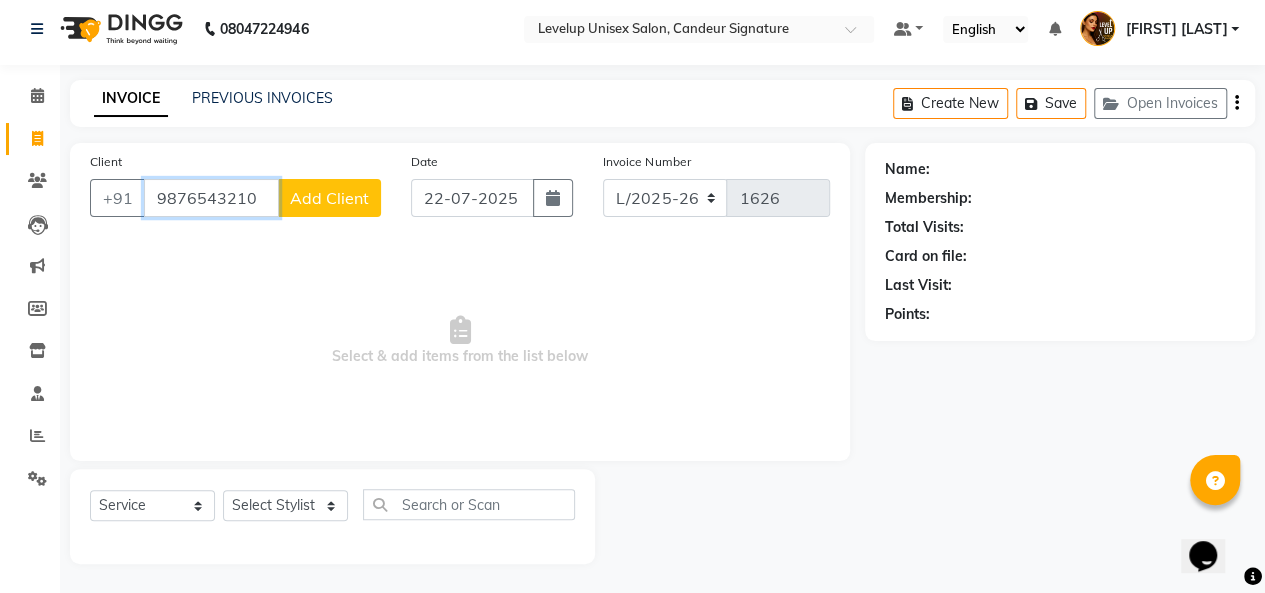 type on "9876543210" 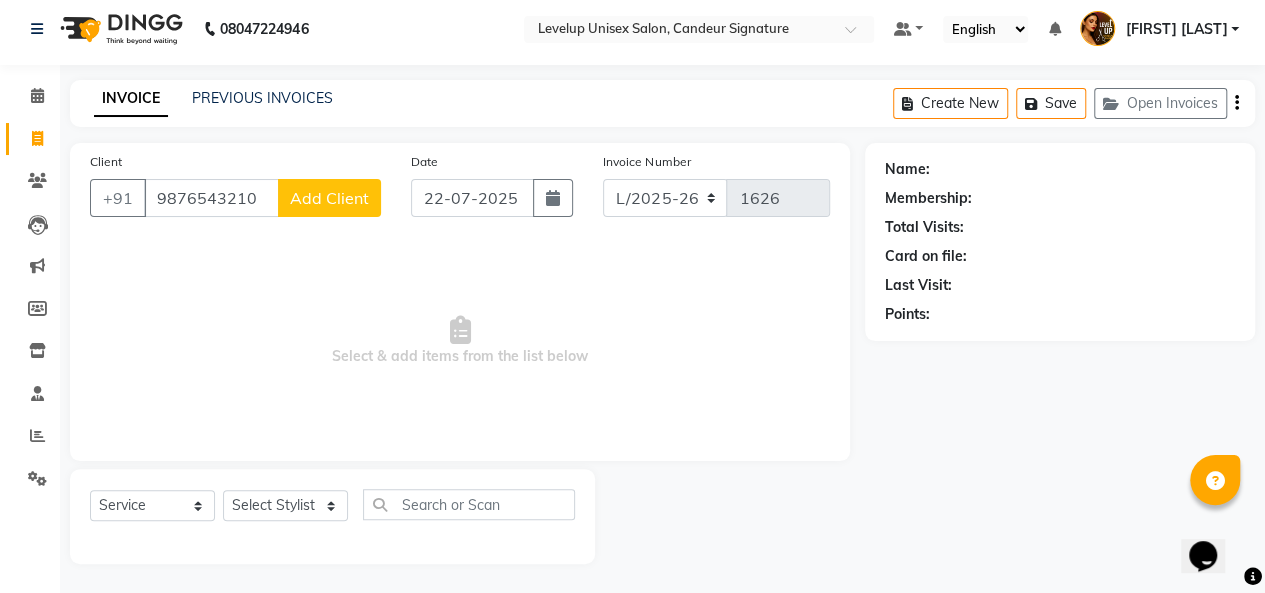 click on "Add Client" 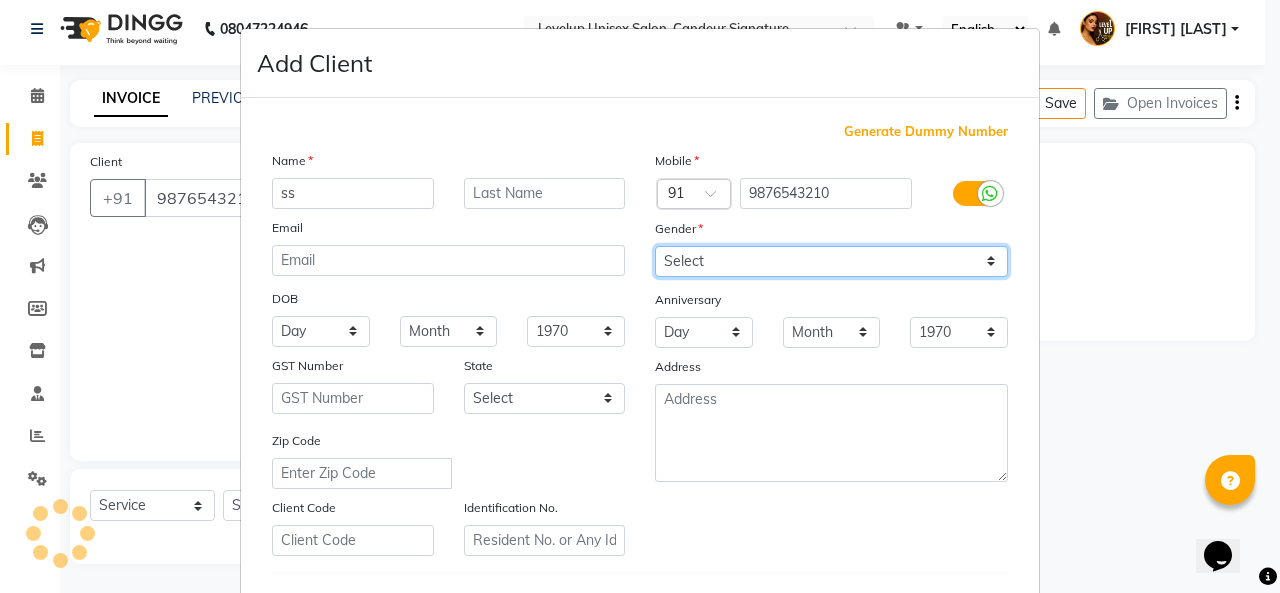 click on "Select Male Female Other Prefer Not To Say" at bounding box center [831, 261] 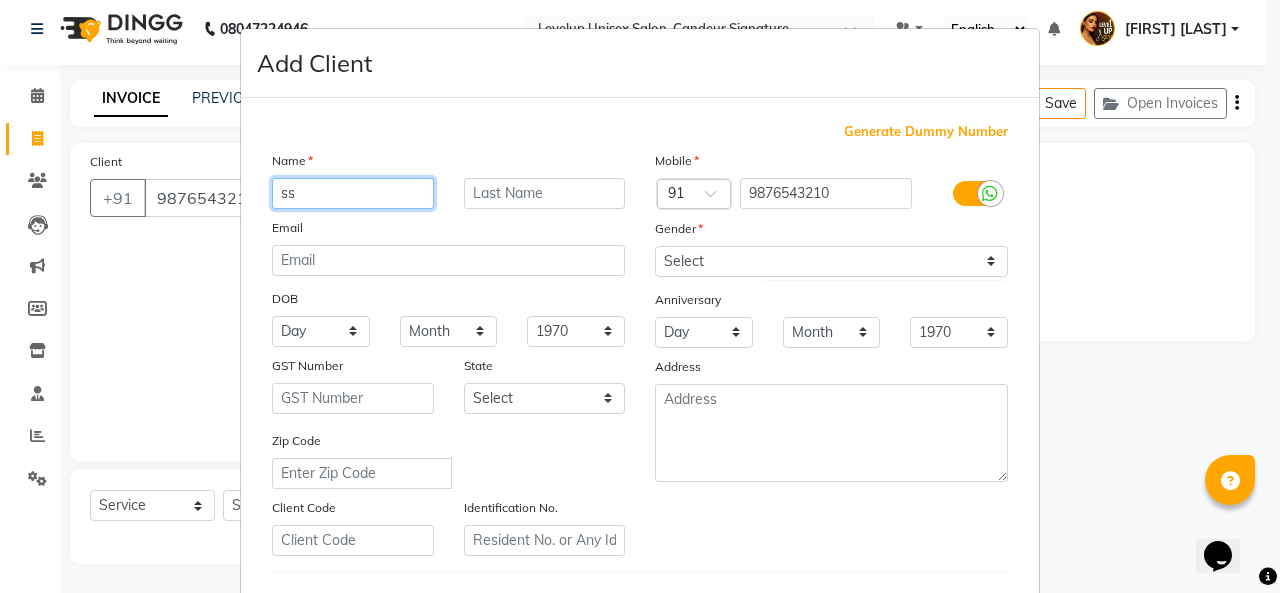 click on "ss" at bounding box center [353, 193] 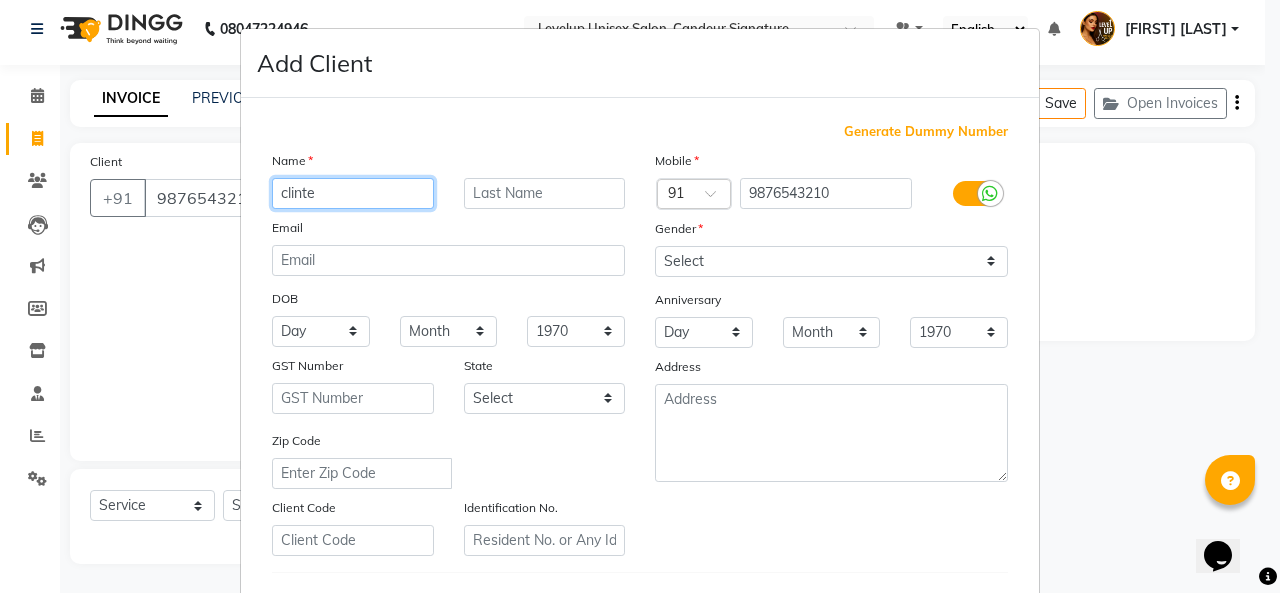 type on "clinte" 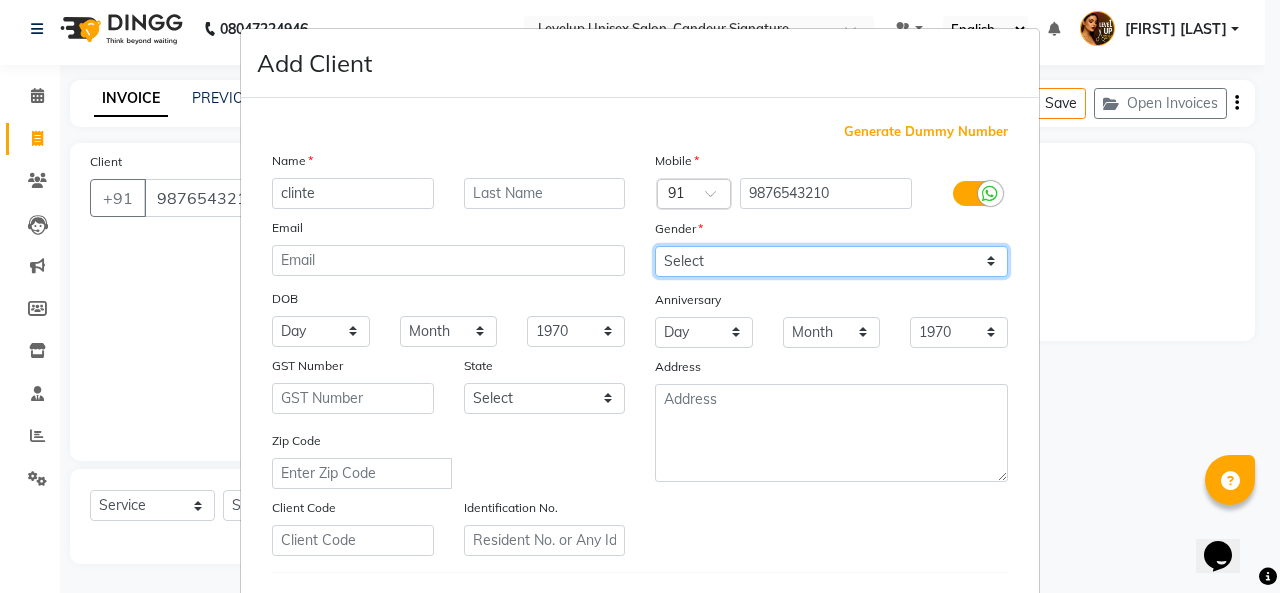 click on "Select Male Female Other Prefer Not To Say" at bounding box center (831, 261) 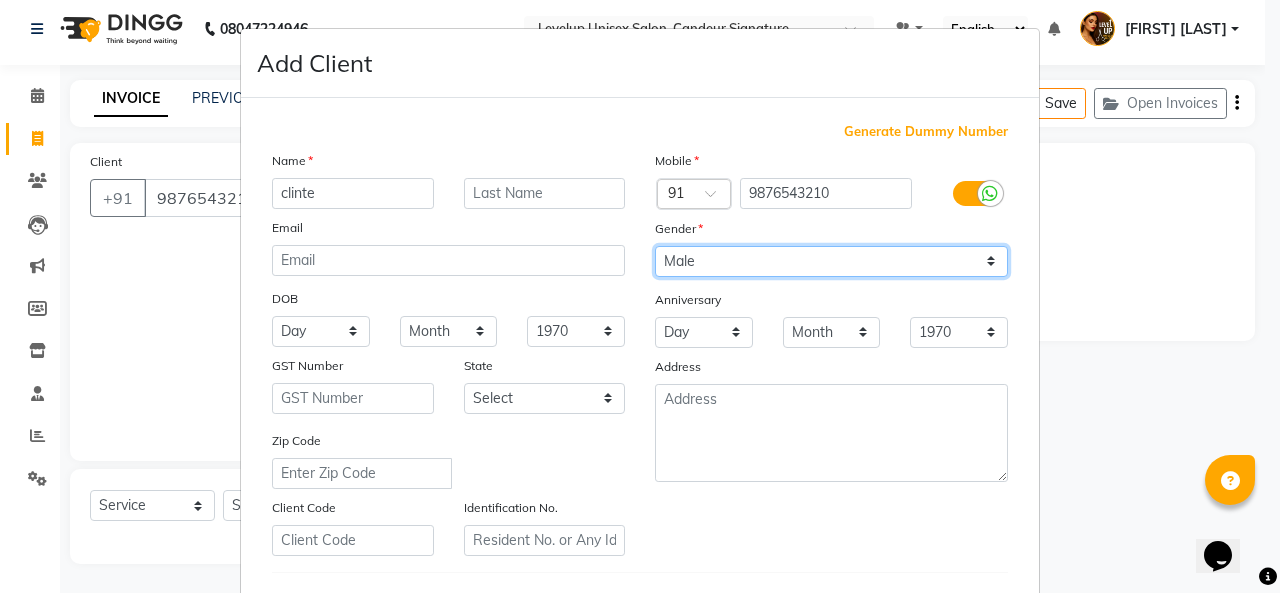 click on "Select Male Female Other Prefer Not To Say" at bounding box center [831, 261] 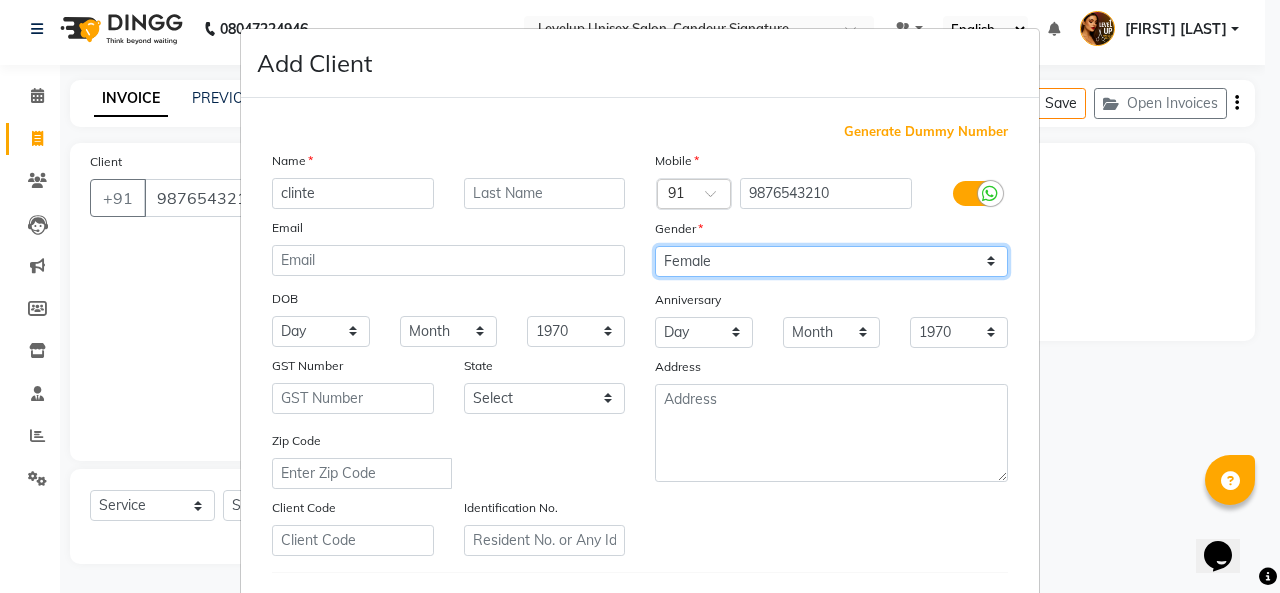 click on "Select Male Female Other Prefer Not To Say" at bounding box center [831, 261] 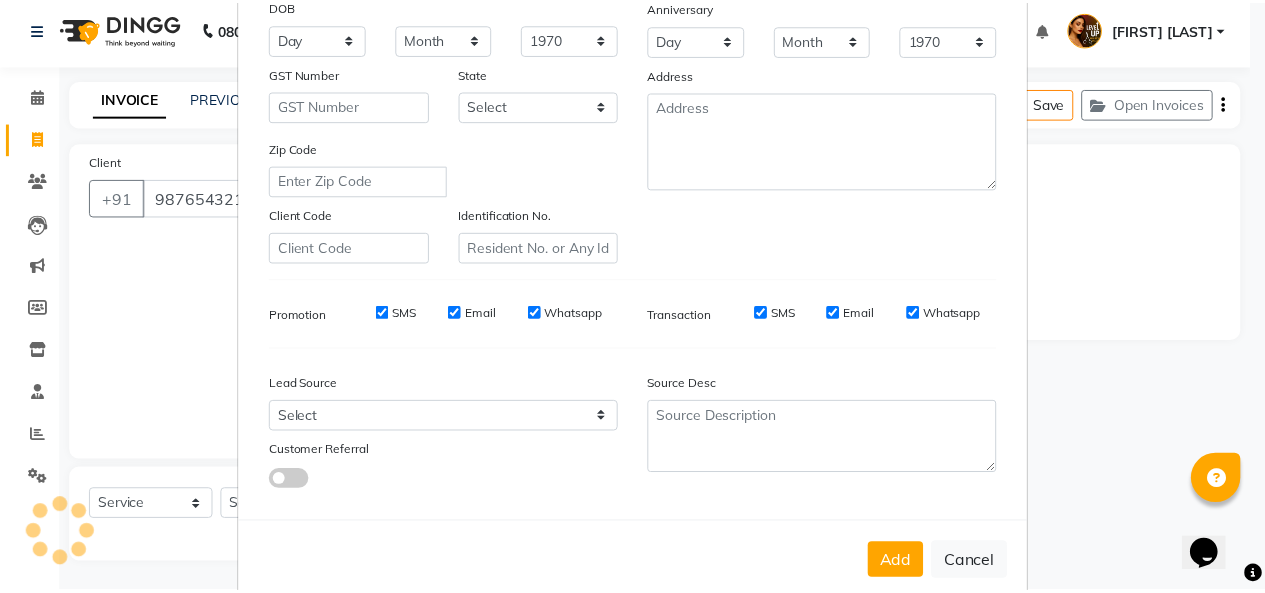 scroll, scrollTop: 297, scrollLeft: 0, axis: vertical 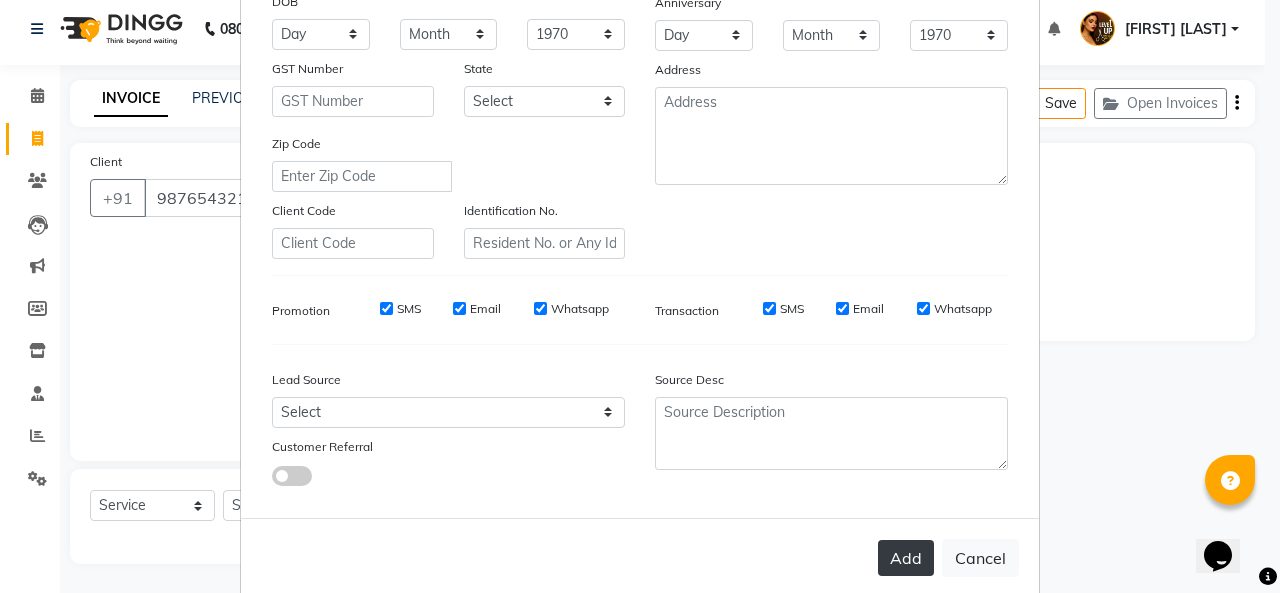 click on "Add" at bounding box center [906, 558] 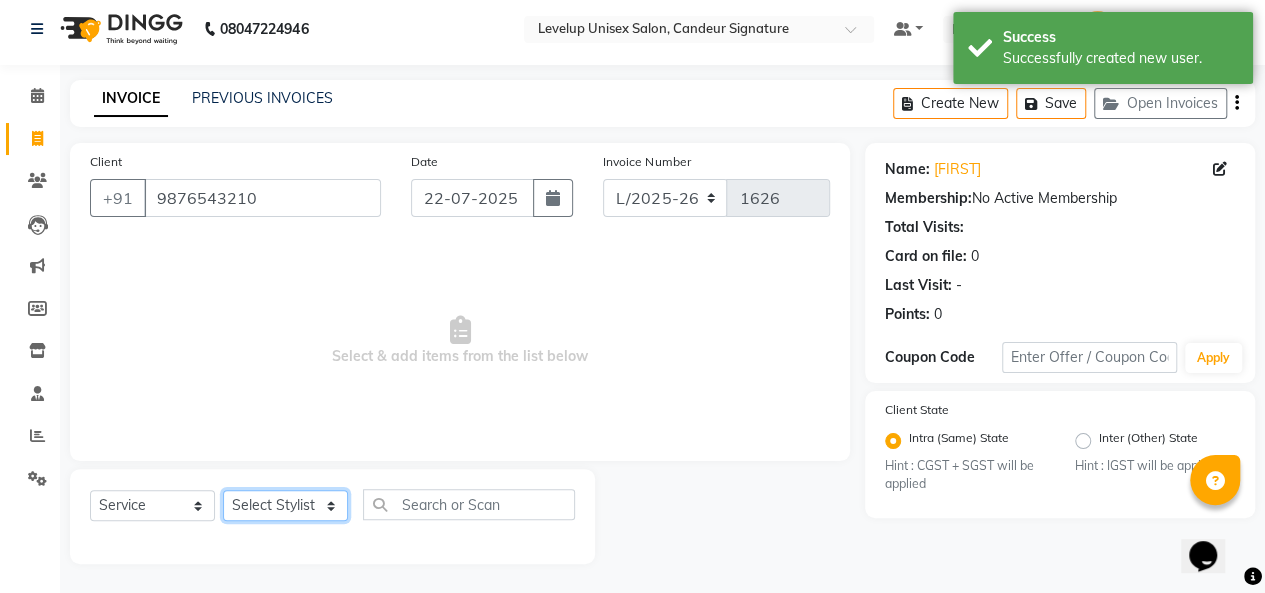 click on "Select Stylist Aadil  Anshu Arman  Furkan Ahmad  Muskan Nishu   Ritesh  Roshni  sameer malik Sanjana    Shadab Sneha Vikash" 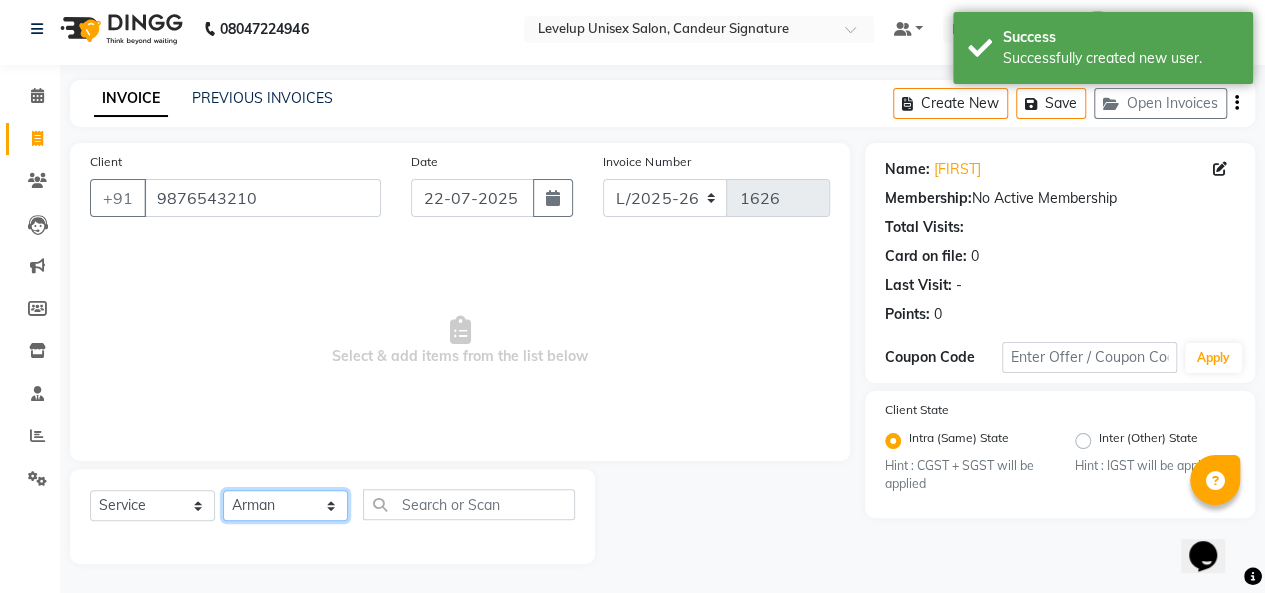click on "Select Stylist Aadil  Anshu Arman  Furkan Ahmad  Muskan Nishu   Ritesh  Roshni  sameer malik Sanjana    Shadab Sneha Vikash" 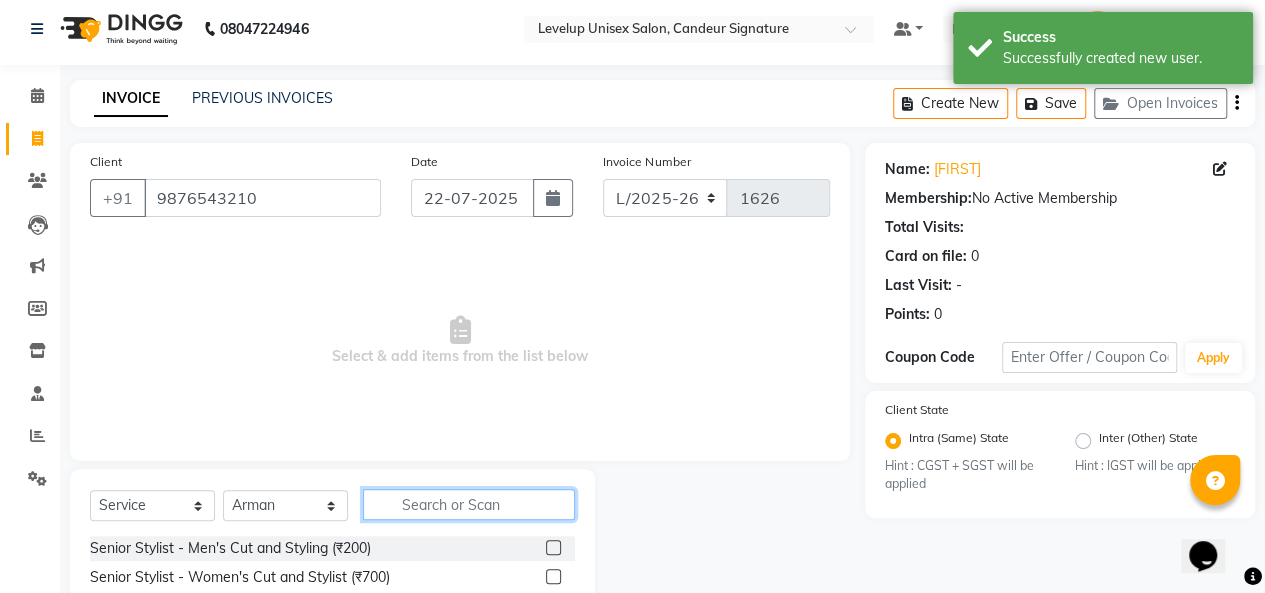 click 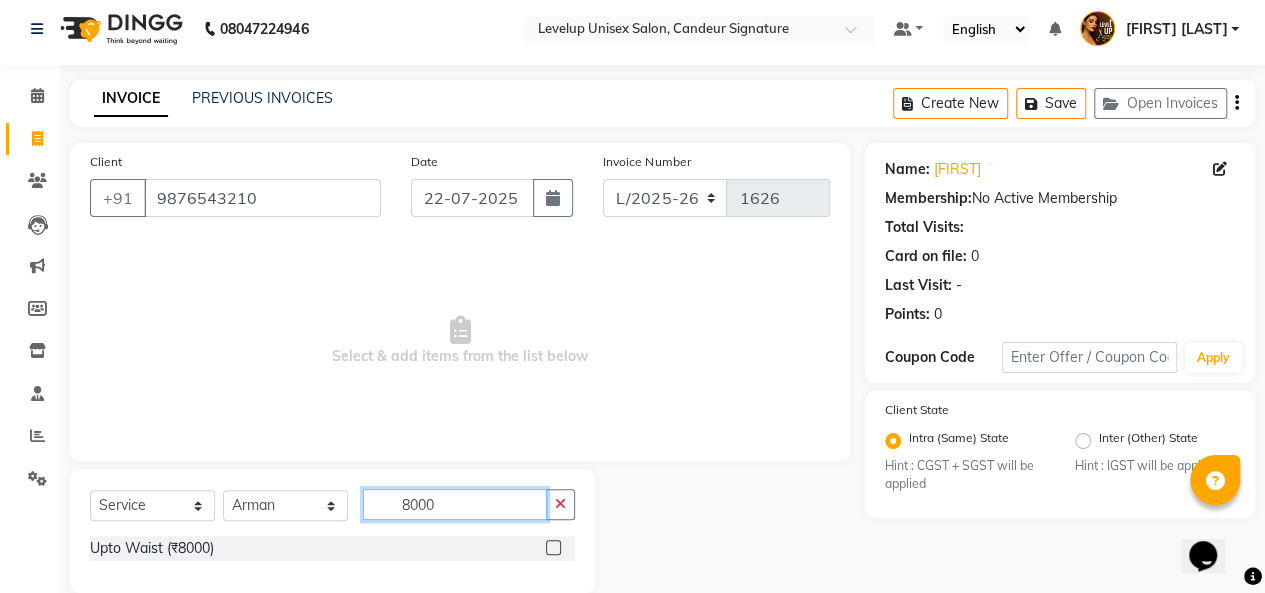 type on "8000" 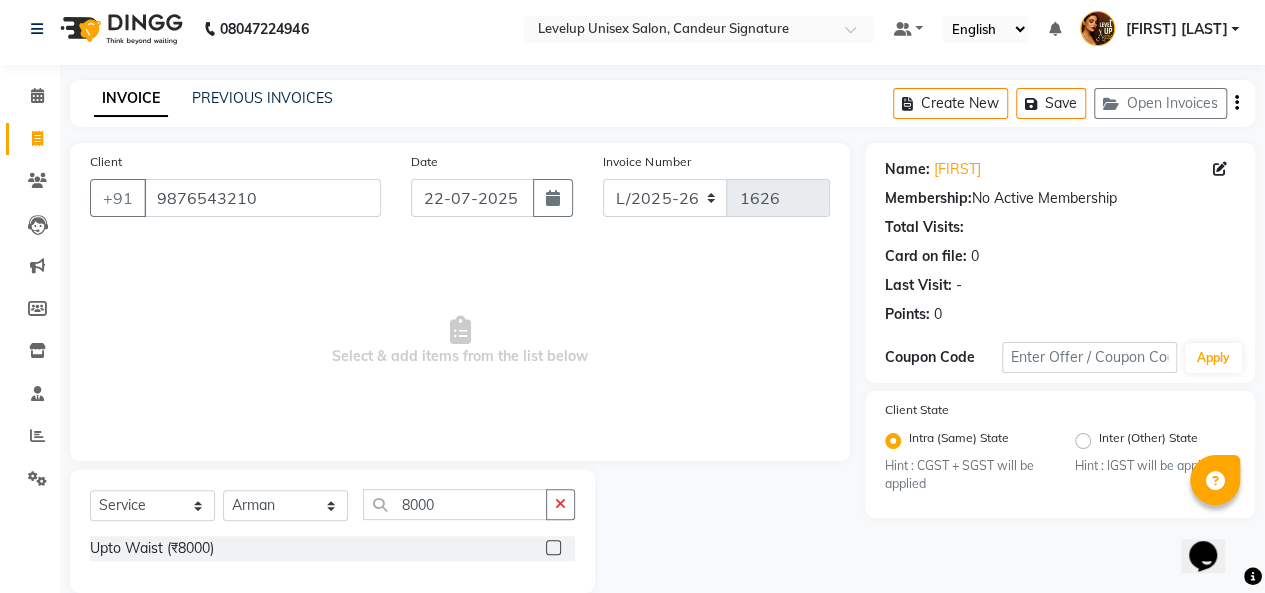 click 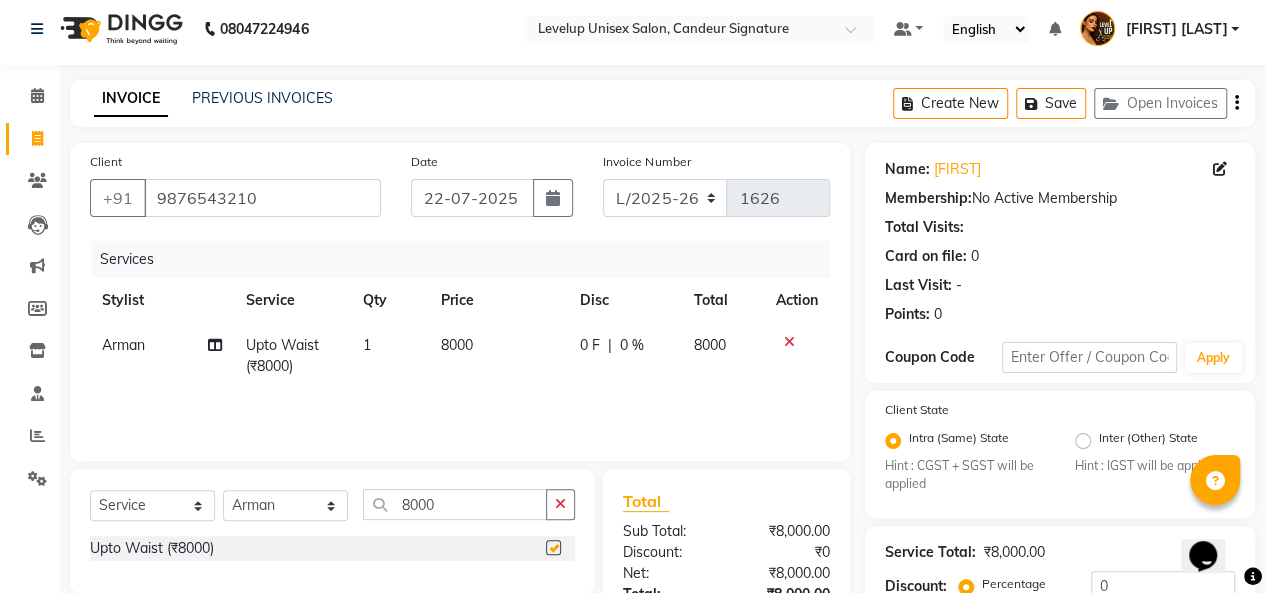 checkbox on "false" 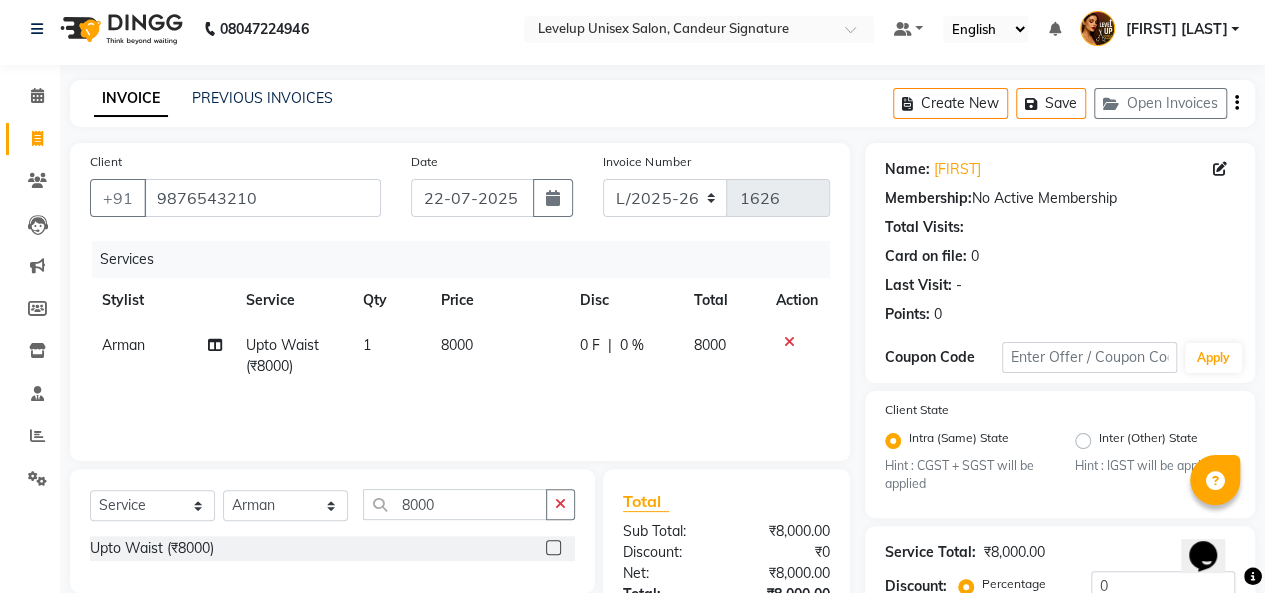 scroll, scrollTop: 212, scrollLeft: 0, axis: vertical 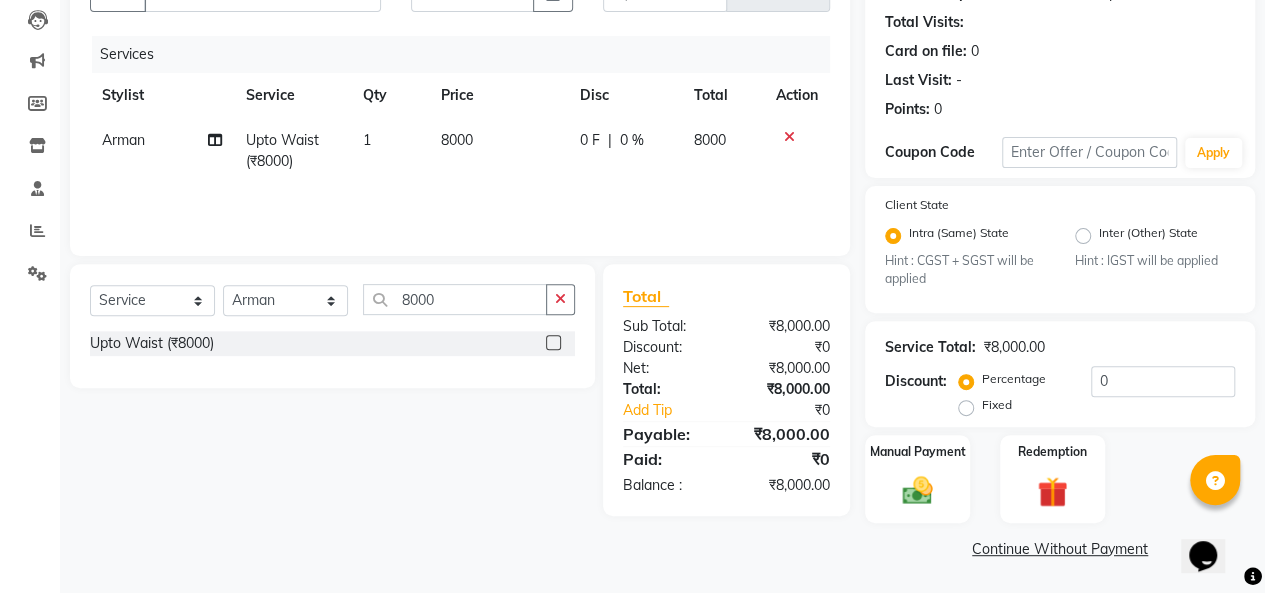 click on "Continue Without Payment" 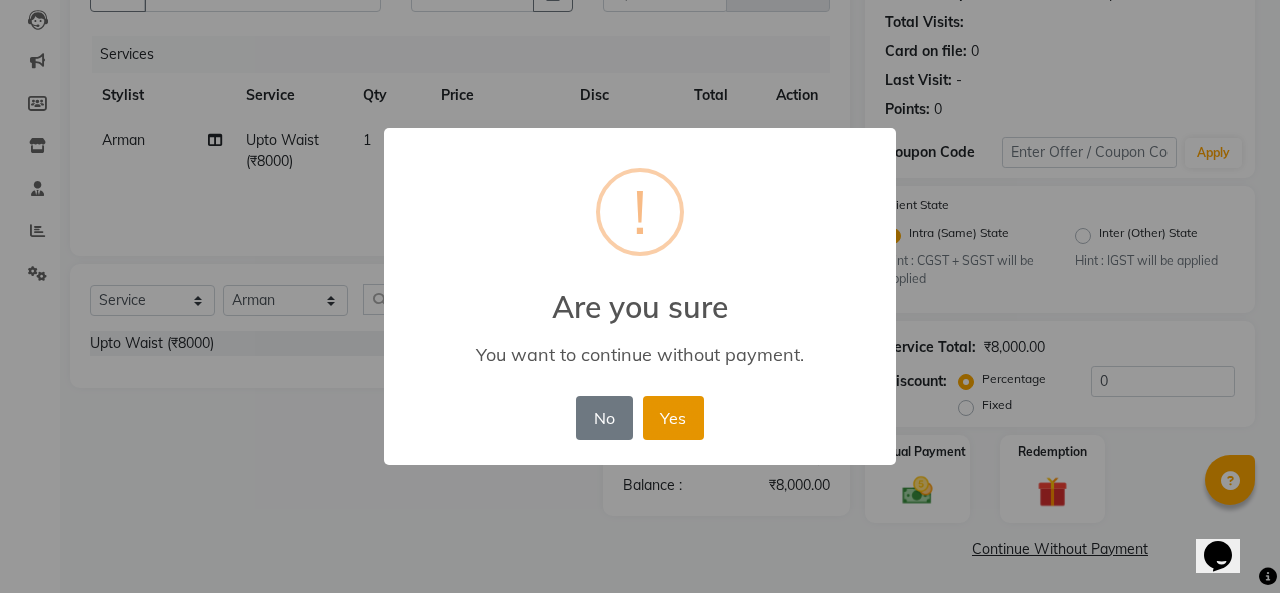 click on "Yes" at bounding box center (673, 418) 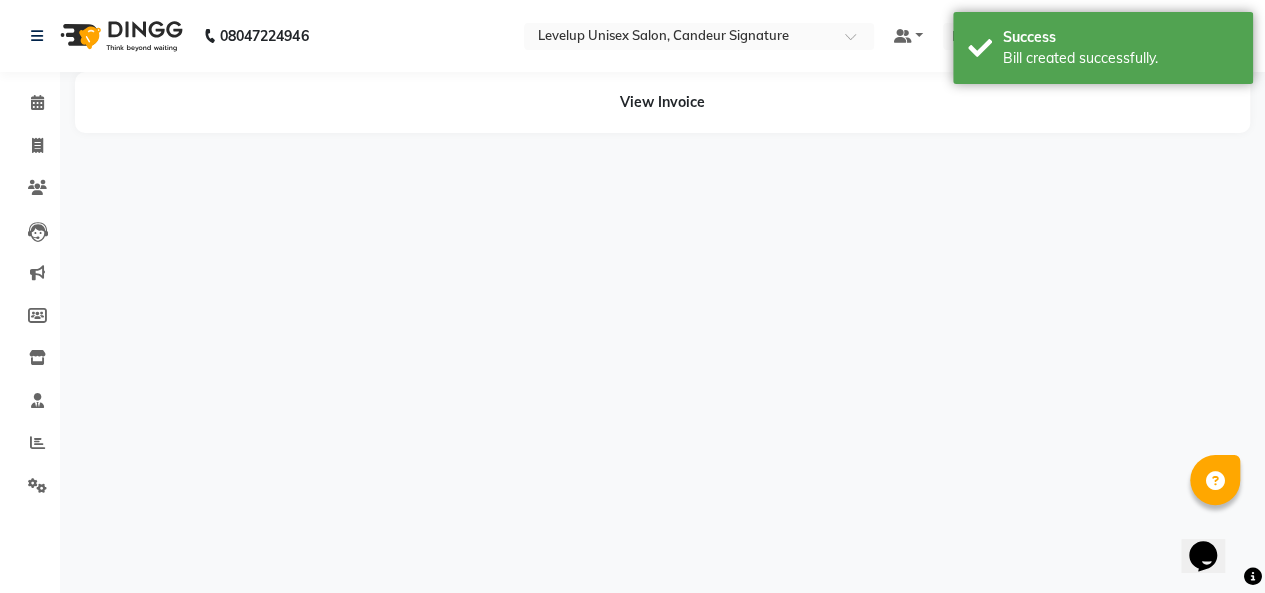 scroll, scrollTop: 0, scrollLeft: 0, axis: both 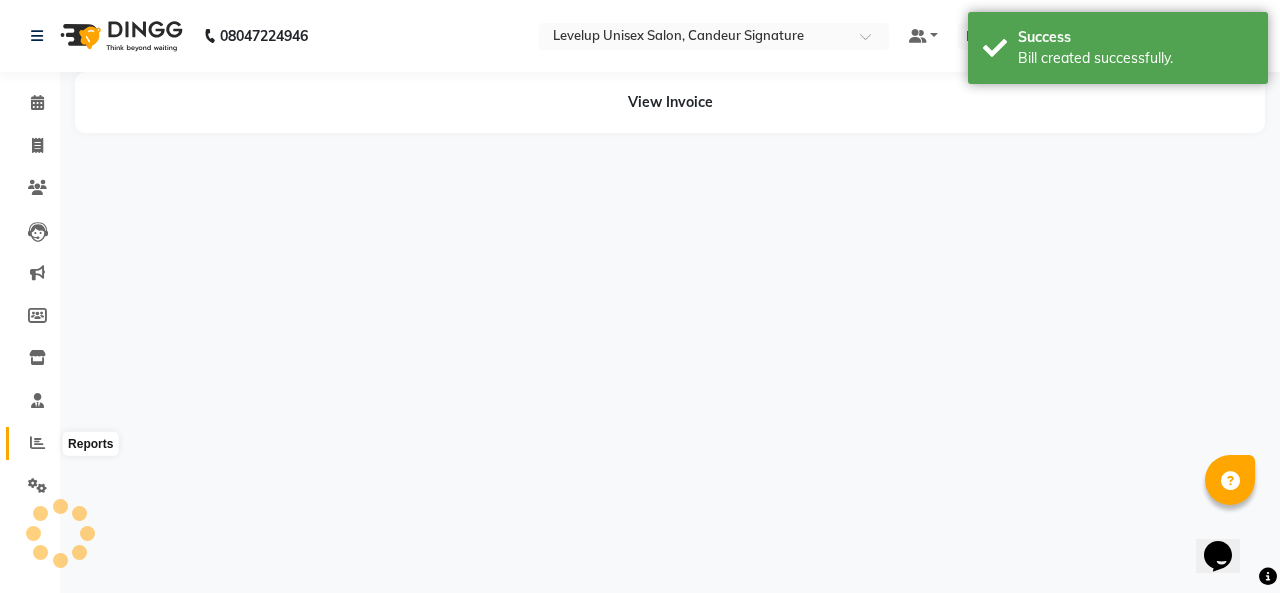 click 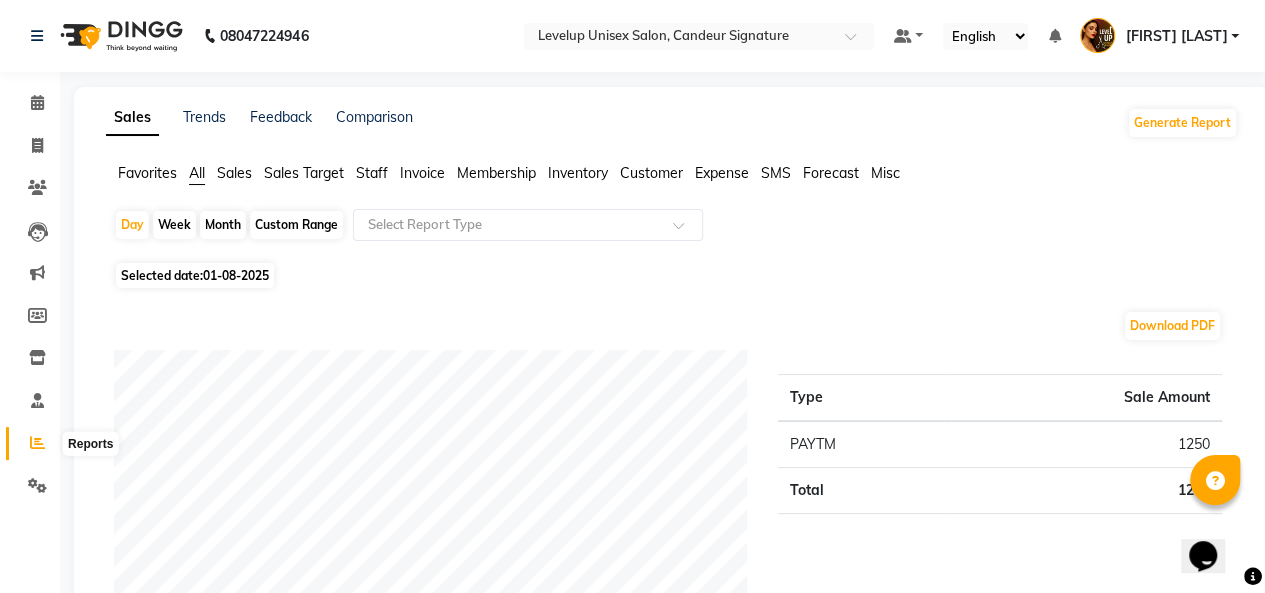 click 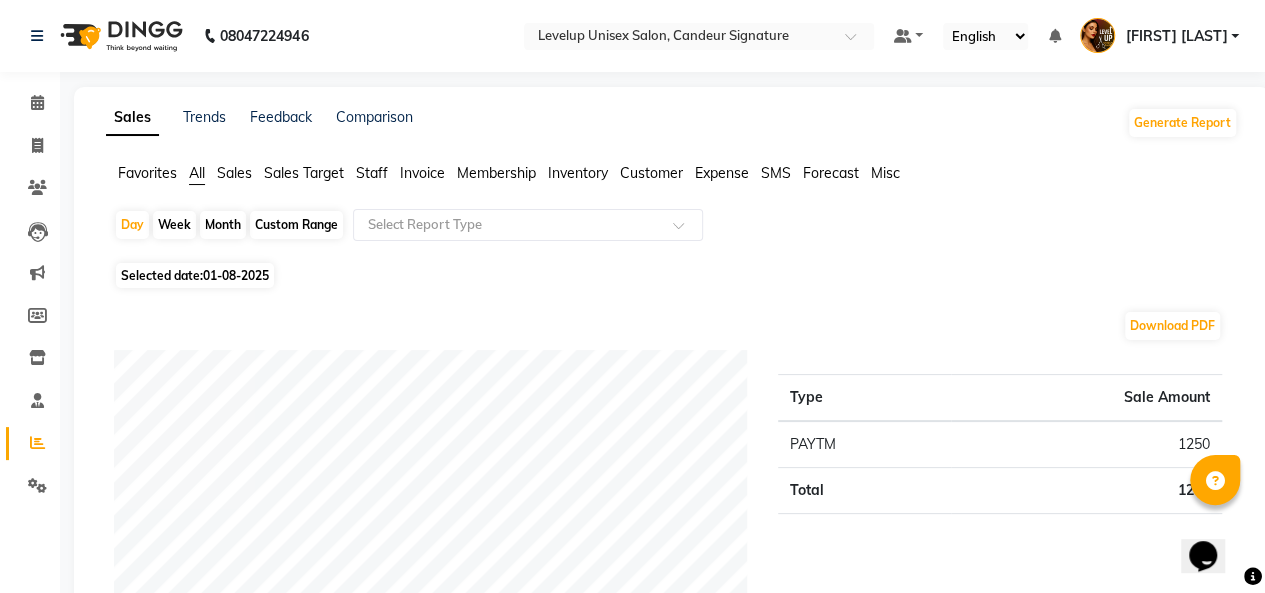 click on "Month" 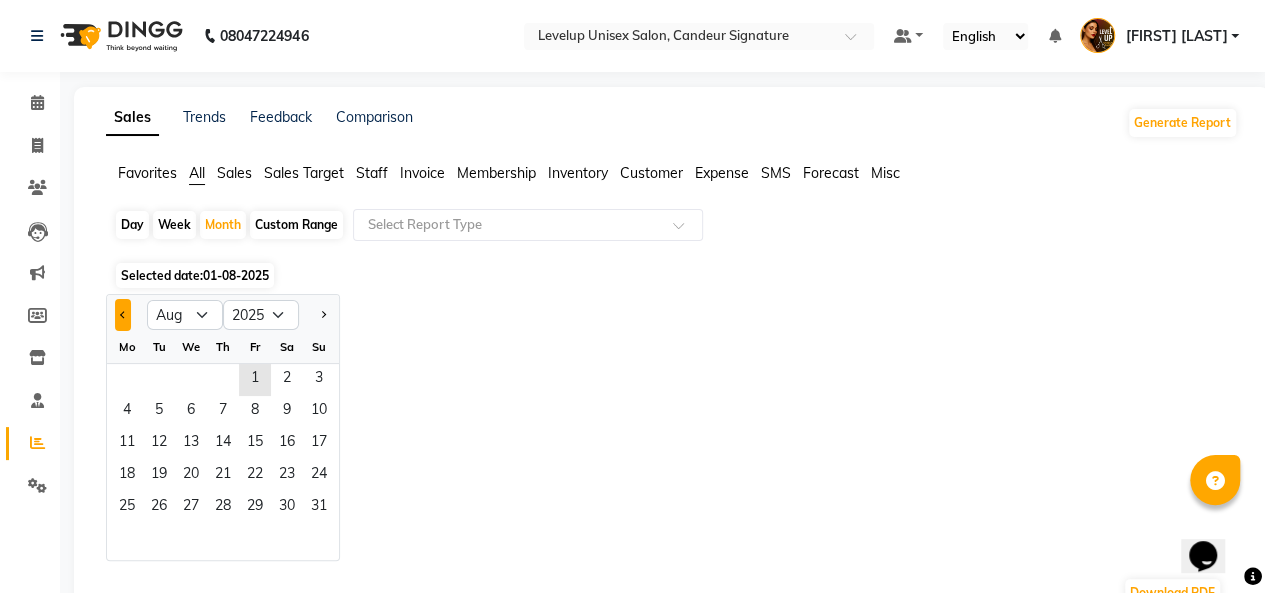 click 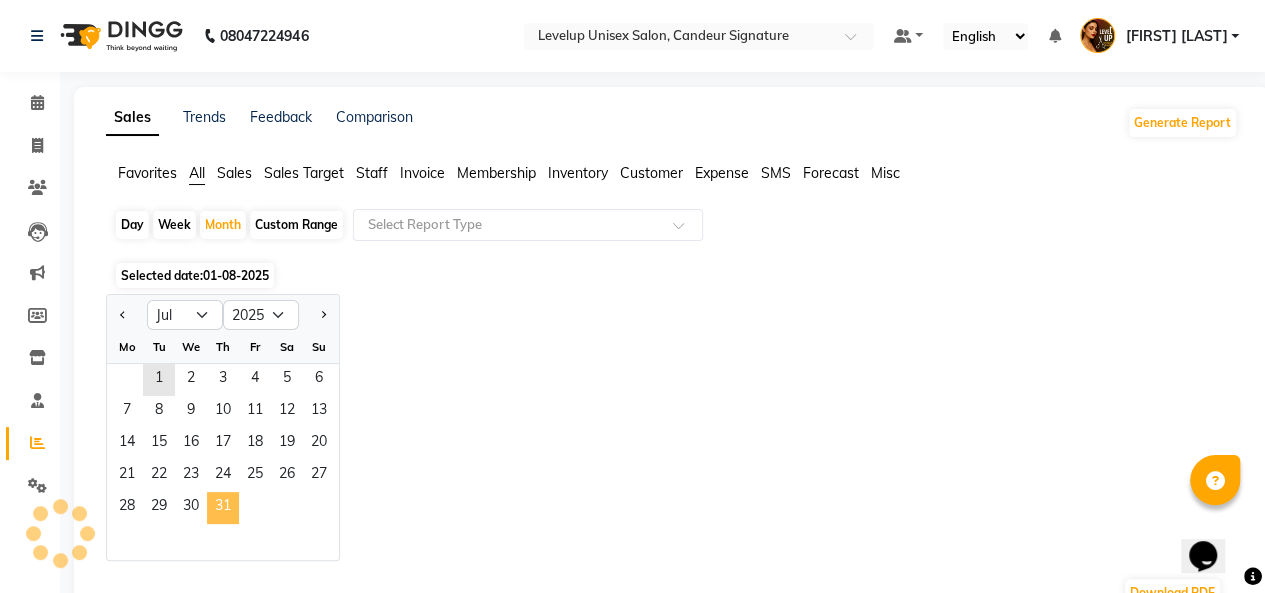click on "31" 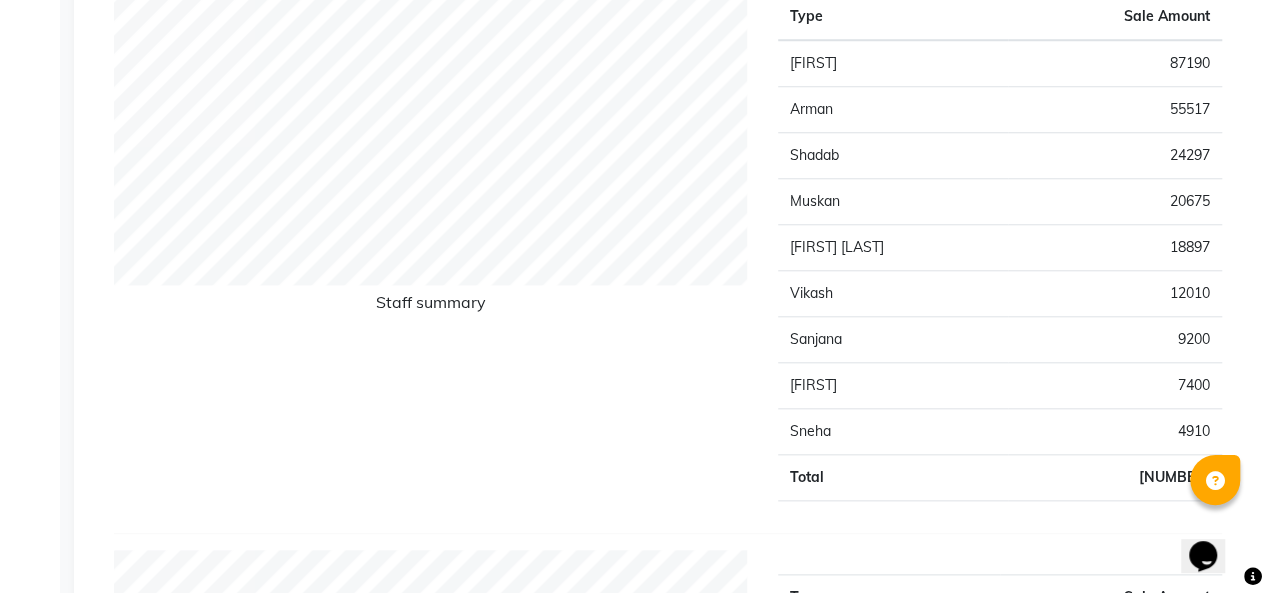 scroll, scrollTop: 874, scrollLeft: 0, axis: vertical 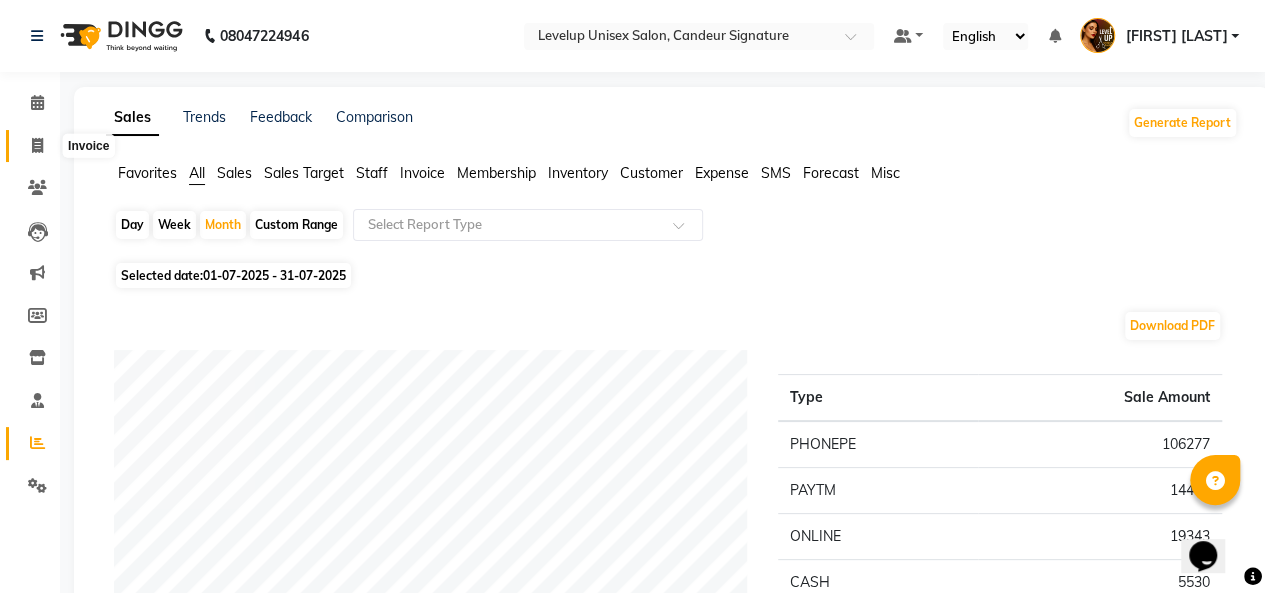 click 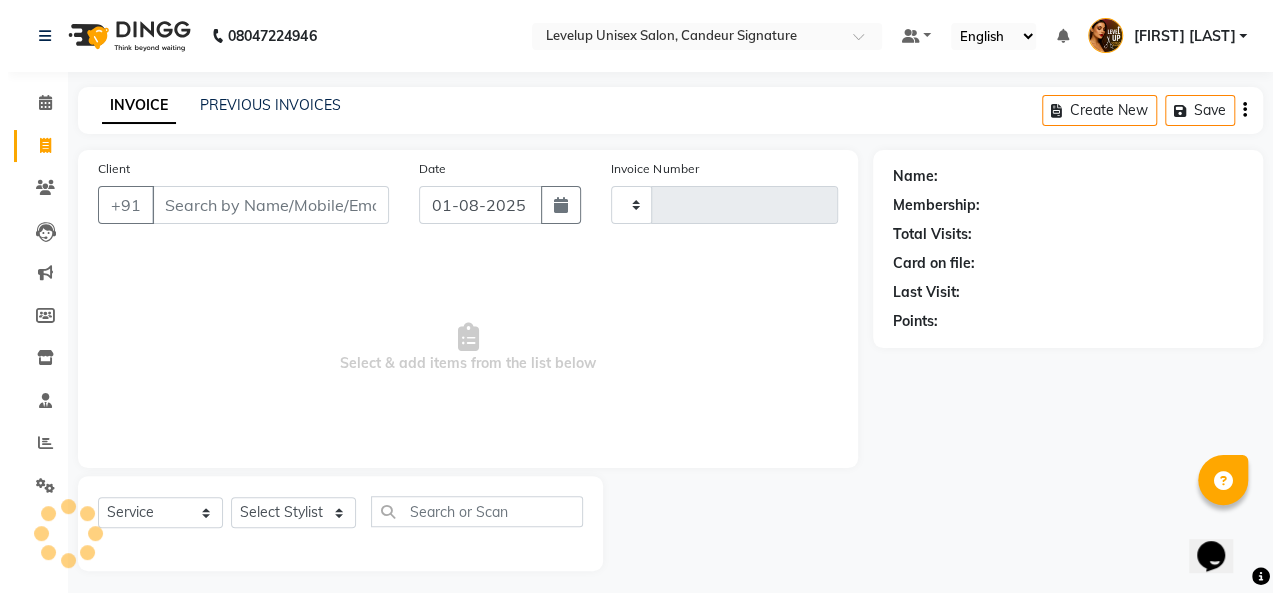 scroll, scrollTop: 7, scrollLeft: 0, axis: vertical 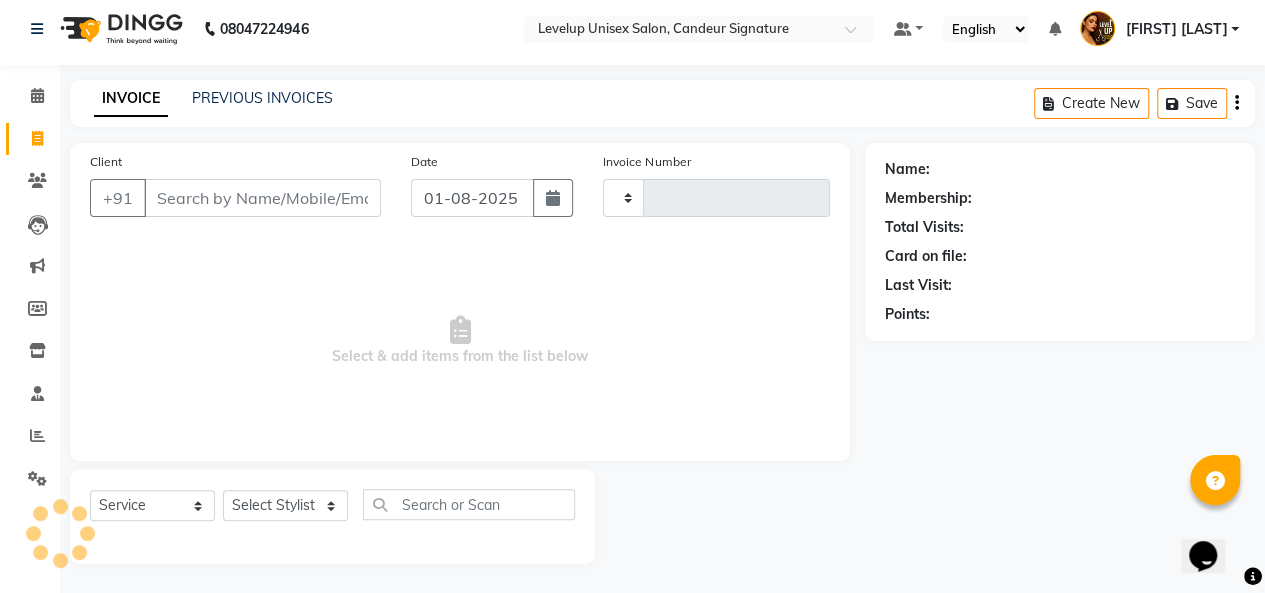 type on "1627" 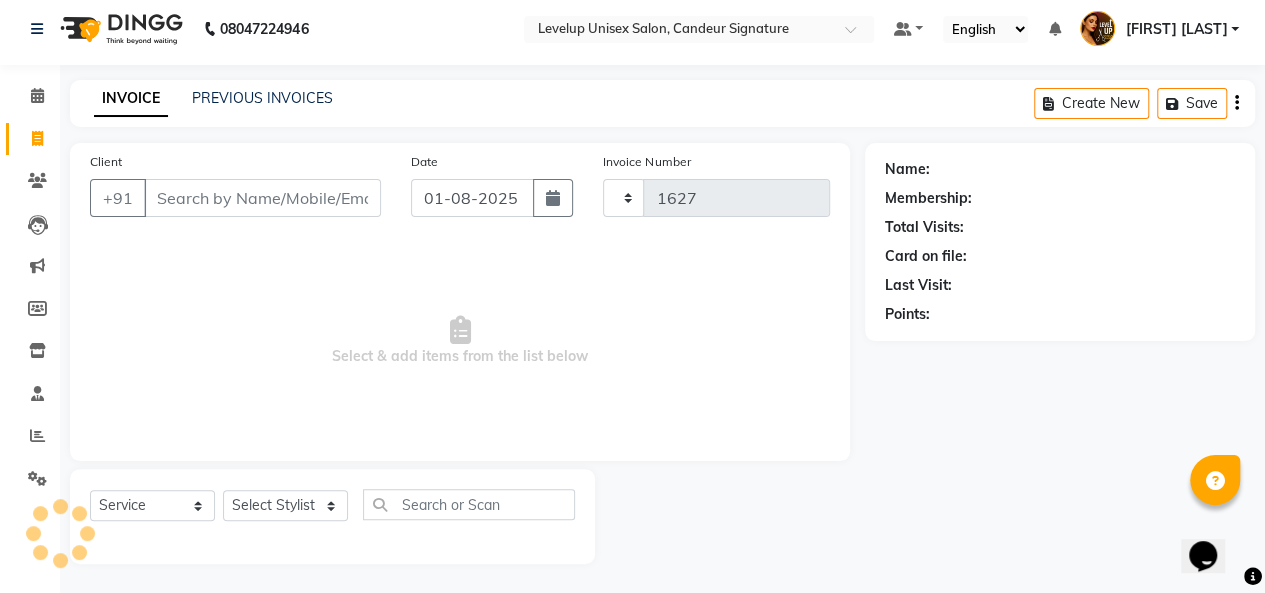 select on "7681" 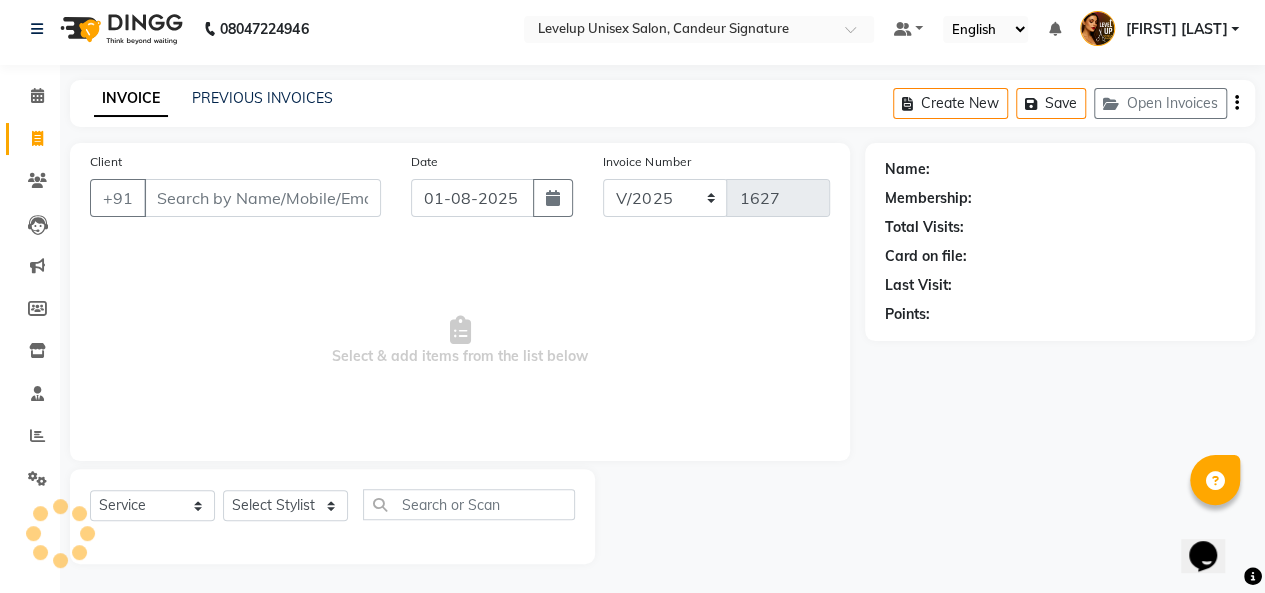 click on "Client" at bounding box center [262, 198] 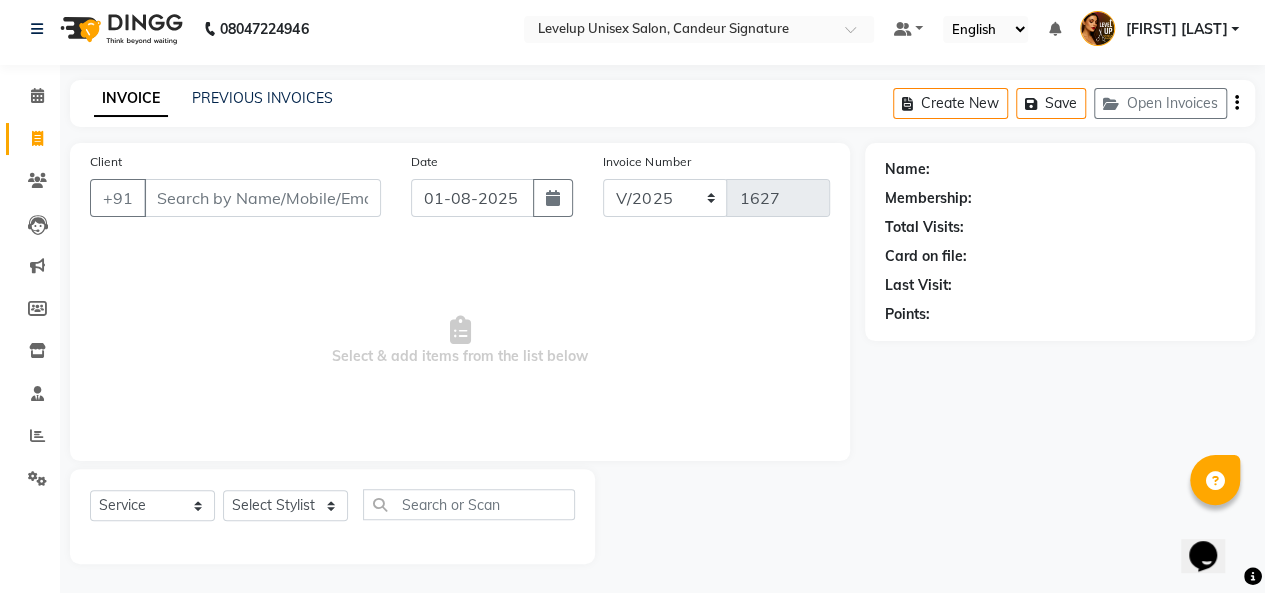 click on "Client" at bounding box center [262, 198] 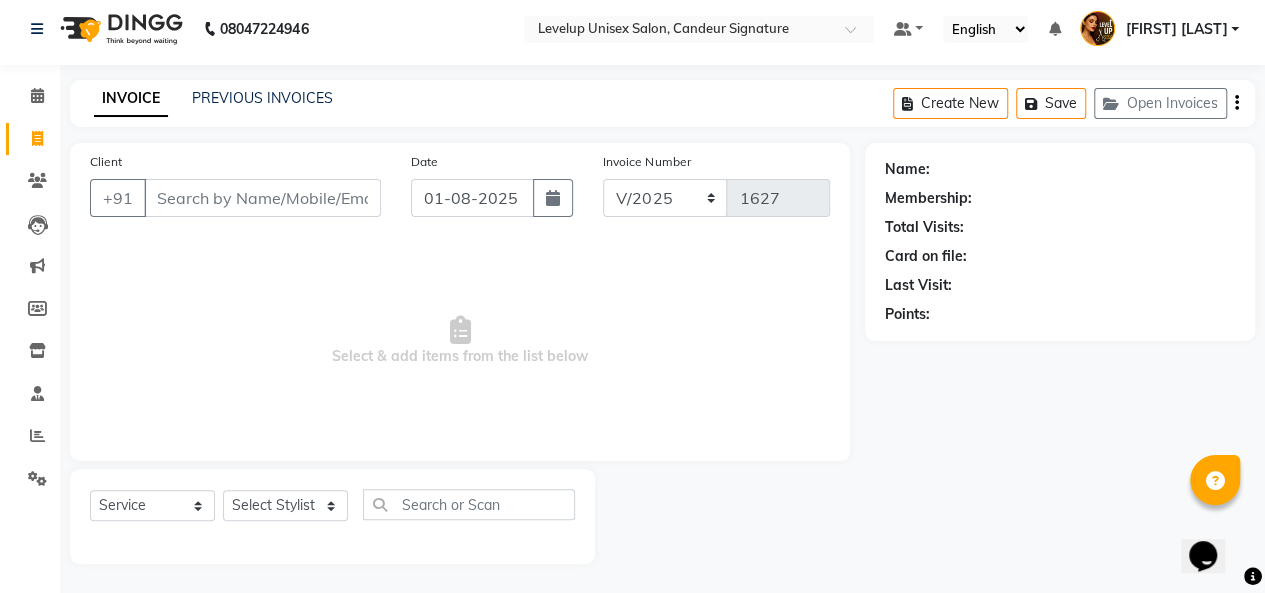 click on "Client" at bounding box center [262, 198] 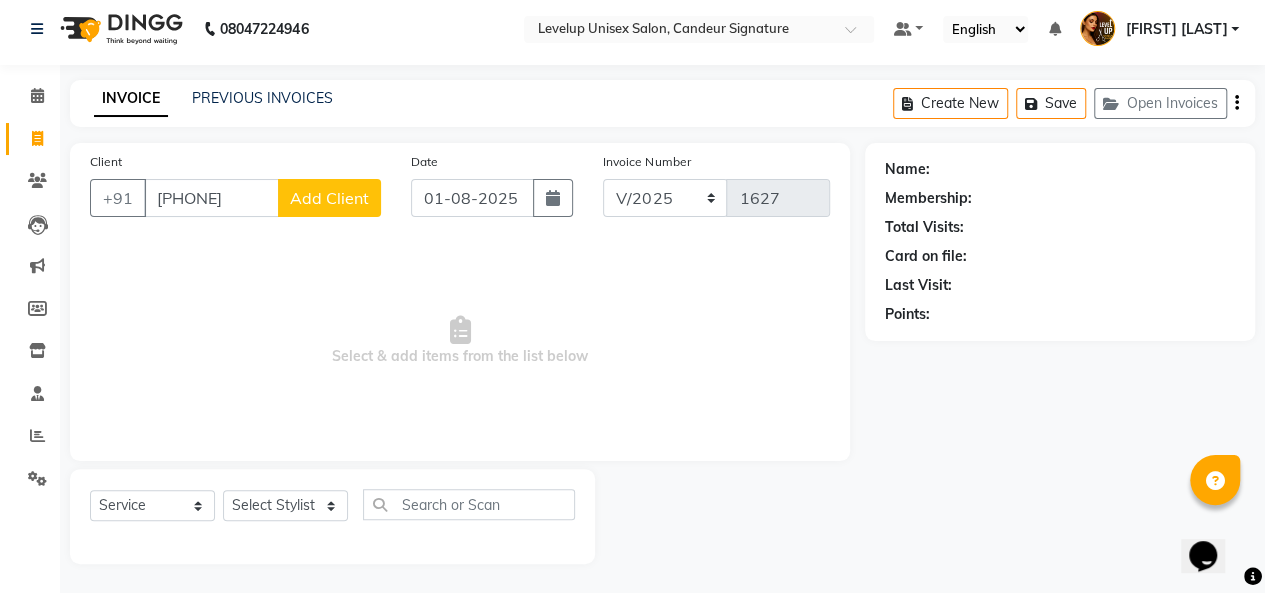 type on "[PHONE]" 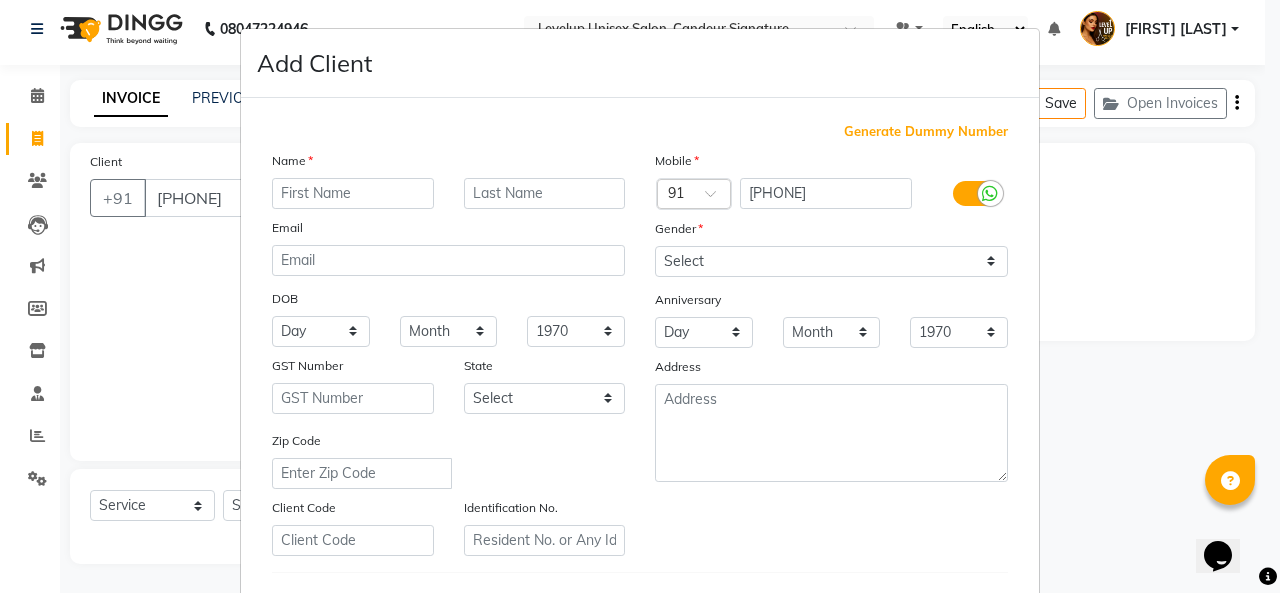 click at bounding box center (353, 193) 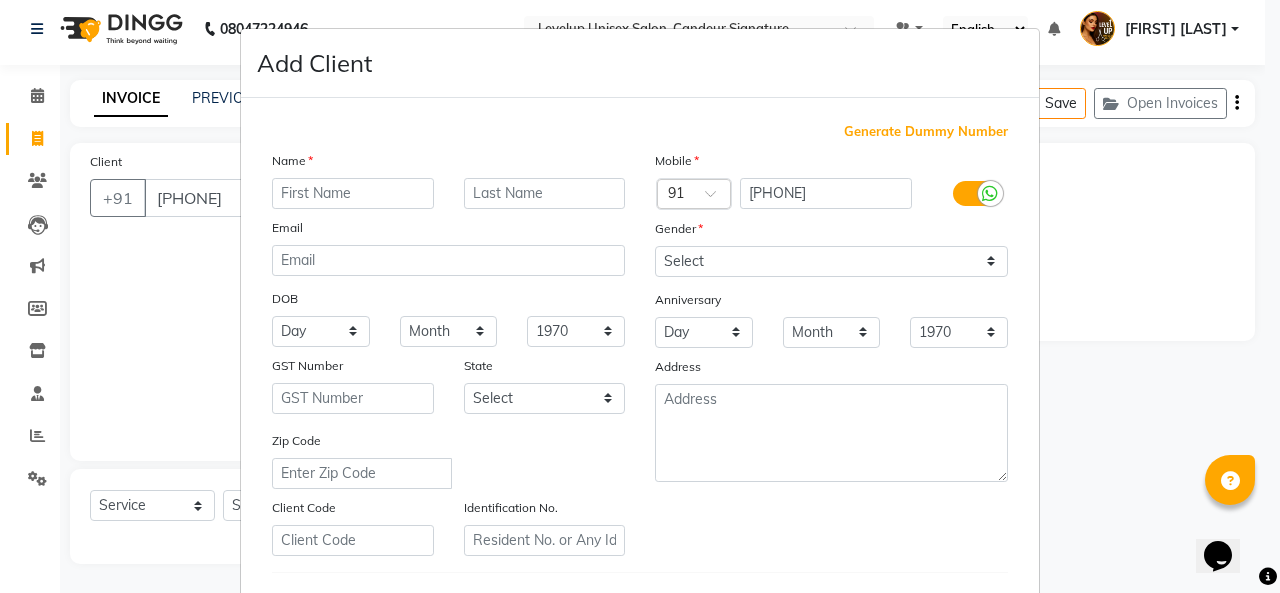 type on "m" 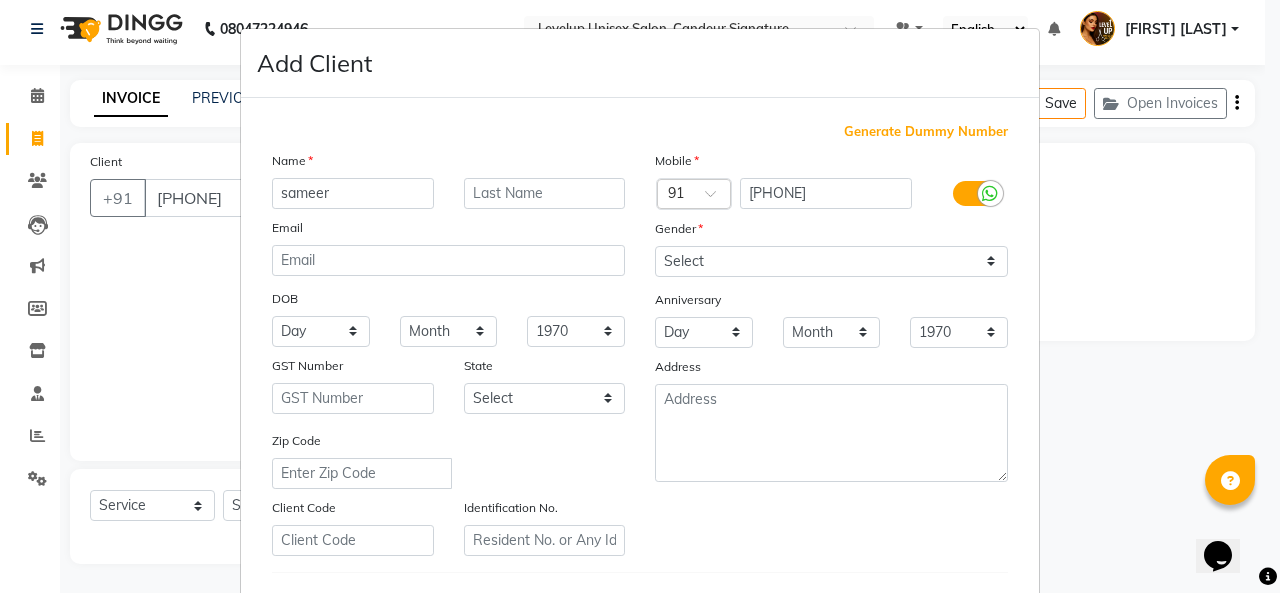 type on "sameer" 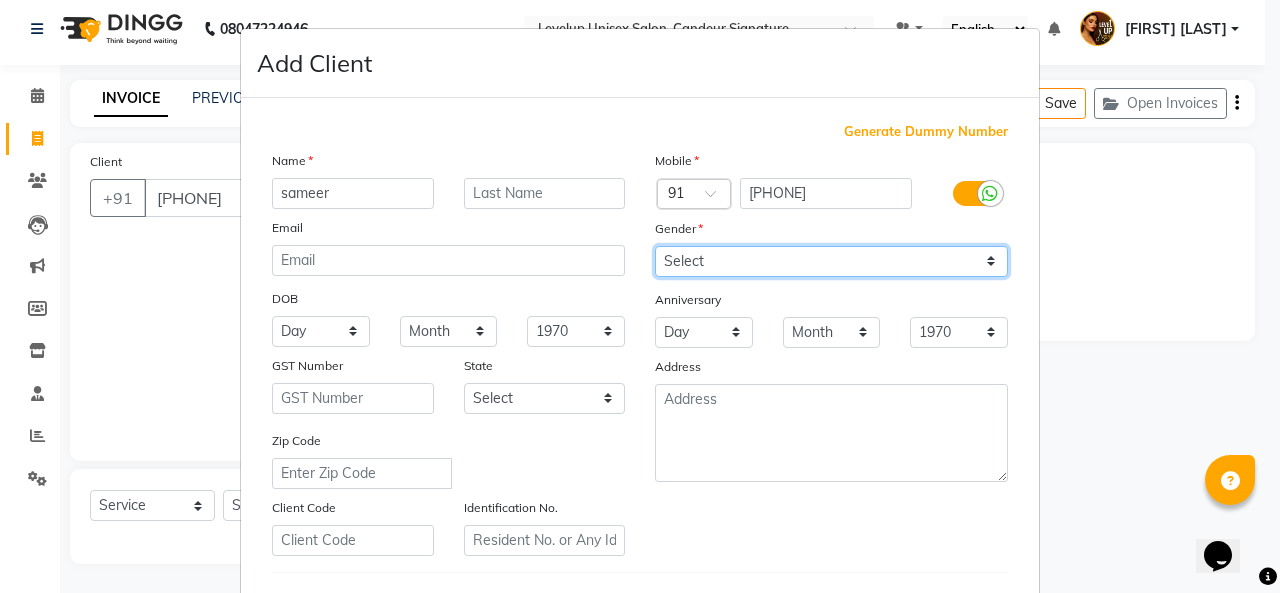 click on "Select Male Female Other Prefer Not To Say" at bounding box center (831, 261) 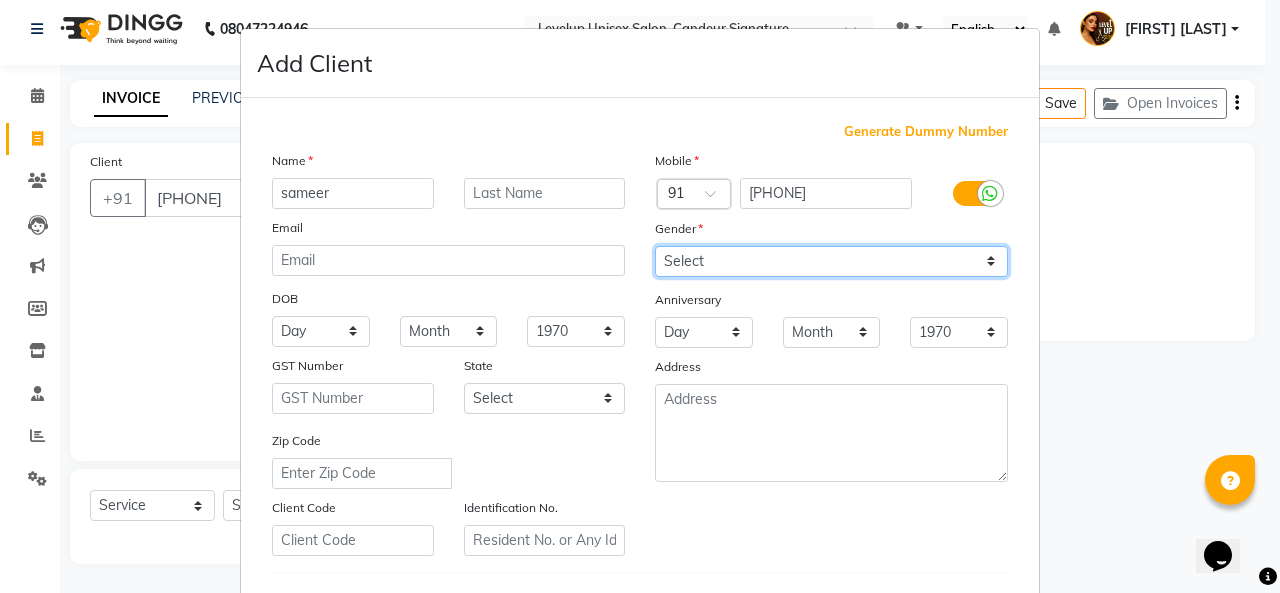 select on "male" 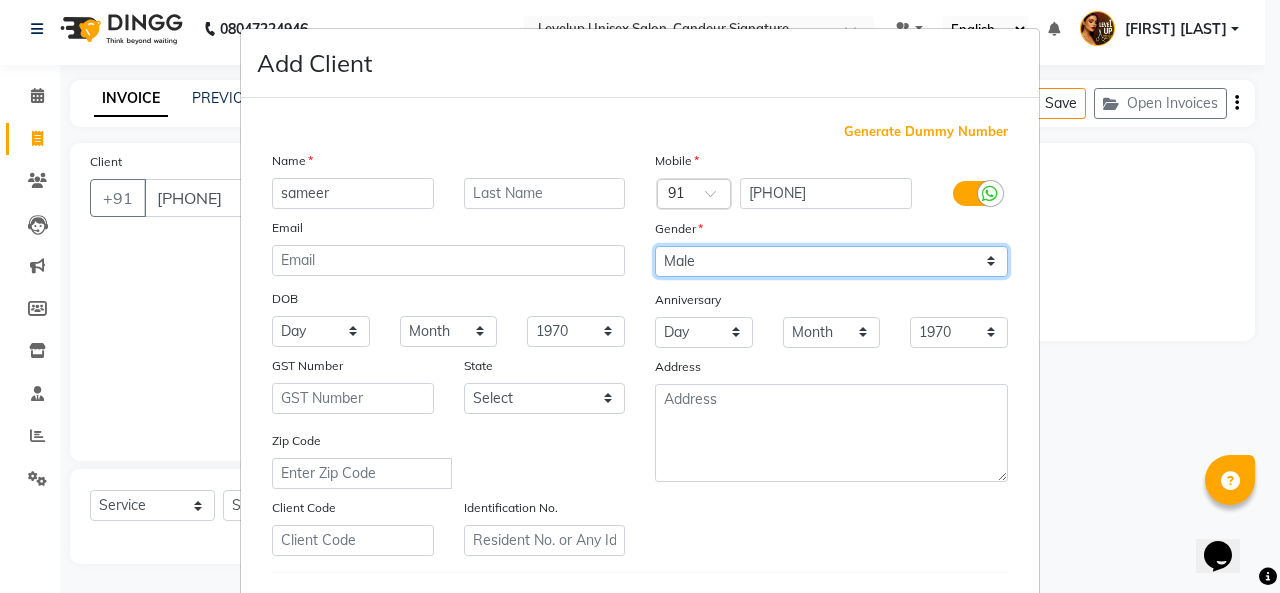 click on "Select Male Female Other Prefer Not To Say" at bounding box center (831, 261) 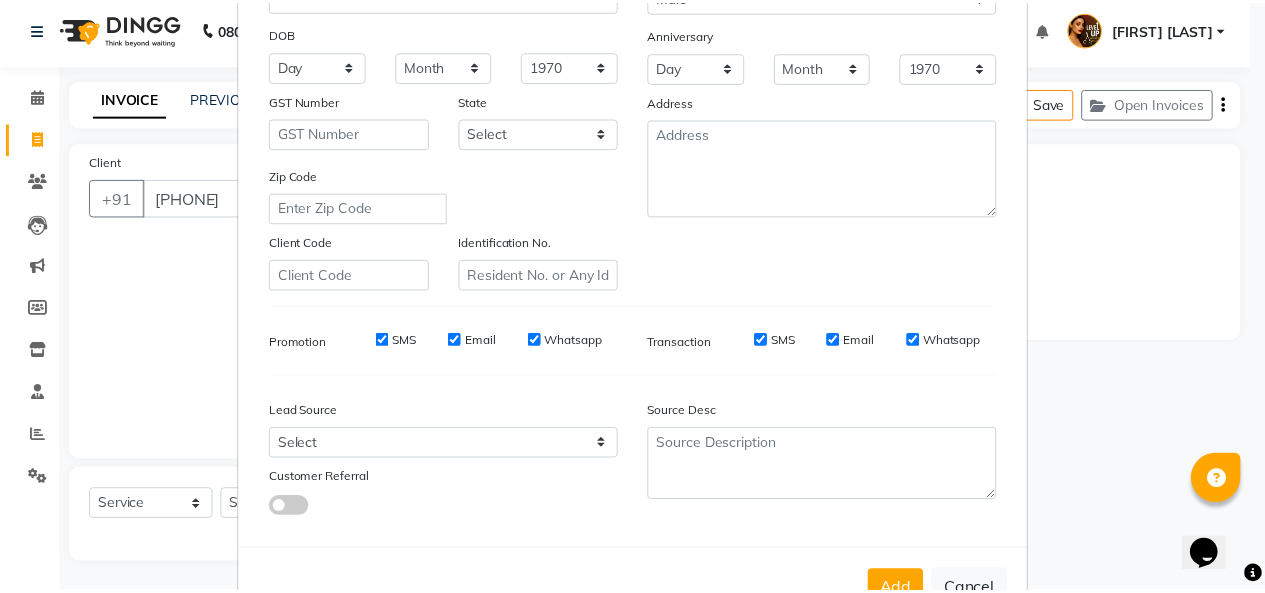 scroll, scrollTop: 276, scrollLeft: 0, axis: vertical 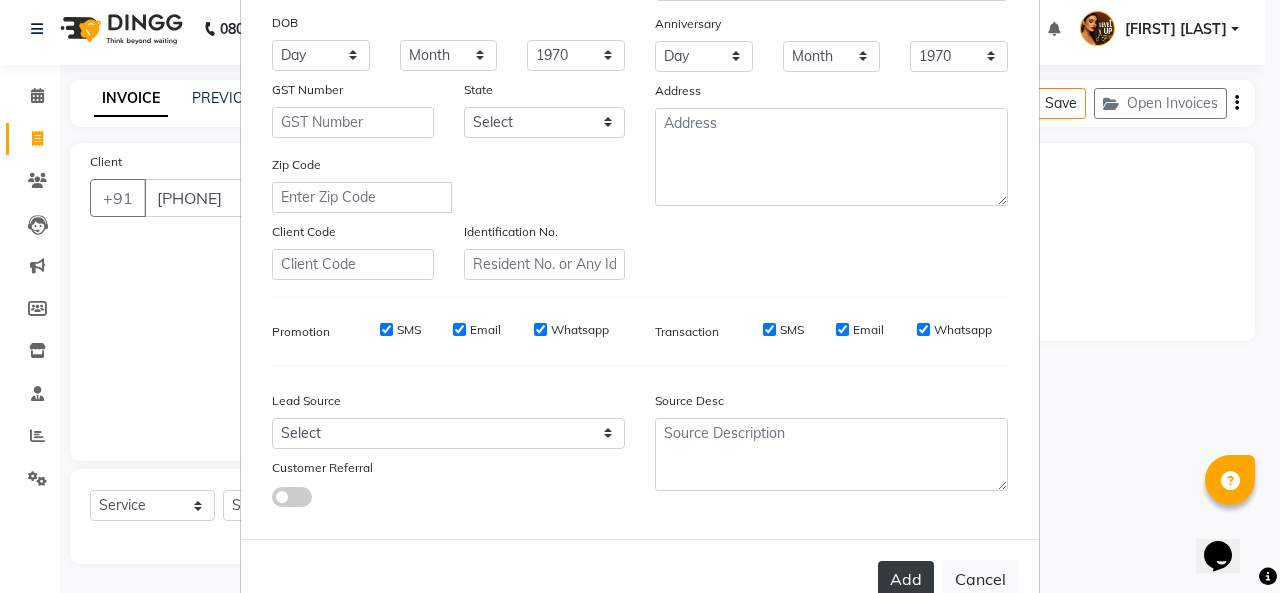 click on "Add" at bounding box center (906, 579) 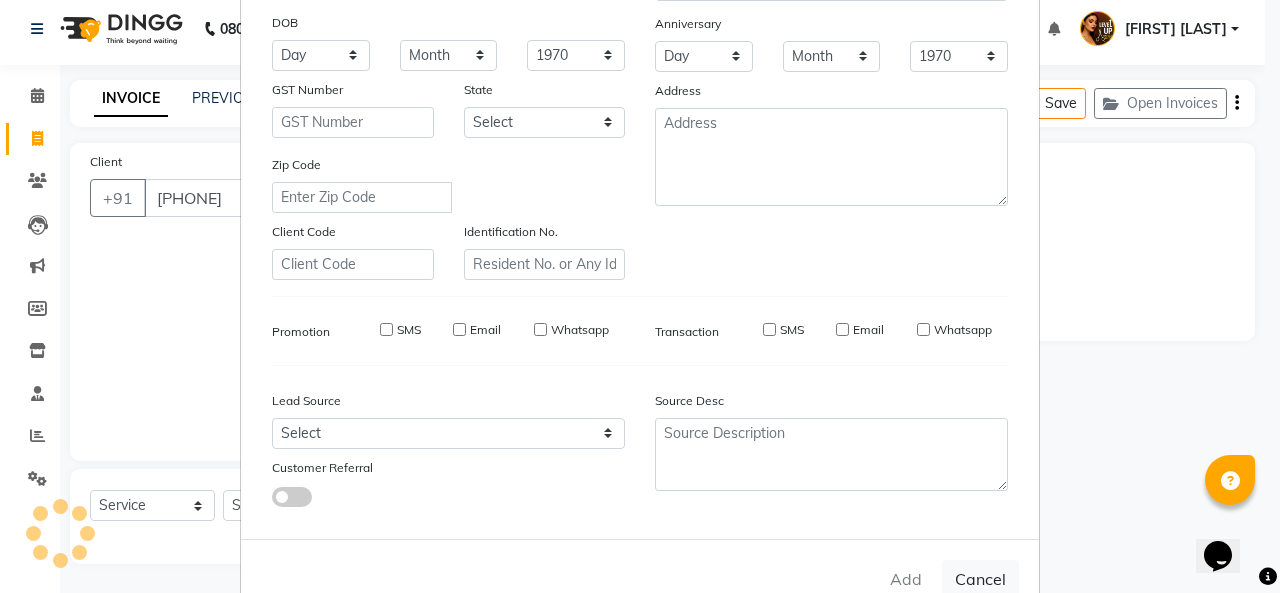 type 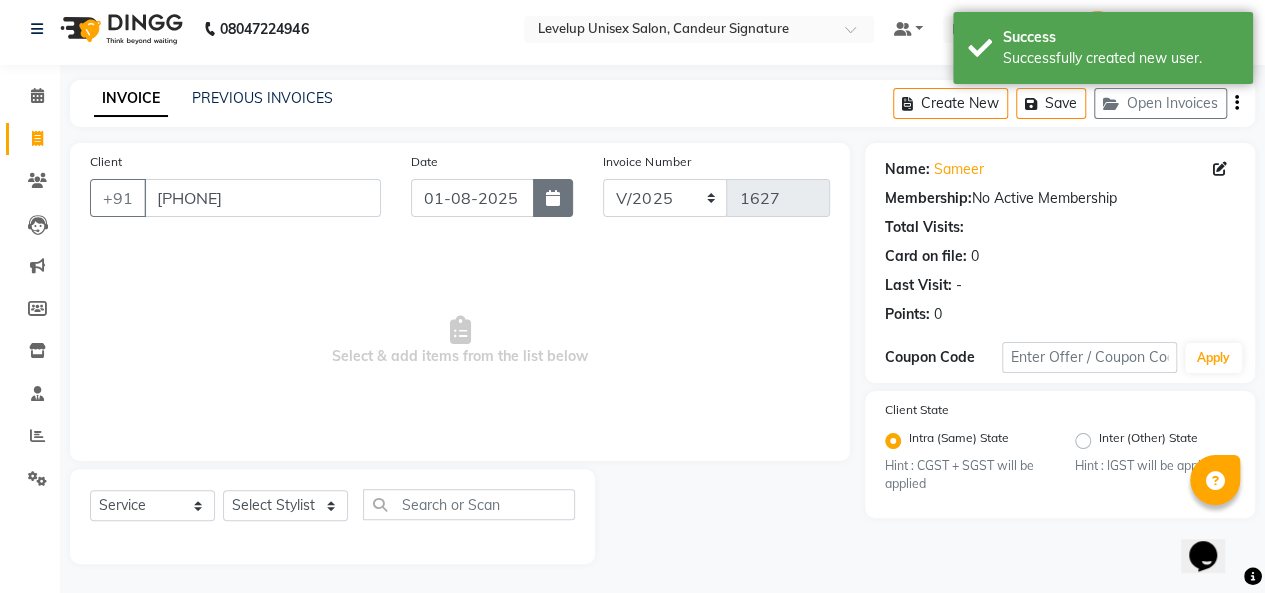 click 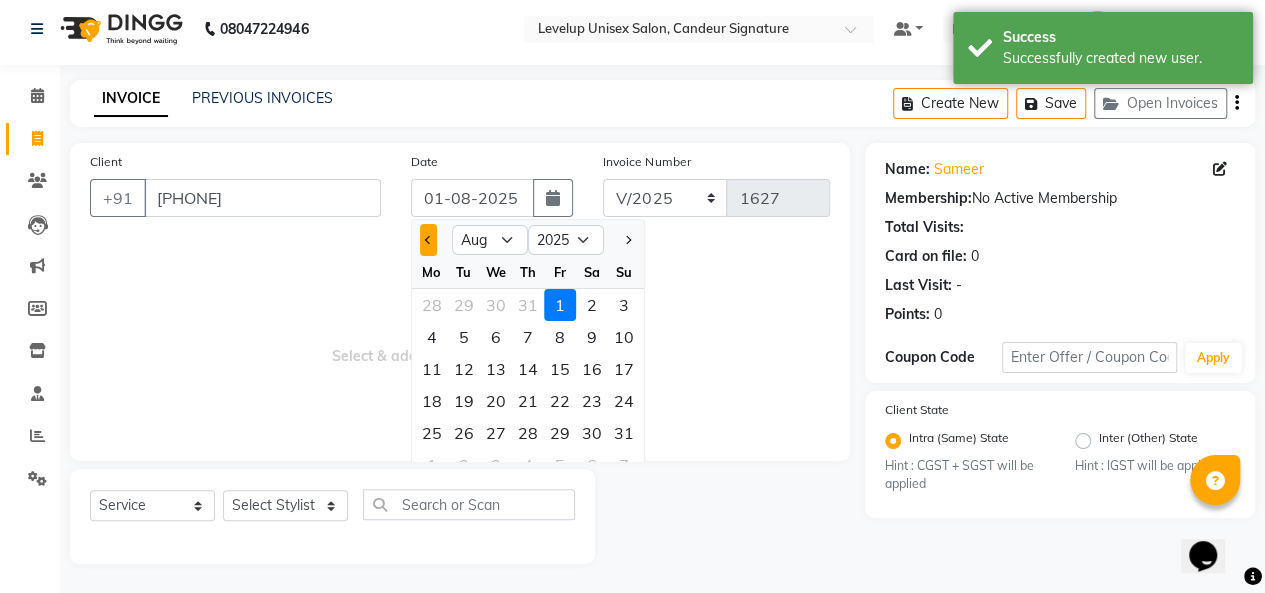 click 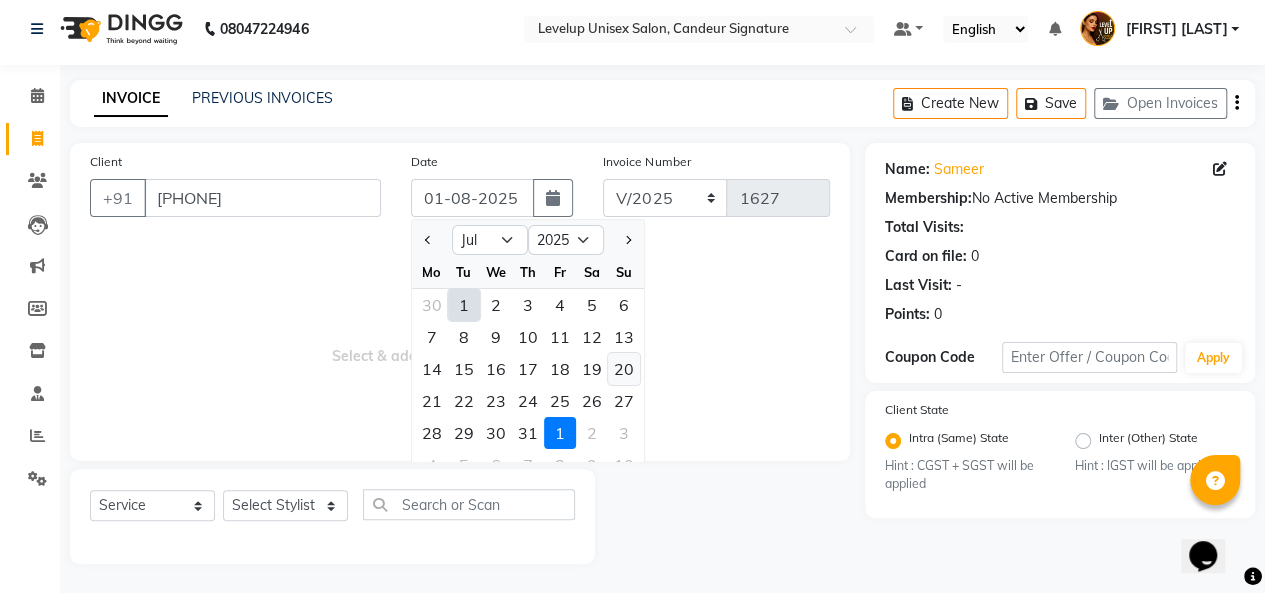 click on "20" 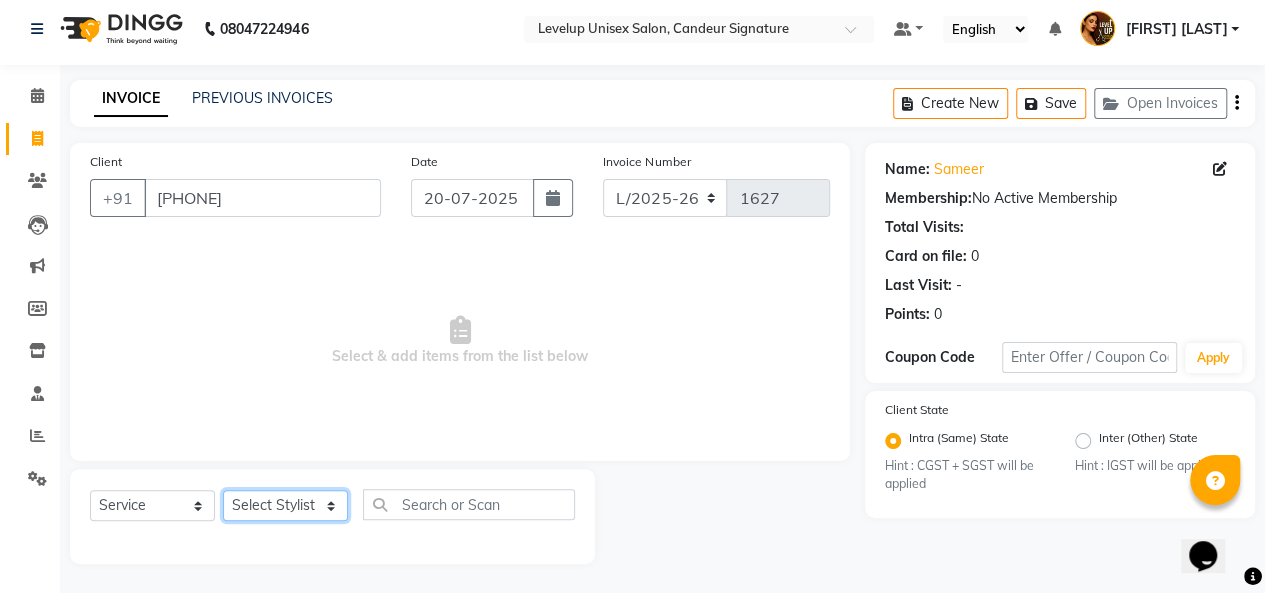 click on "Select Stylist Aadil  Anshu Arman  Furkan Ahmad  Muskan Nishu   Ritesh  Roshni  sameer malik Sanjana    Shadab Sneha Vikash" 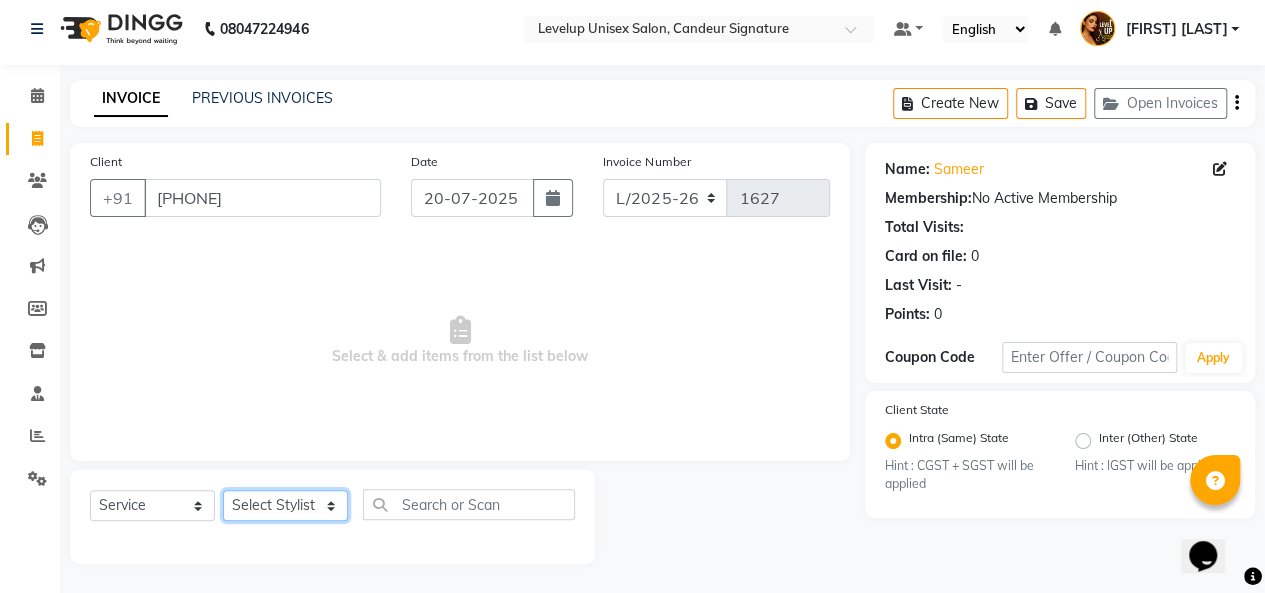 select on "79243" 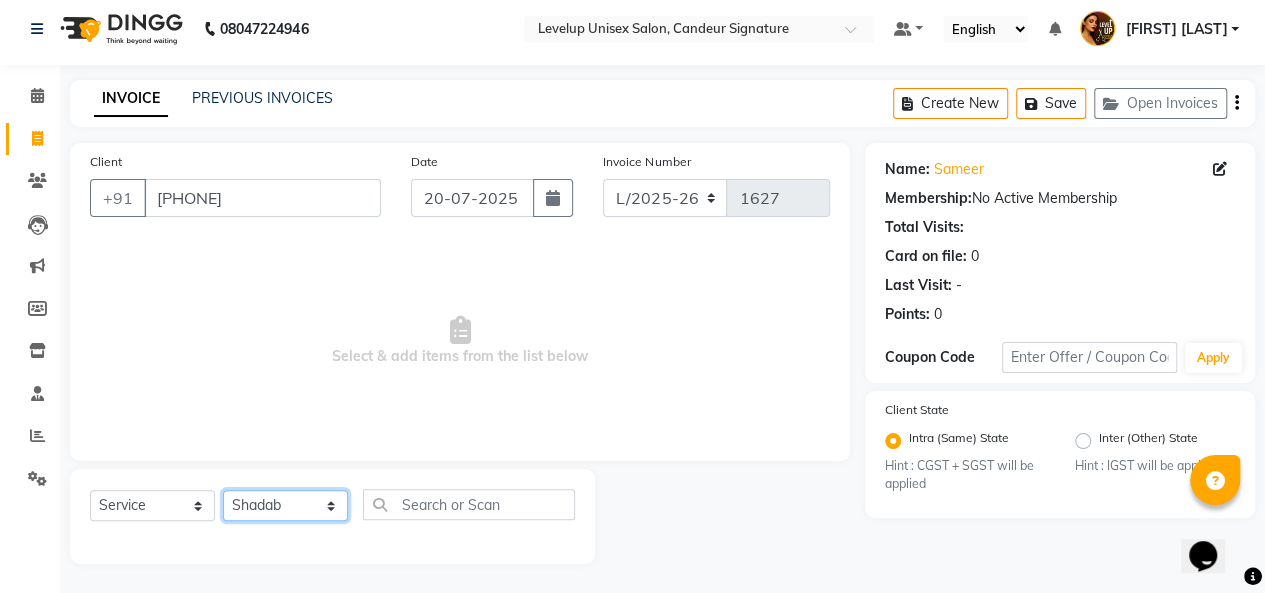 click on "Select Stylist Aadil  Anshu Arman  Furkan Ahmad  Muskan Nishu   Ritesh  Roshni  sameer malik Sanjana    Shadab Sneha Vikash" 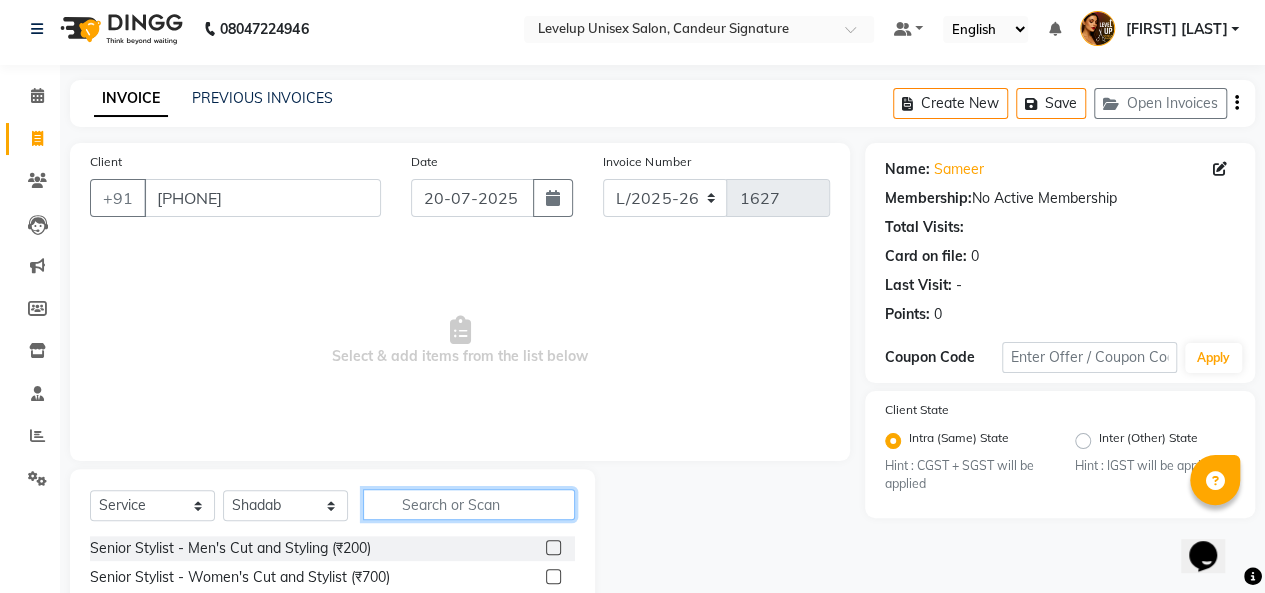 click 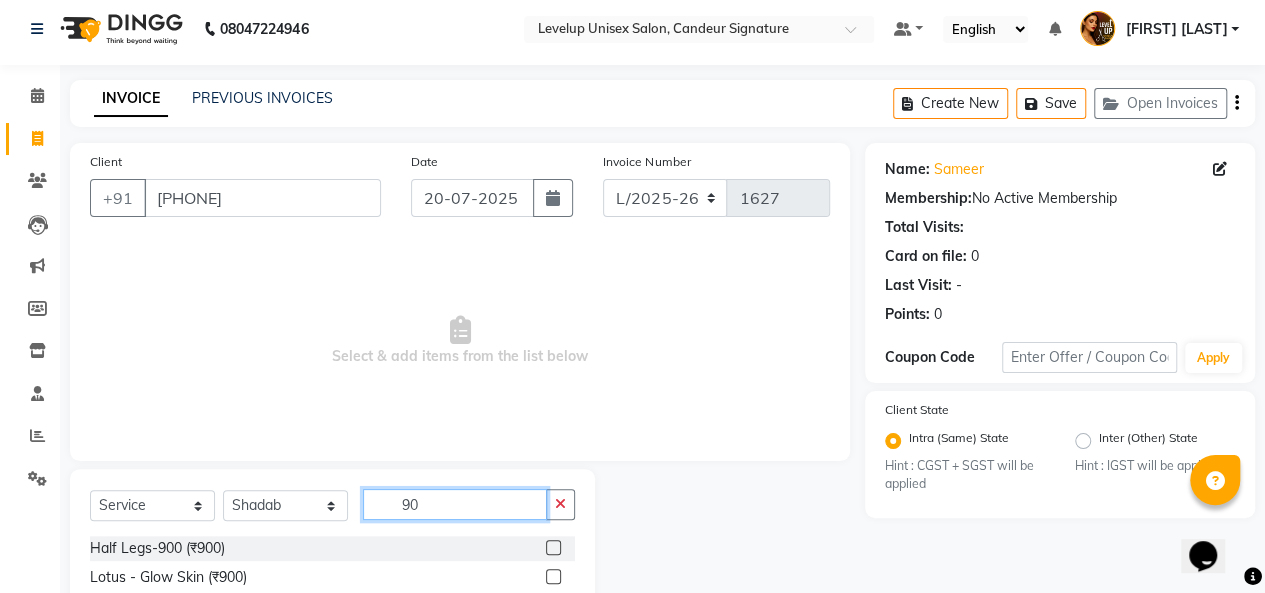 type on "9" 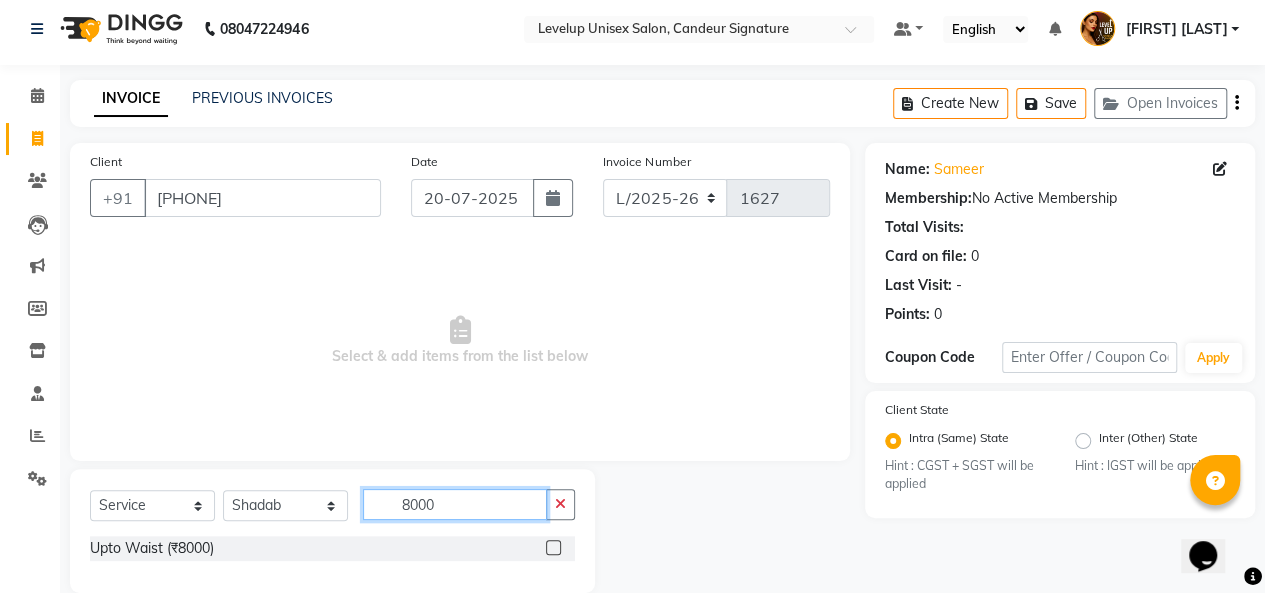 type on "8000" 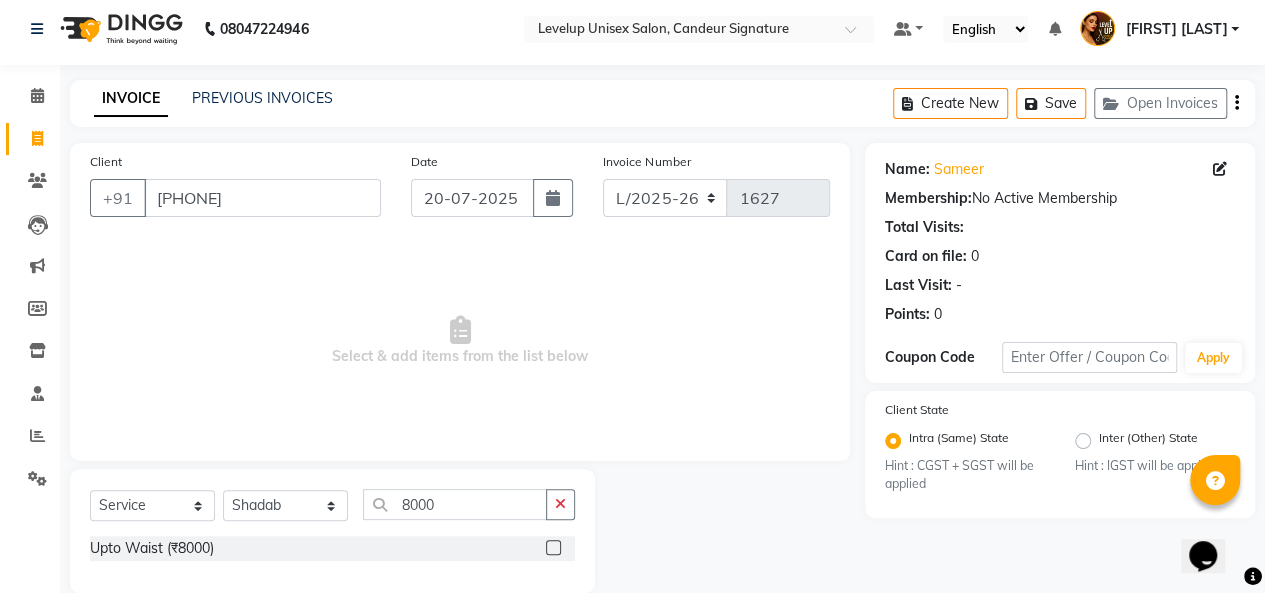 click 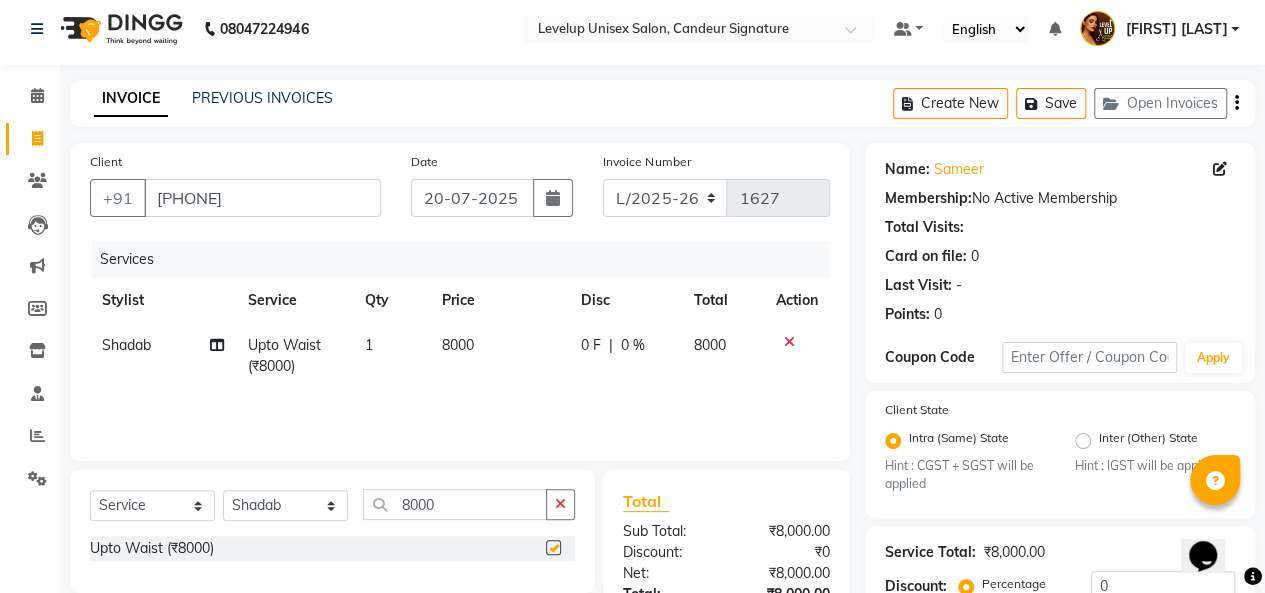 checkbox on "false" 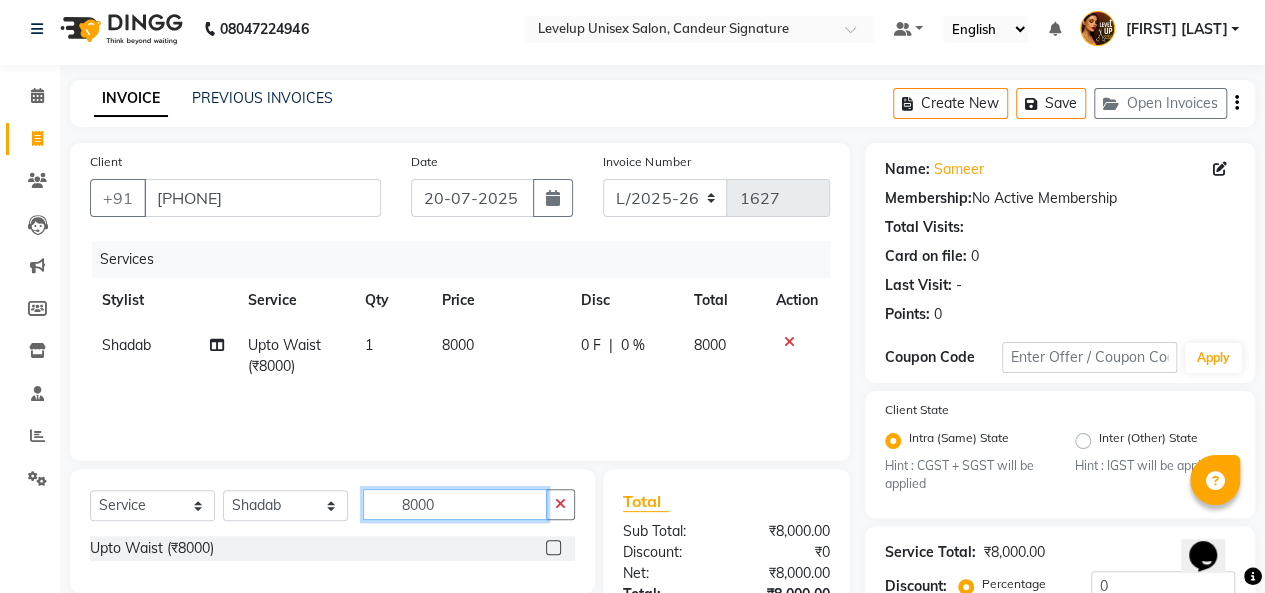 click on "8000" 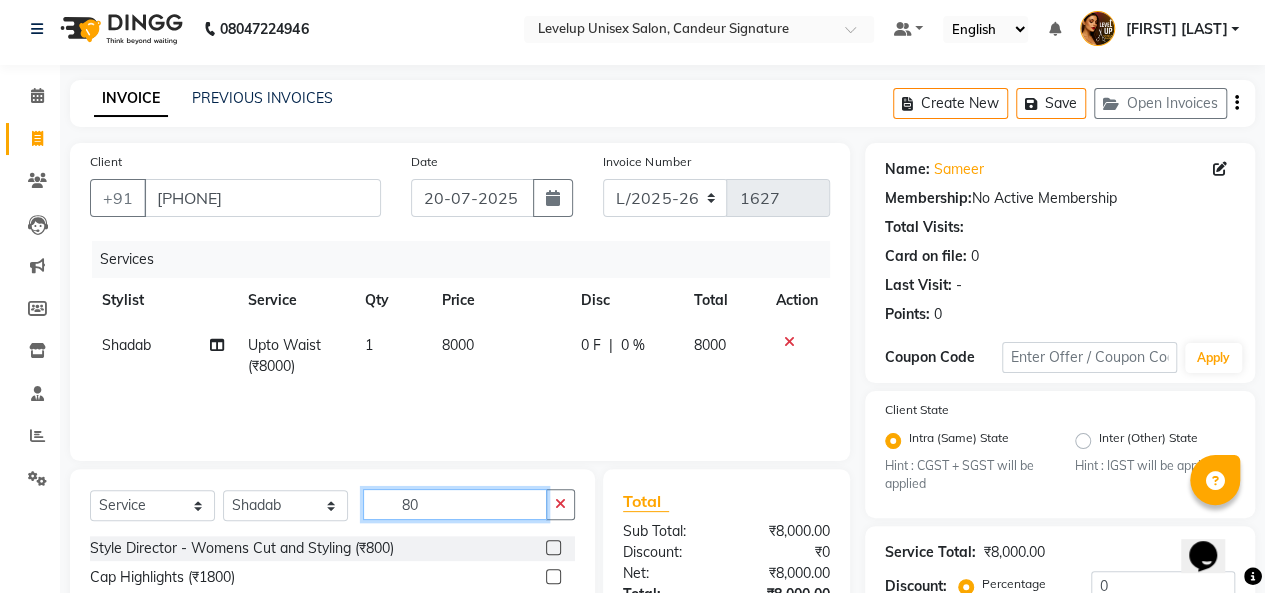 type on "8" 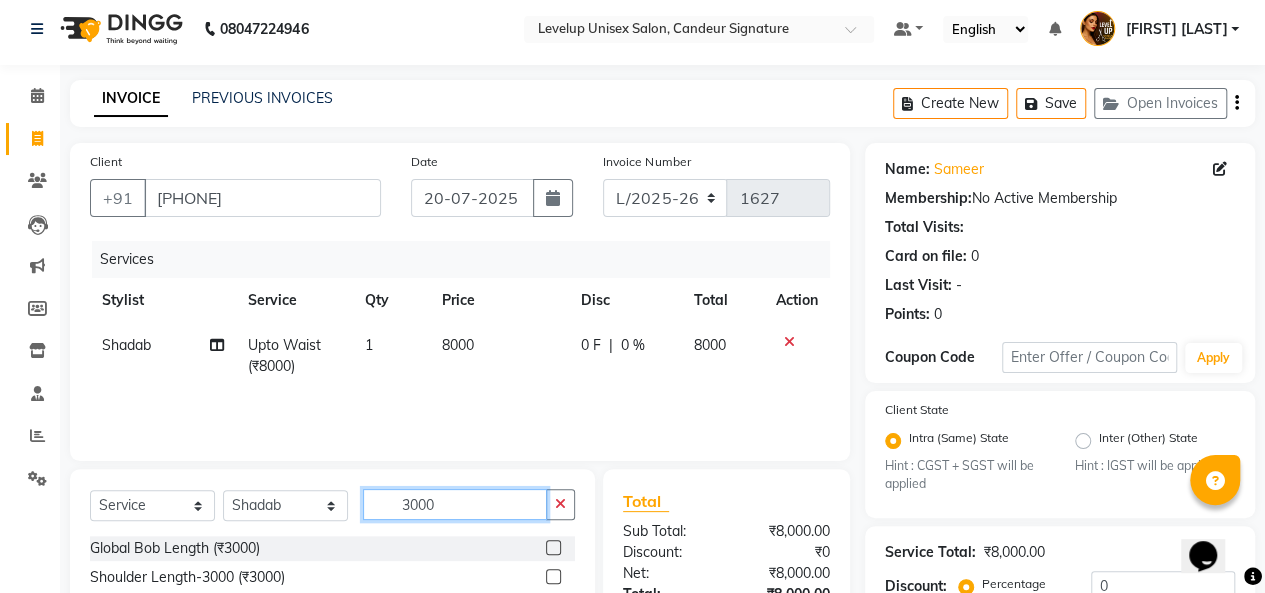 type on "3000" 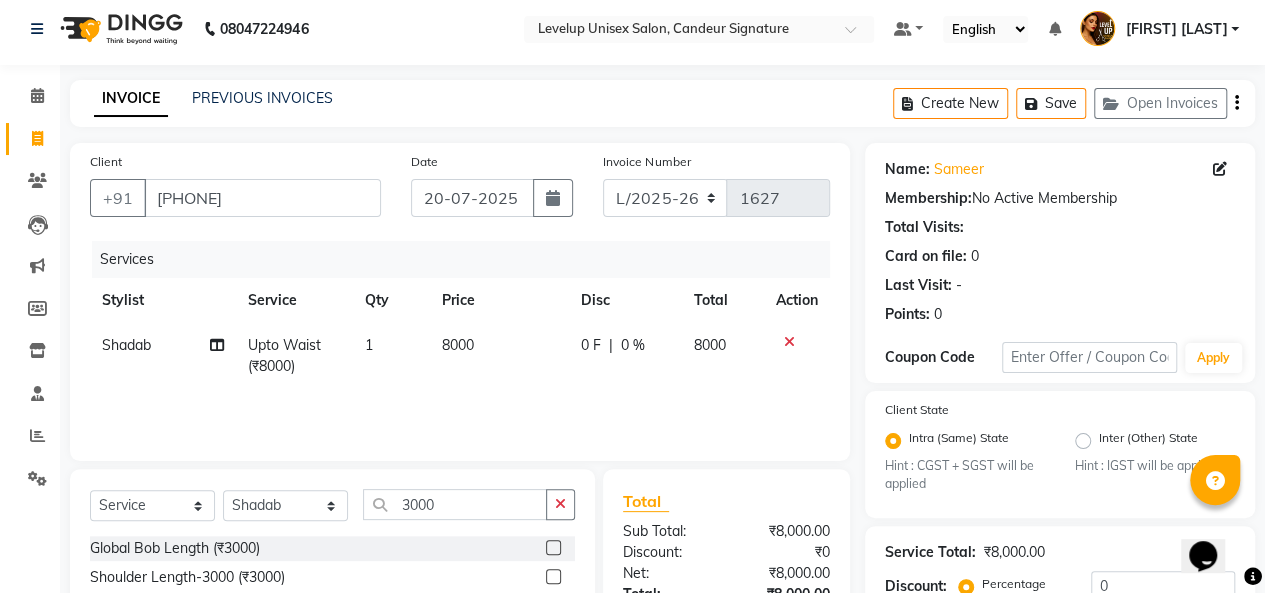 click 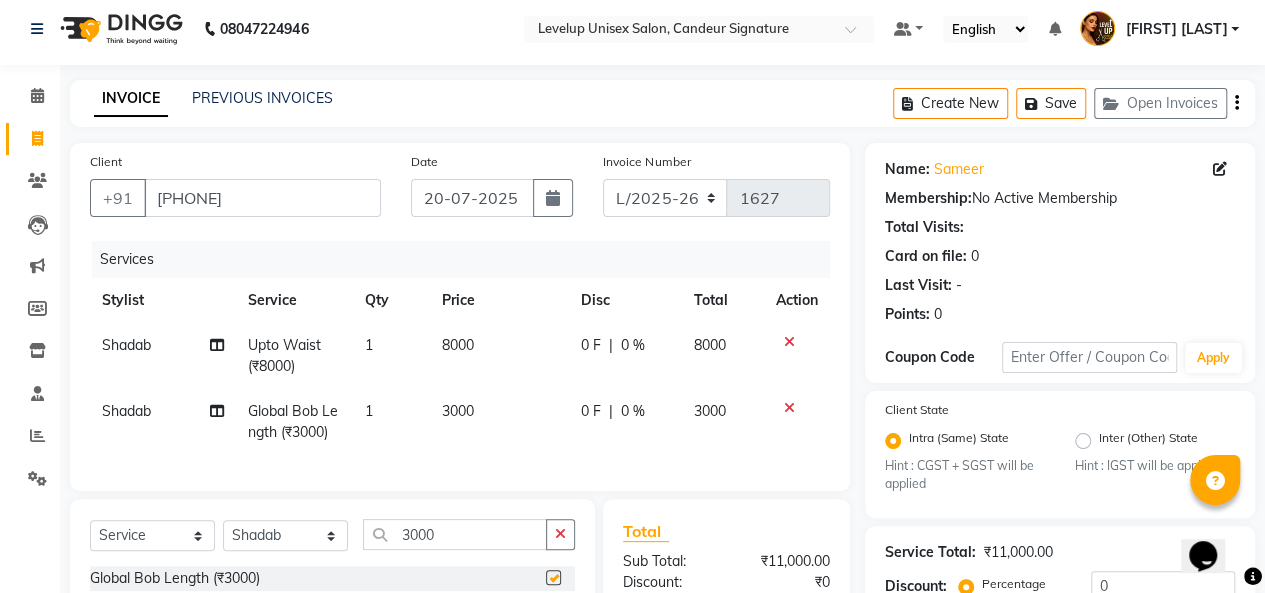 checkbox on "false" 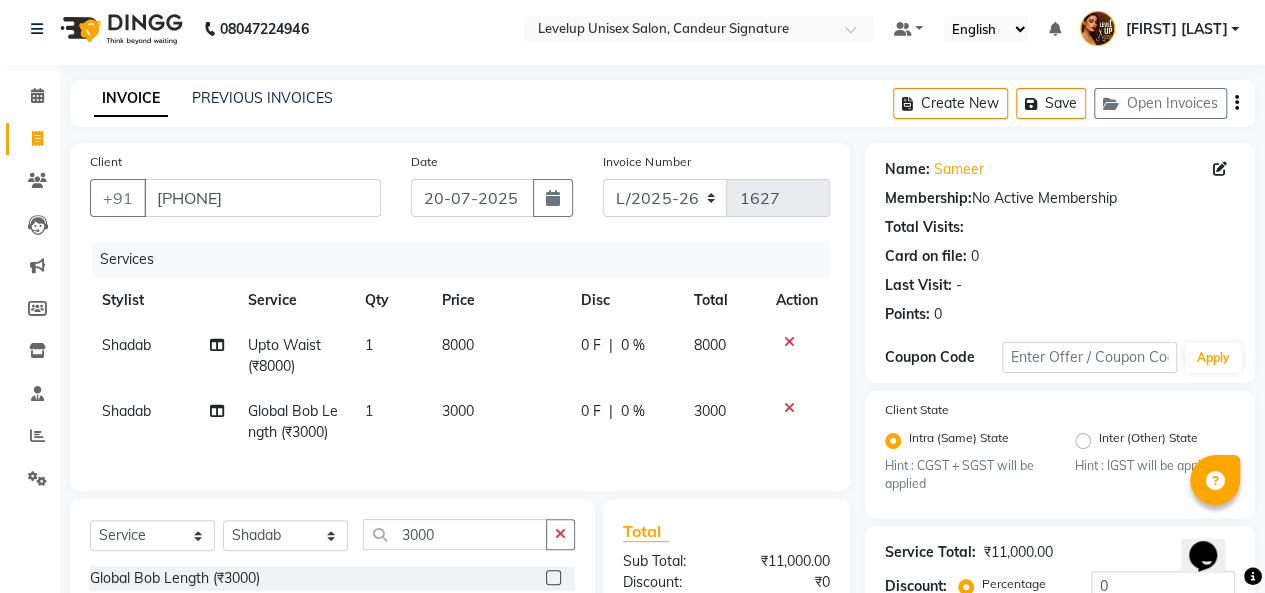 scroll, scrollTop: 226, scrollLeft: 0, axis: vertical 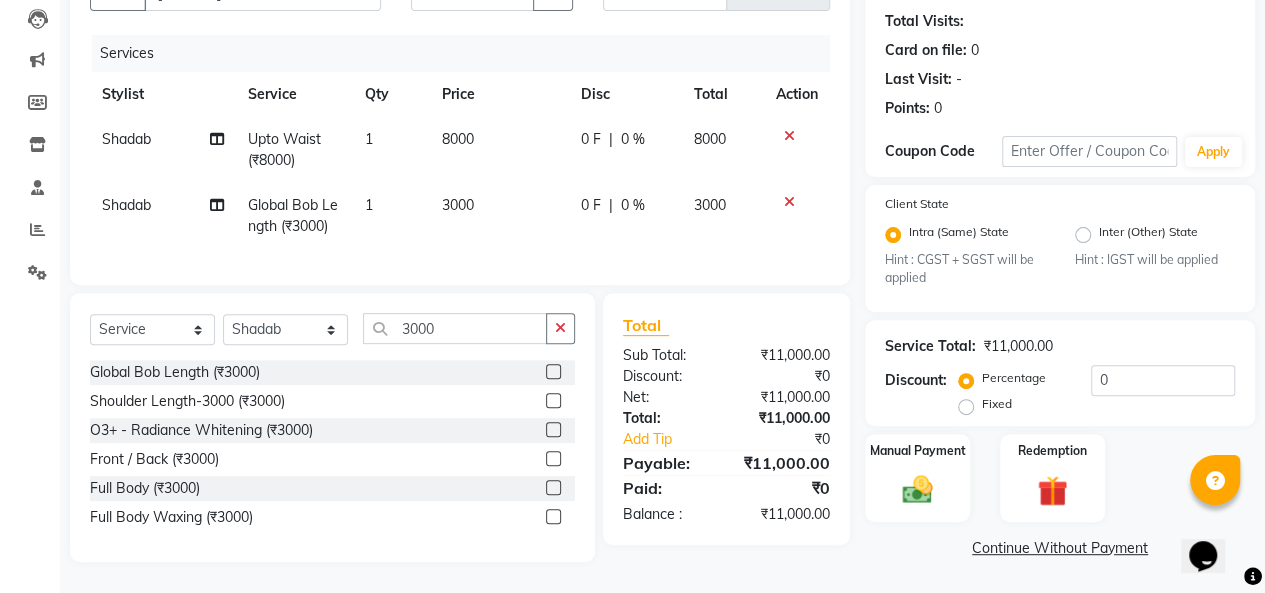 click on "Continue Without Payment" 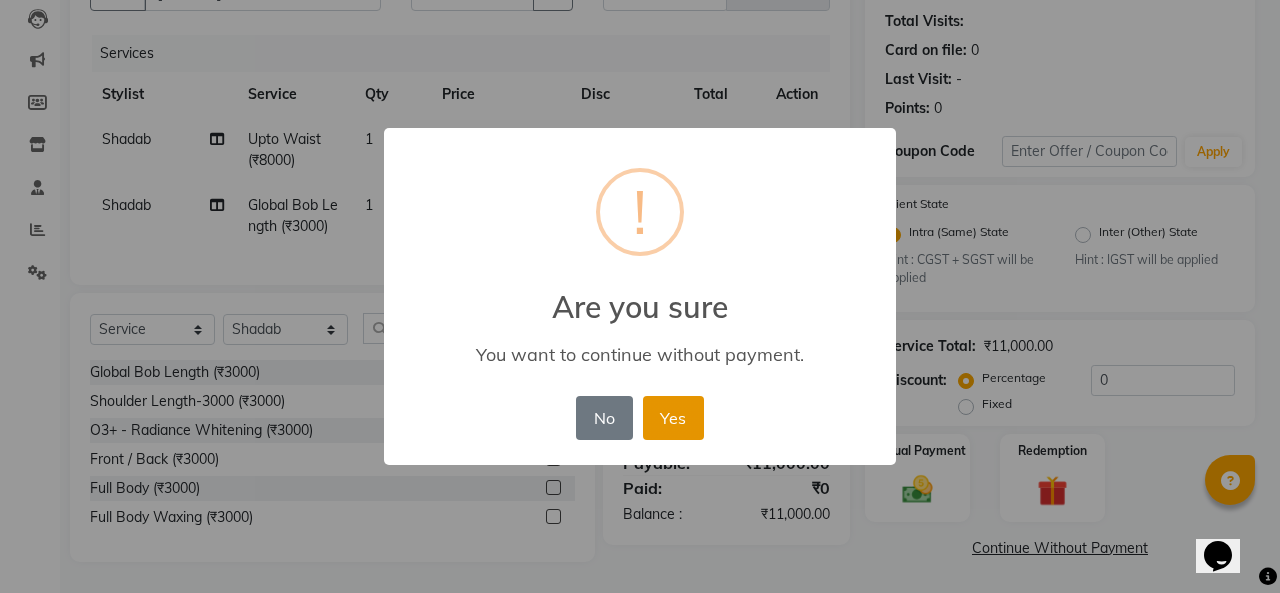 click on "Yes" at bounding box center (673, 418) 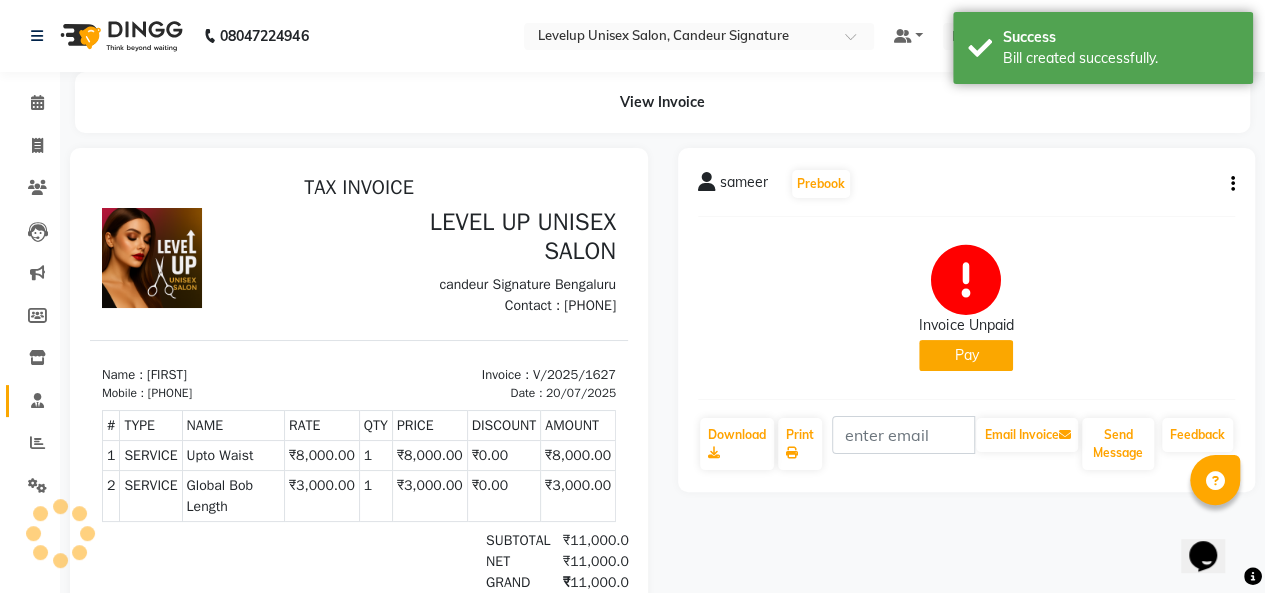 scroll, scrollTop: 0, scrollLeft: 0, axis: both 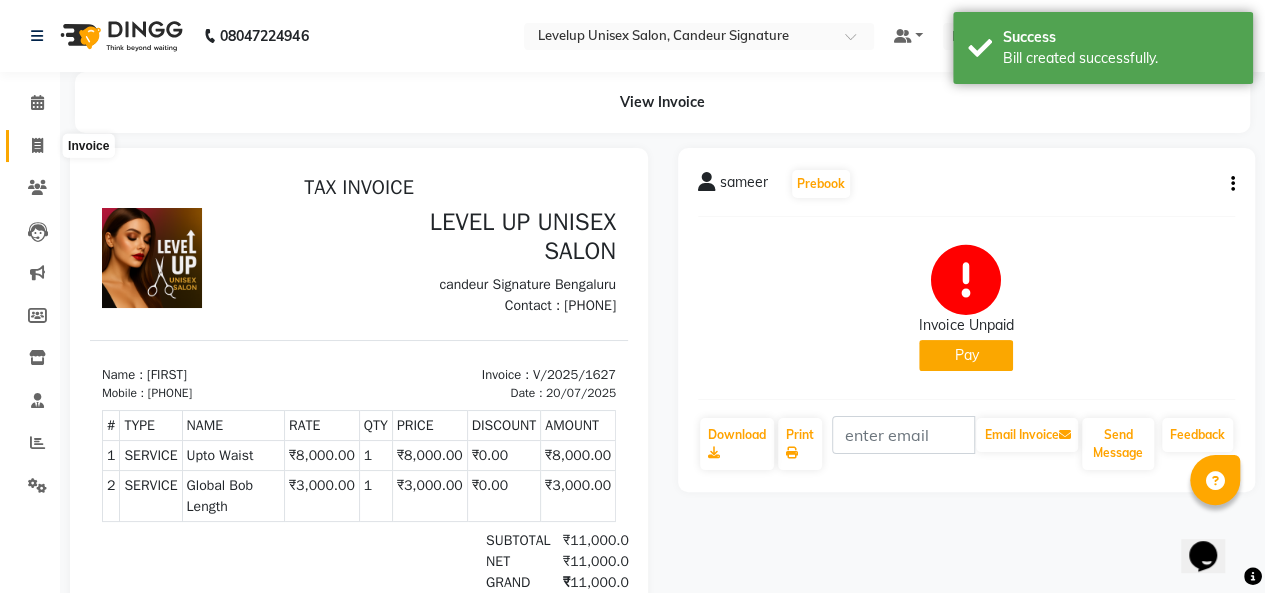 click 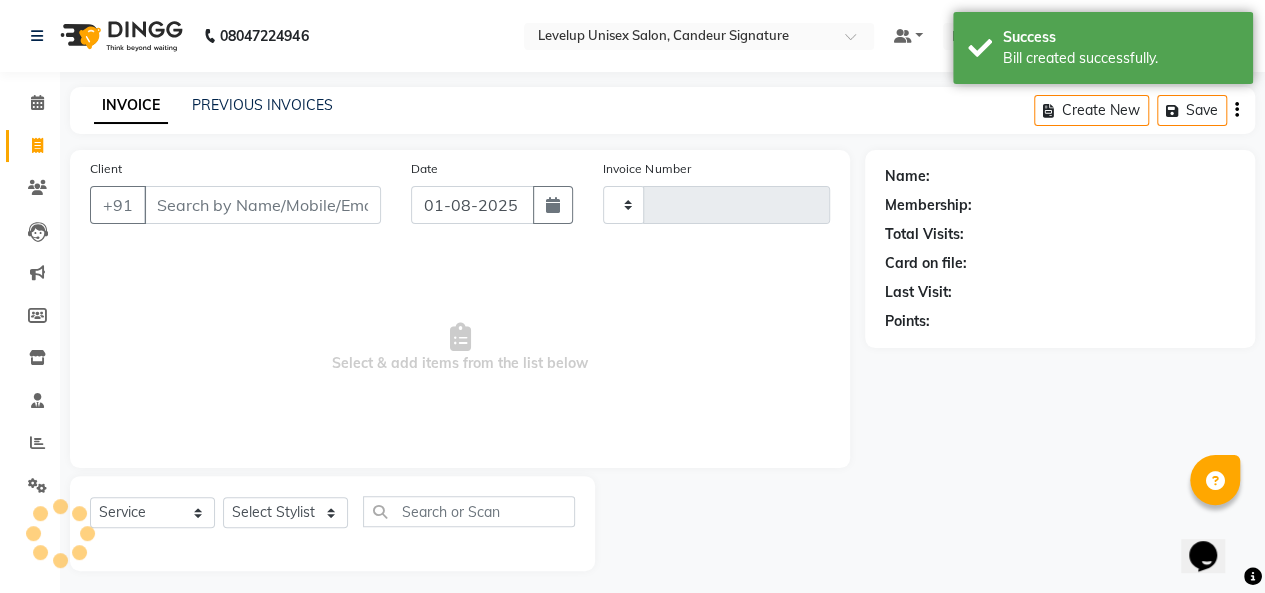 scroll, scrollTop: 7, scrollLeft: 0, axis: vertical 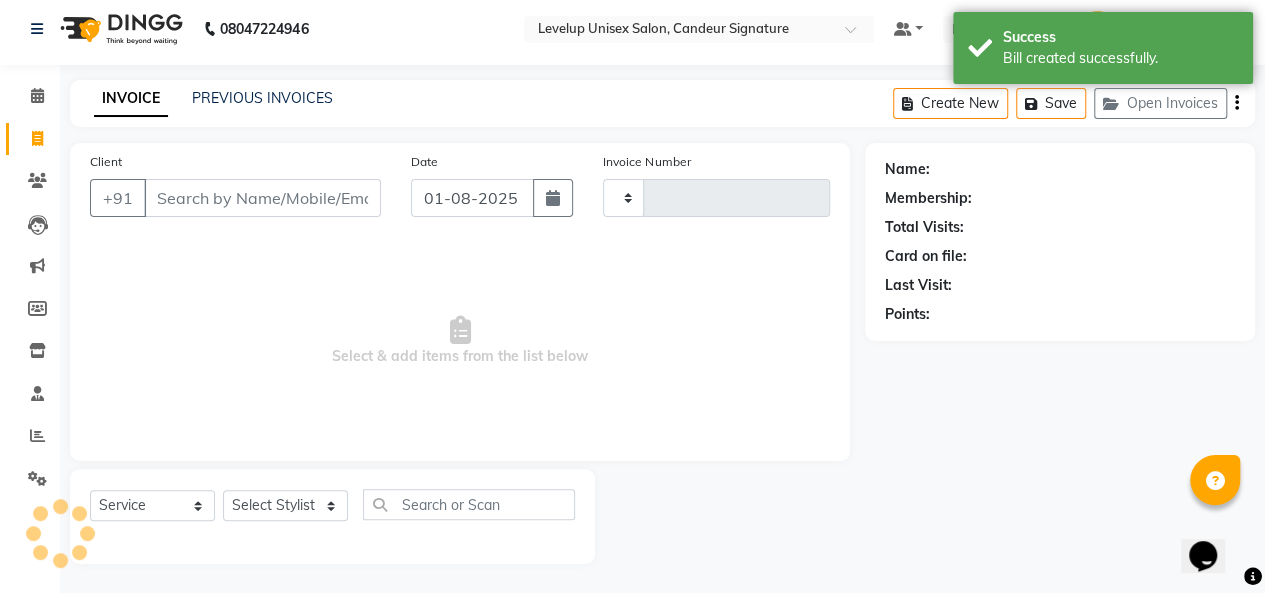 type on "1628" 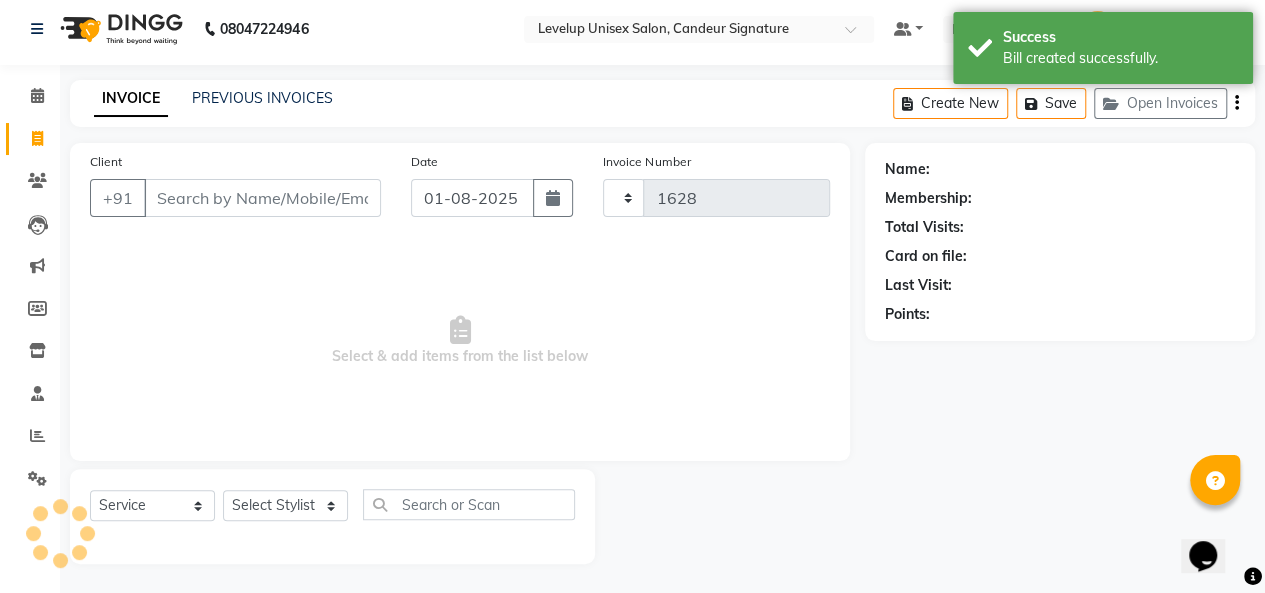 select on "7681" 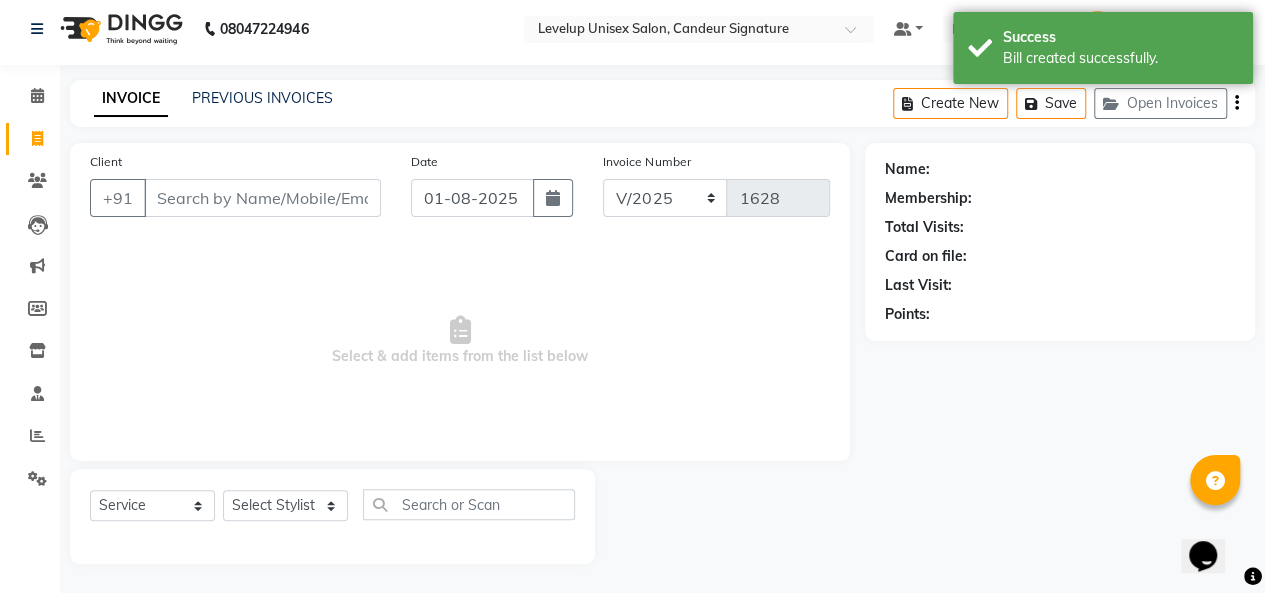 click on "Client" at bounding box center [262, 198] 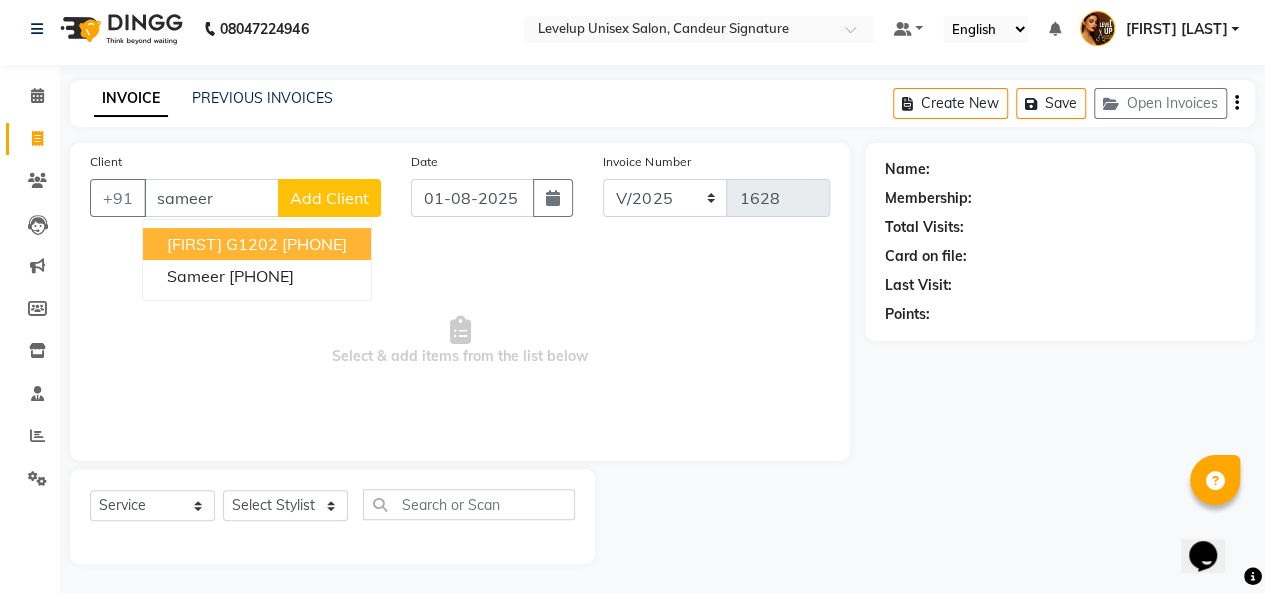 click on "sameer" at bounding box center [211, 198] 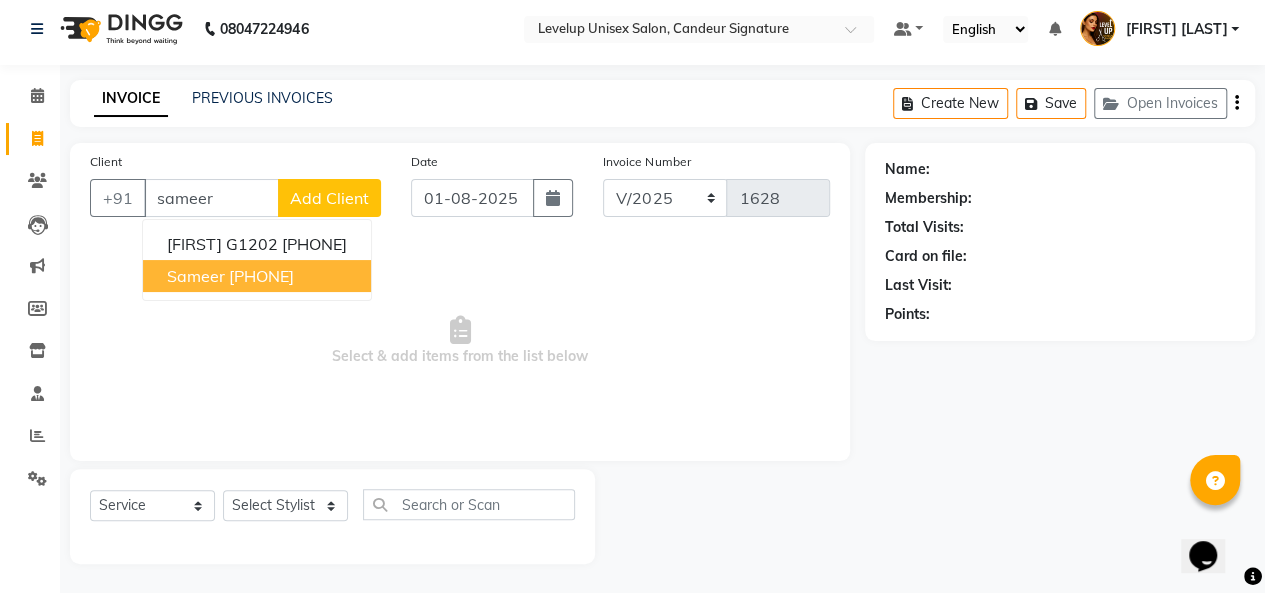click on "sameer" at bounding box center (196, 276) 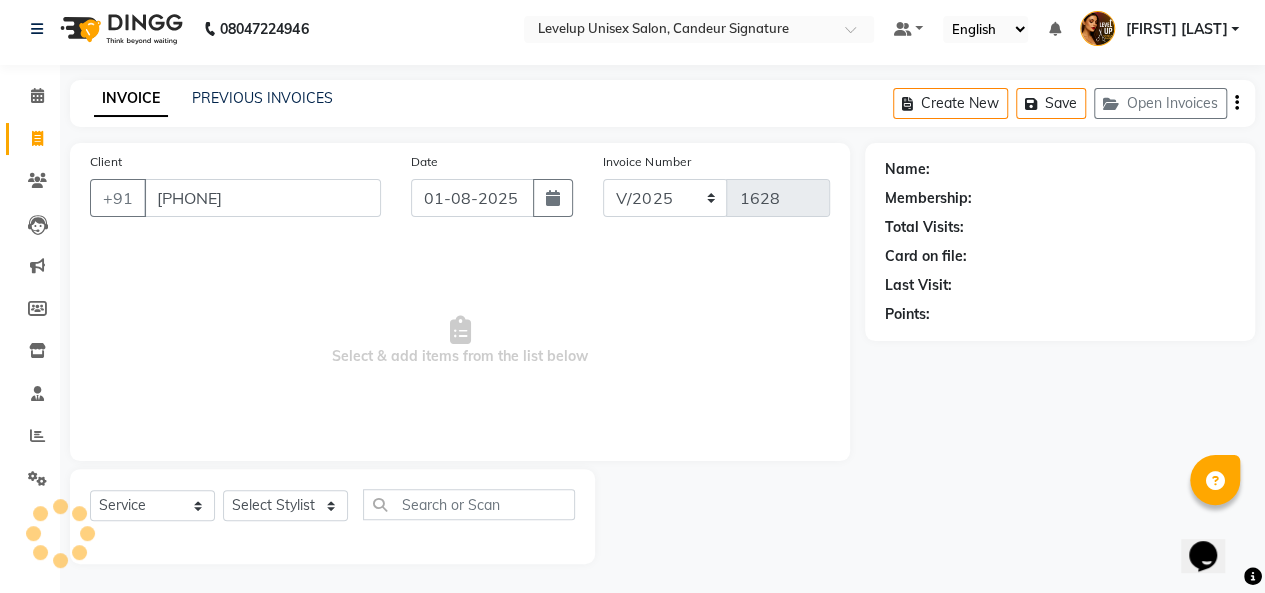 type on "[PHONE]" 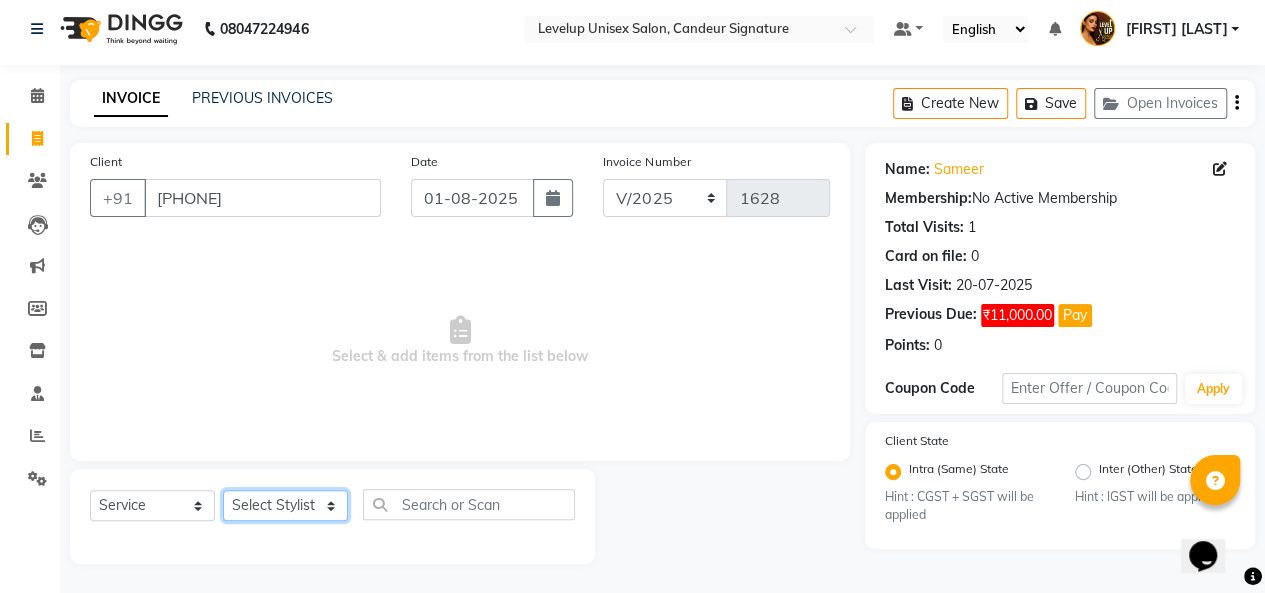 click on "Select Stylist Aadil  Anshu Arman  Furkan Ahmad  Muskan Nishu   Ritesh  Roshni  sameer malik Sanjana    Shadab Sneha Vikash" 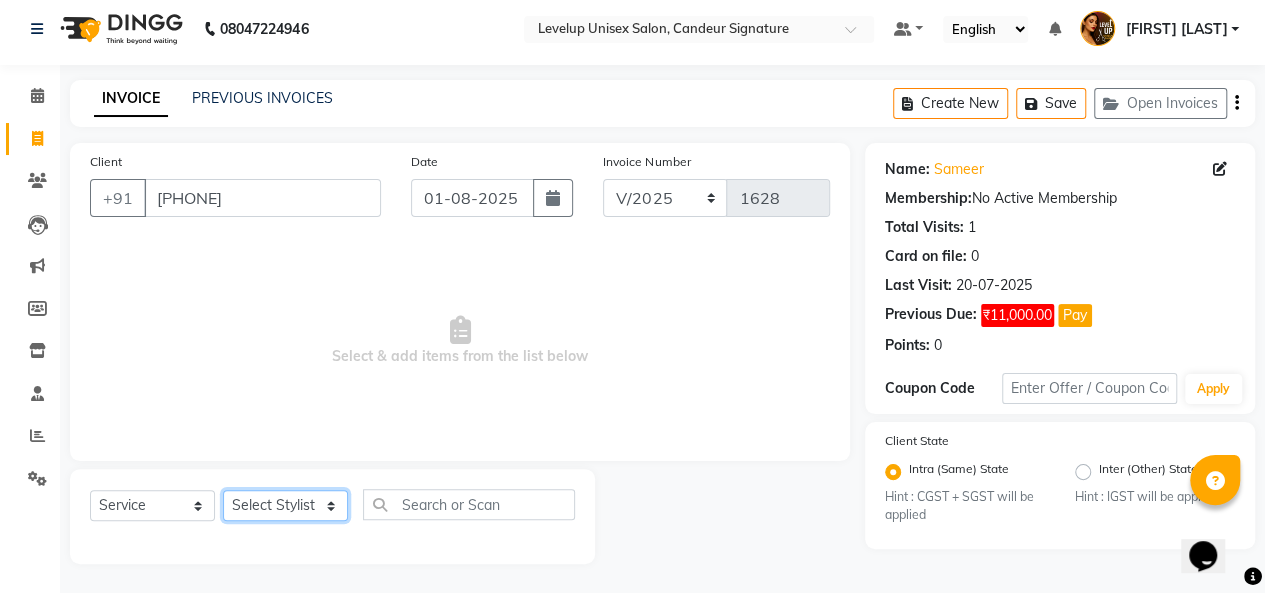 select on "85030" 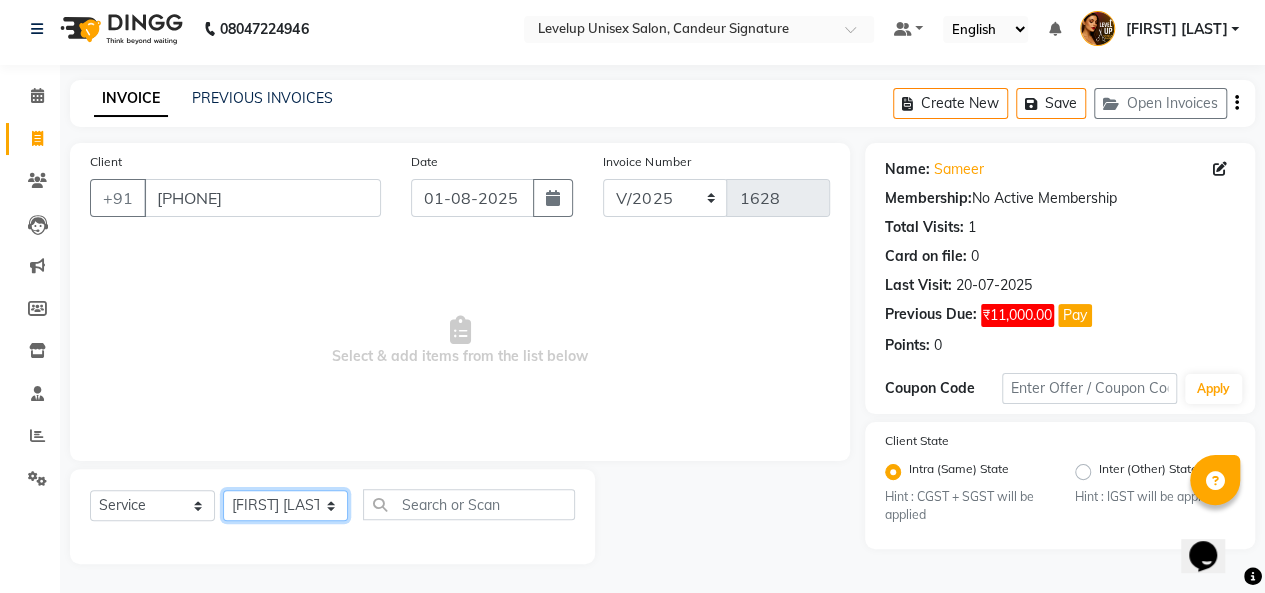 click on "Select Stylist Aadil  Anshu Arman  Furkan Ahmad  Muskan Nishu   Ritesh  Roshni  sameer malik Sanjana    Shadab Sneha Vikash" 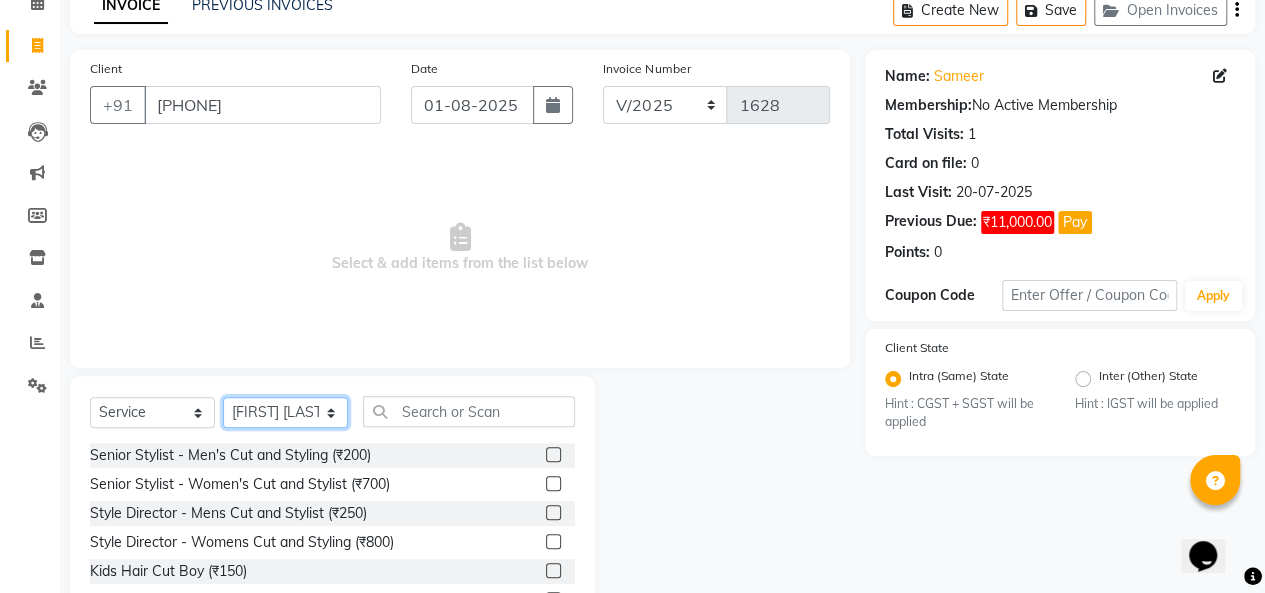scroll, scrollTop: 116, scrollLeft: 0, axis: vertical 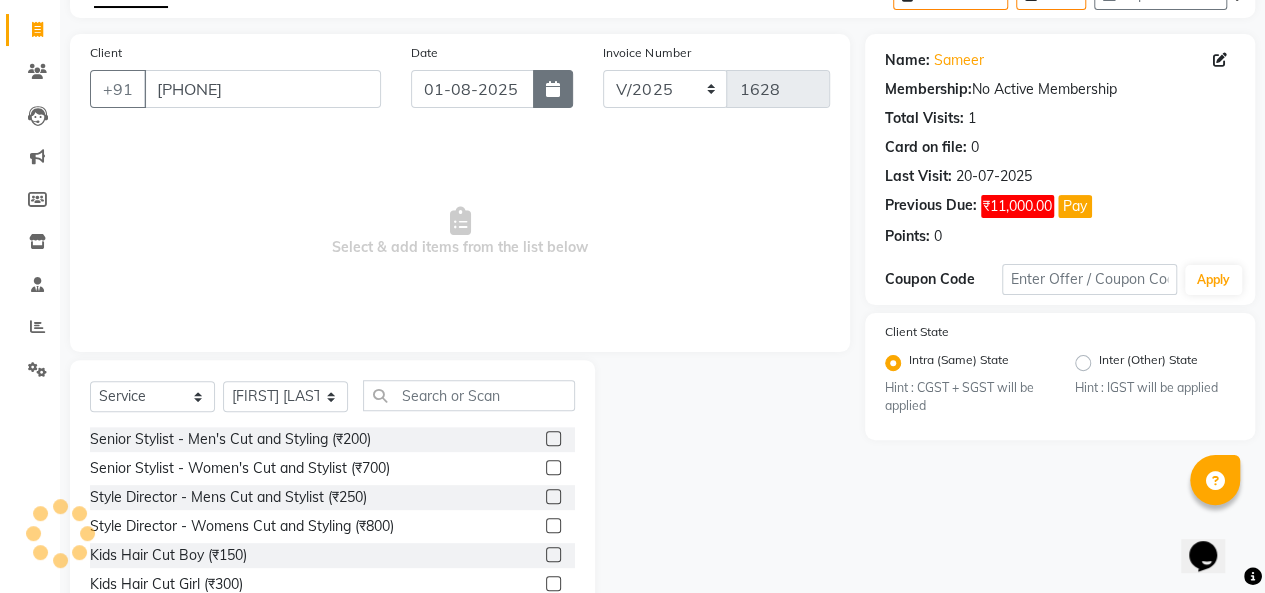 click 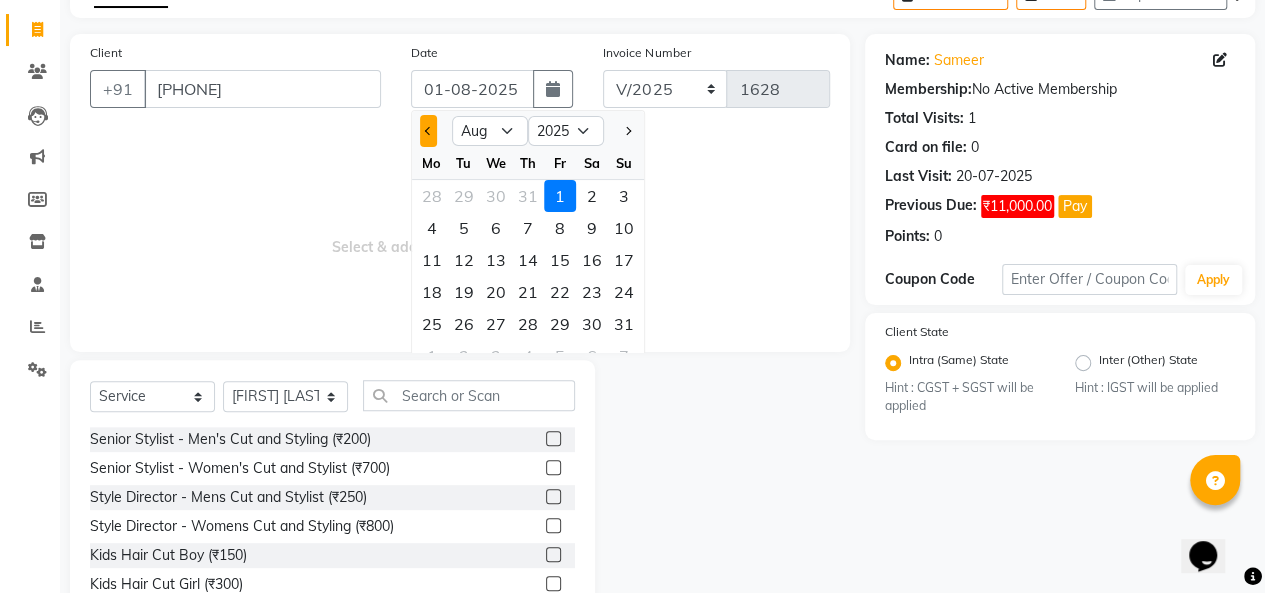 click 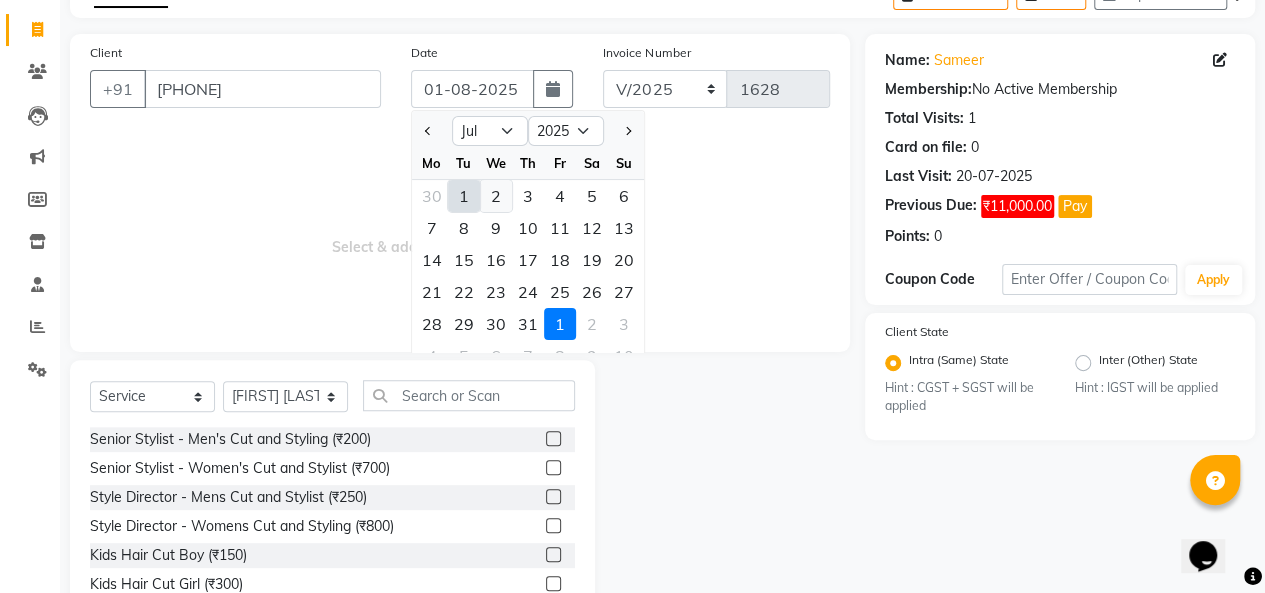 click on "2" 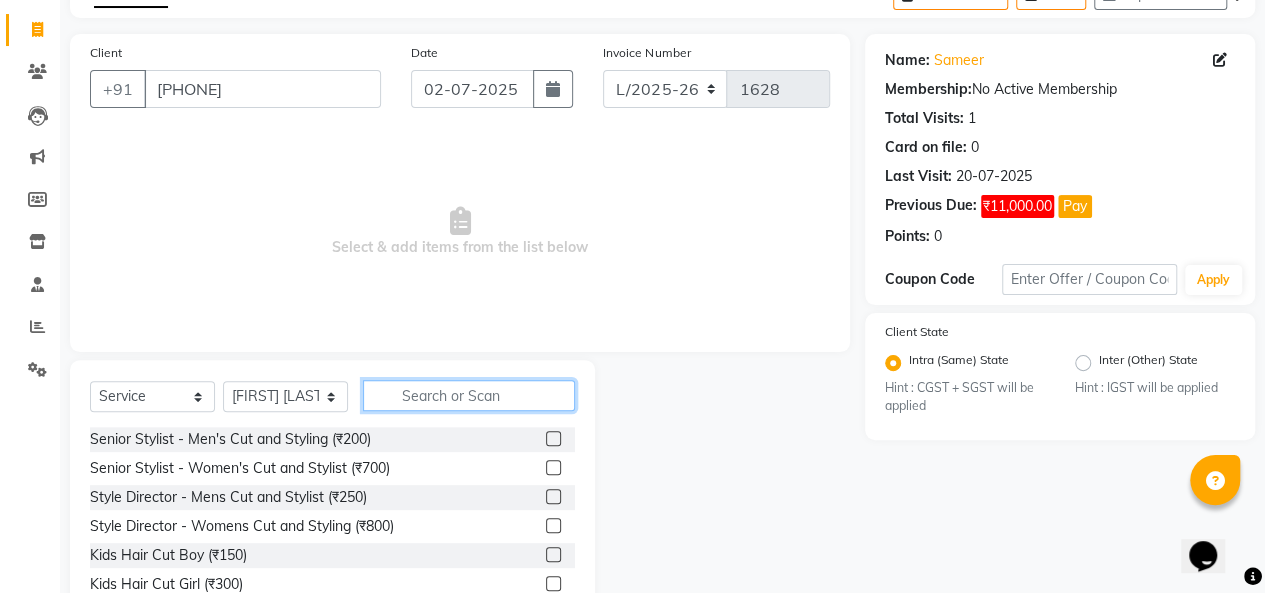 click 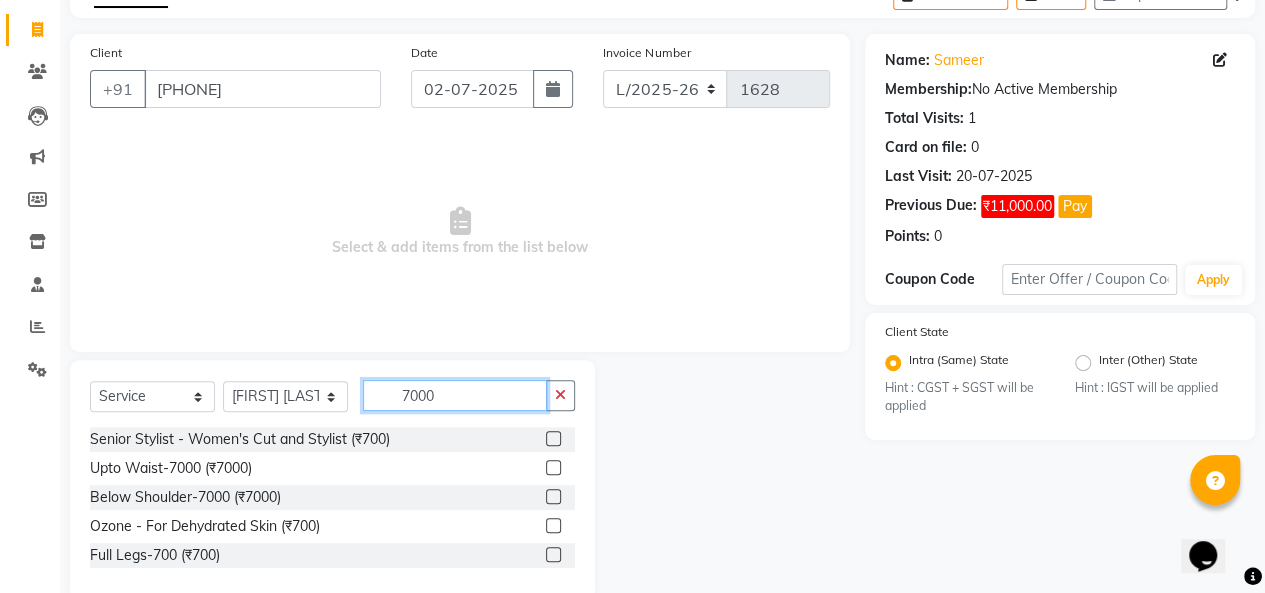 scroll, scrollTop: 65, scrollLeft: 0, axis: vertical 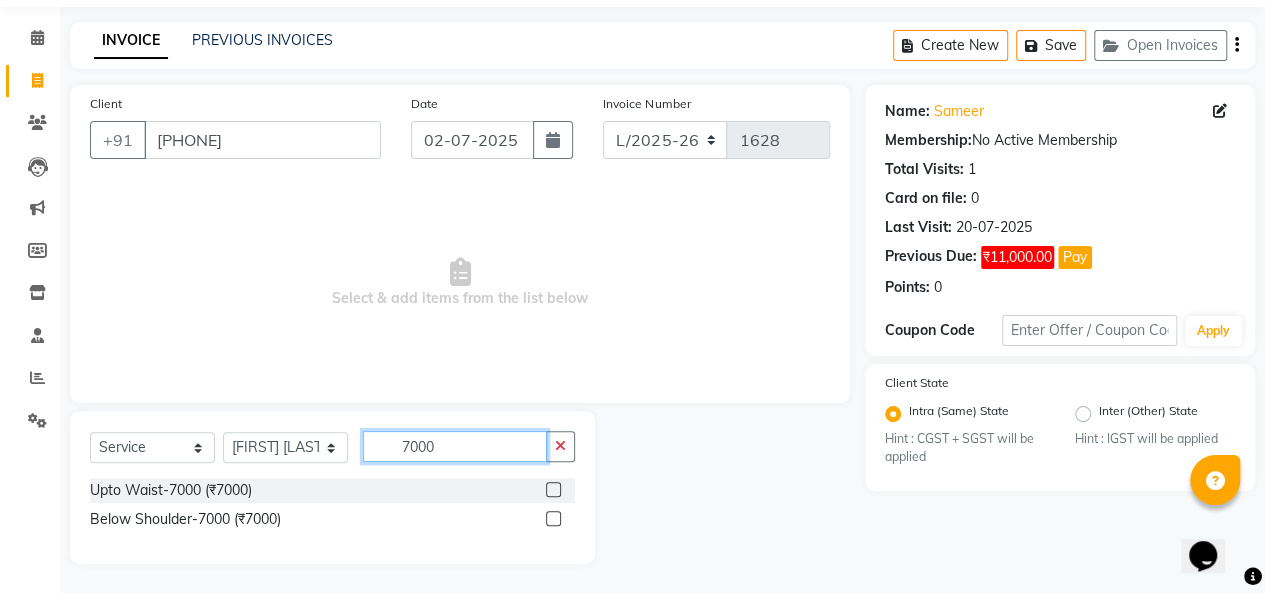 type on "7000" 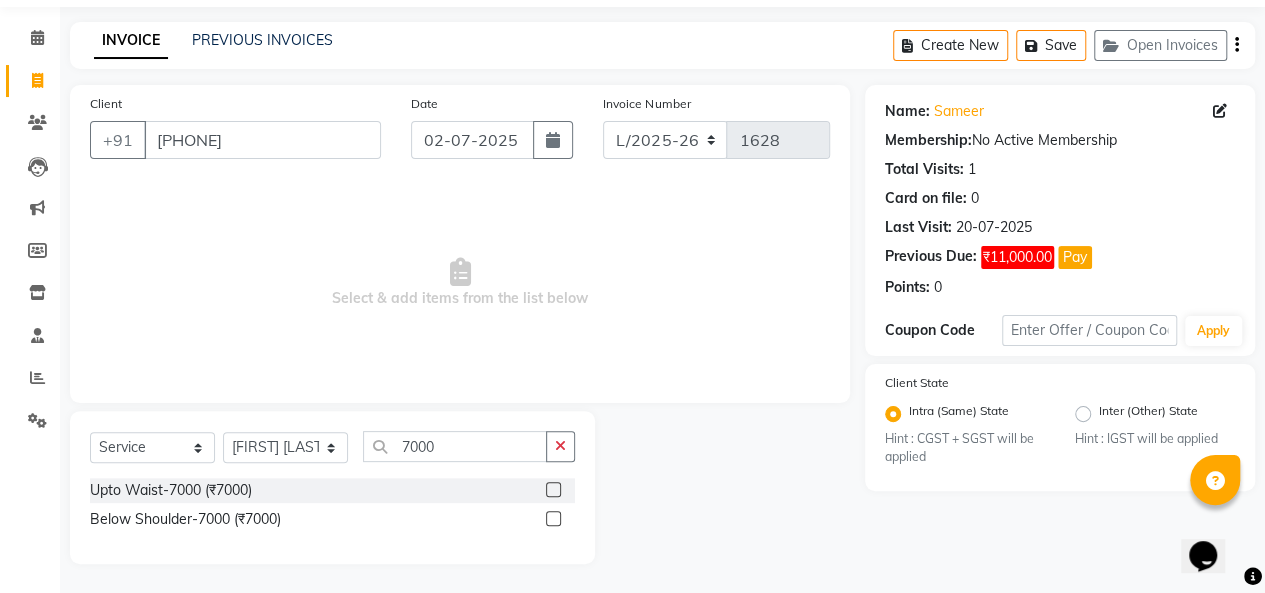 click 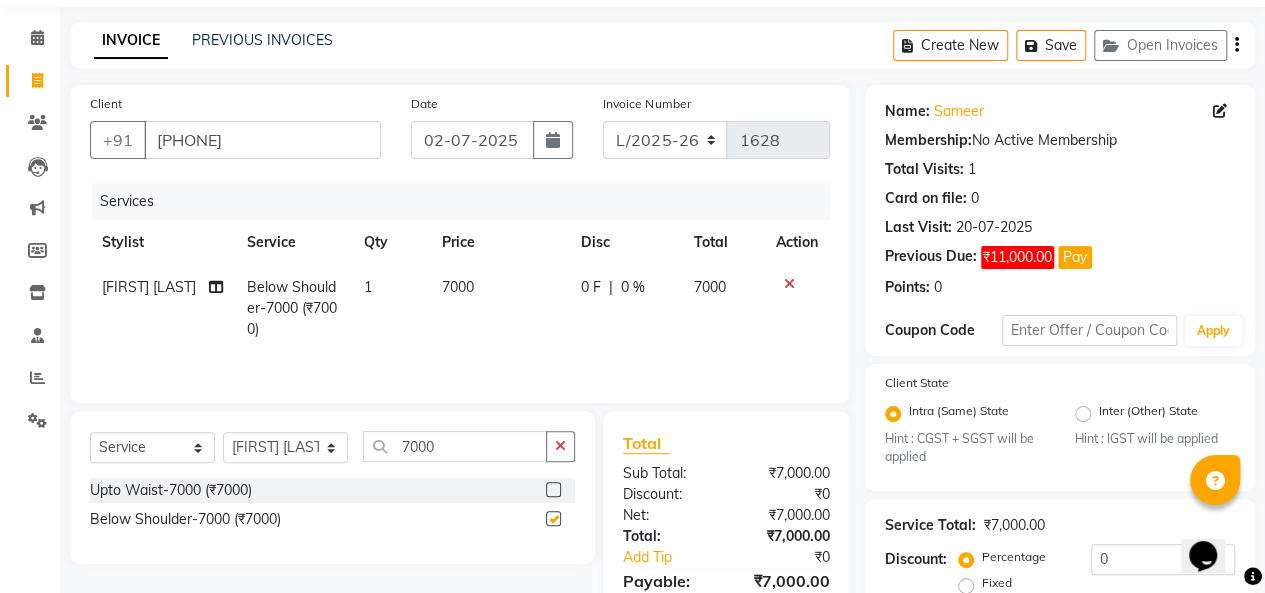 checkbox on "false" 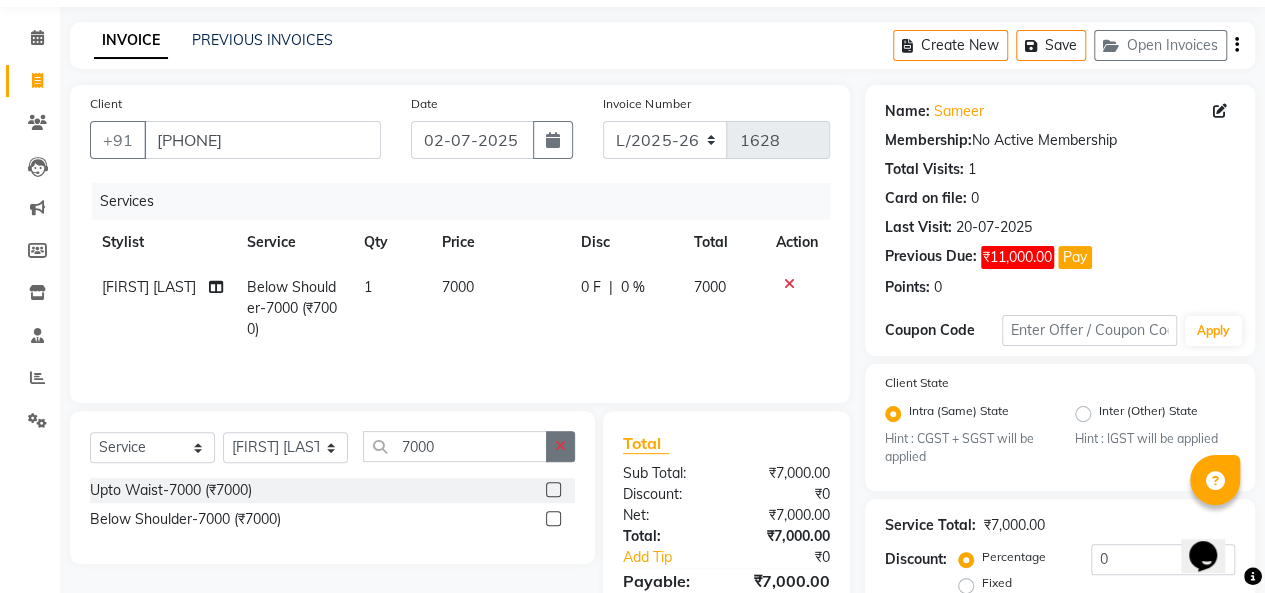 click 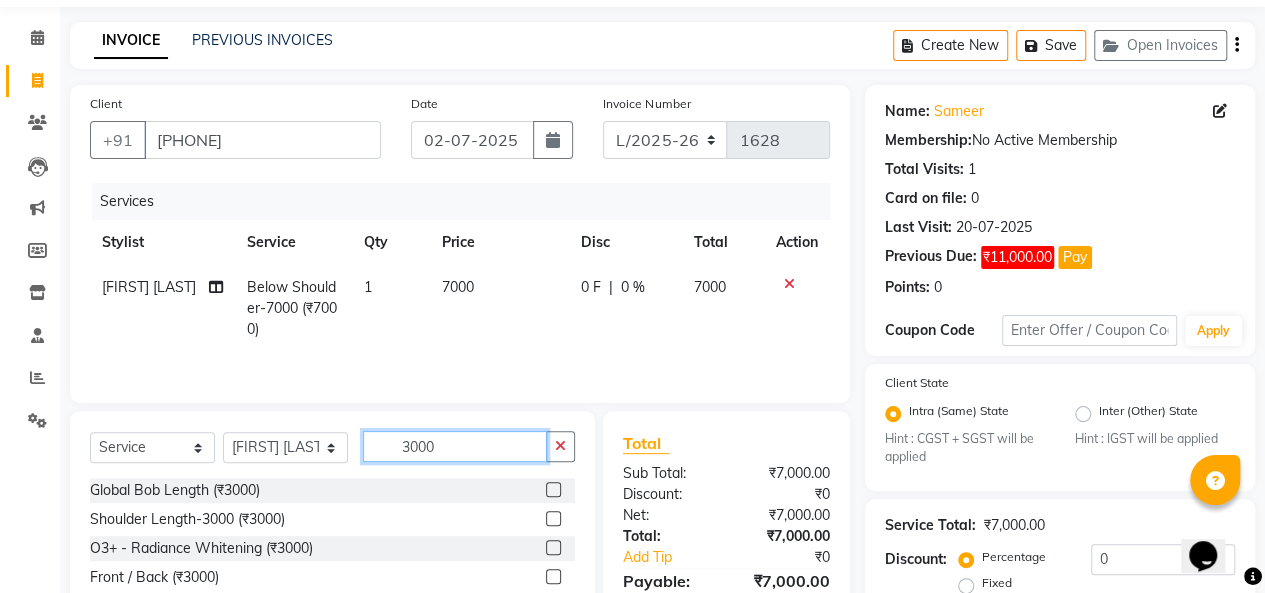 type on "3000" 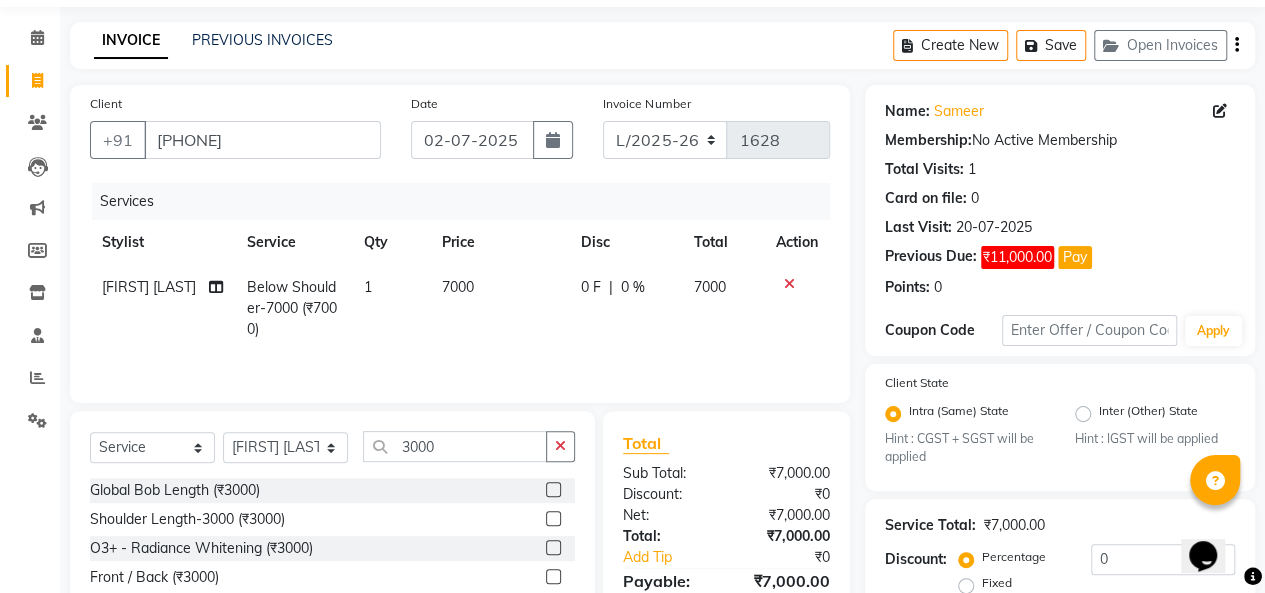 click 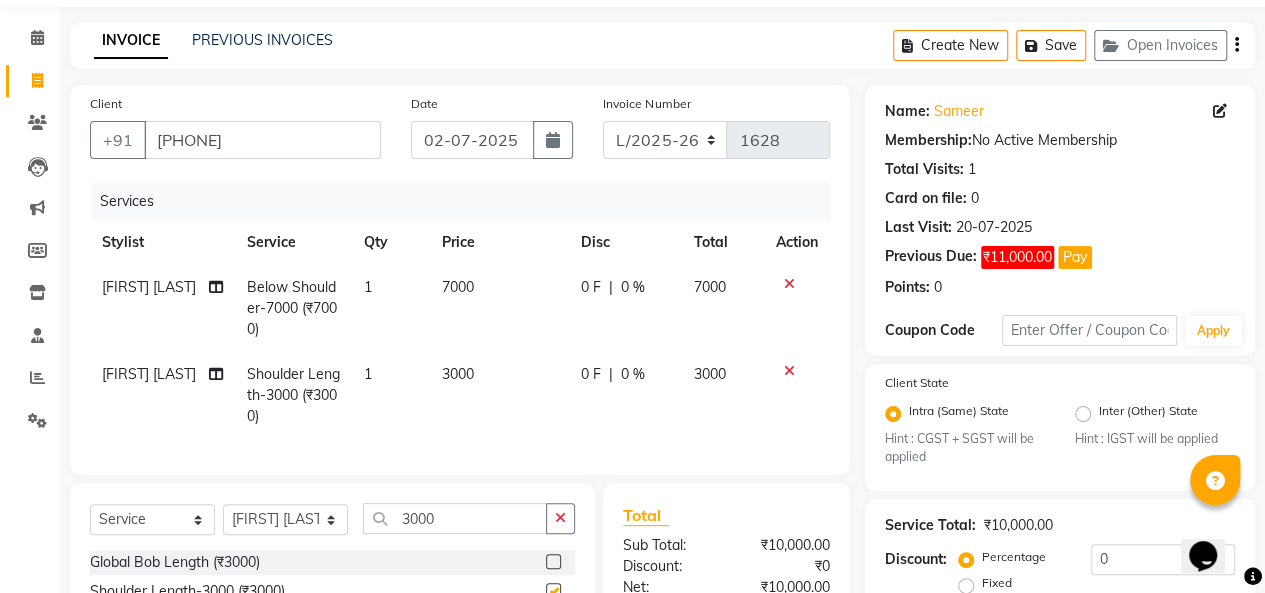 checkbox on "false" 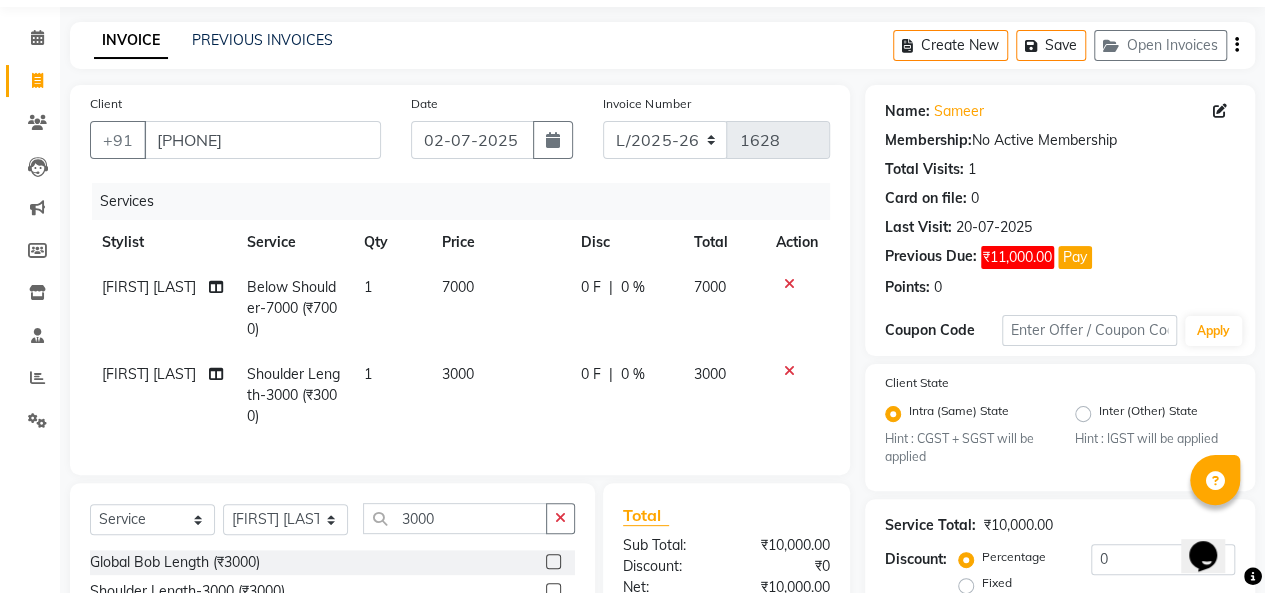 scroll, scrollTop: 268, scrollLeft: 0, axis: vertical 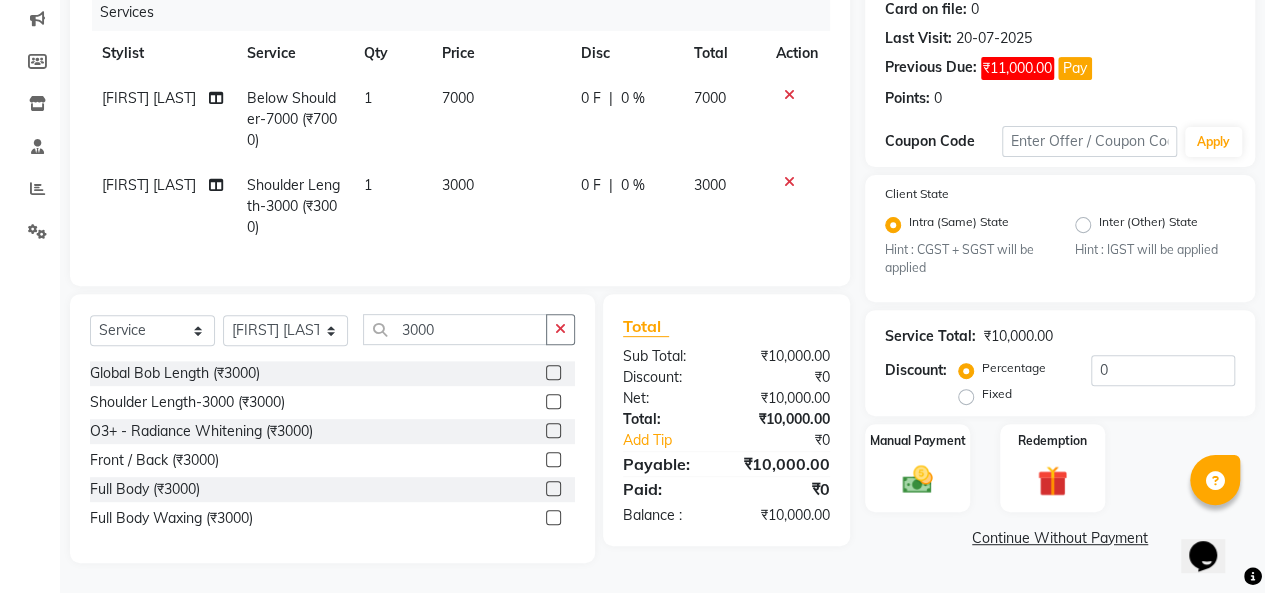 click on "Continue Without Payment" 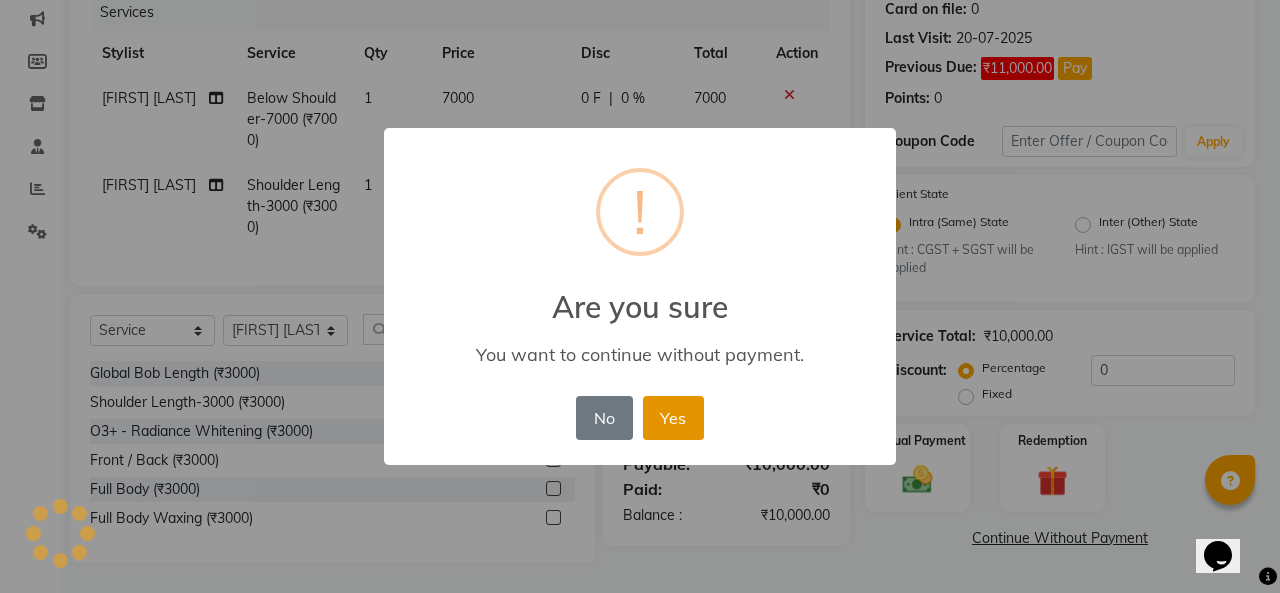 click on "Yes" at bounding box center (673, 418) 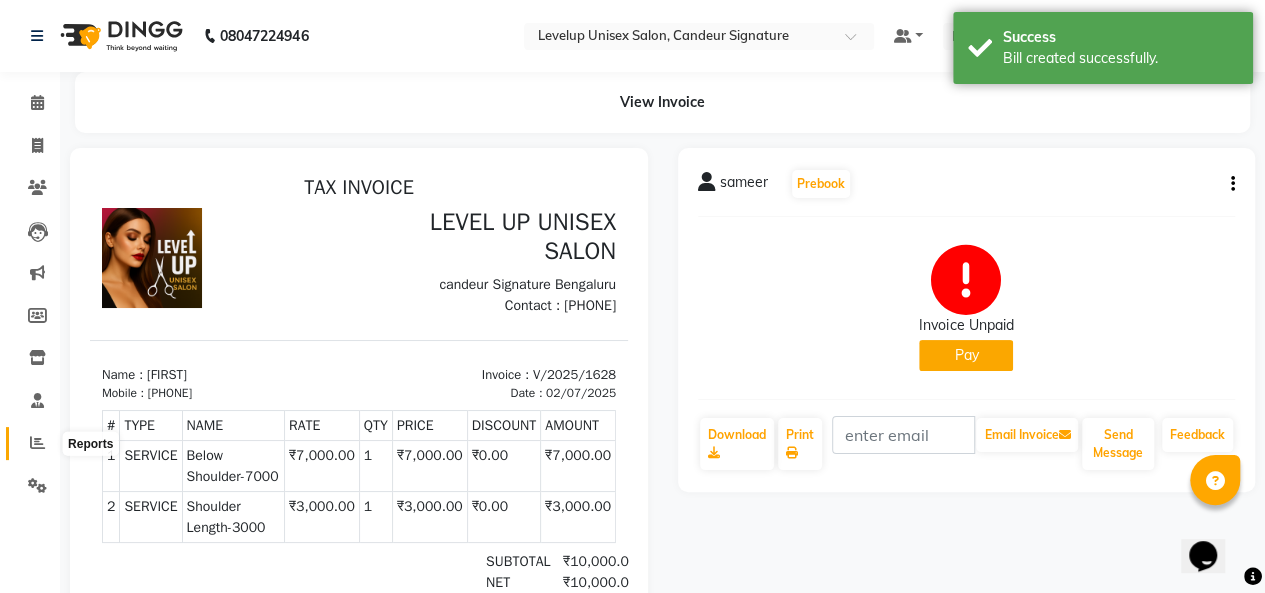 scroll, scrollTop: 0, scrollLeft: 0, axis: both 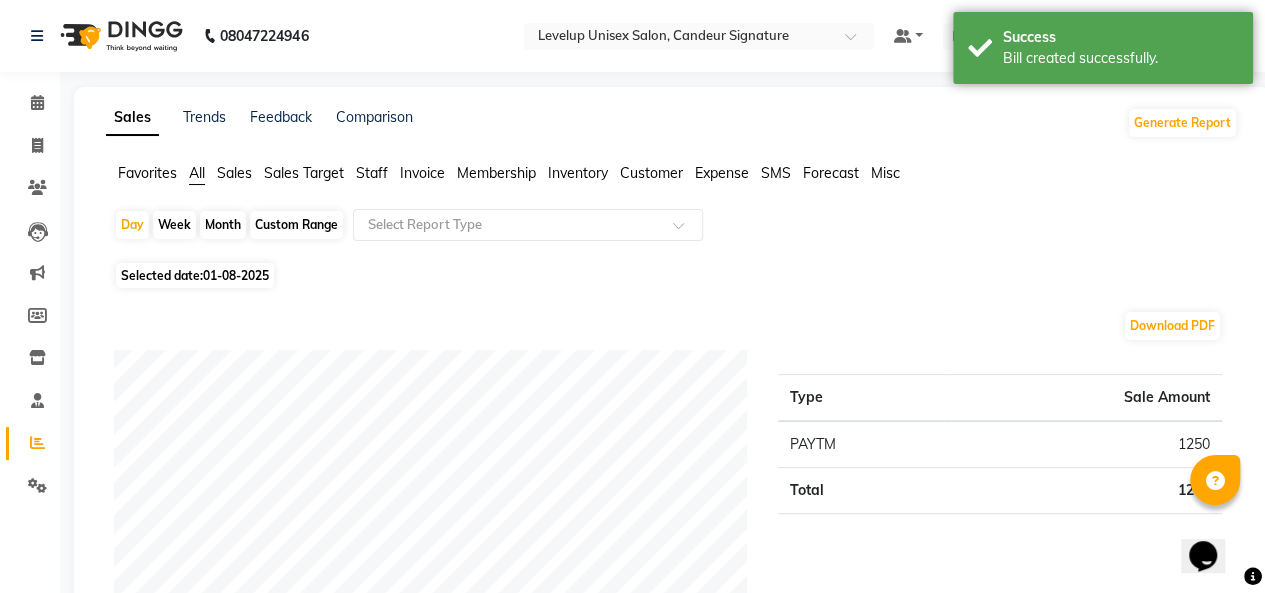 click on "Month" 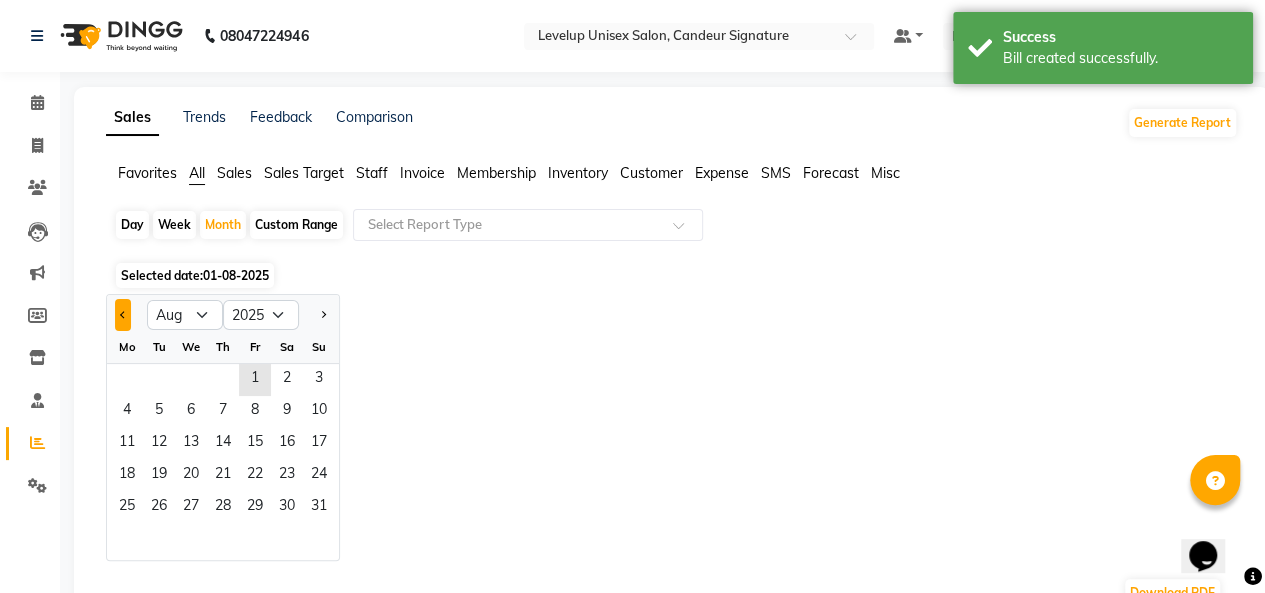 click 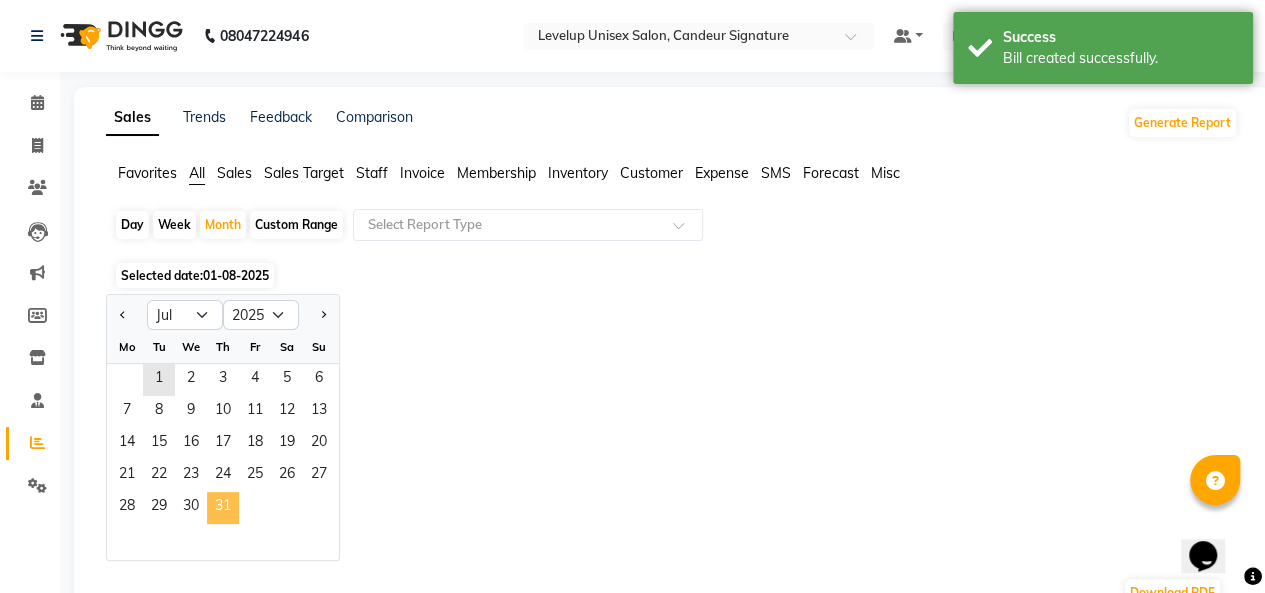 click on "31" 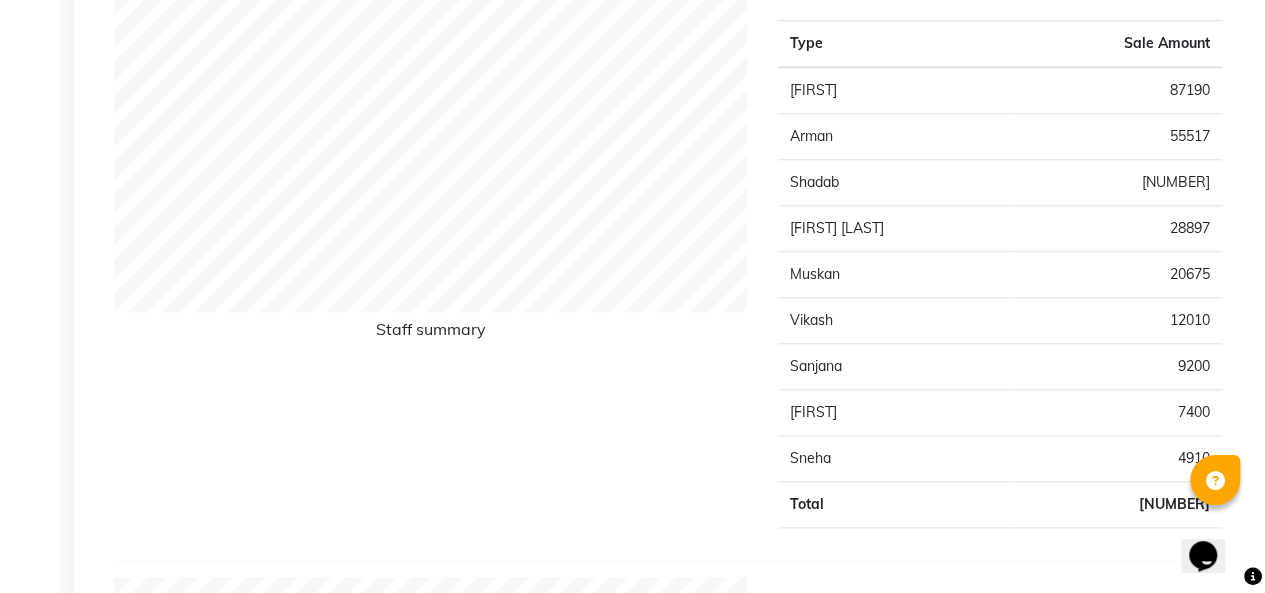 scroll, scrollTop: 856, scrollLeft: 0, axis: vertical 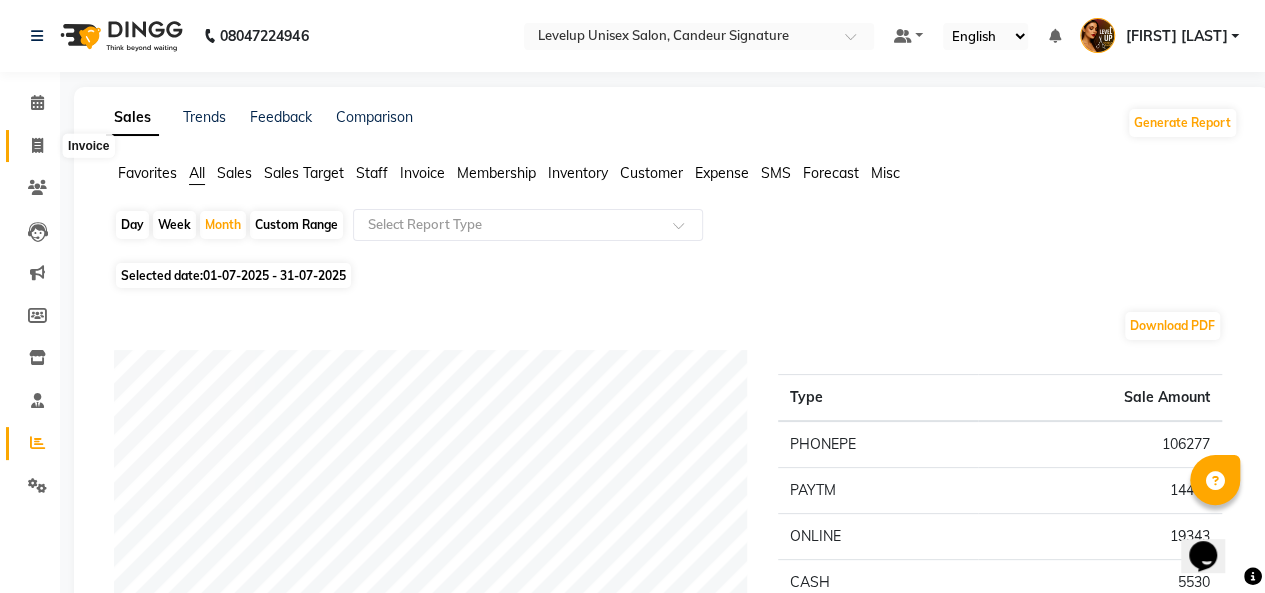 click 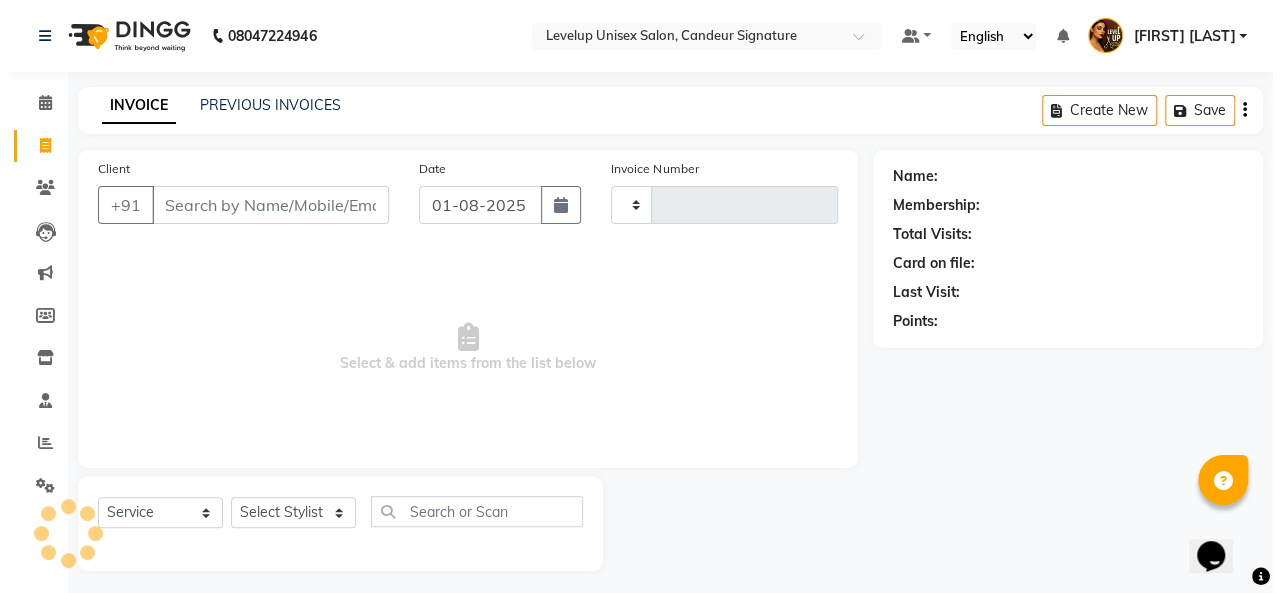scroll, scrollTop: 7, scrollLeft: 0, axis: vertical 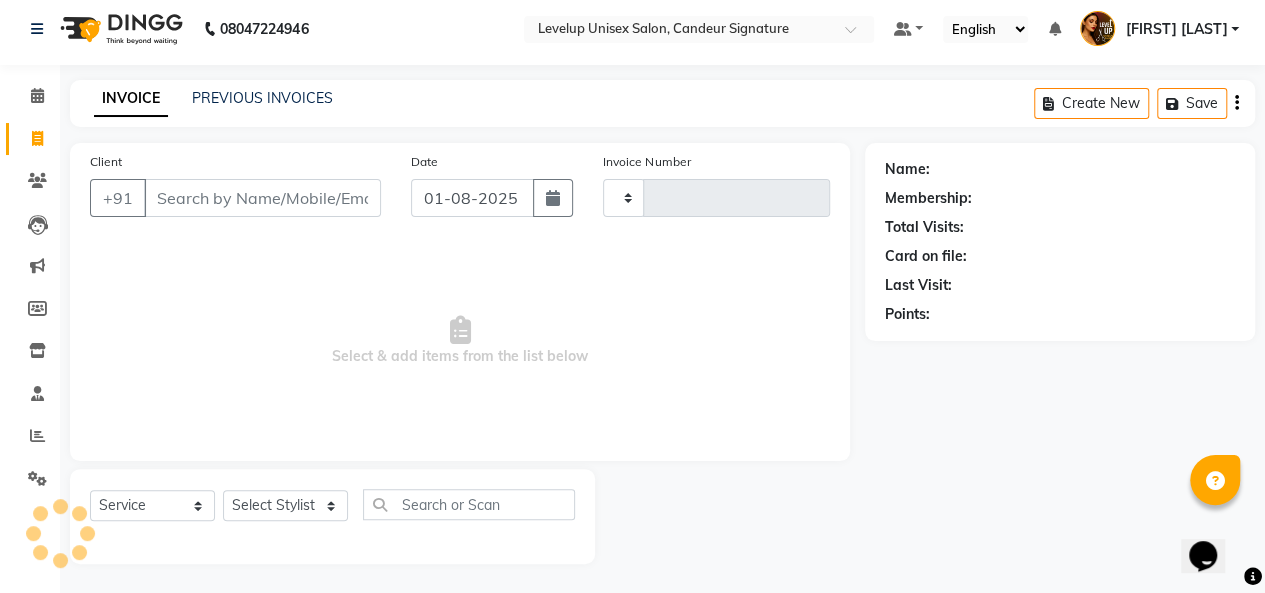 click on "Client" at bounding box center [262, 198] 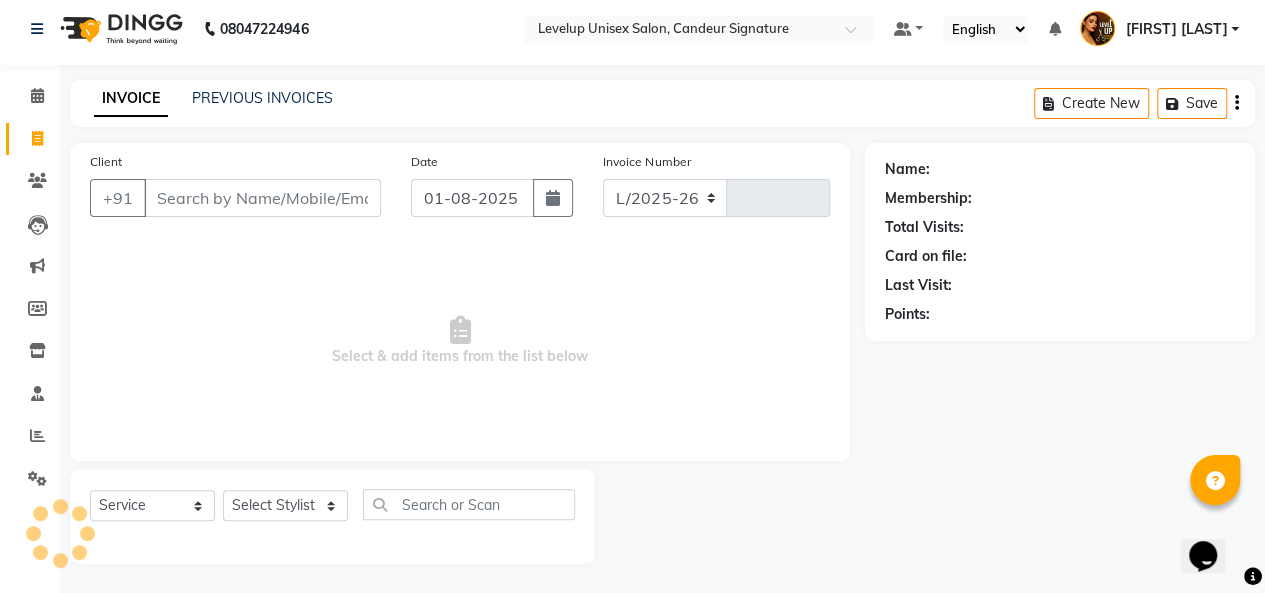 select on "7681" 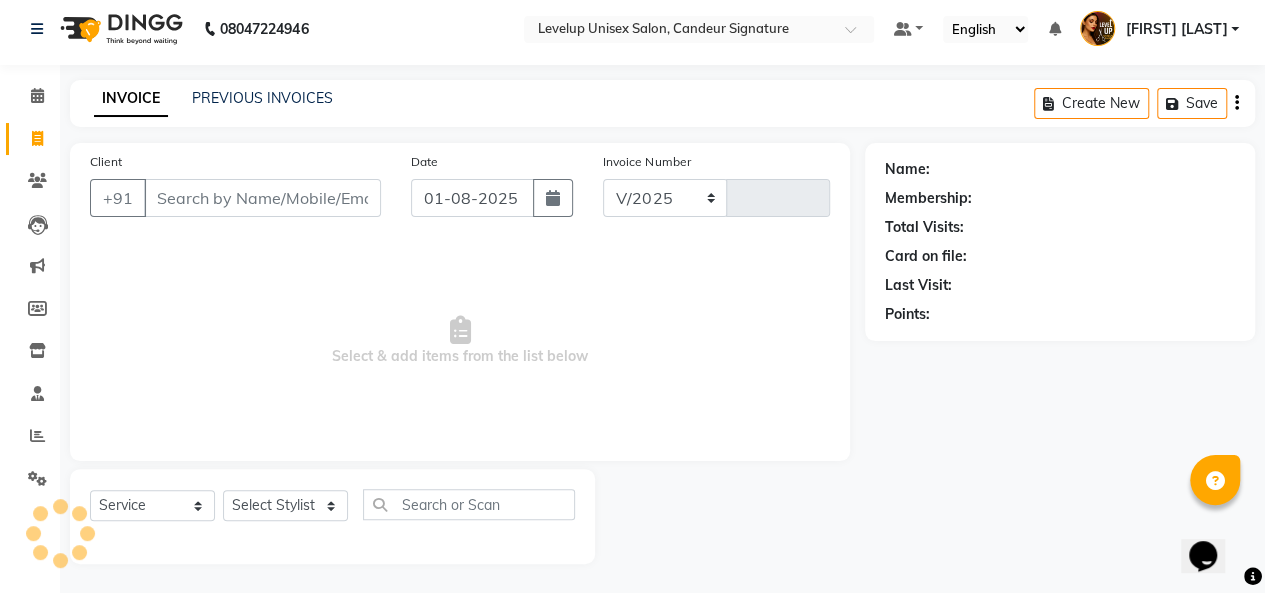 type on "1629" 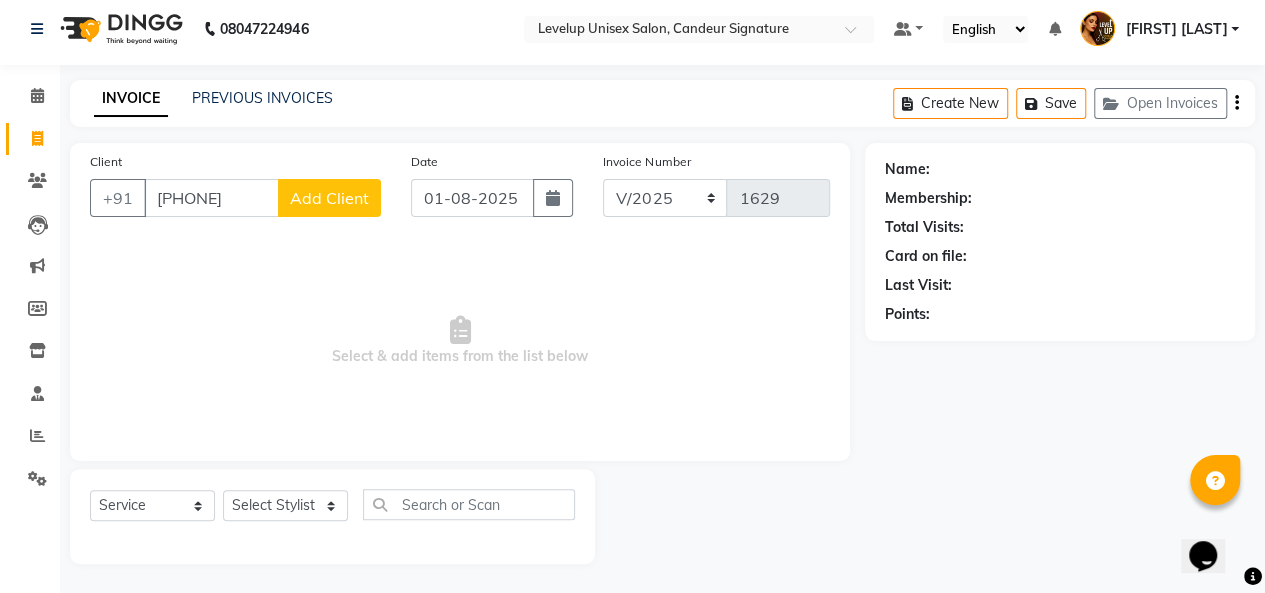type on "[PHONE]" 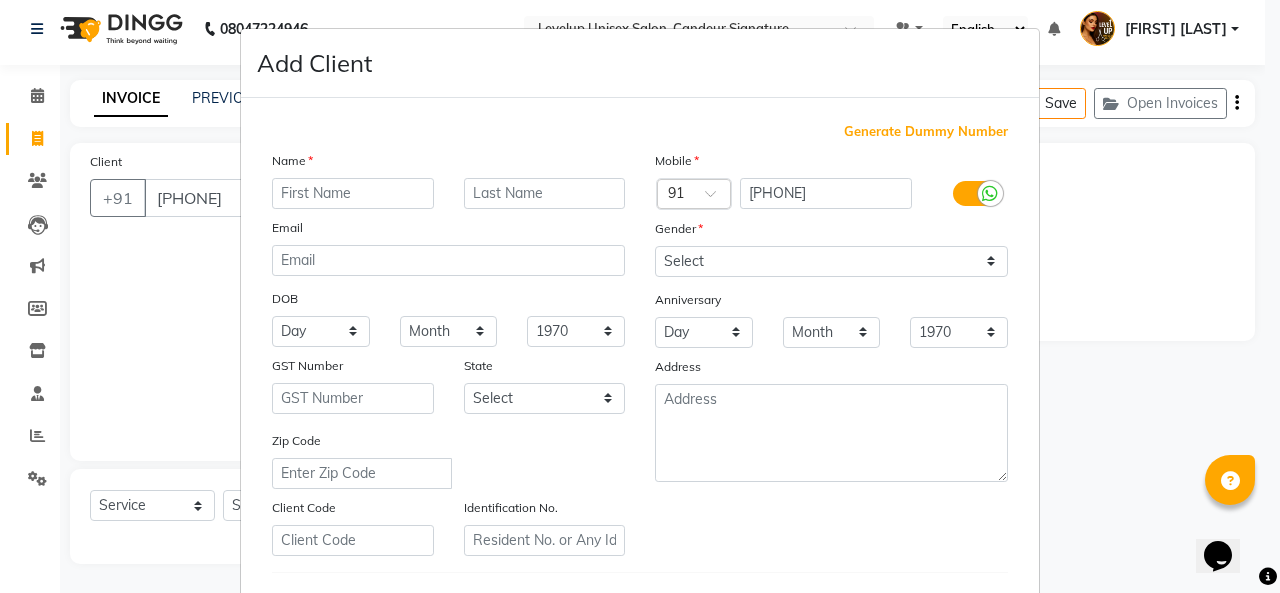click at bounding box center (353, 193) 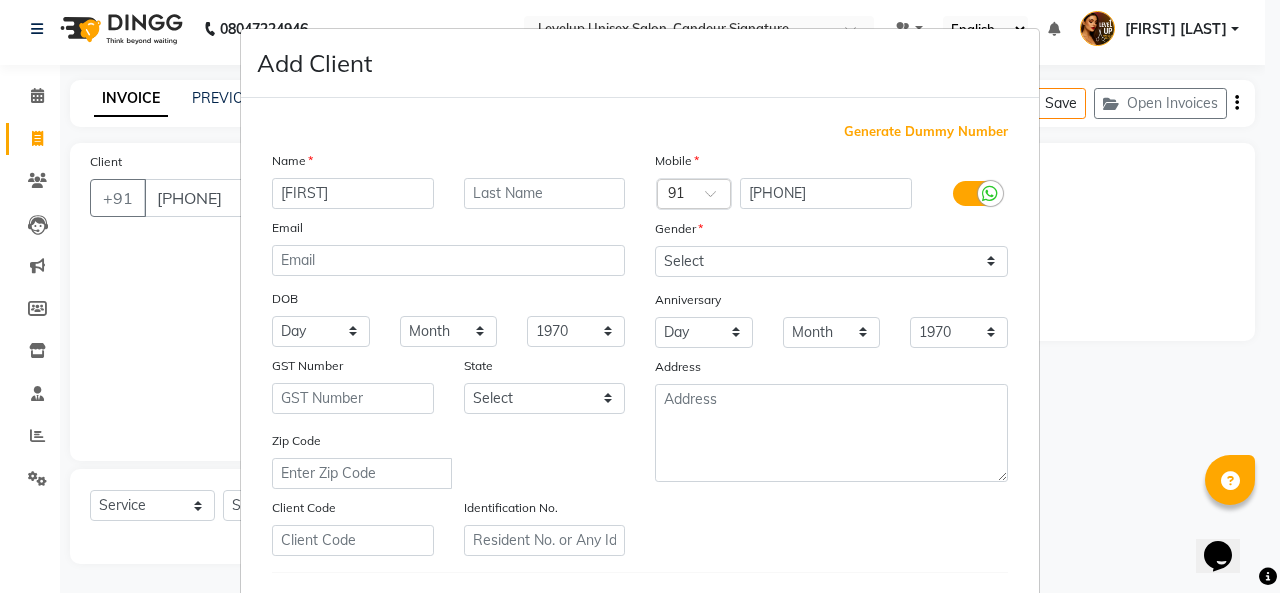 type on "[FIRST]" 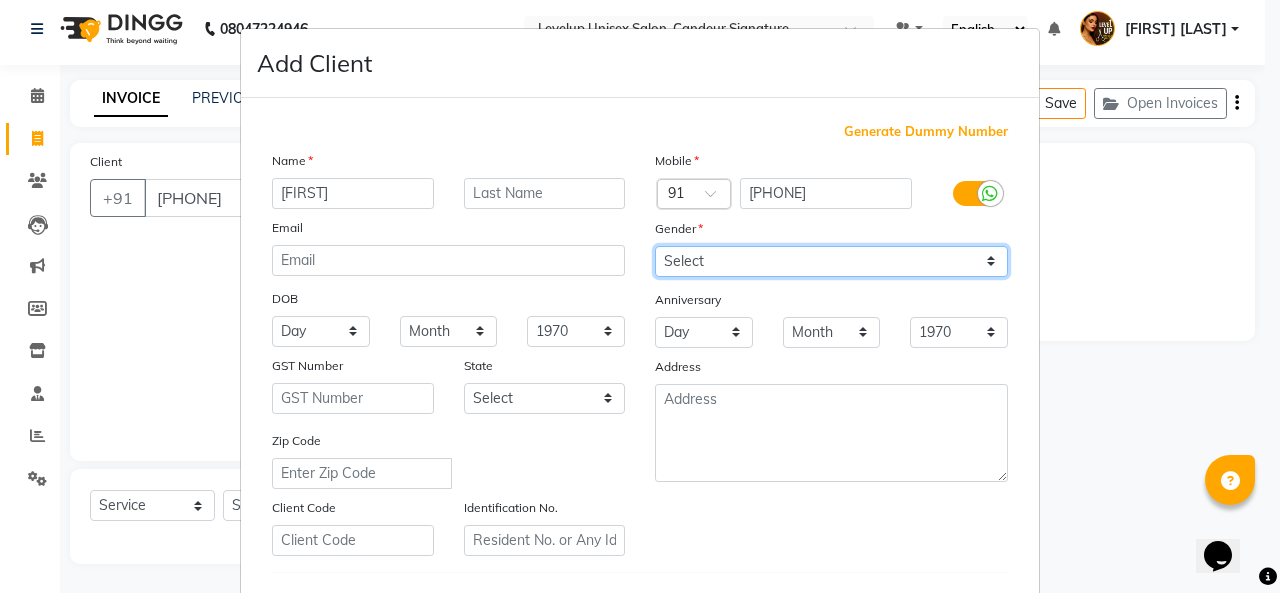 click on "Select Male Female Other Prefer Not To Say" at bounding box center (831, 261) 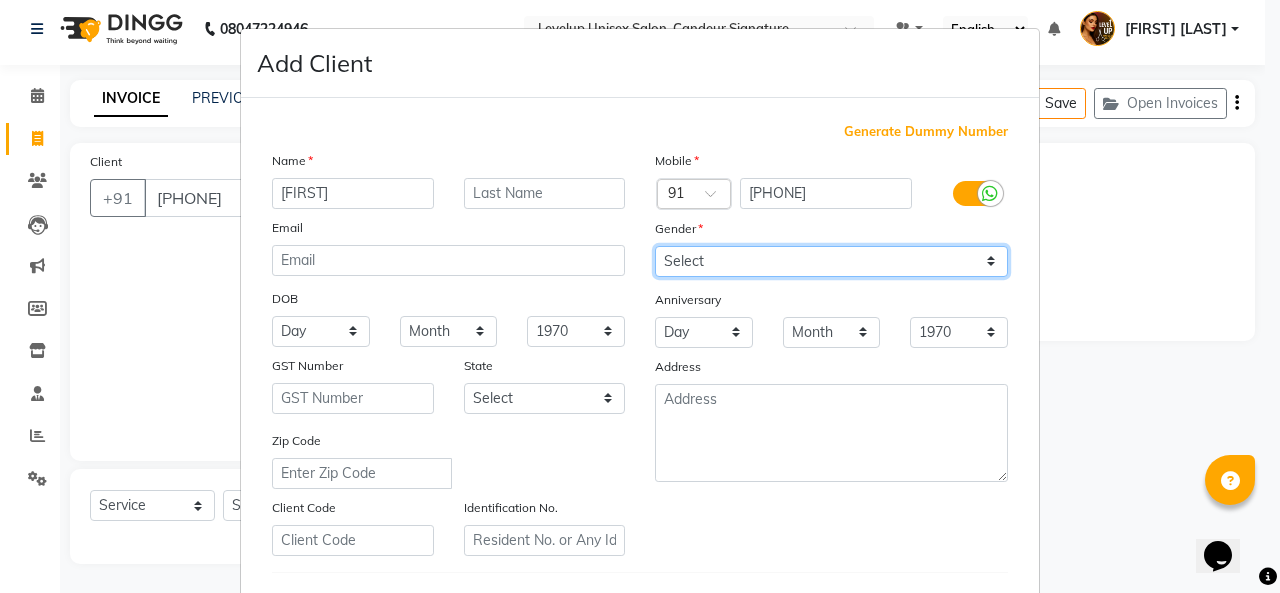 select on "male" 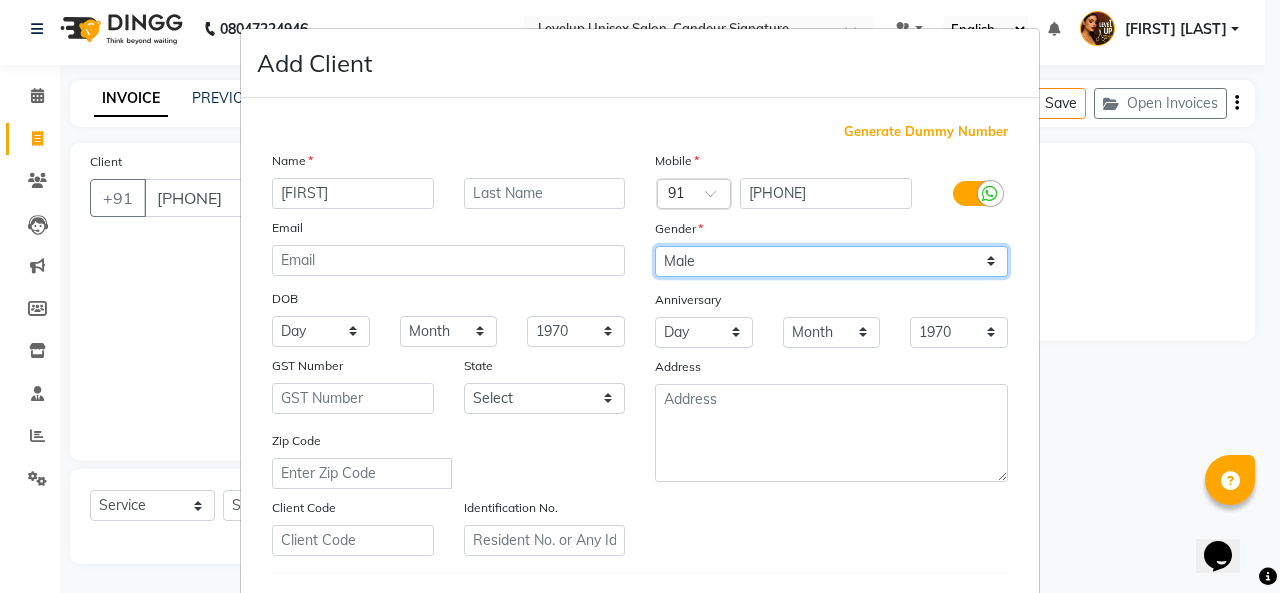 click on "Select Male Female Other Prefer Not To Say" at bounding box center [831, 261] 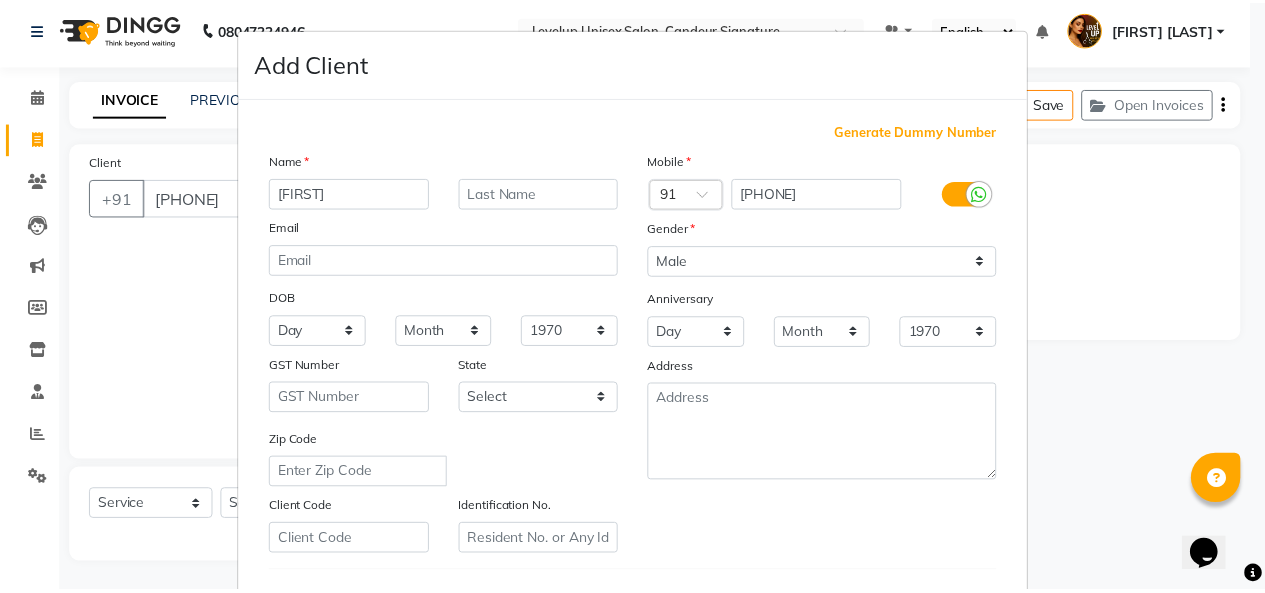 scroll, scrollTop: 326, scrollLeft: 0, axis: vertical 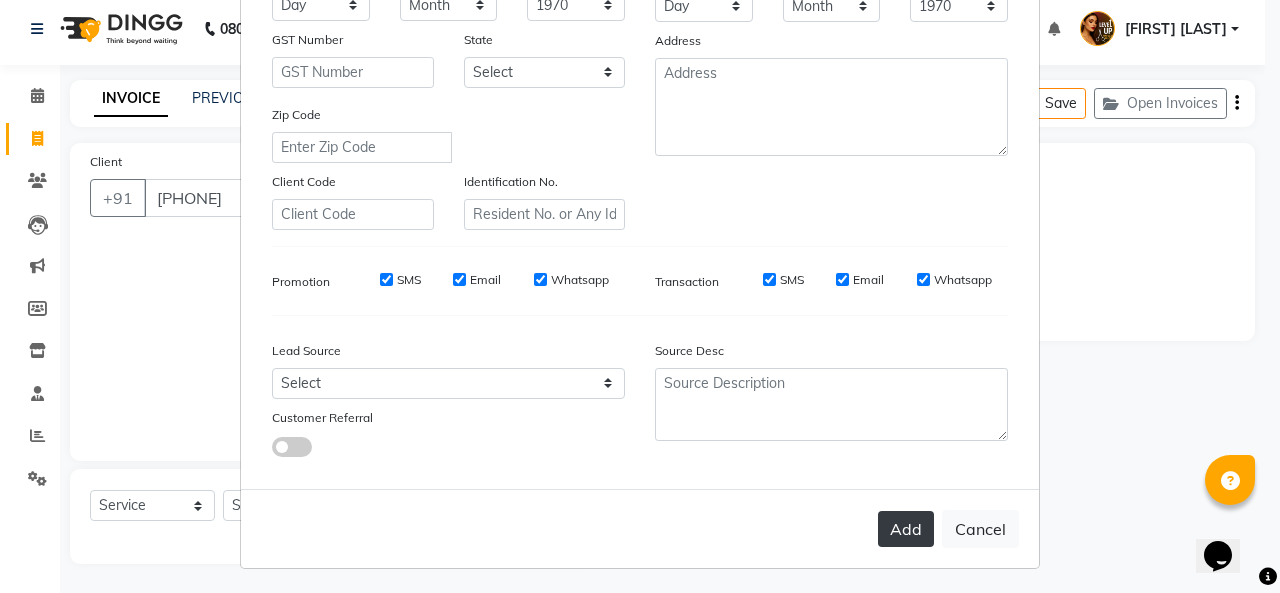click on "Add" at bounding box center (906, 529) 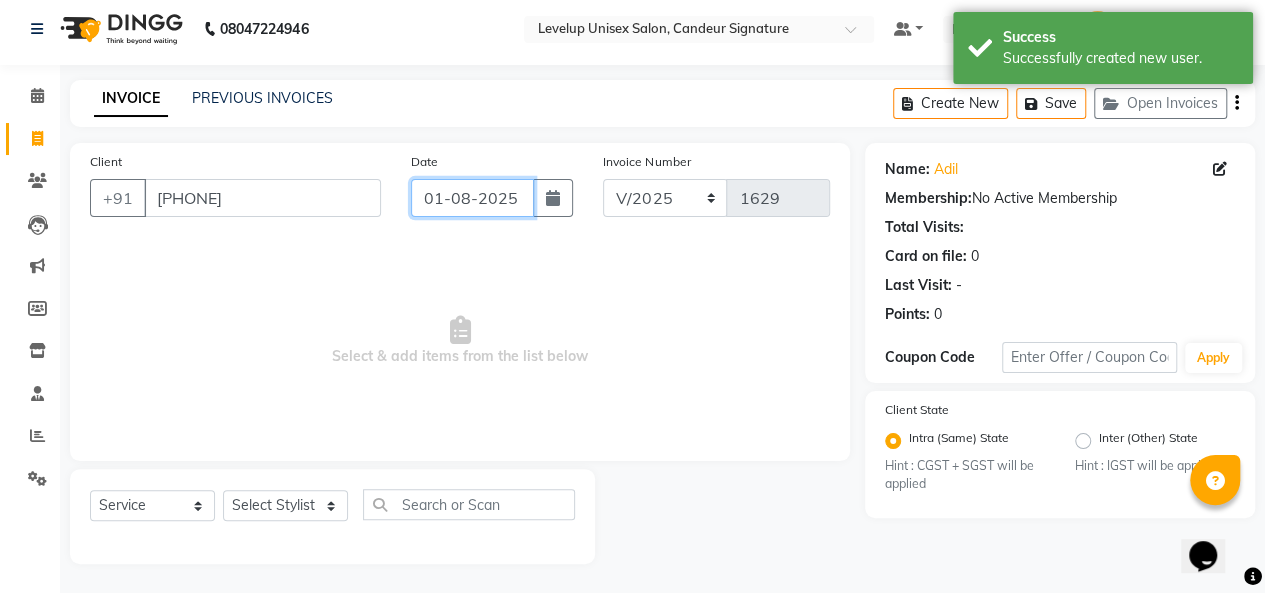 click on "01-08-2025" 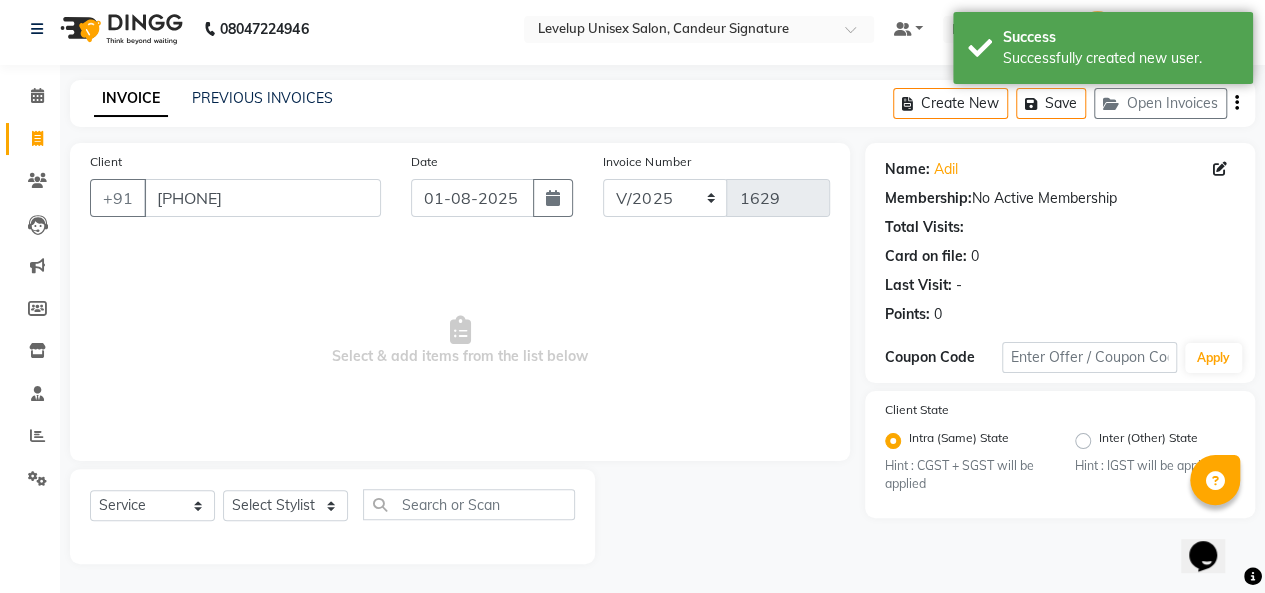 select on "8" 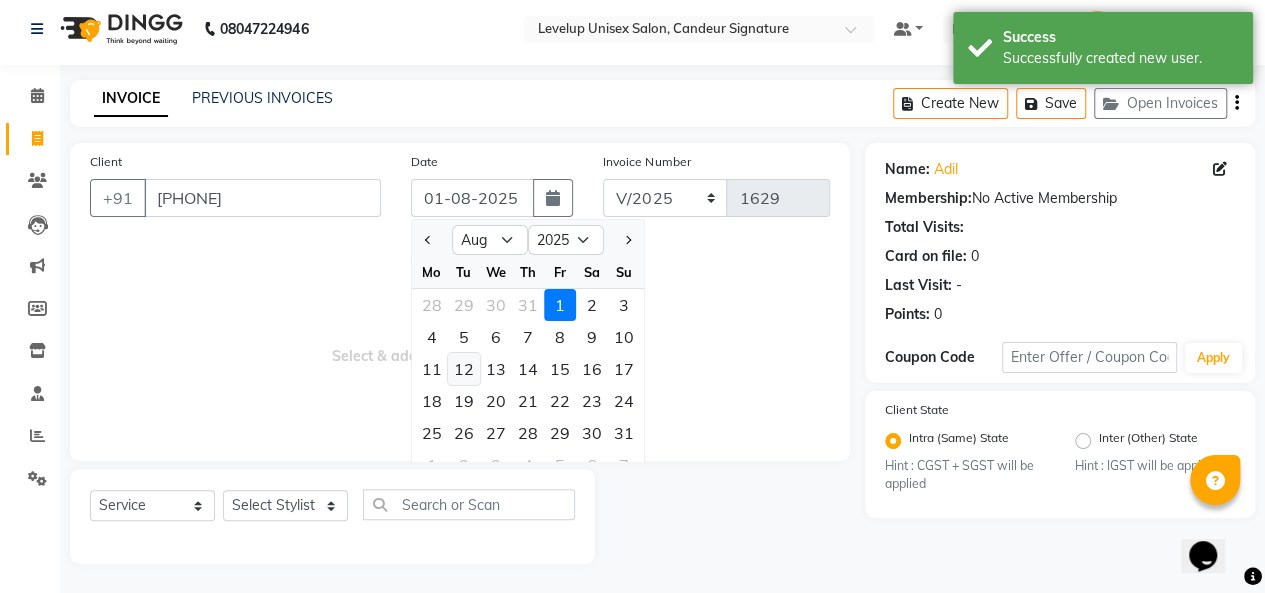 click on "12" 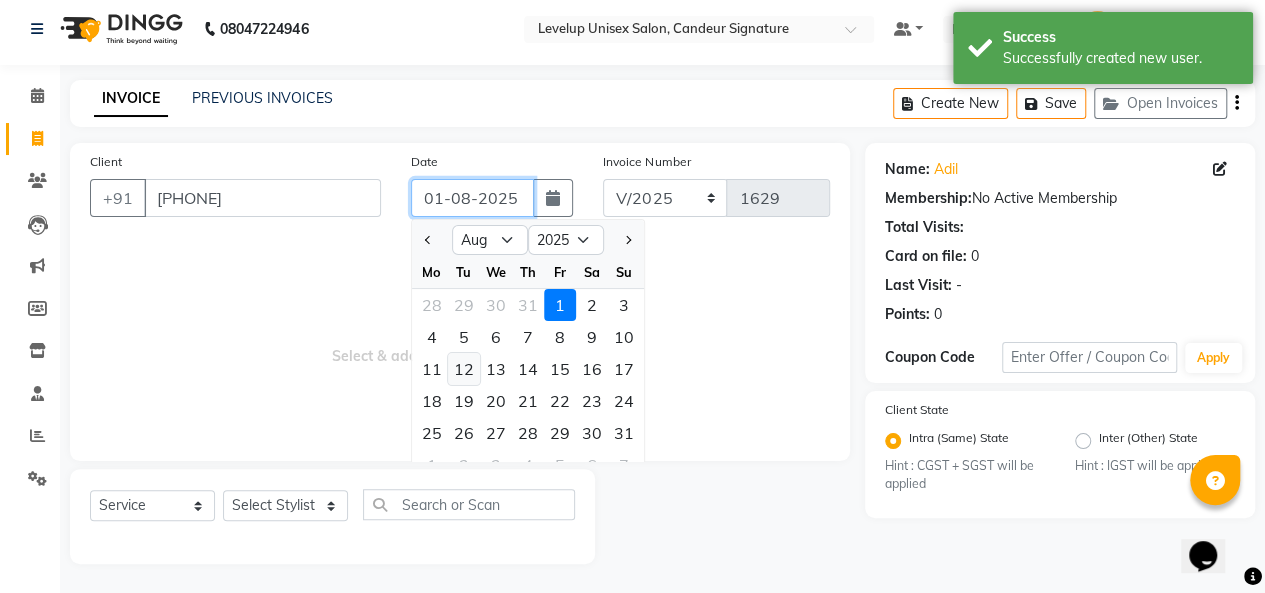 type on "12-08-2025" 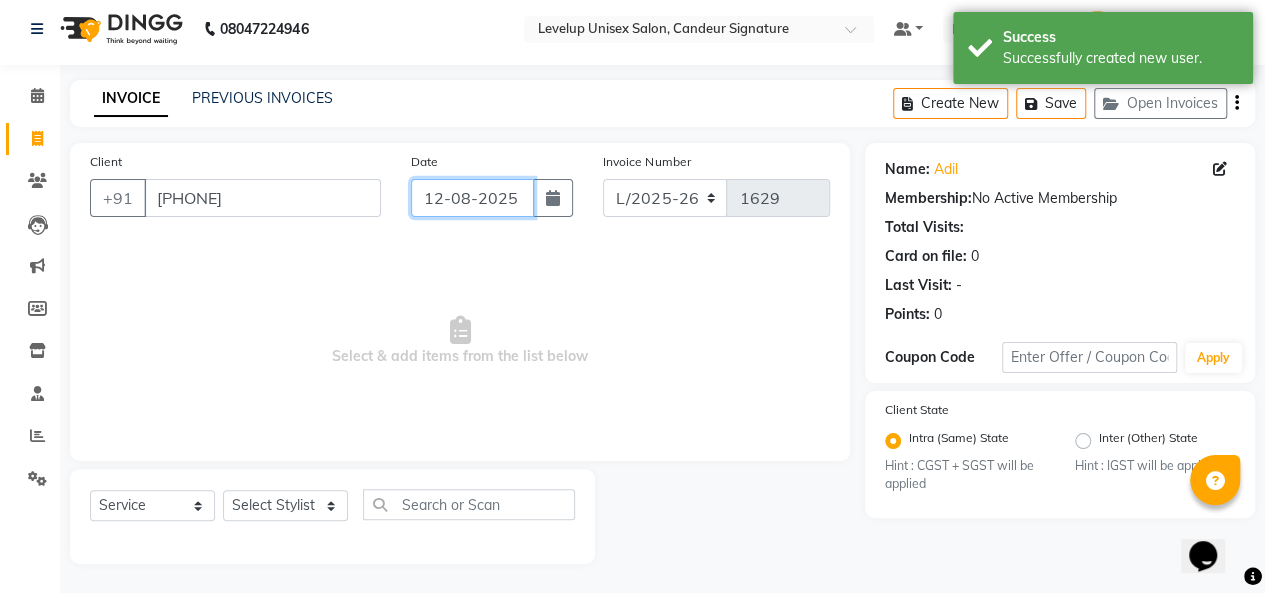 click on "12-08-2025" 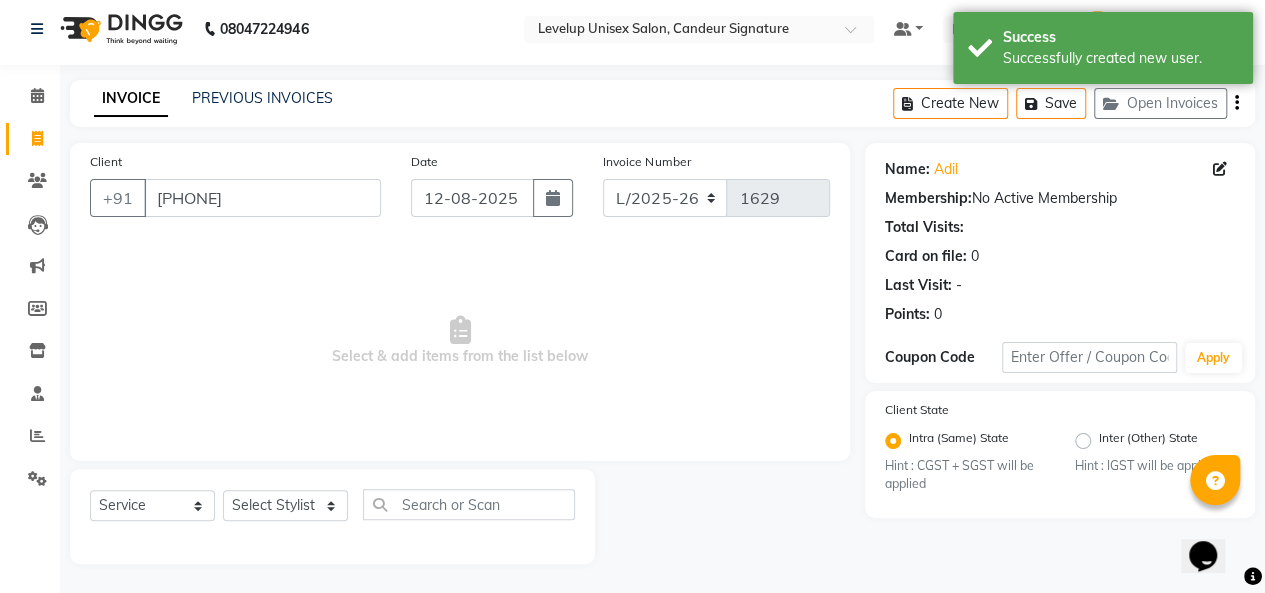 select on "8" 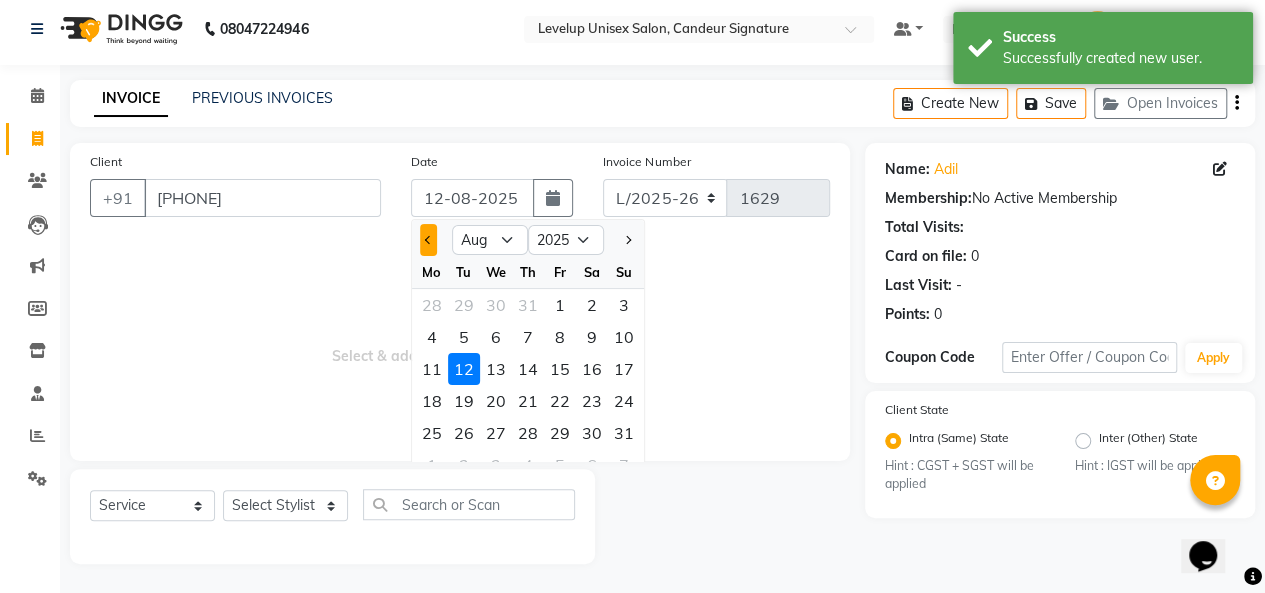 click 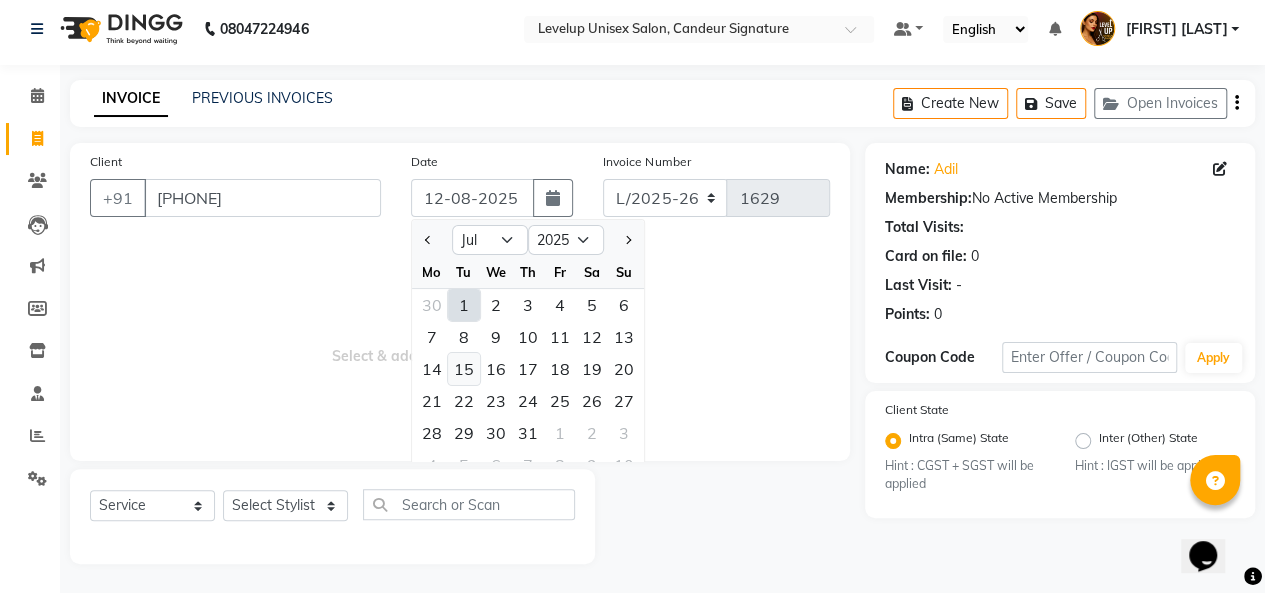 click on "15" 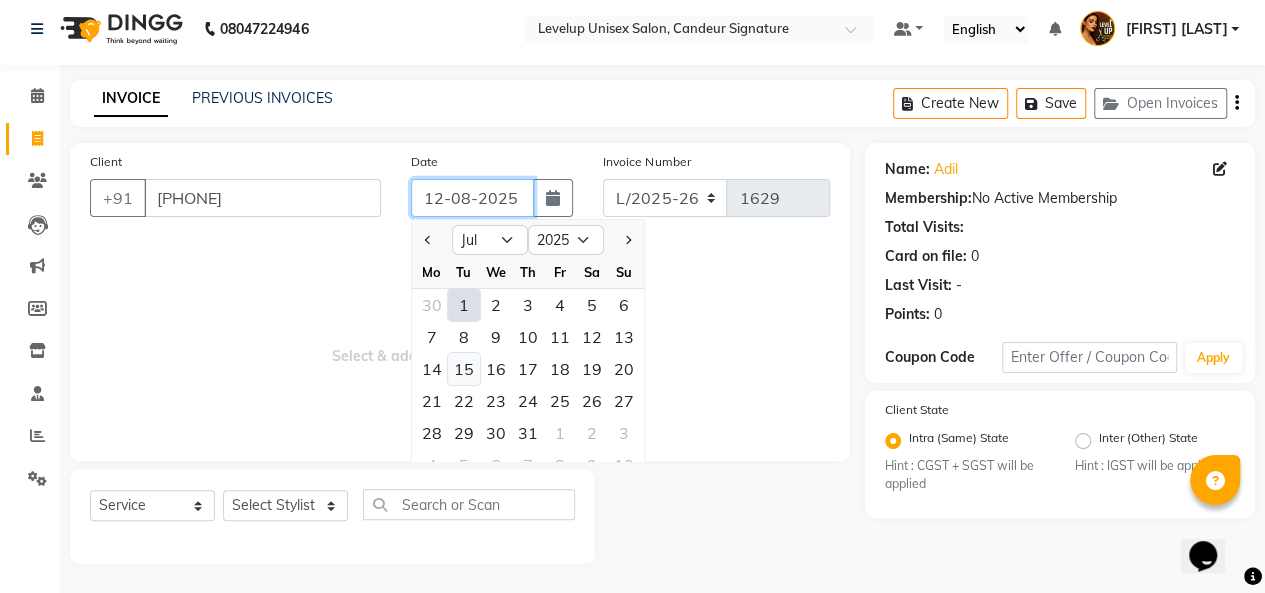 type on "15-07-2025" 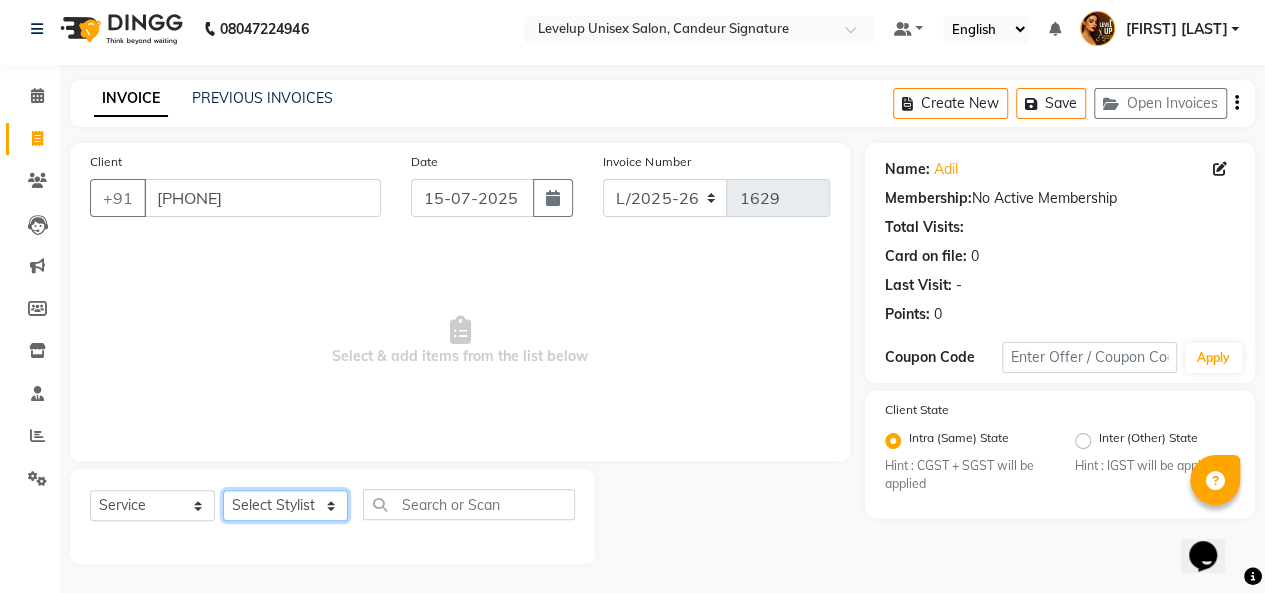 click on "Select Stylist Aadil  Anshu Arman  Furkan Ahmad  Muskan Nishu   Ritesh  Roshni  sameer malik Sanjana    Shadab Sneha Vikash" 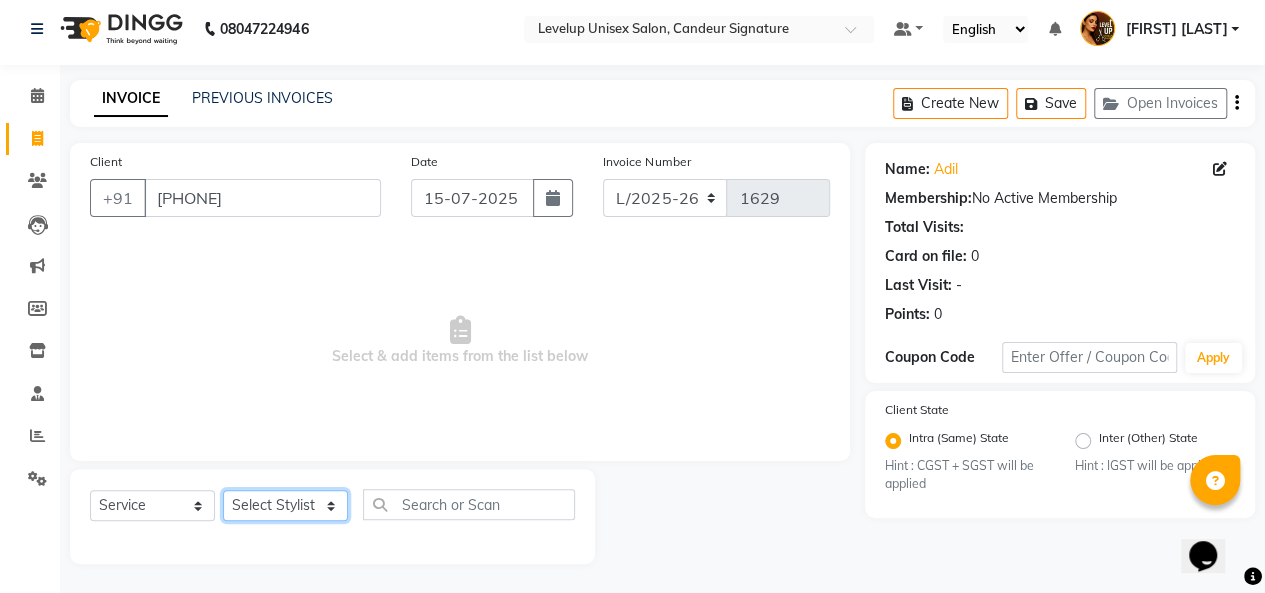 select on "[NUMBER]" 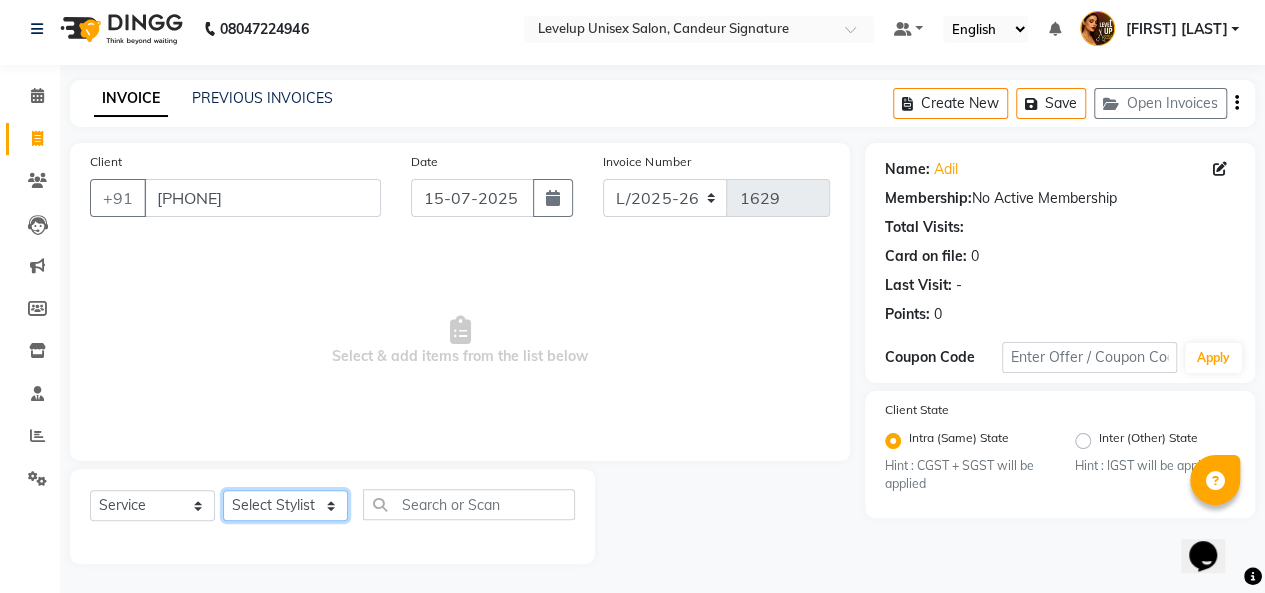 click on "Select Stylist Aadil  Anshu Arman  Furkan Ahmad  Muskan Nishu   Ritesh  Roshni  sameer malik Sanjana    Shadab Sneha Vikash" 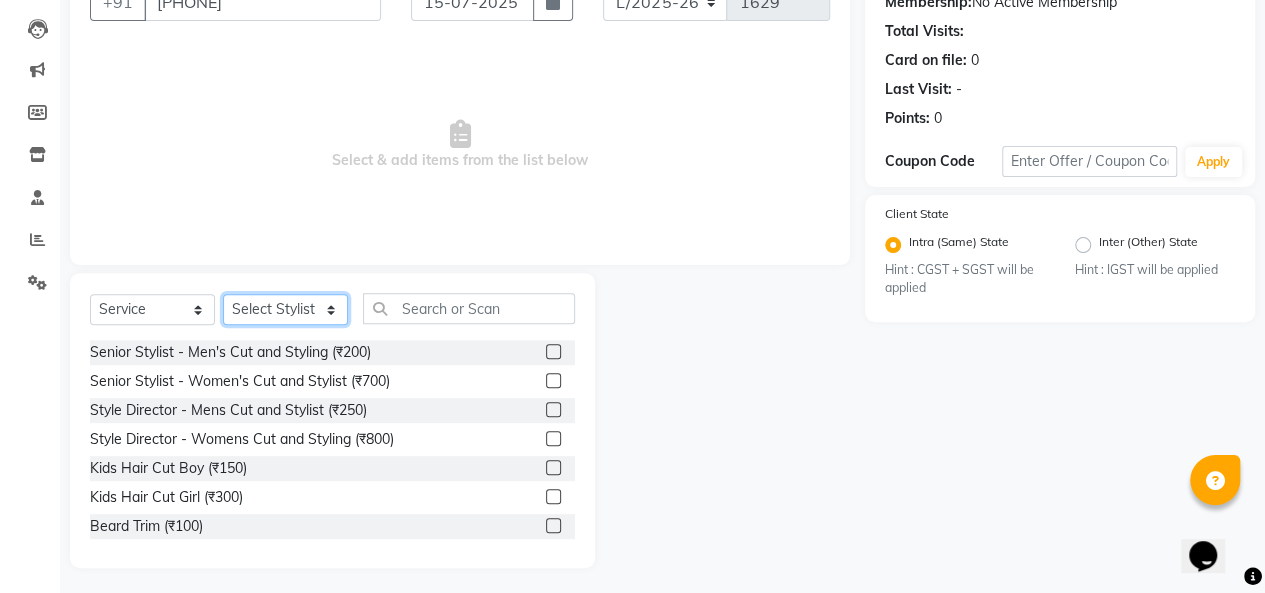 scroll, scrollTop: 207, scrollLeft: 0, axis: vertical 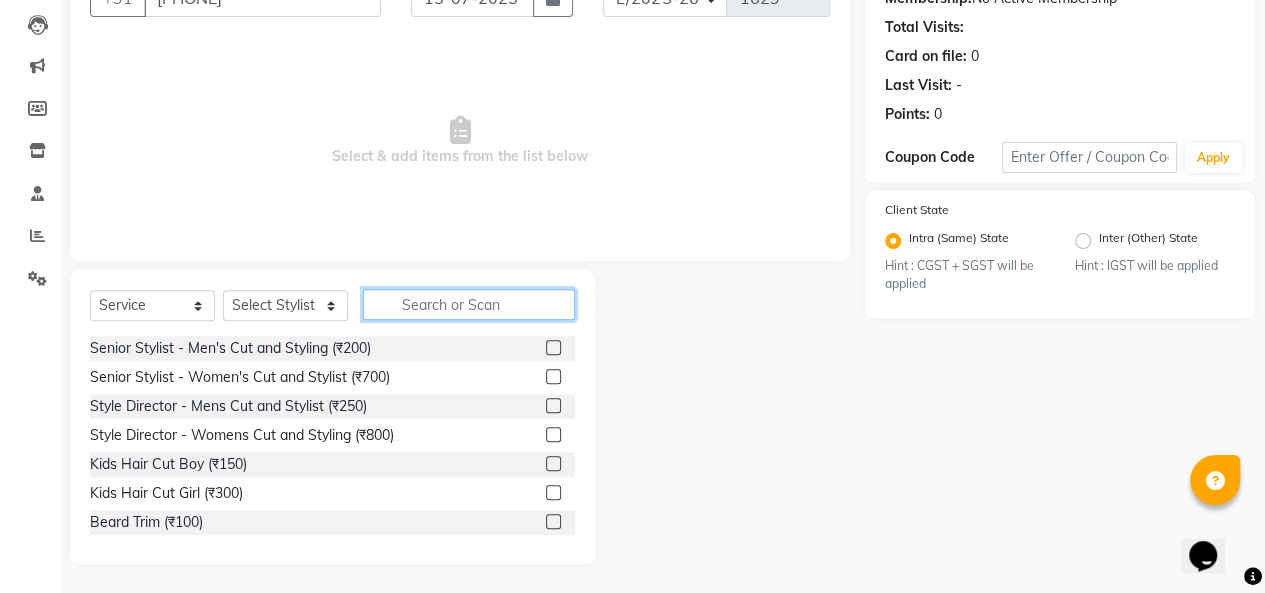 click 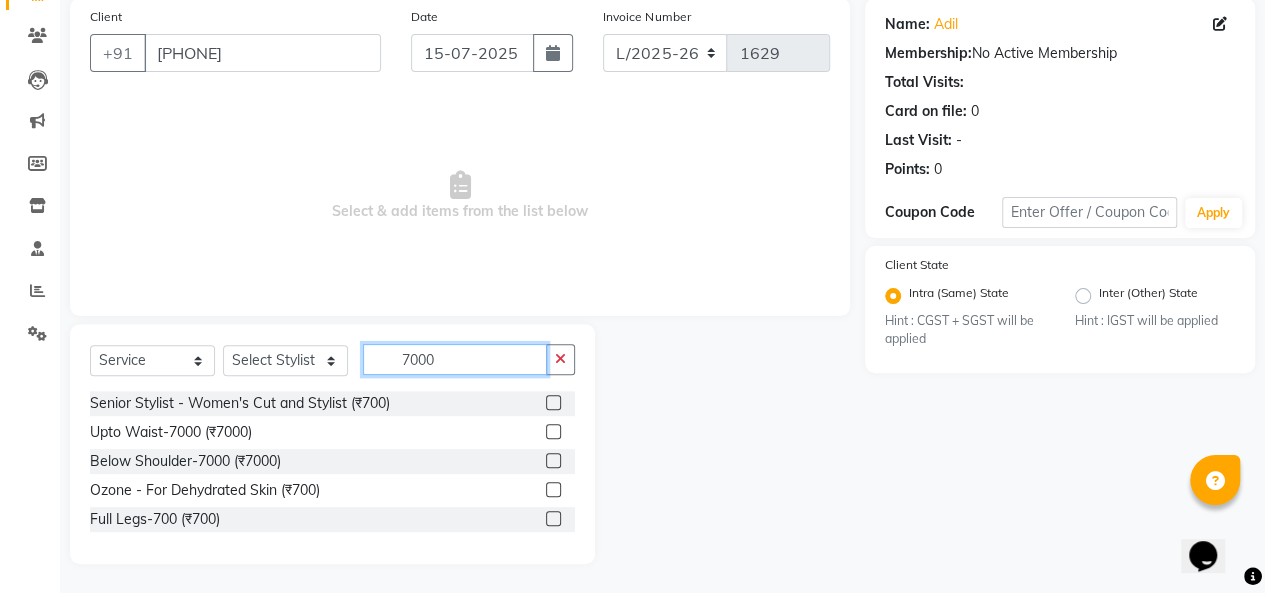 scroll, scrollTop: 65, scrollLeft: 0, axis: vertical 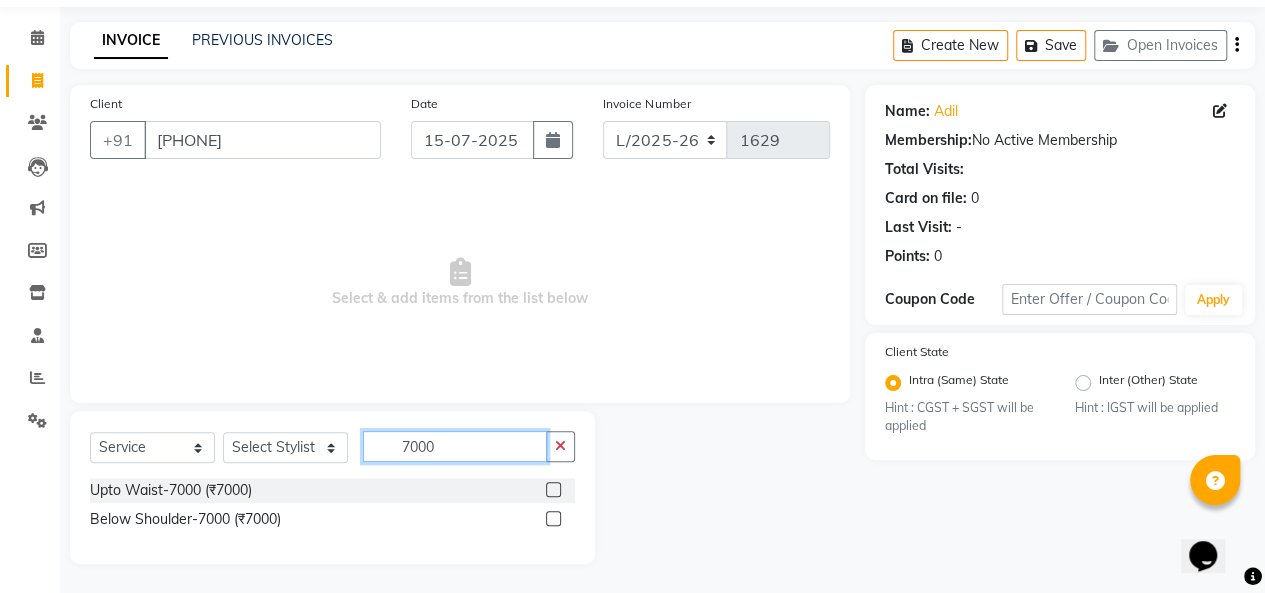 type on "7000" 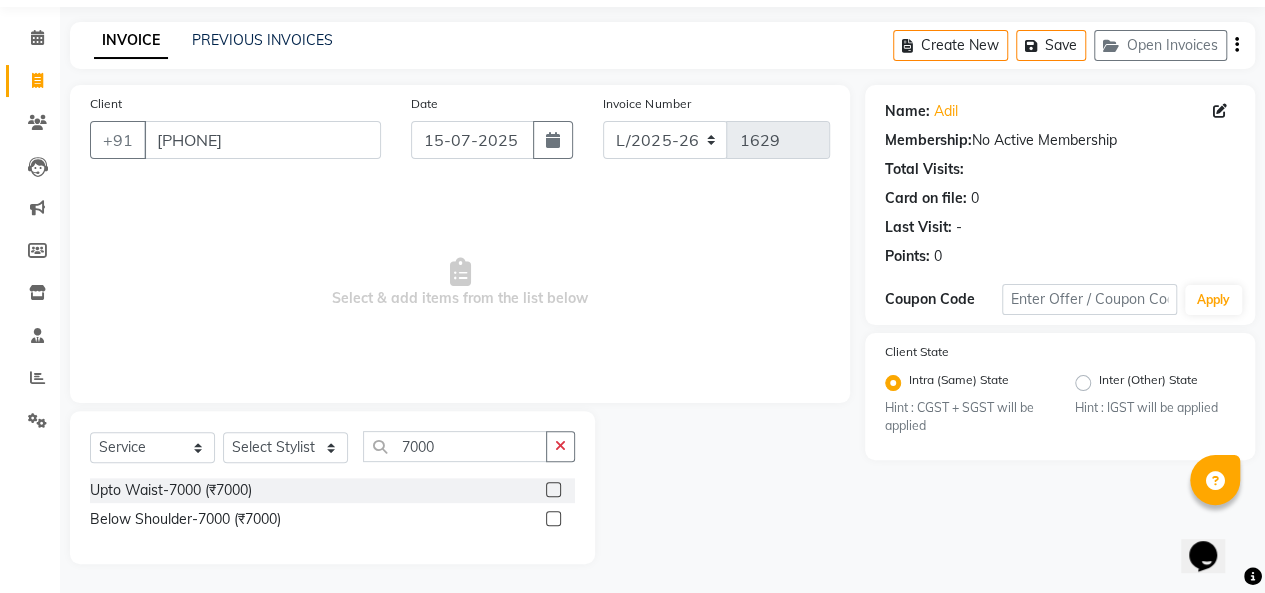 click 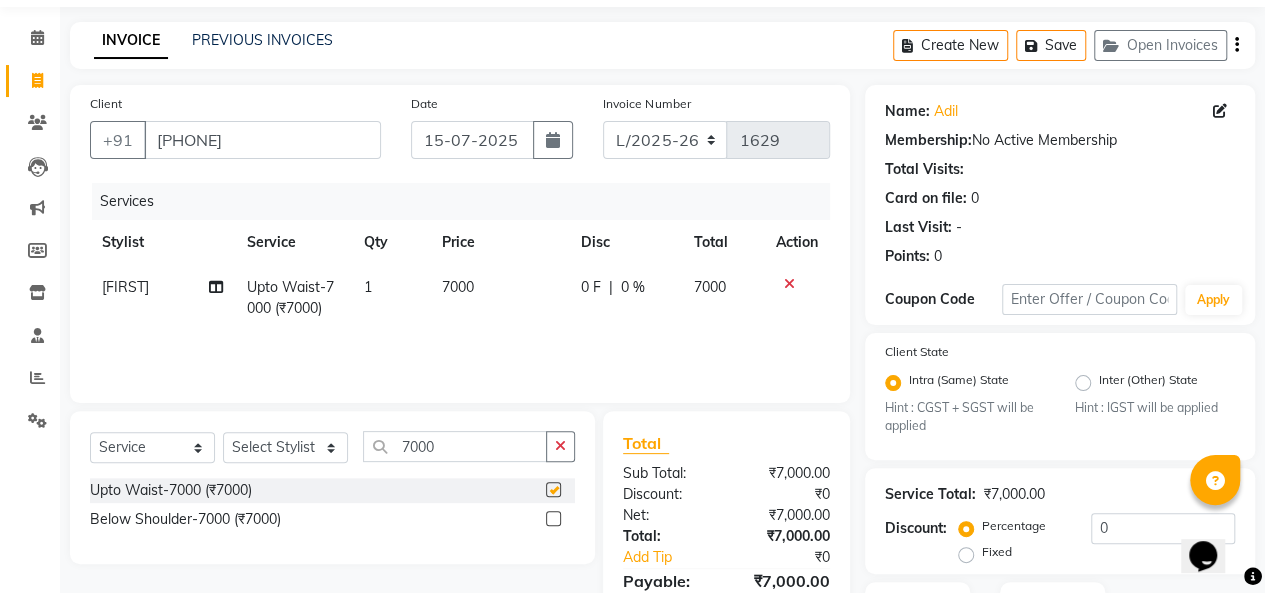 checkbox on "false" 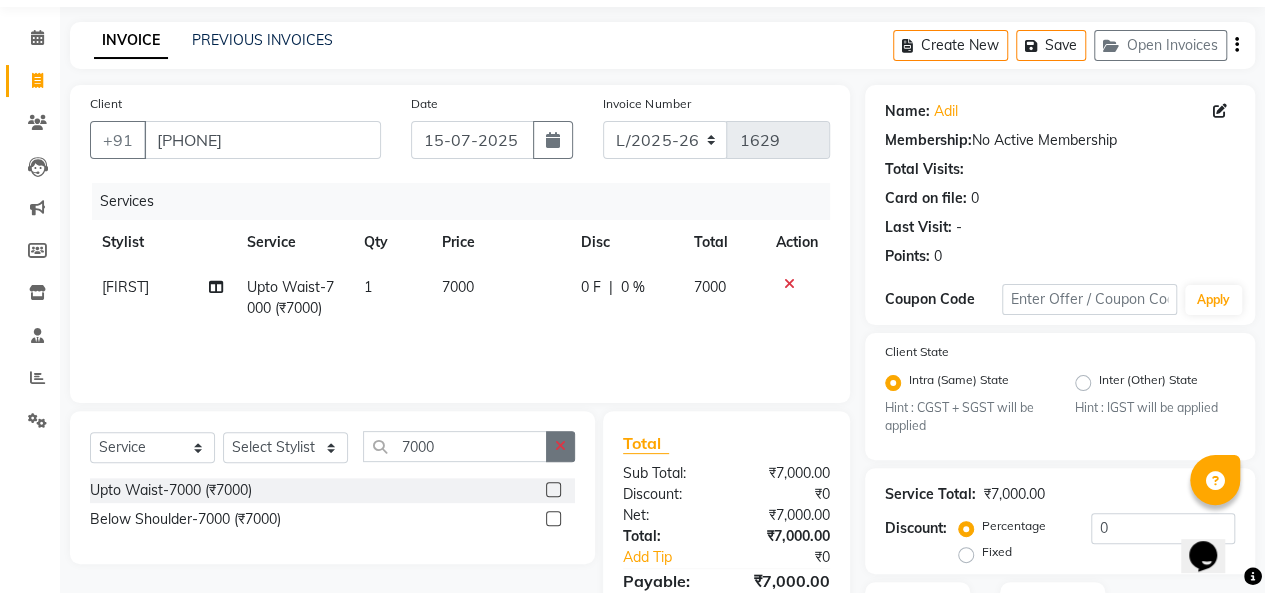 click 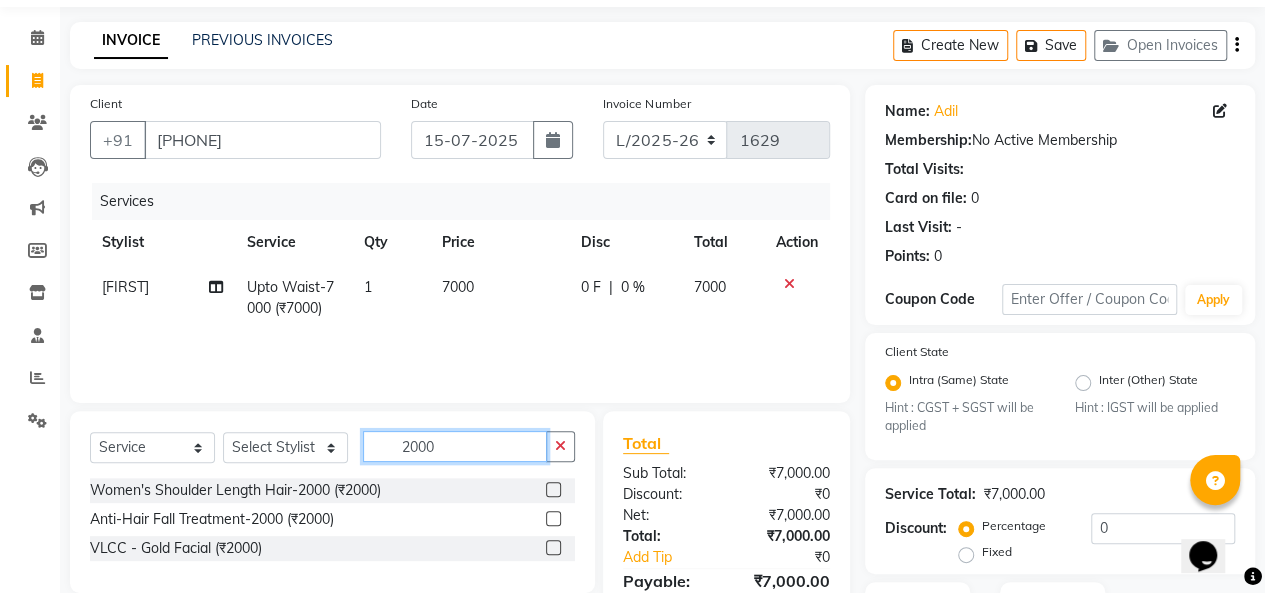 type on "2000" 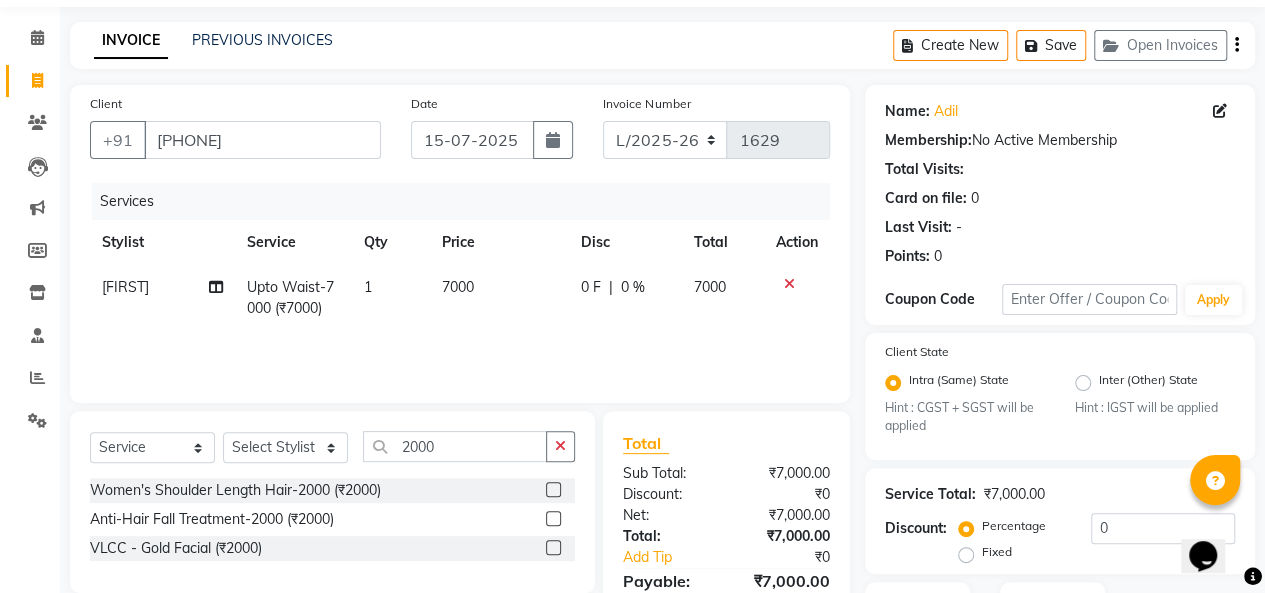 click 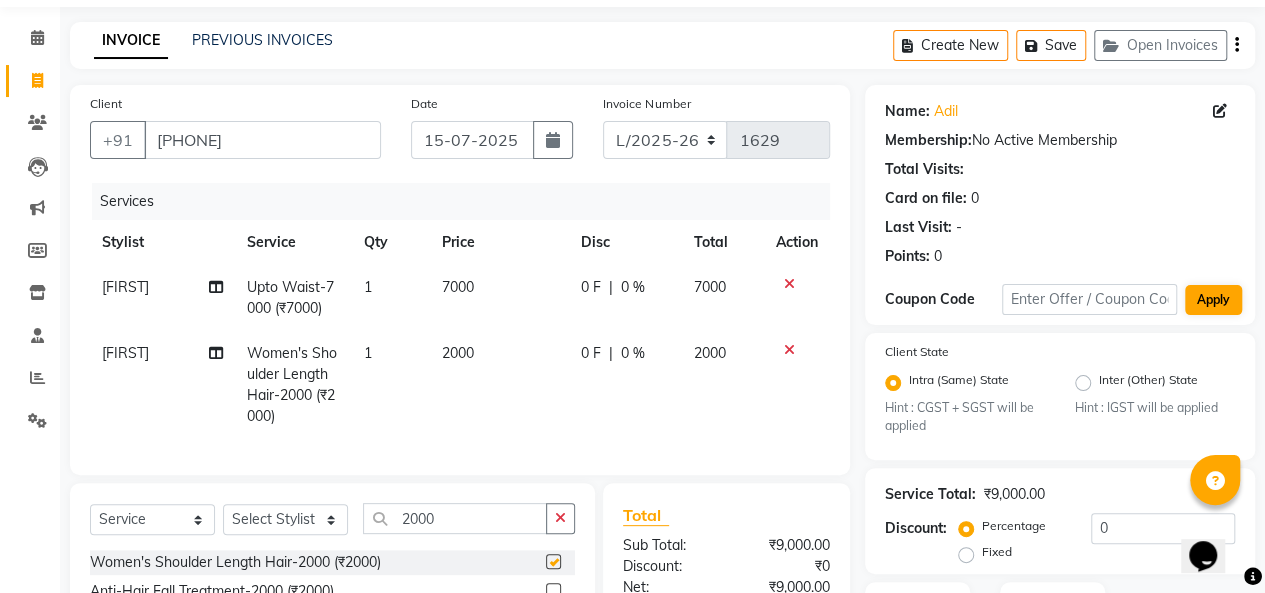 checkbox on "false" 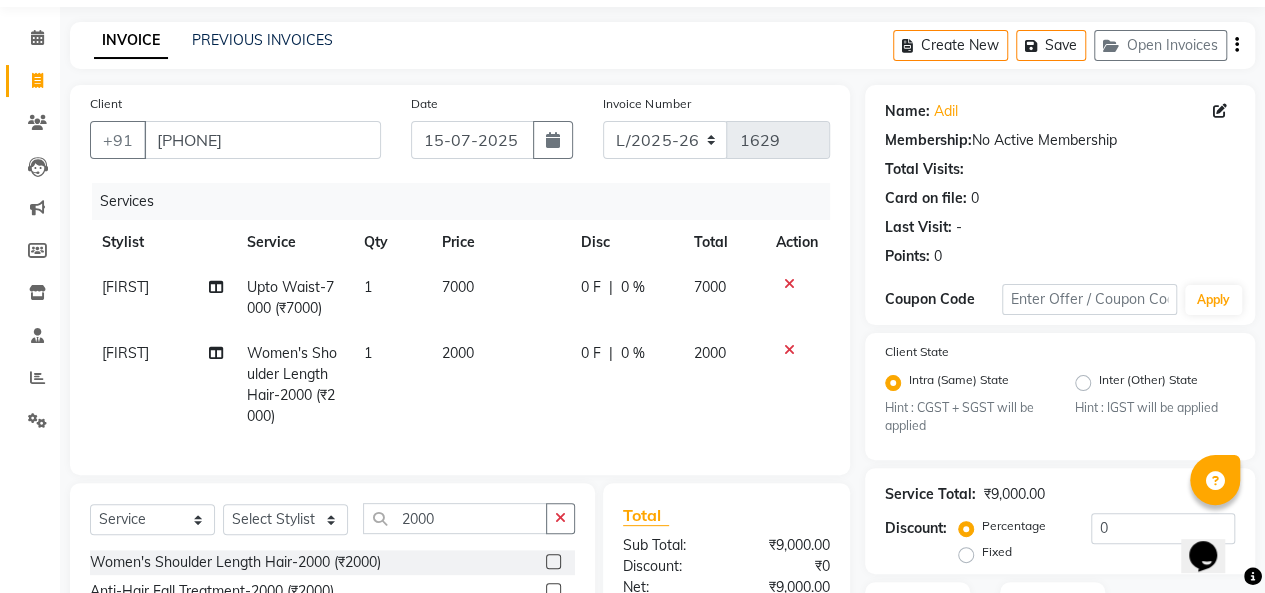 scroll, scrollTop: 250, scrollLeft: 0, axis: vertical 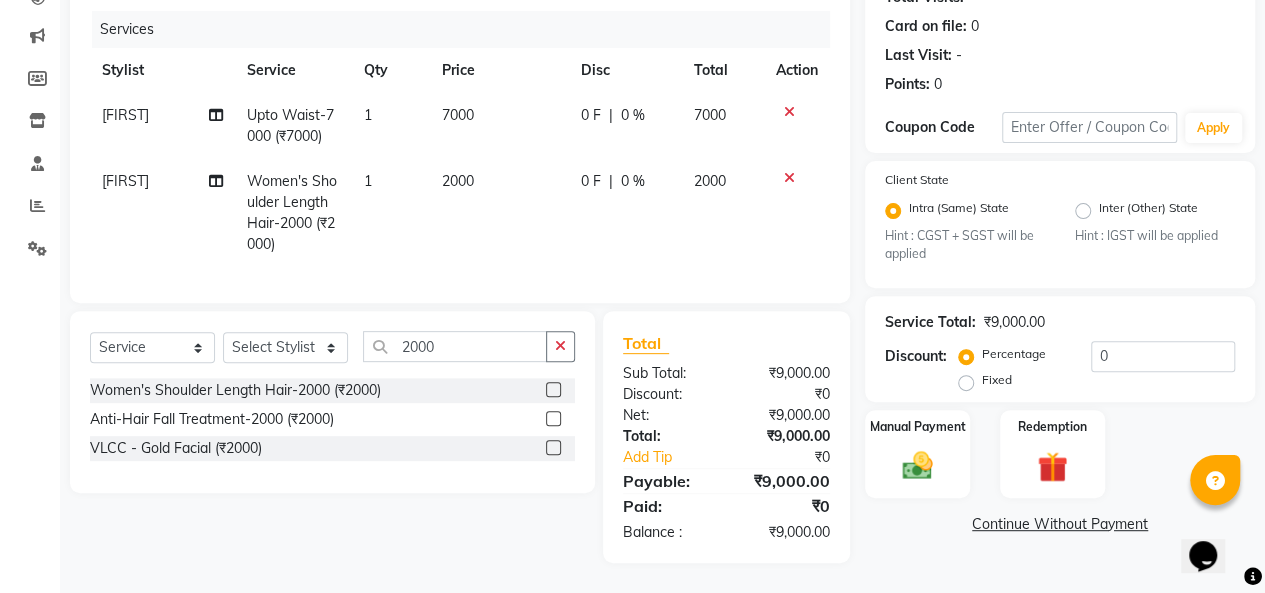 click on "Continue Without Payment" 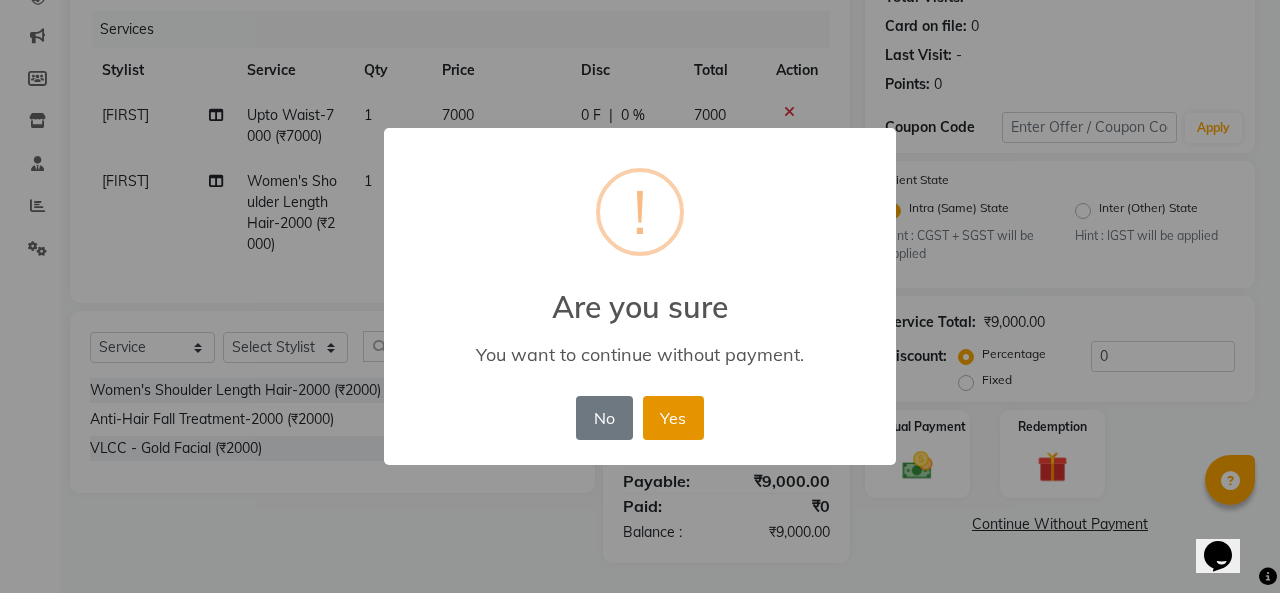 click on "Yes" at bounding box center [673, 418] 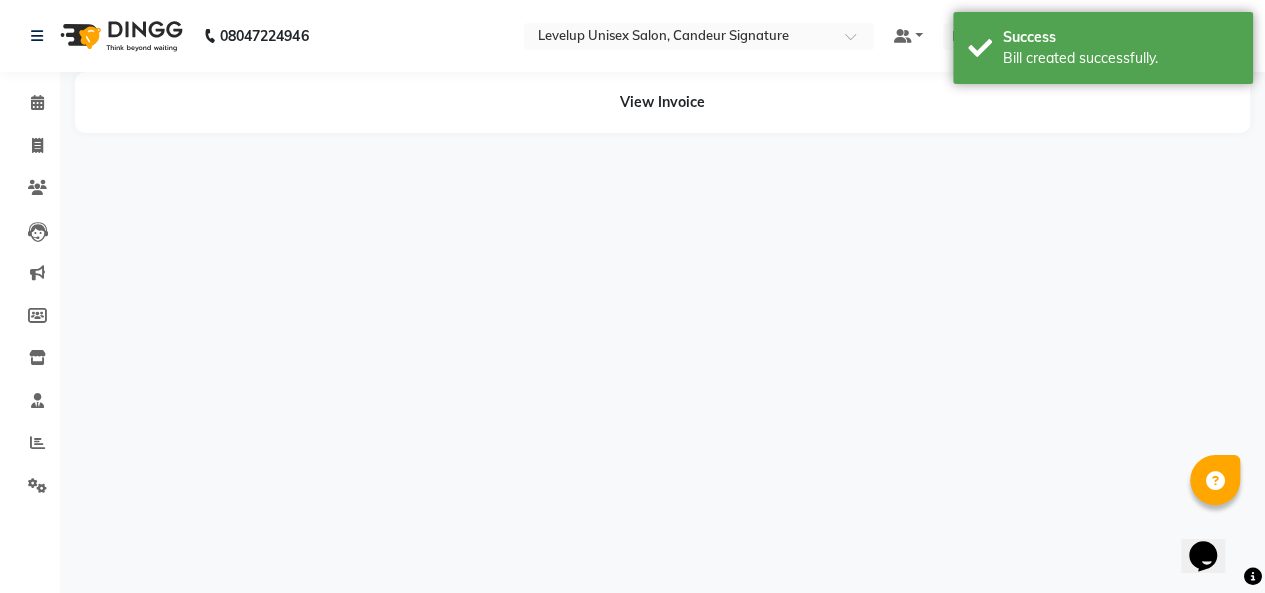 scroll, scrollTop: 0, scrollLeft: 0, axis: both 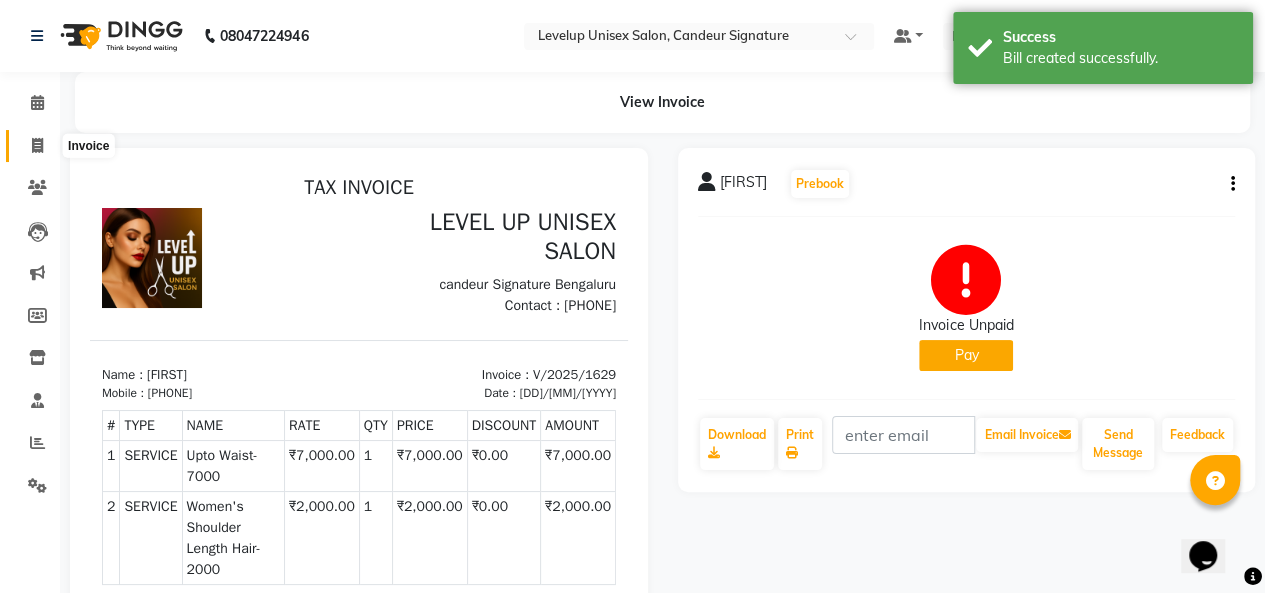 click 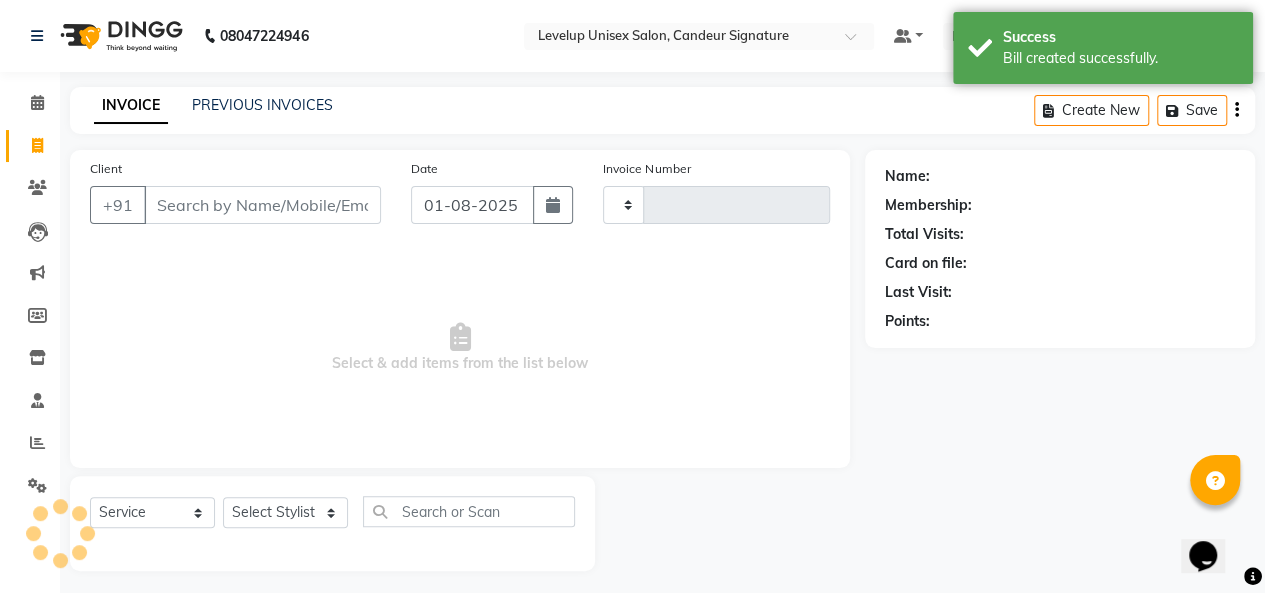 scroll, scrollTop: 7, scrollLeft: 0, axis: vertical 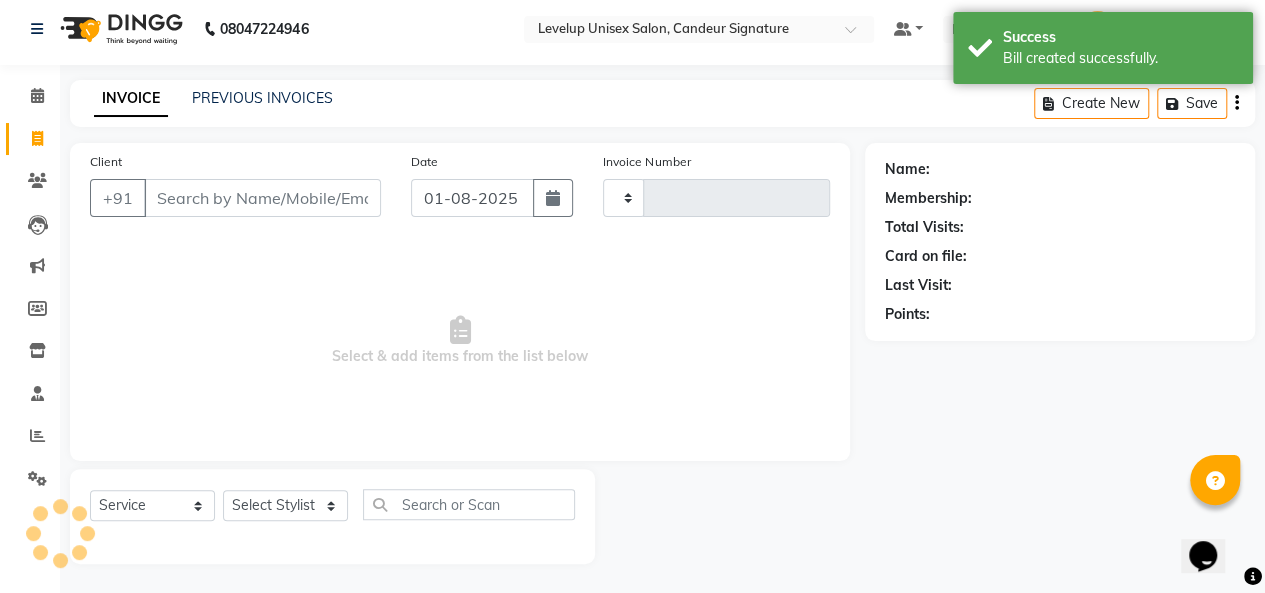 click on "Client" at bounding box center [262, 198] 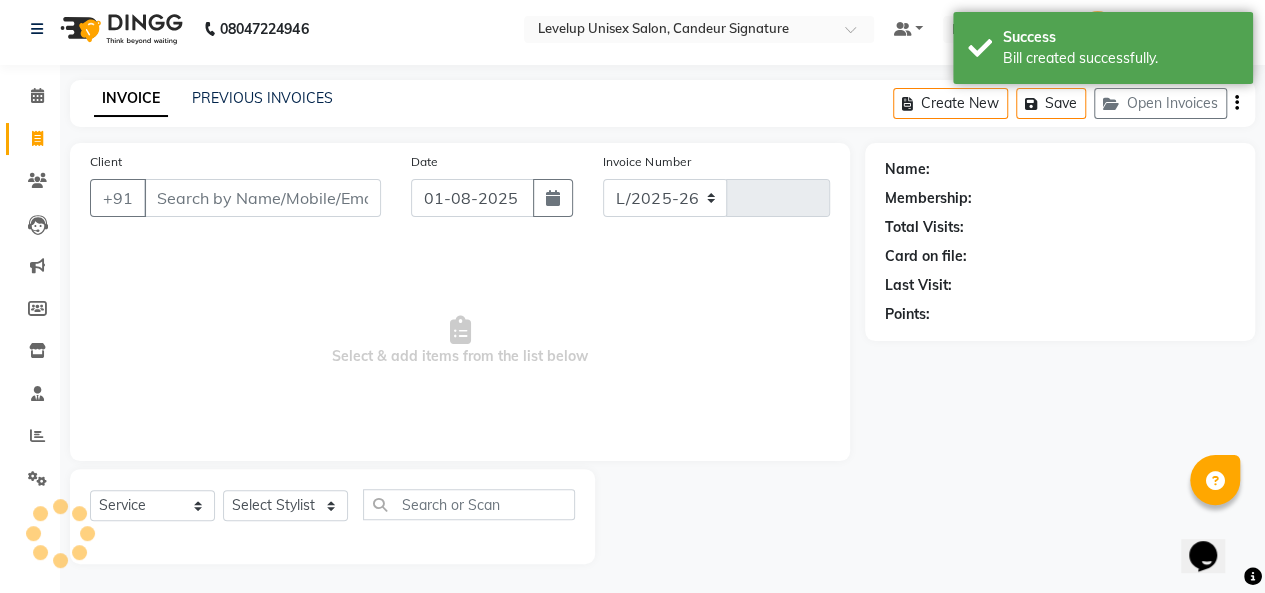 select on "7681" 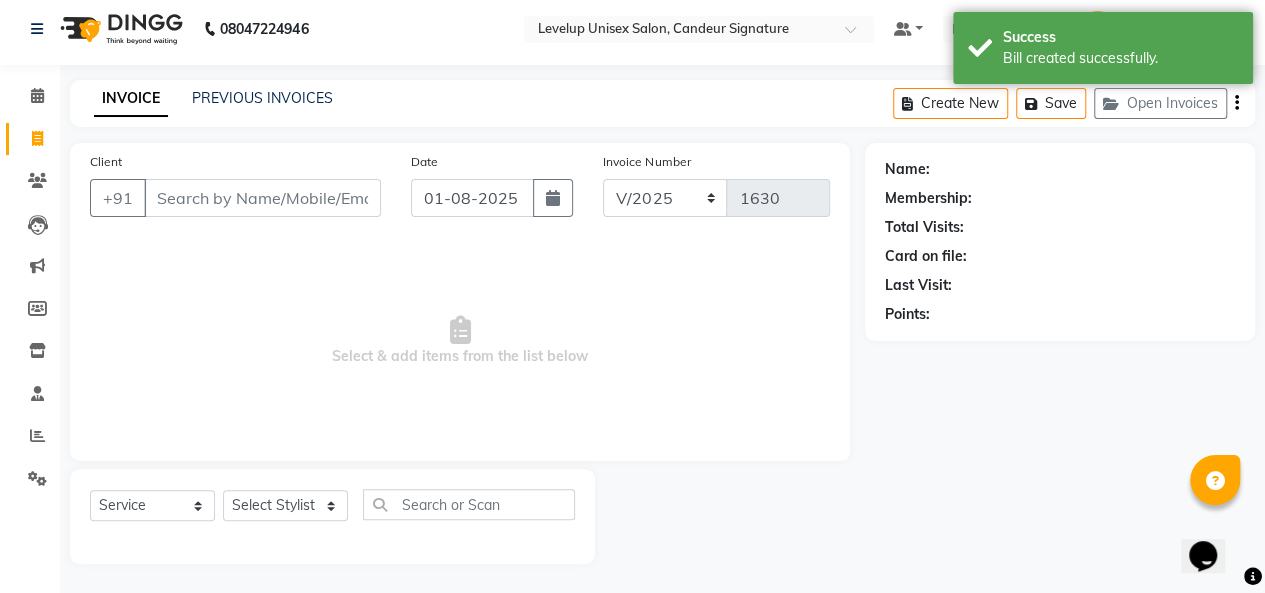 click on "Client" at bounding box center [262, 198] 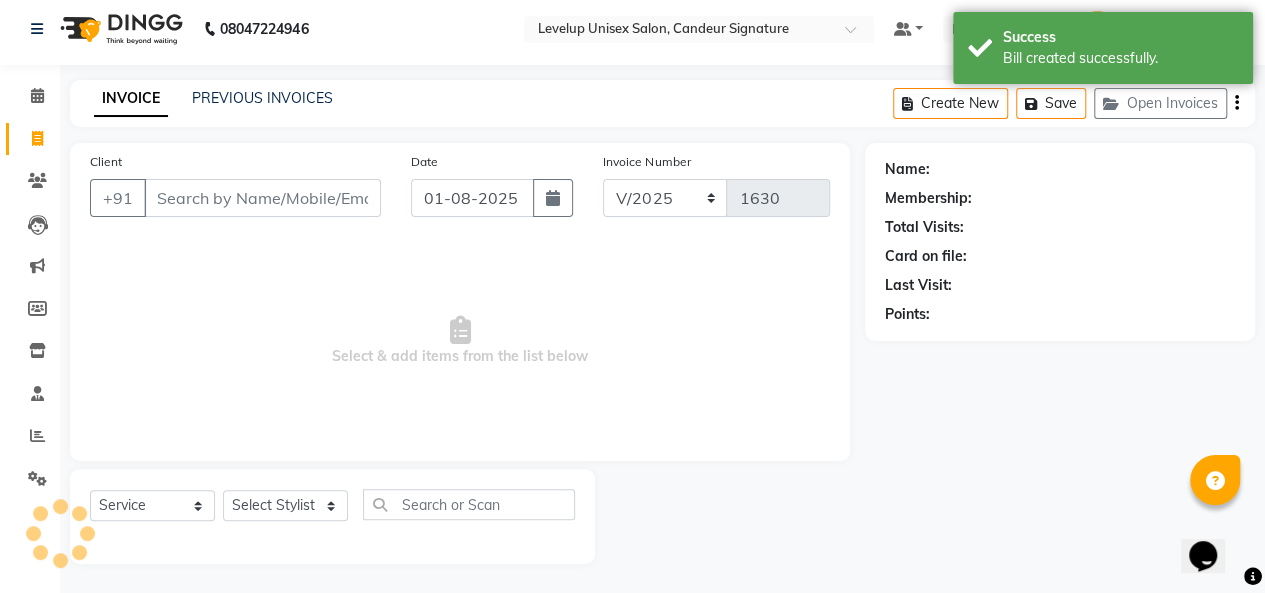 click on "Client" at bounding box center (262, 198) 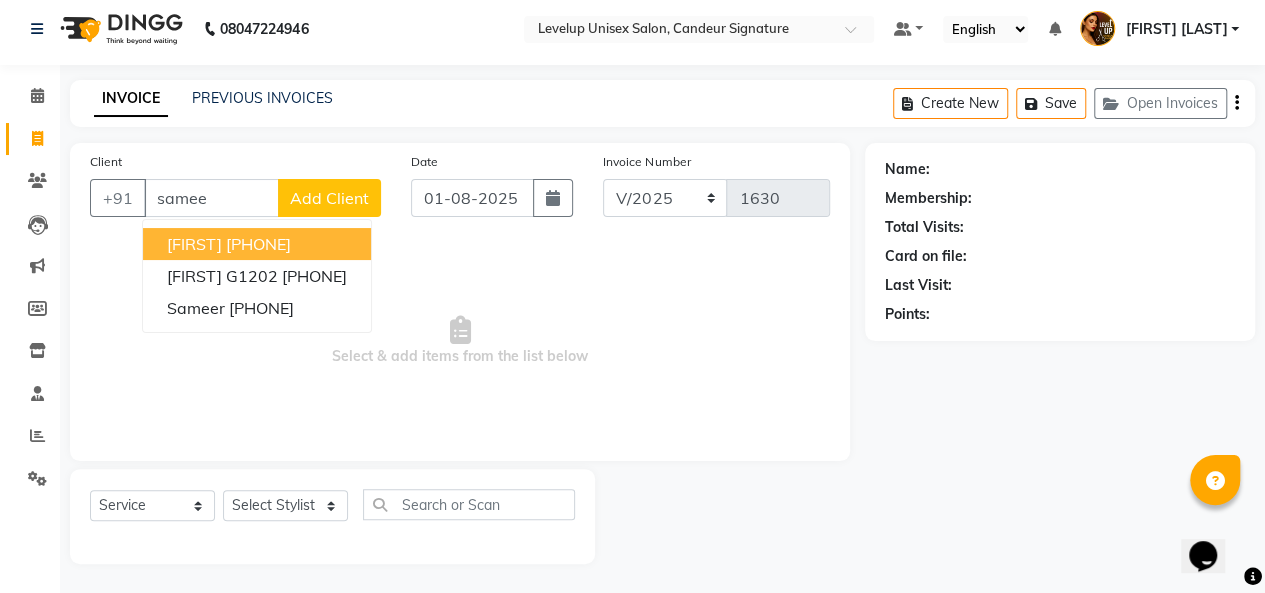 click on "samee" at bounding box center (211, 198) 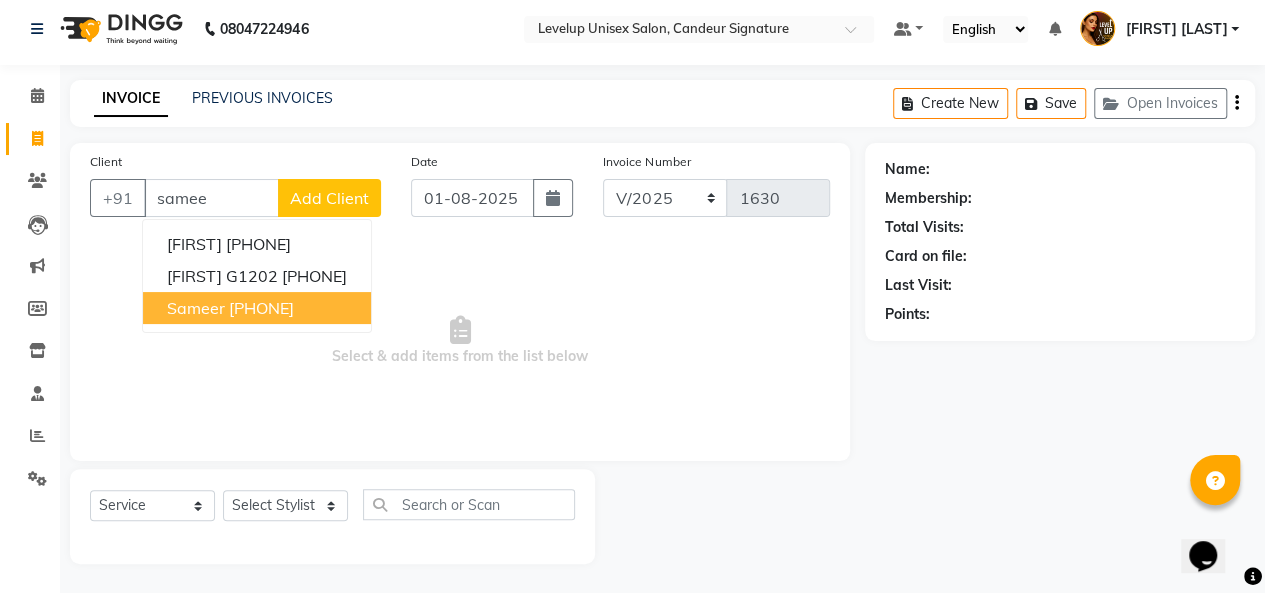 click on "[PHONE]" at bounding box center (261, 308) 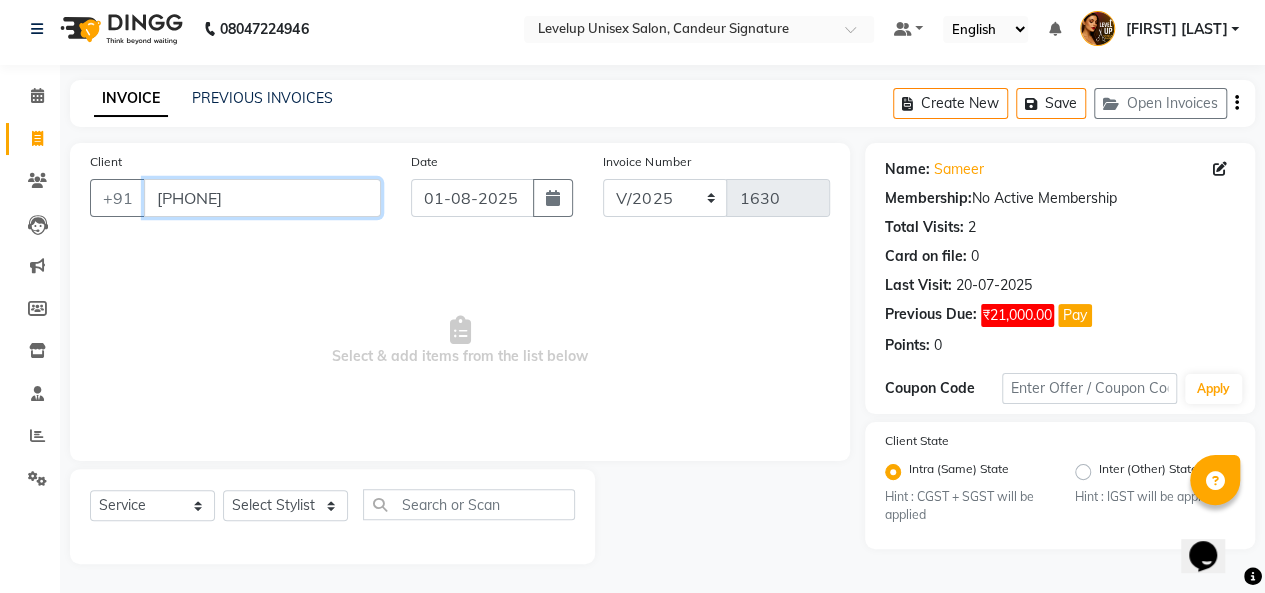 click on "[PHONE]" at bounding box center [262, 198] 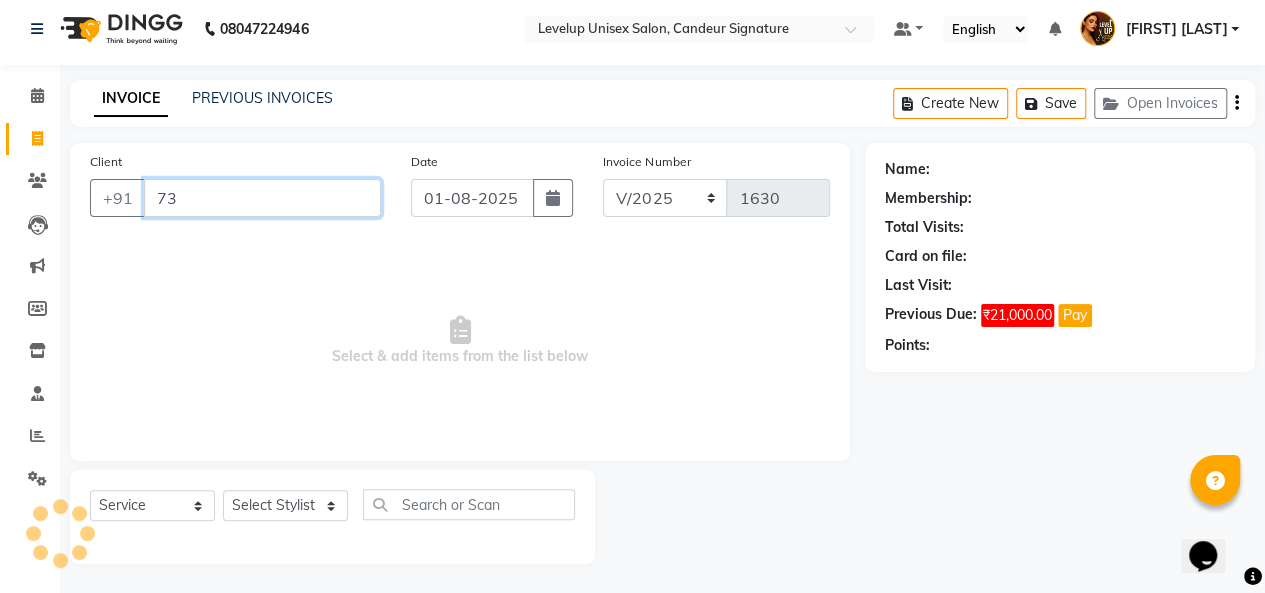 type on "7" 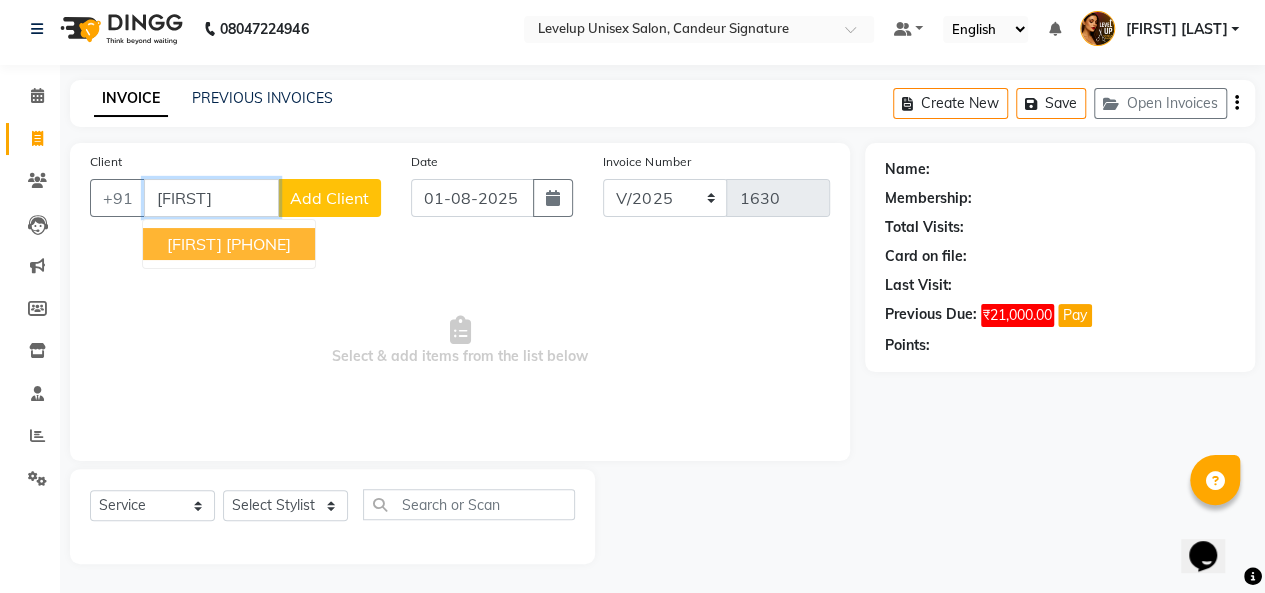 click on "[PHONE]" at bounding box center (258, 244) 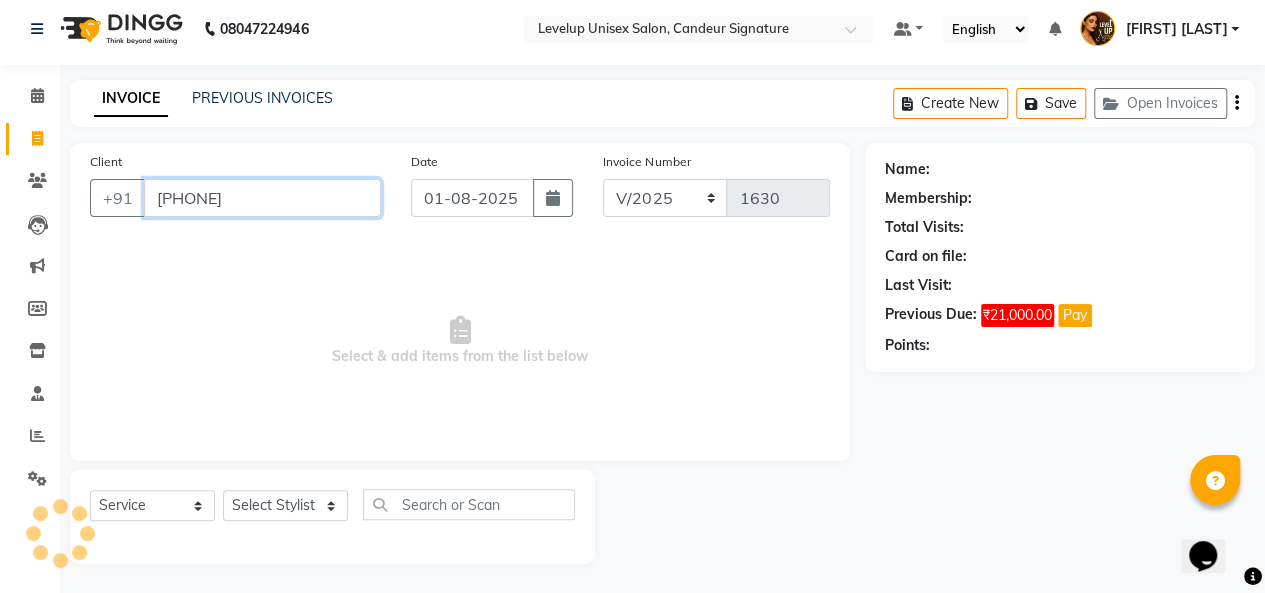type on "[PHONE]" 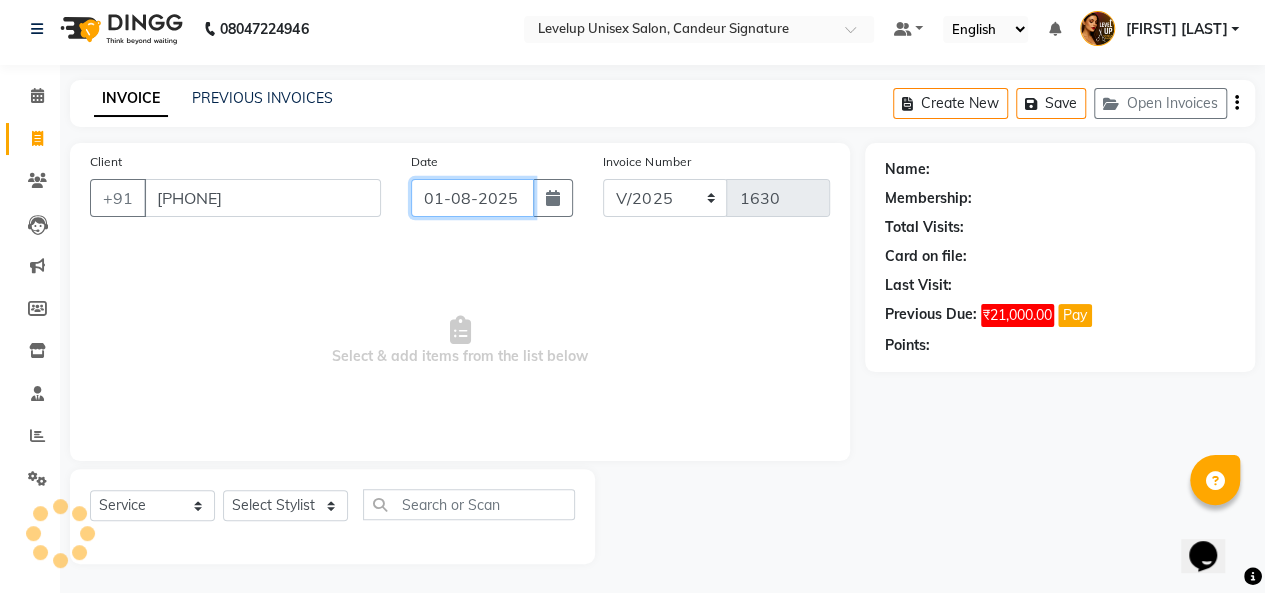 click on "01-08-2025" 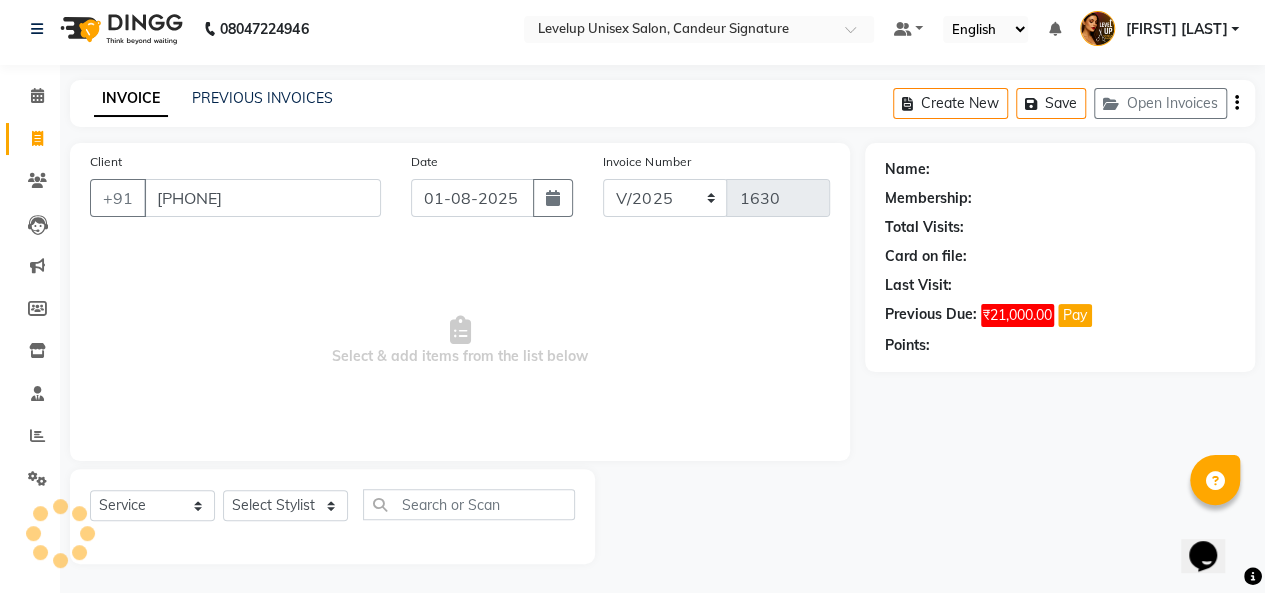 select on "8" 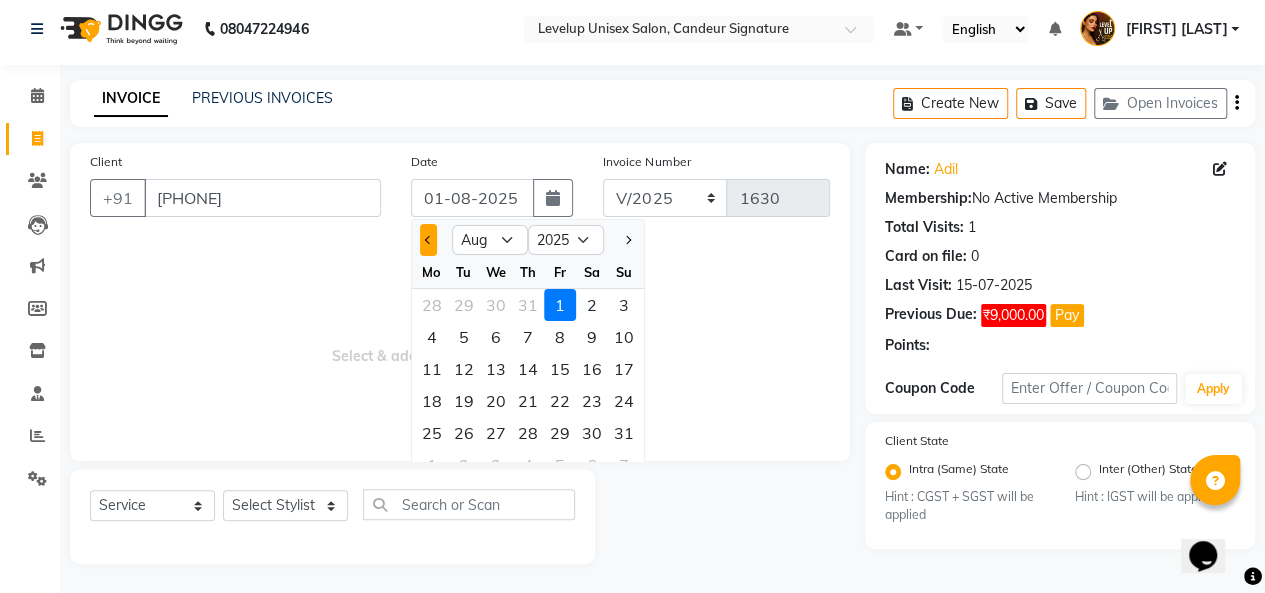 click 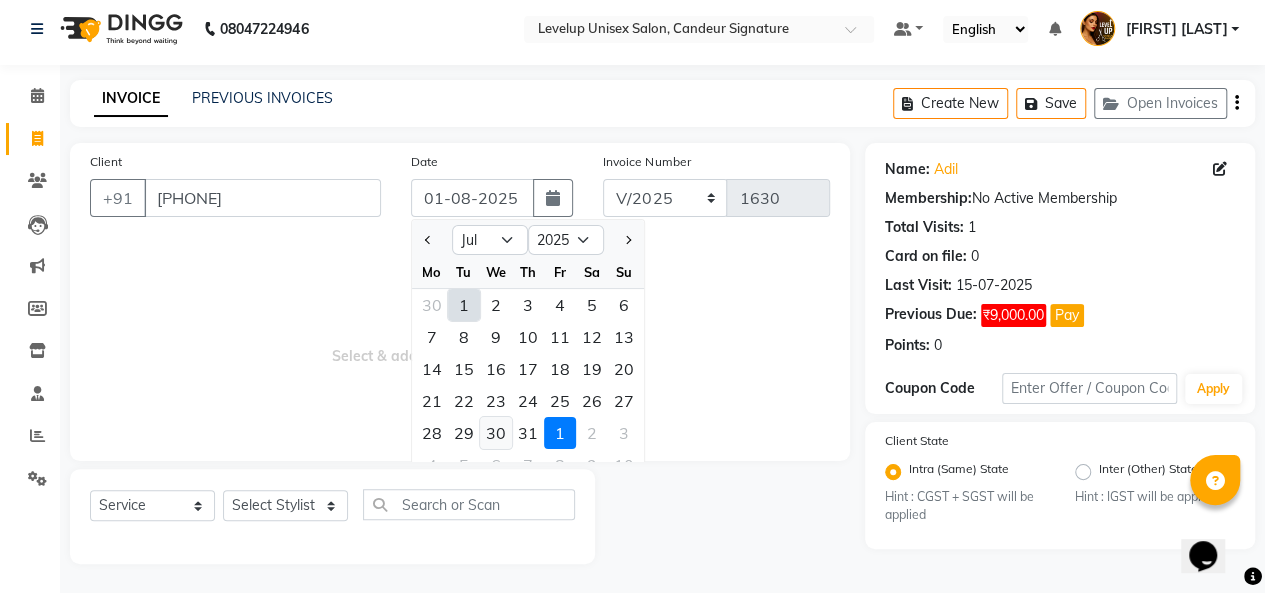 click on "30" 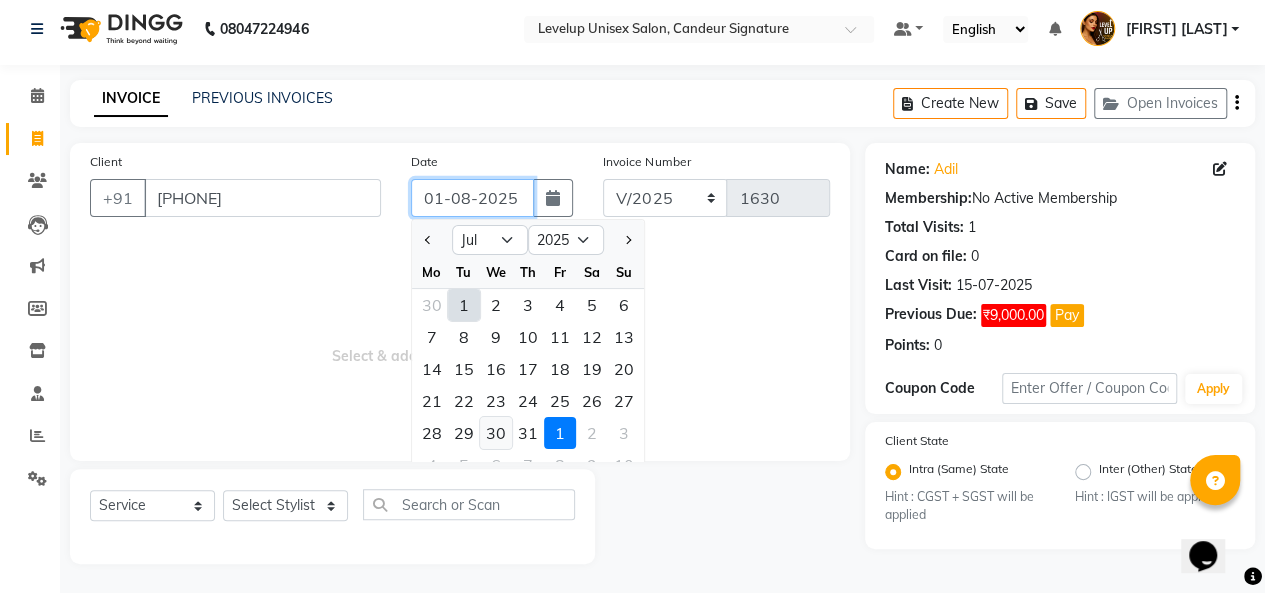 type on "30-07-2025" 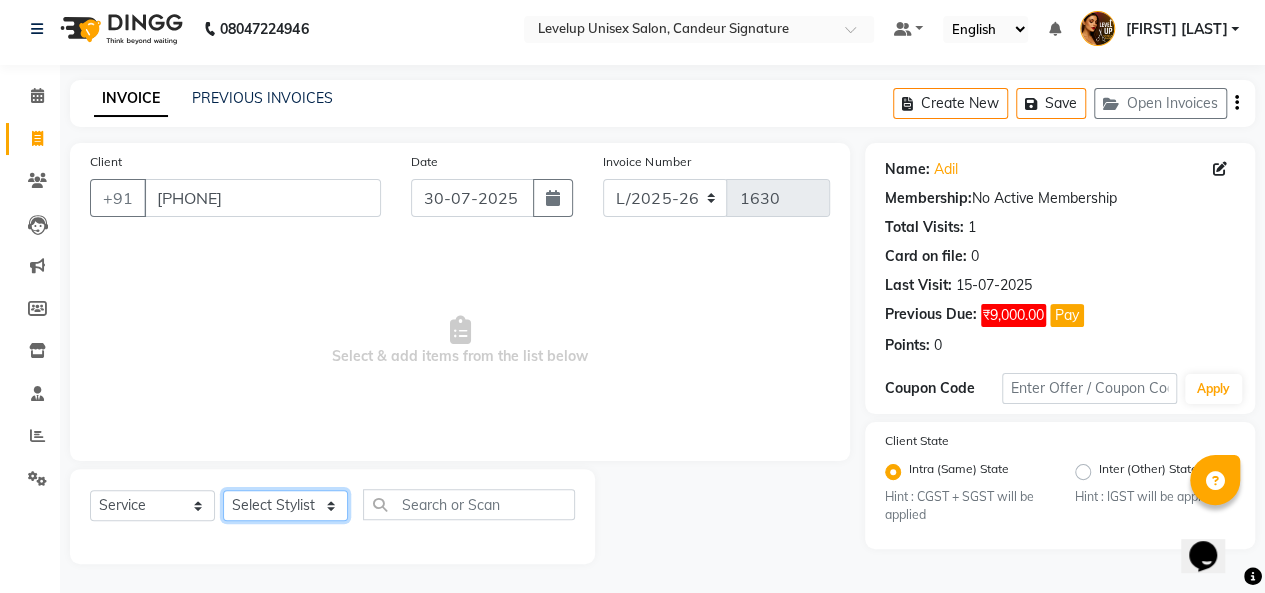 click on "Select Stylist Aadil  Anshu Arman  Furkan Ahmad  Muskan Nishu   Ritesh  Roshni  sameer malik Sanjana    Shadab Sneha Vikash" 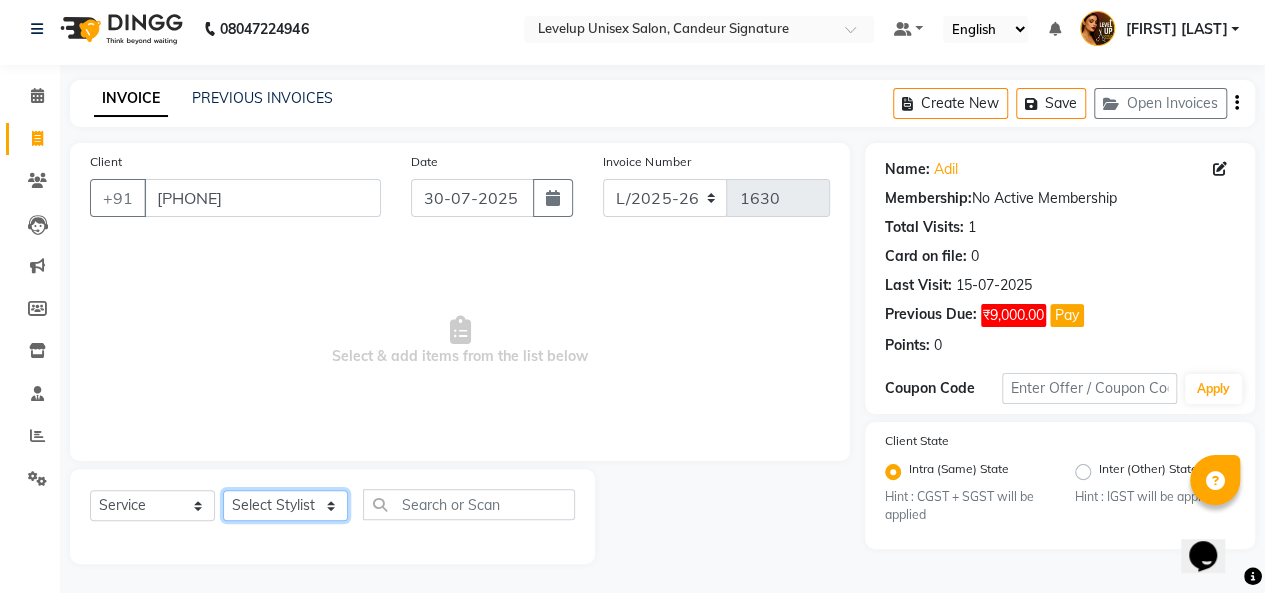 select on "85030" 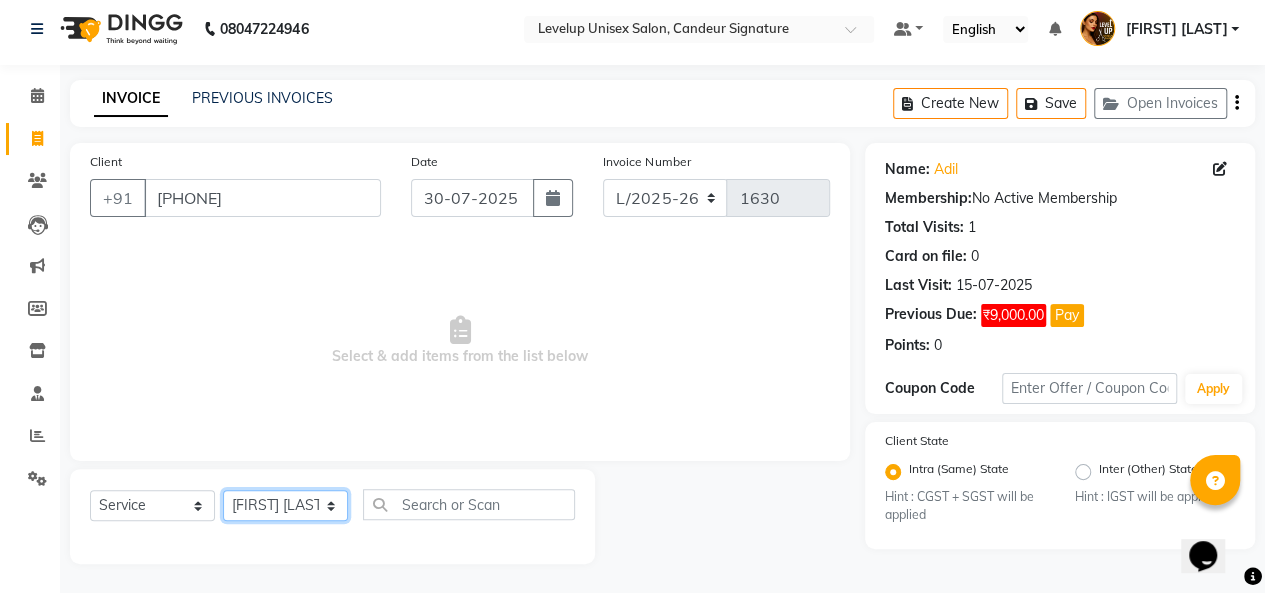 click on "Select Stylist Aadil  Anshu Arman  Furkan Ahmad  Muskan Nishu   Ritesh  Roshni  sameer malik Sanjana    Shadab Sneha Vikash" 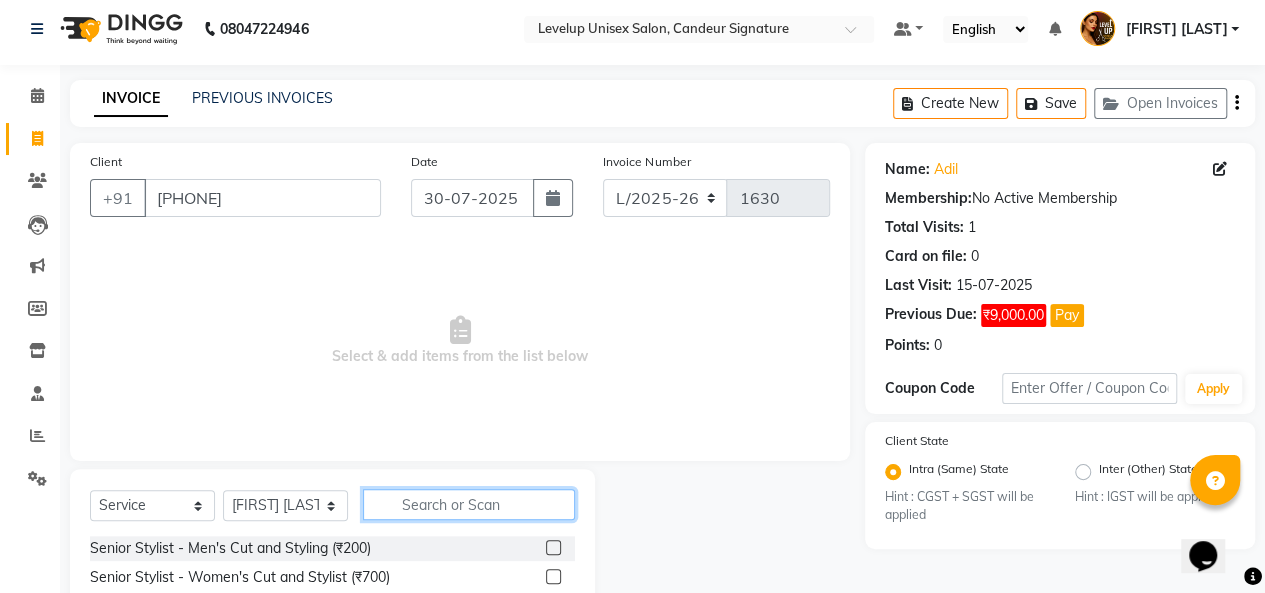 click 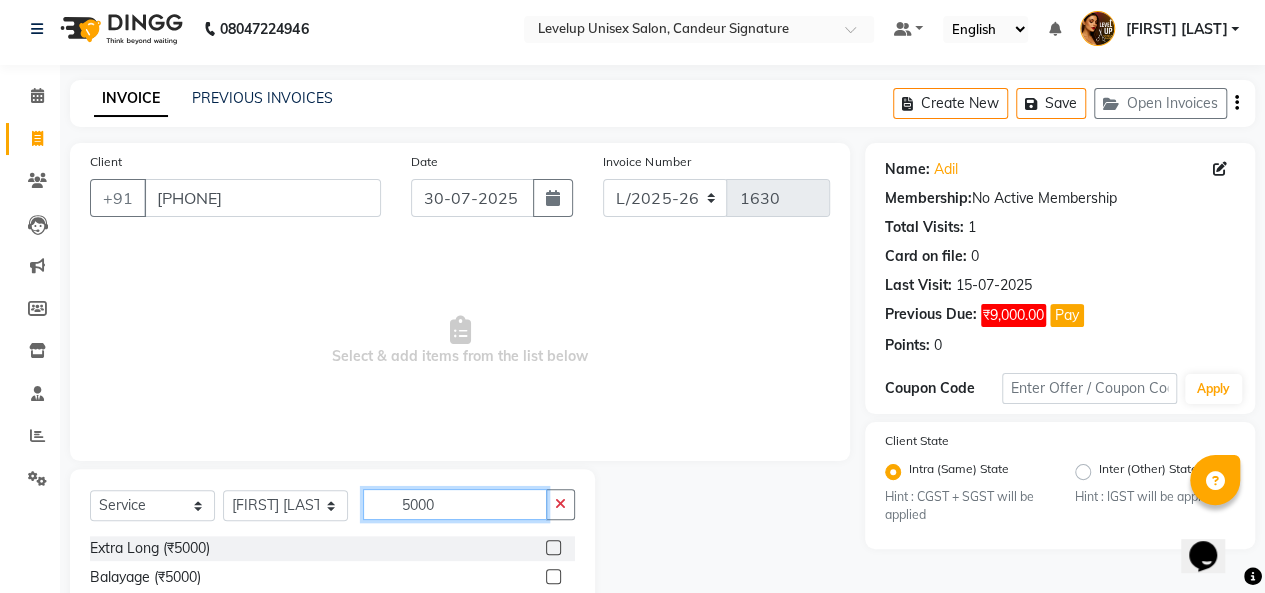type on "5000" 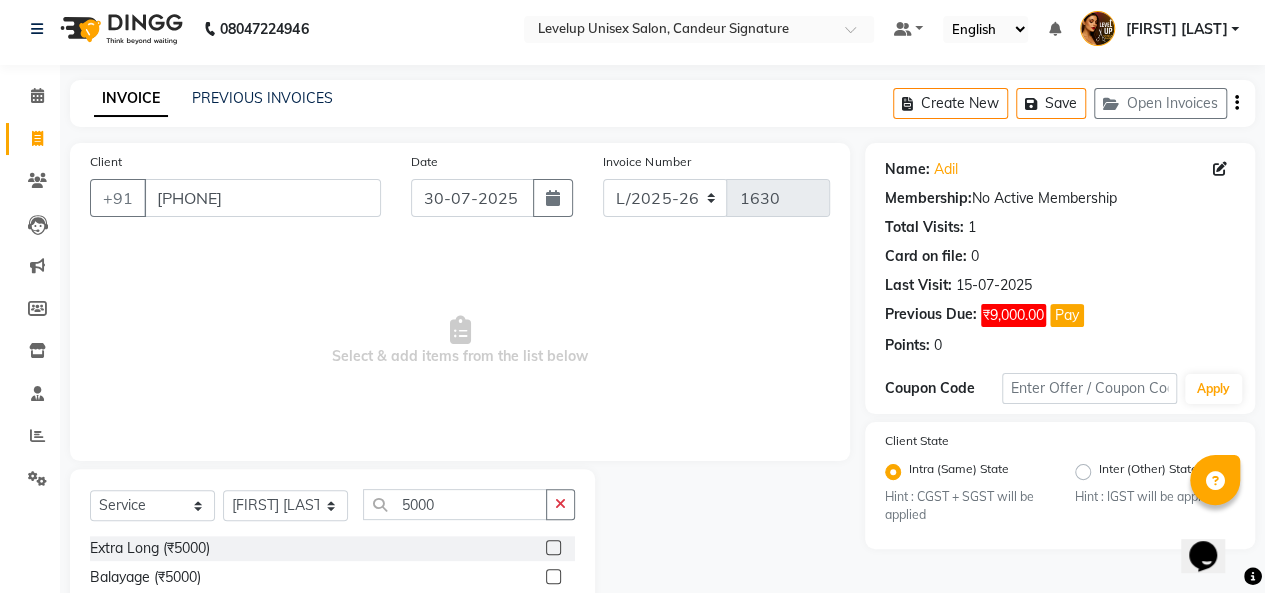 click 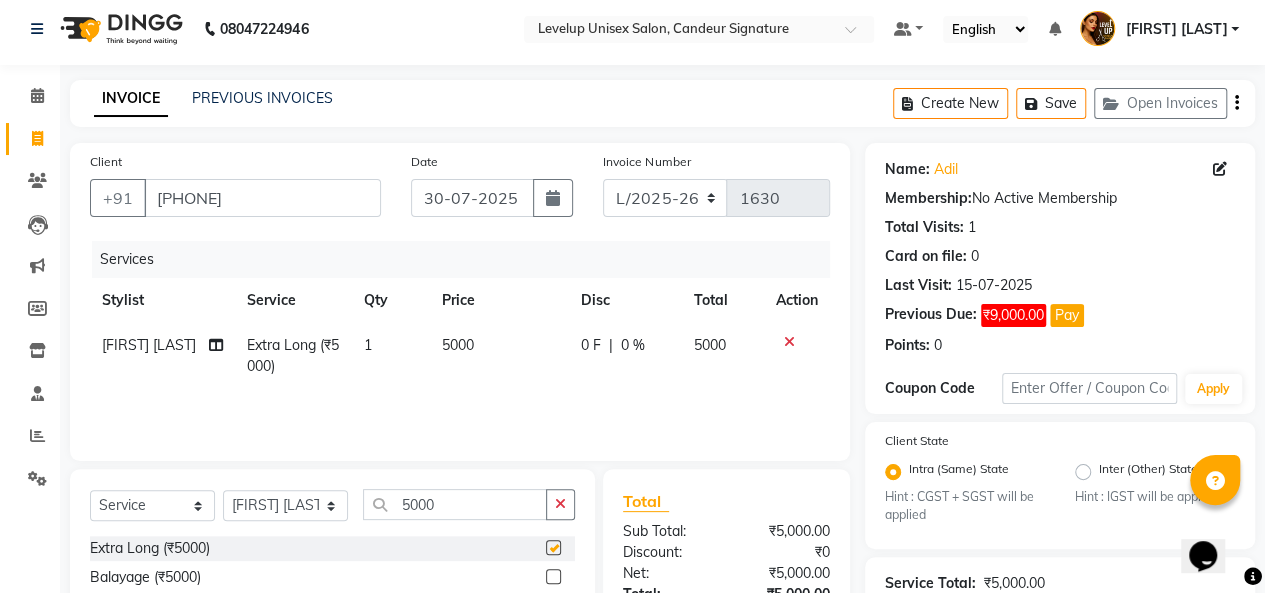checkbox on "false" 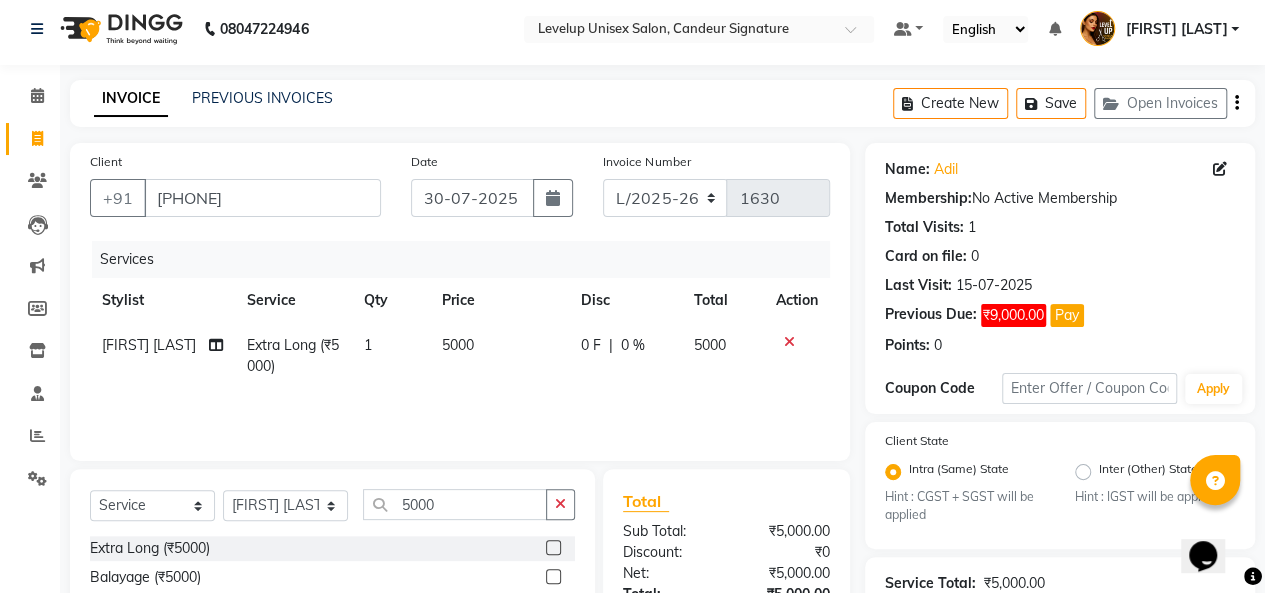 scroll, scrollTop: 242, scrollLeft: 0, axis: vertical 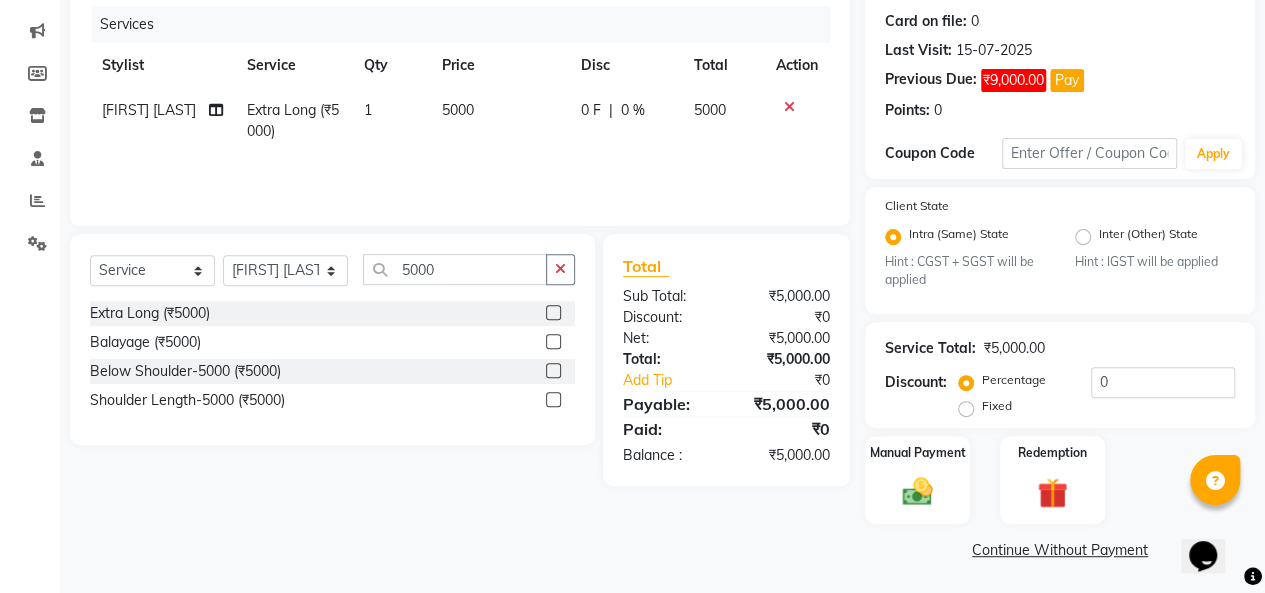 click on "Continue Without Payment" 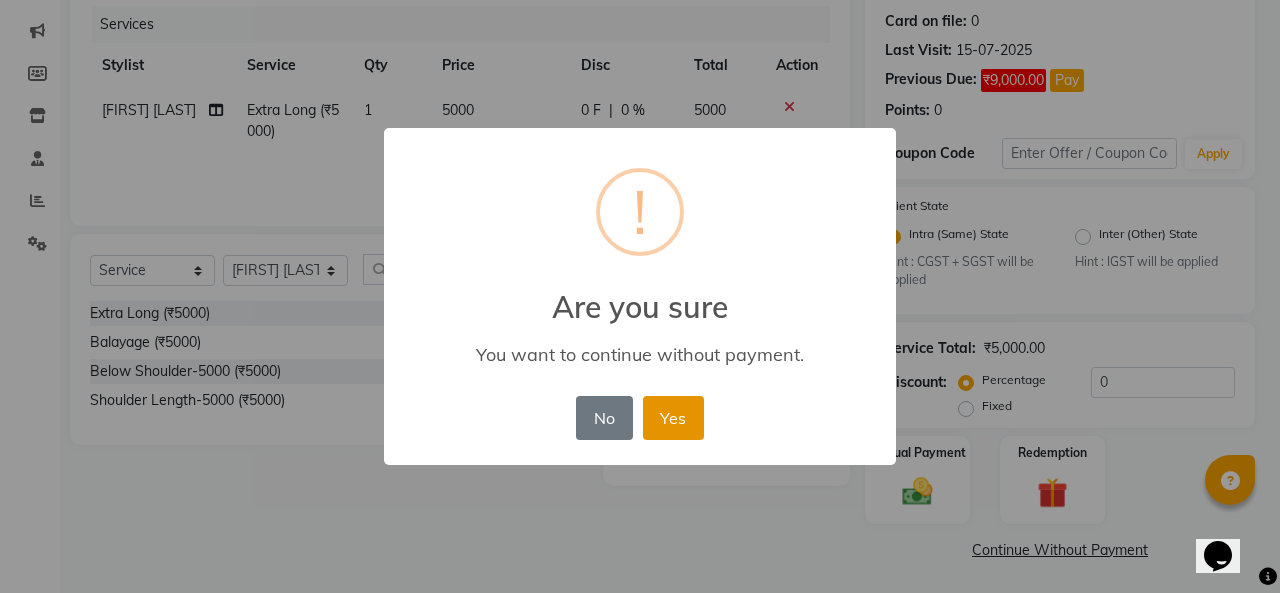 click on "Yes" at bounding box center (673, 418) 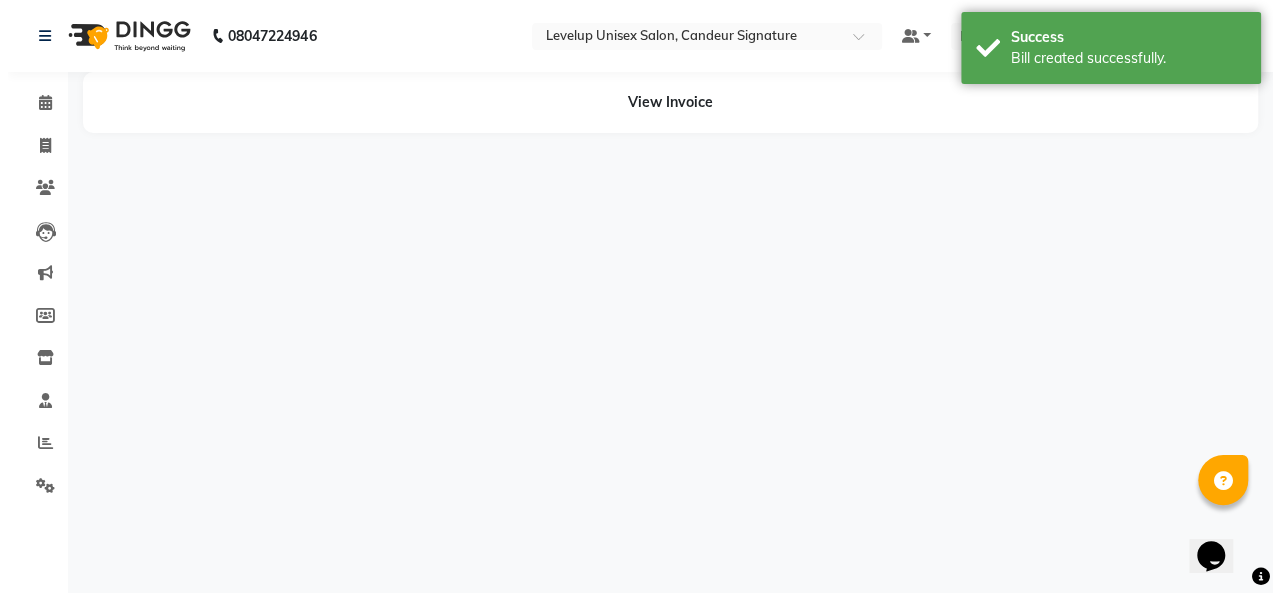 scroll, scrollTop: 0, scrollLeft: 0, axis: both 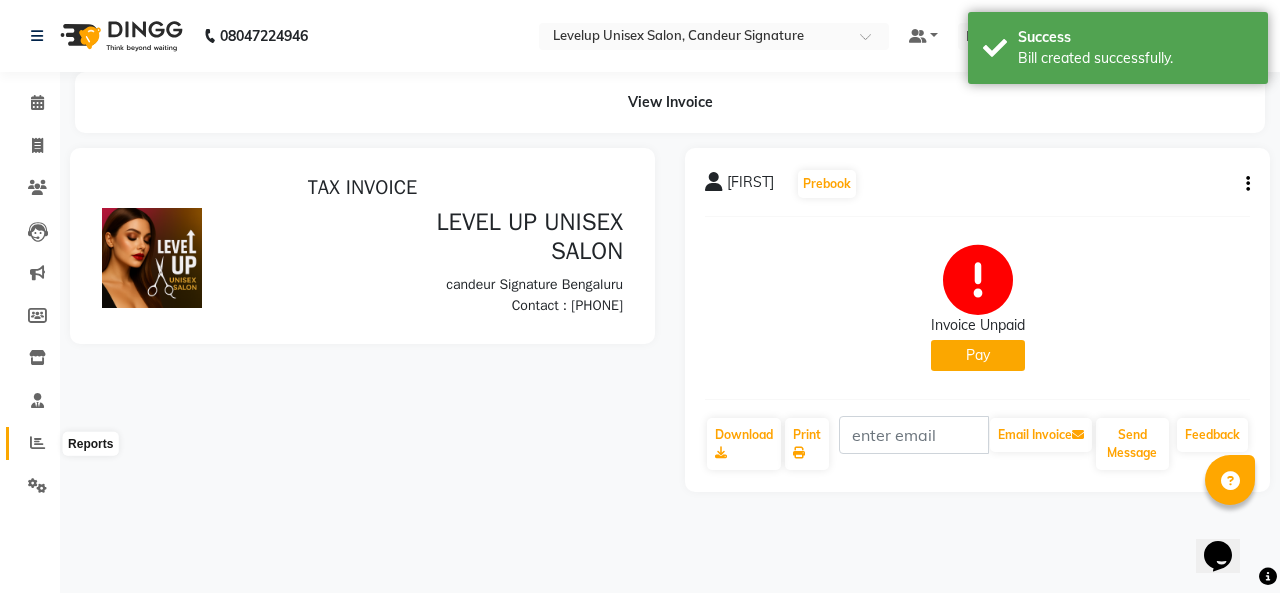click 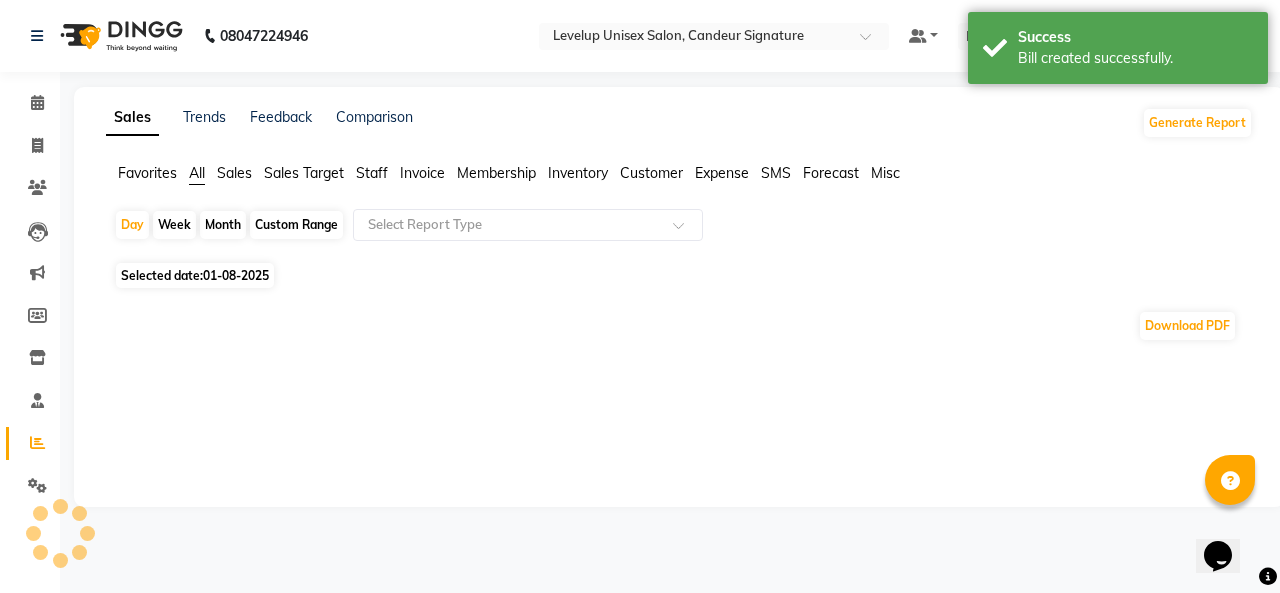 click on "Month" 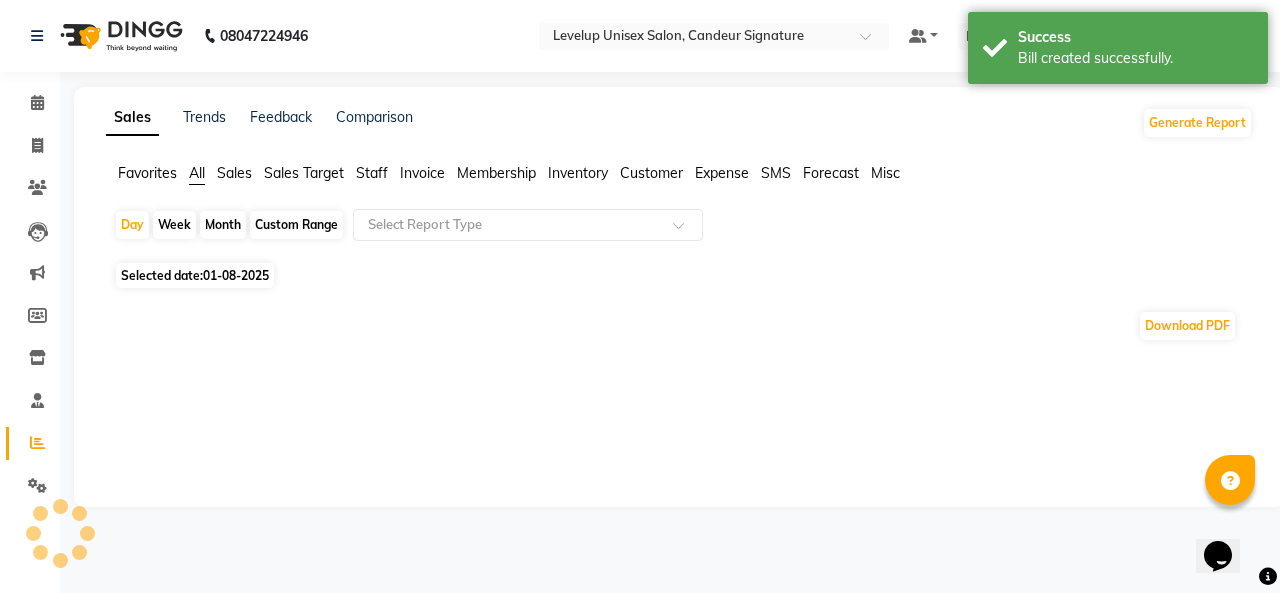 select on "8" 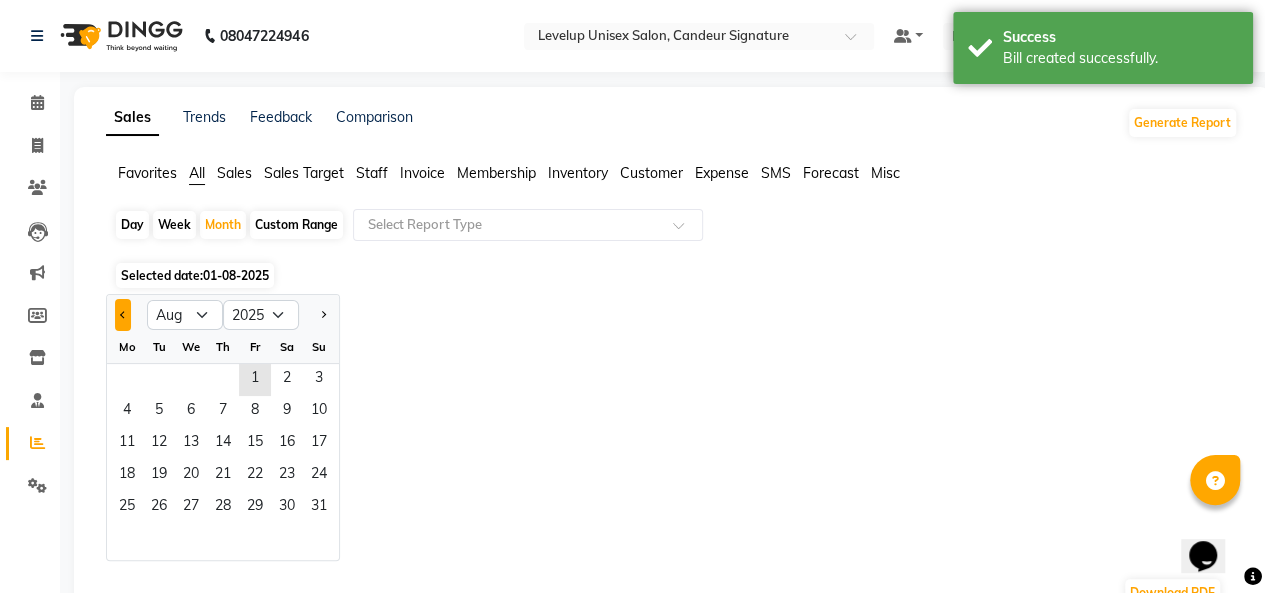 click 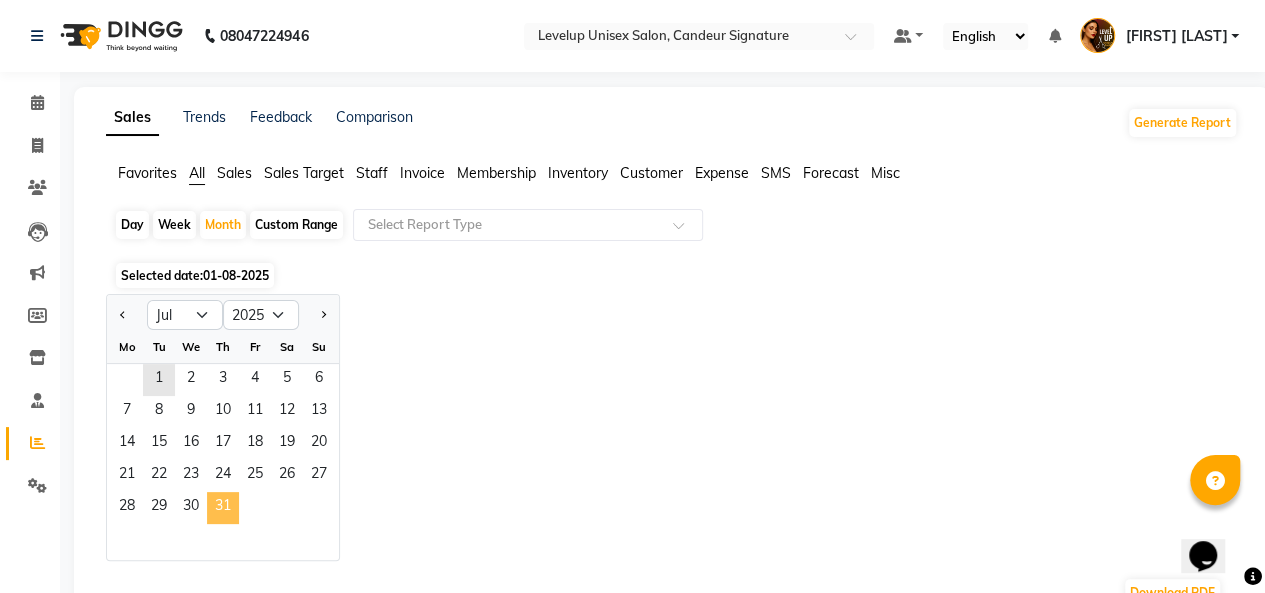 click on "31" 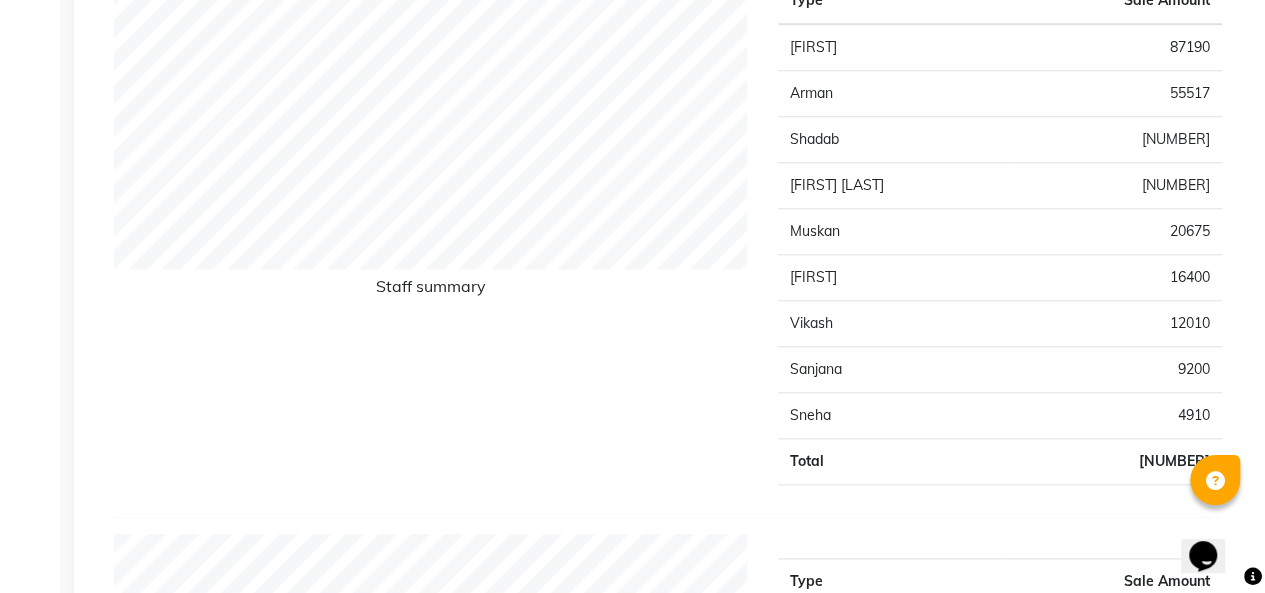 scroll, scrollTop: 906, scrollLeft: 0, axis: vertical 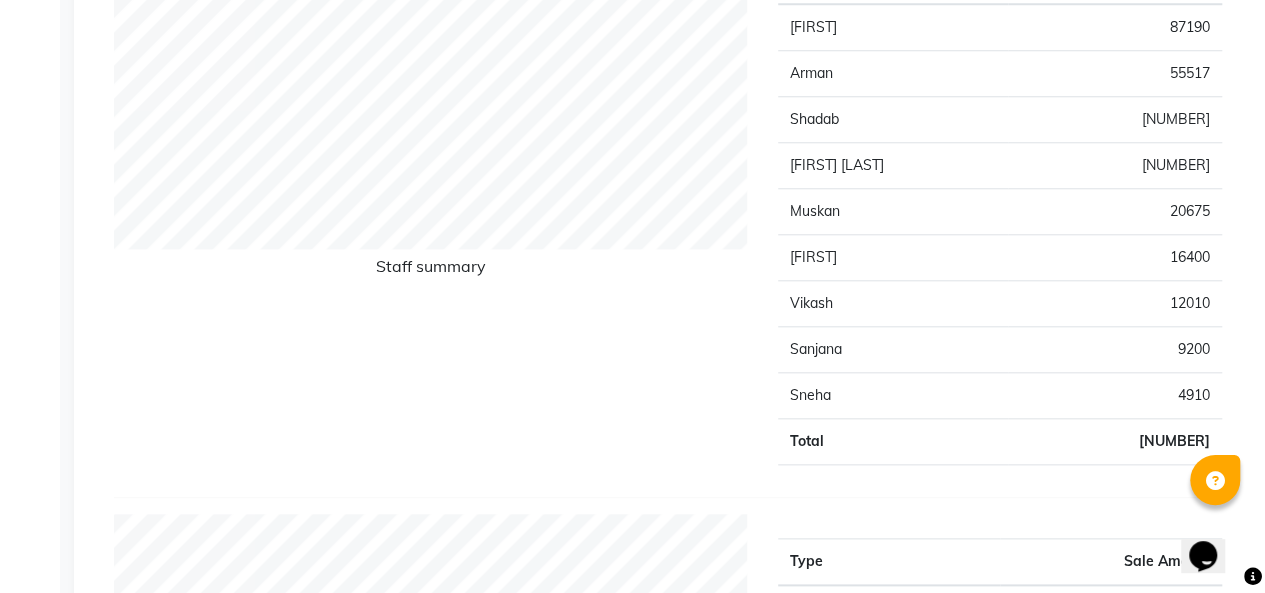 click on "Favorites All Sales Sales Target Staff Invoice Membership Inventory Customer Expense SMS Forecast Misc  Day   Week   Month   Custom Range  Select Report Type Selected date:  01-07-2025 - 31-07-2025  Download PDF Payment mode Type Sale Amount PHONEPE 106277 PAYTM 14450 ONLINE 19343 CASH 5530 CARD 4910 CARD M 1000 UPI 300 Total 151810 Staff summary Type Sale Amount Anshu 87190 Arman  55517 Shadab 35297 Sameer Malik 33897 Muskan 20675 Aadil  16400 Vikash 12010 Sanjana    9200 Sneha 4910 Total 275096 Sales summary Type Sale Amount Vouchers 0 Gift card 0 Prepaid 0 Memberships 0 Products 0 Packages 0 Tips 0 Services 275096 Fee 0 Total 275096 Service by category Type Sale Amount CUT & STYLING 46198 COLOUR SERVICES - WOMEN 42037 HAIR BOTEX TREATMENT 39000 STRAIGHTENING 21000 WAXING 19756 MANI / PEDI 18407 THREADING 13852 ADVANCED FACIAL 13155 FACE CLEAN UP 11714 RE-BORN TREATMENT 9750 Others 40224 Total 275093 Service sales Type Sale Amount Upto Waist 32000 Senior Stylist - Men's Cut and Styling 21648 Upto Waist-7000" 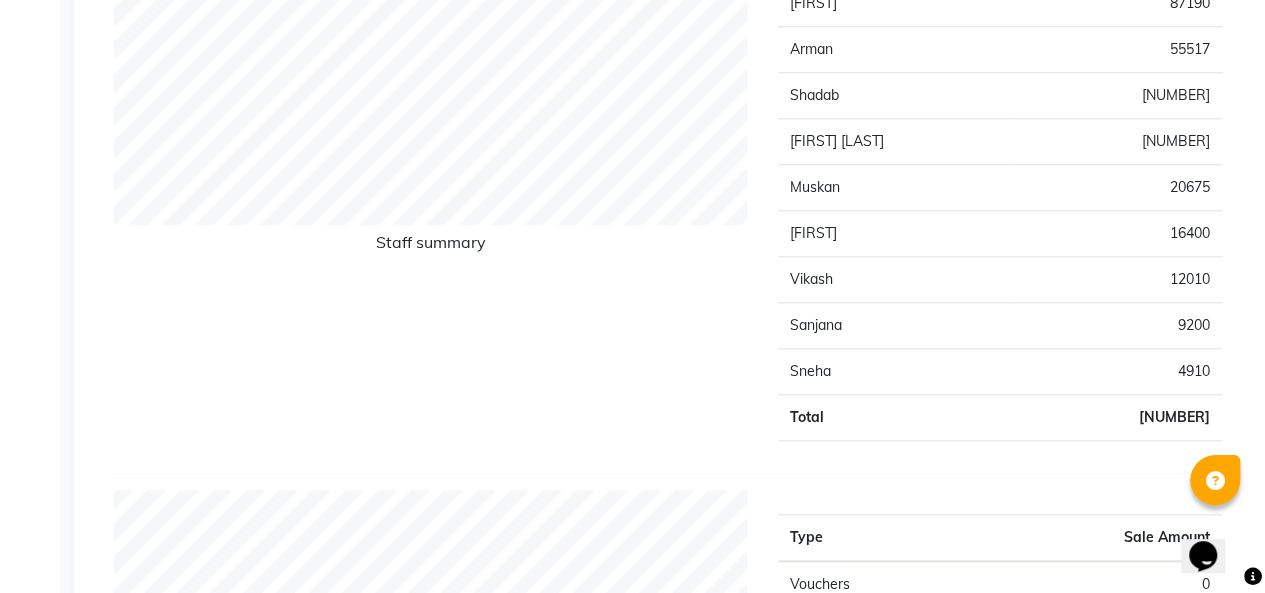 scroll, scrollTop: 937, scrollLeft: 0, axis: vertical 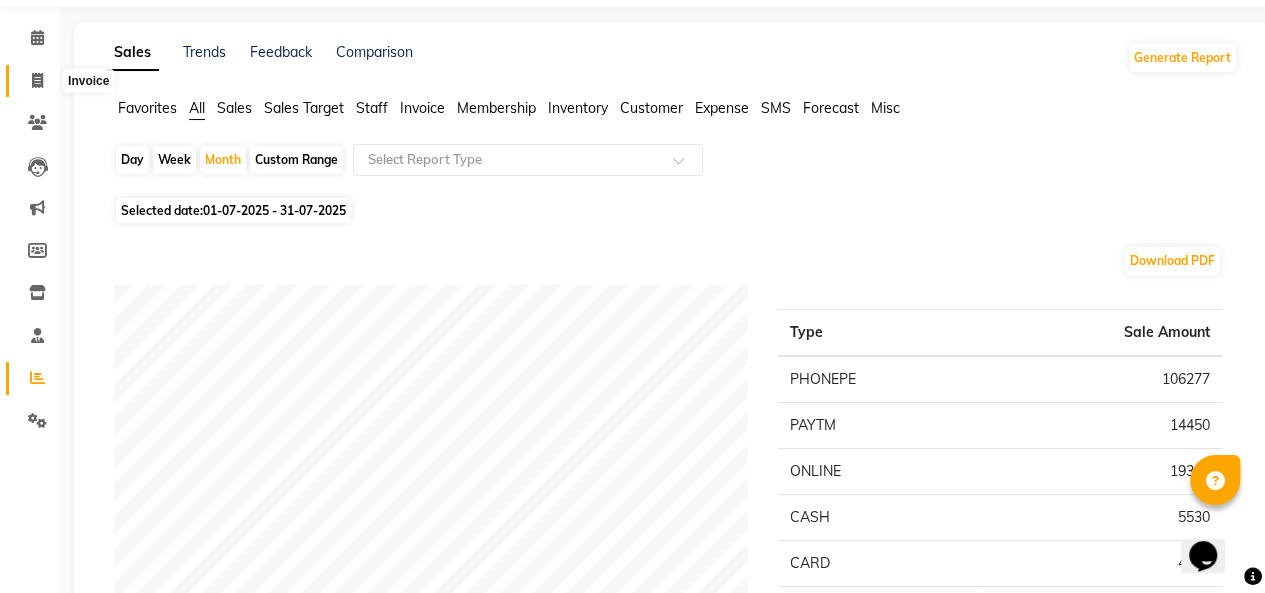 click 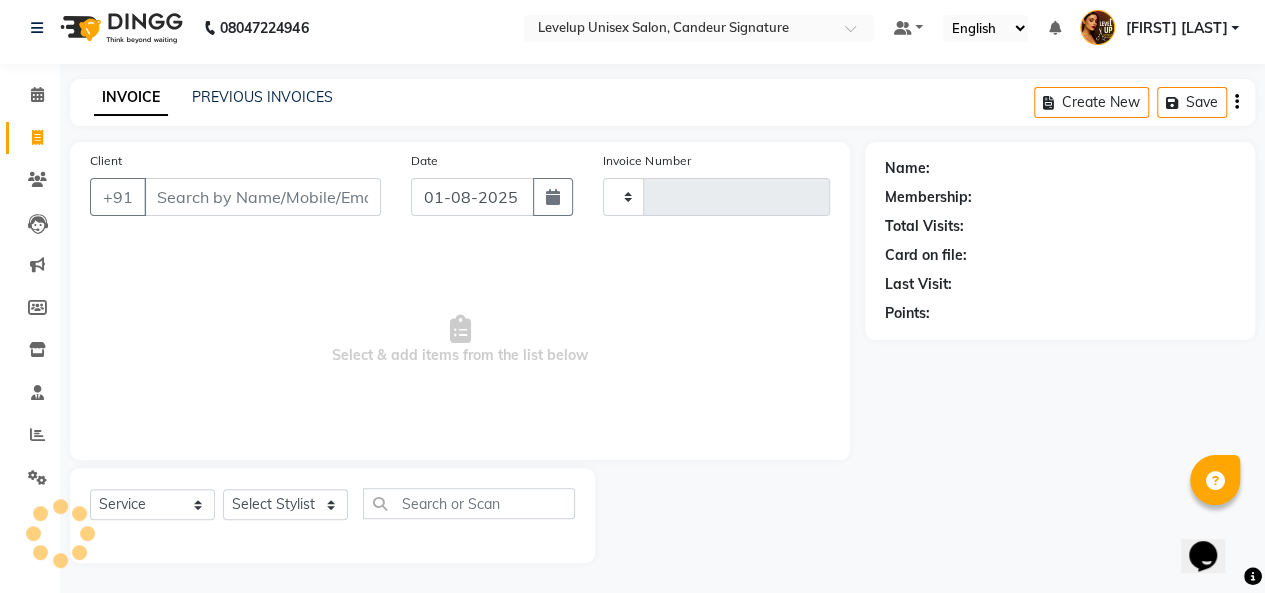 scroll, scrollTop: 7, scrollLeft: 0, axis: vertical 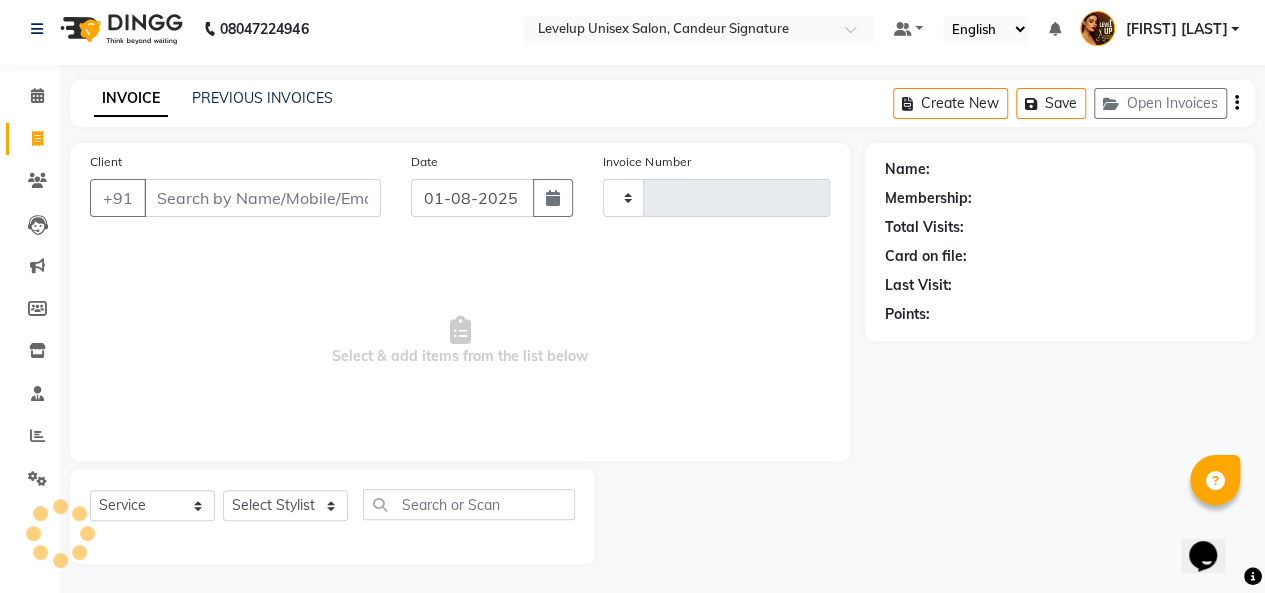 click on "Client" at bounding box center [262, 198] 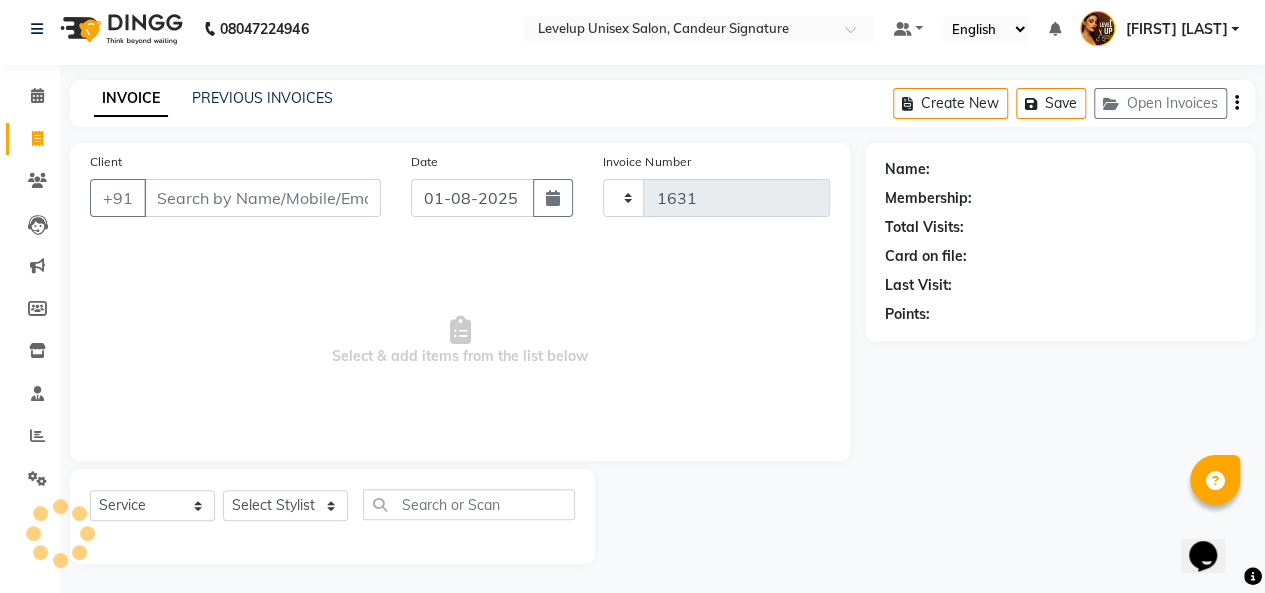 select on "7681" 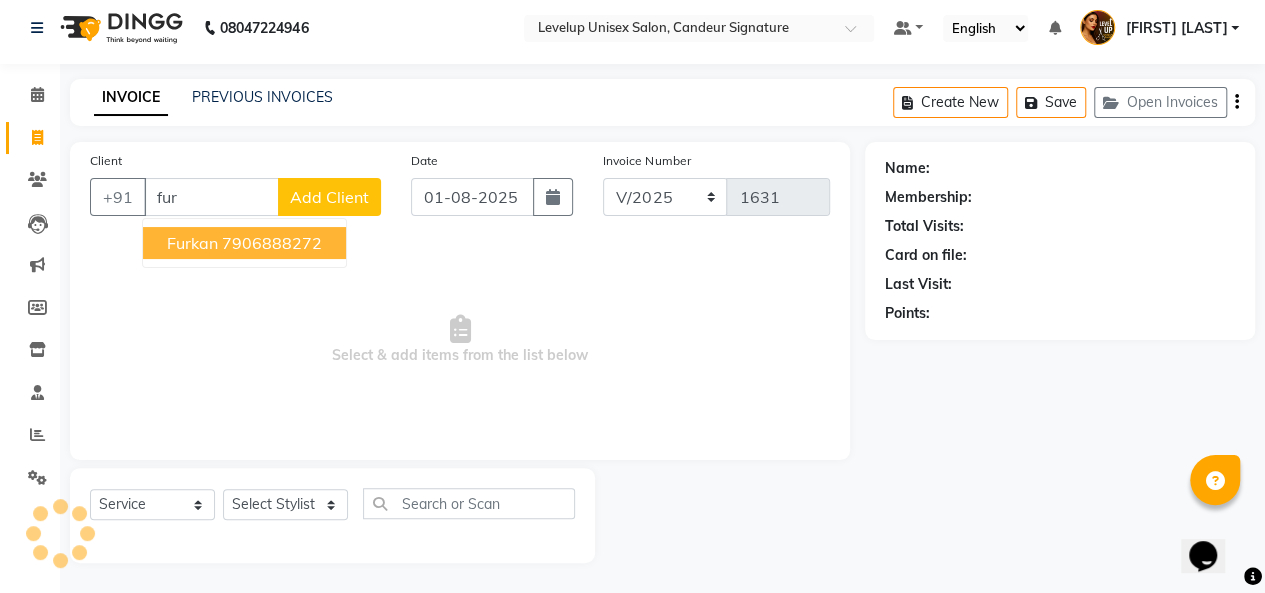 scroll, scrollTop: 7, scrollLeft: 0, axis: vertical 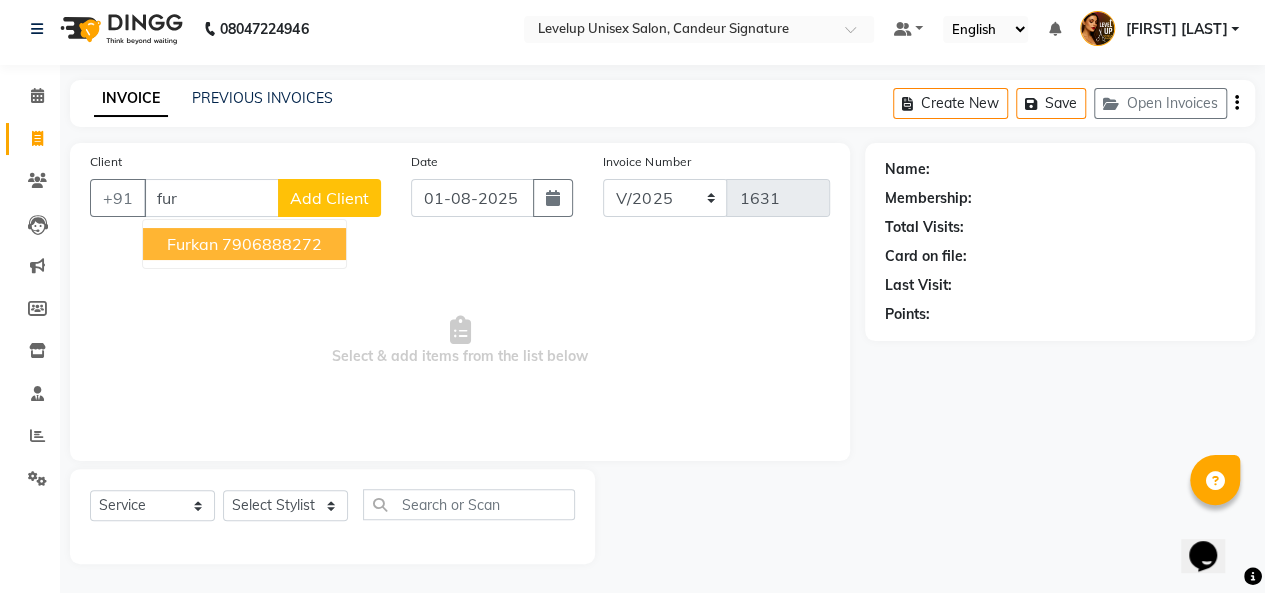 click on "7906888272" at bounding box center [272, 244] 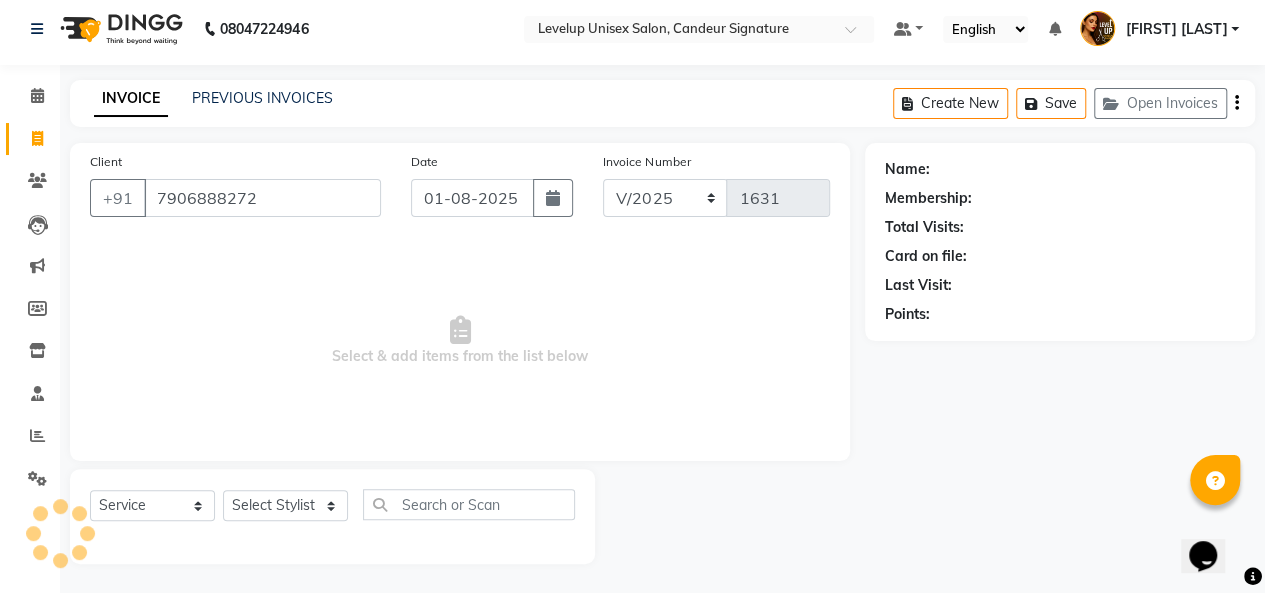 type on "7906888272" 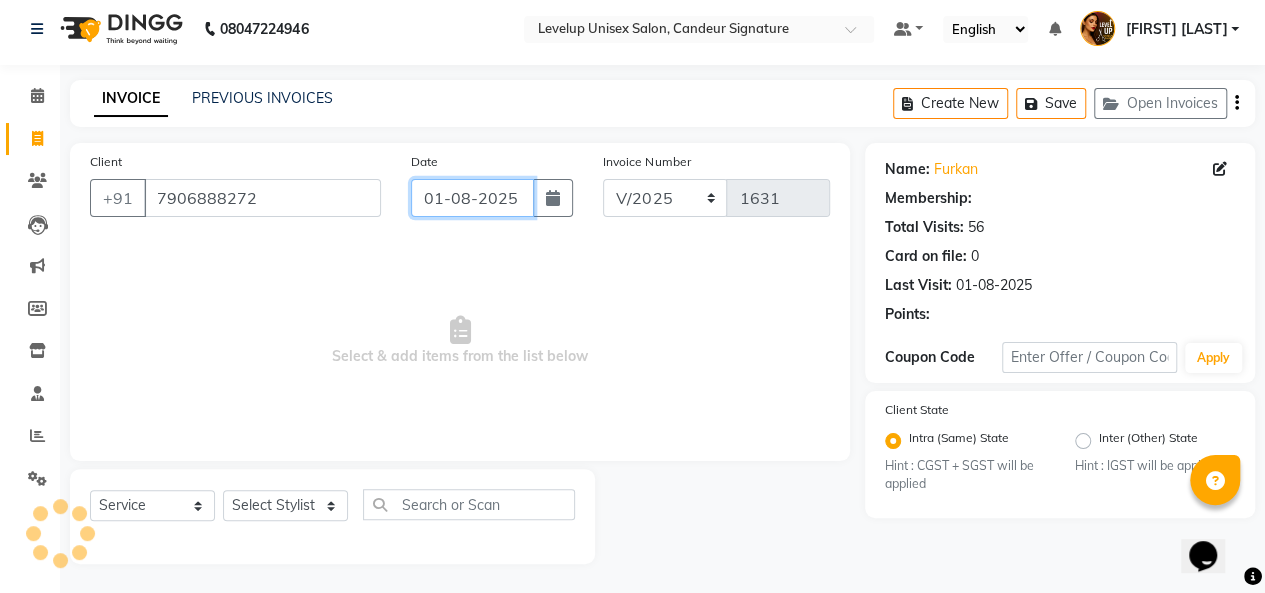 click on "01-08-2025" 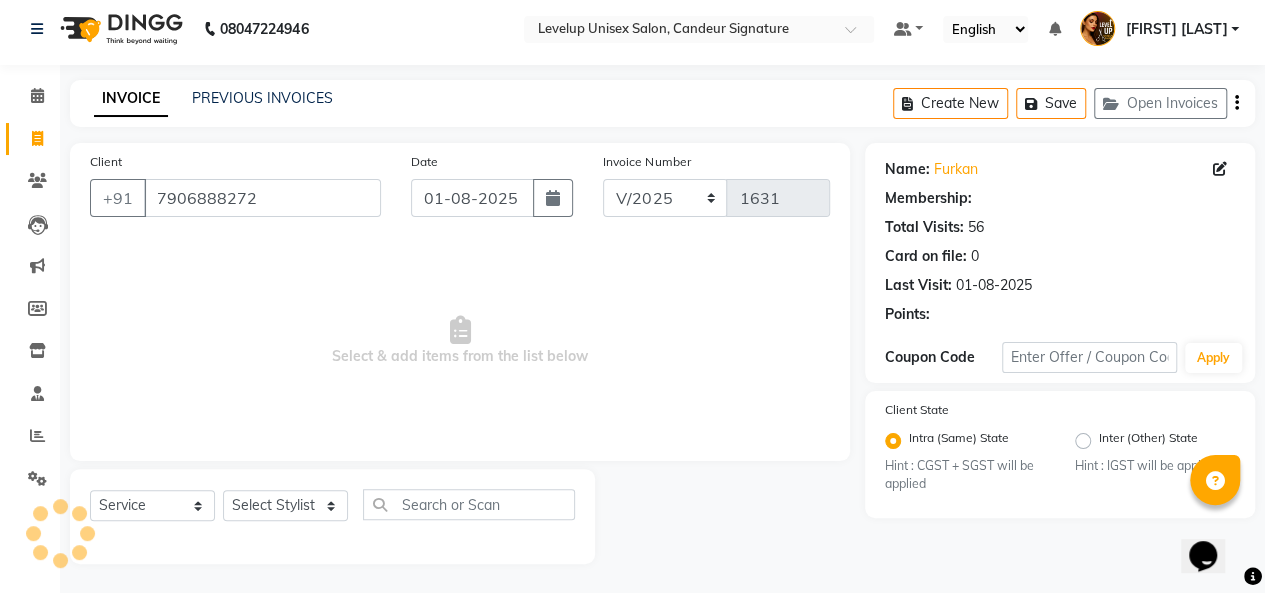 select on "8" 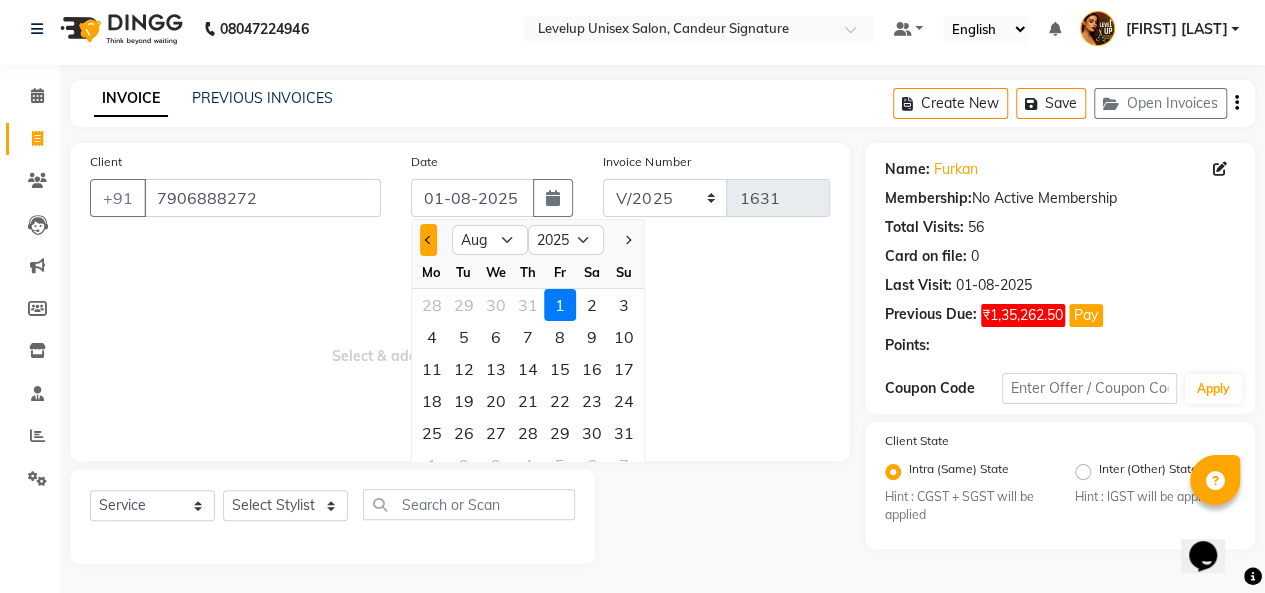 click 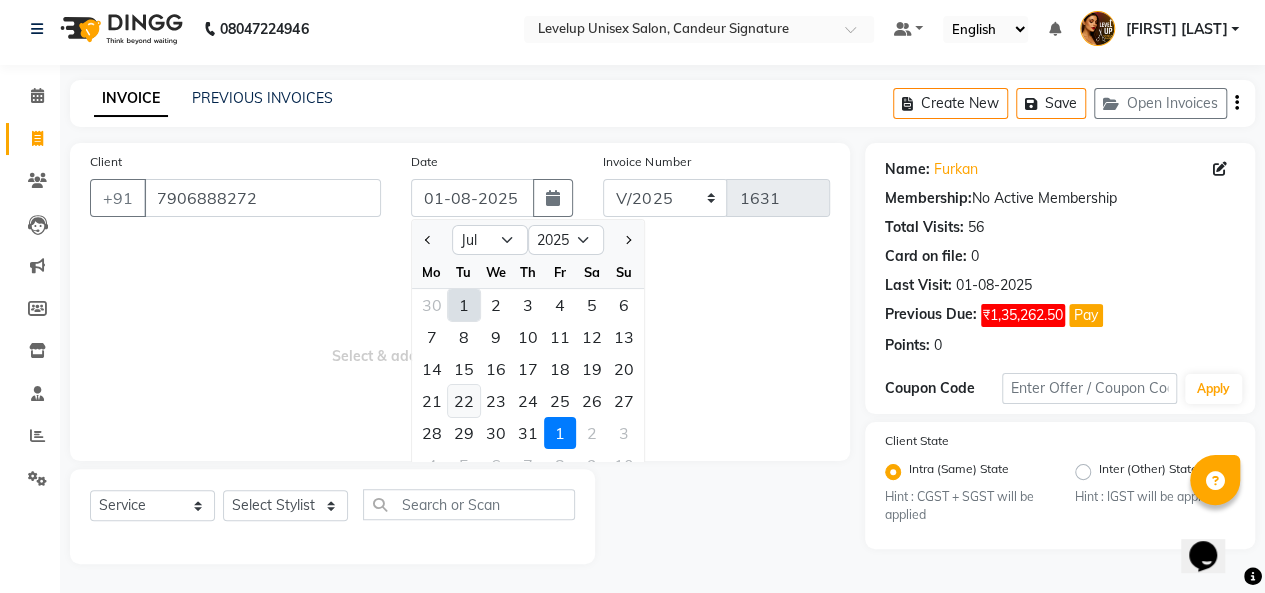 click on "22" 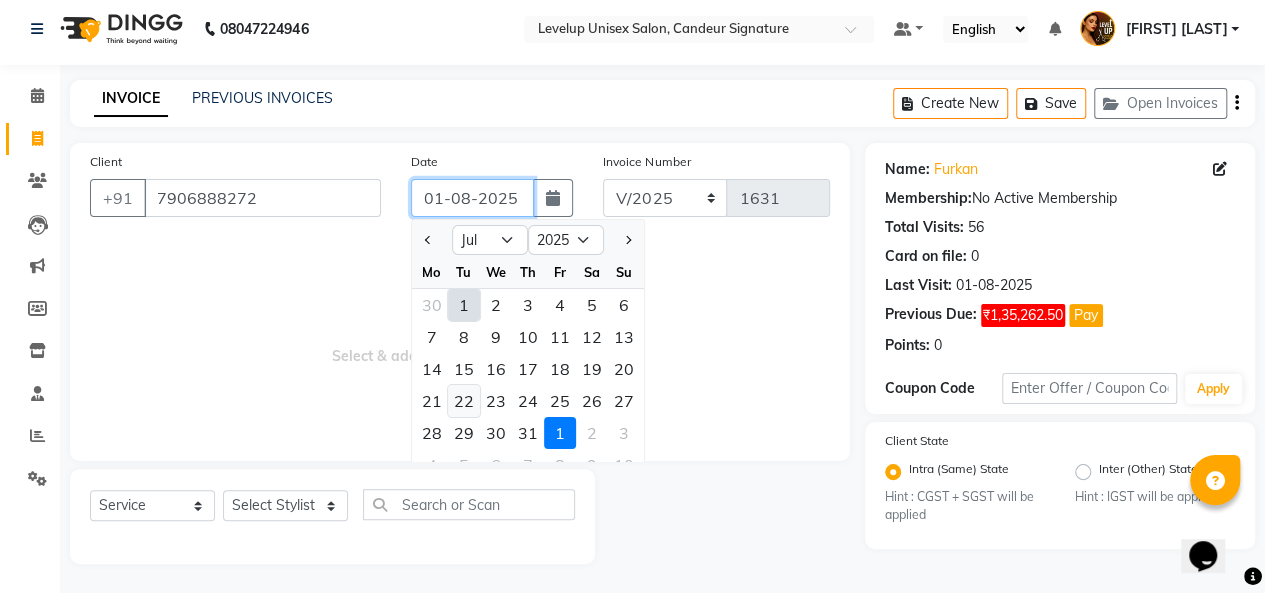 type on "22-07-2025" 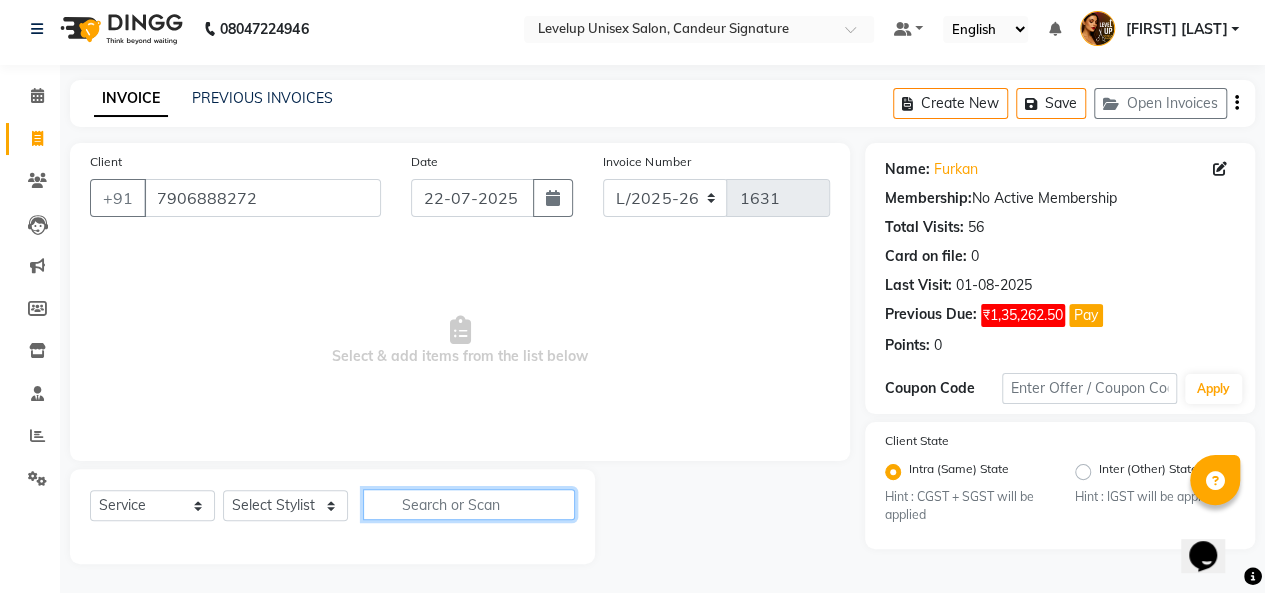 click 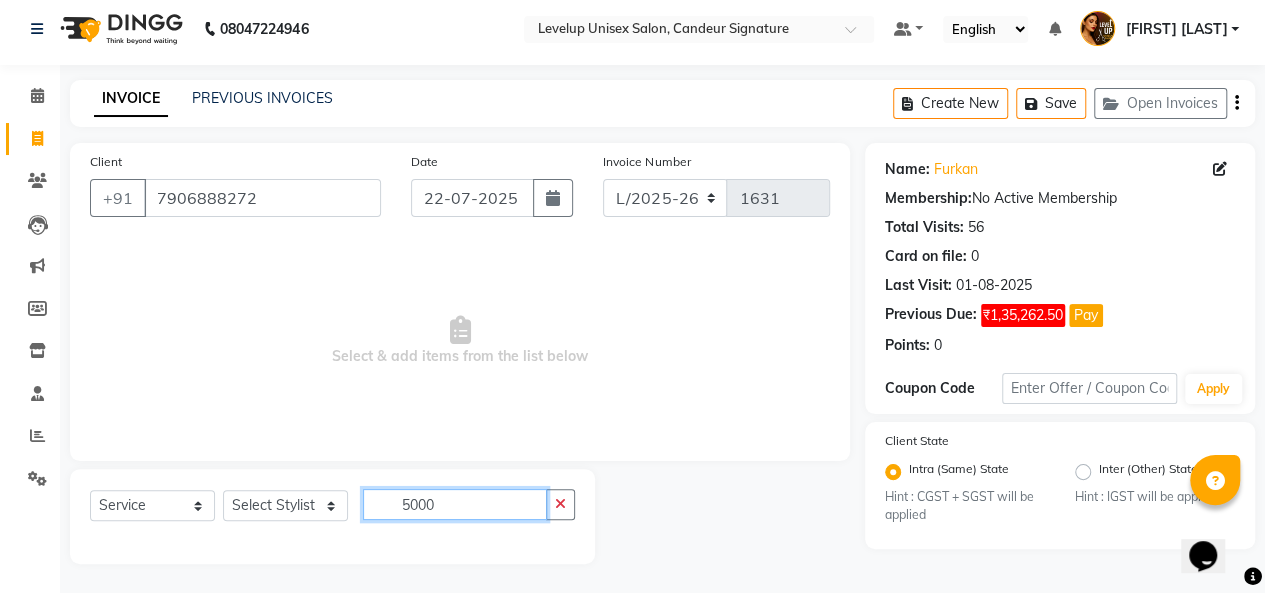type on "5000" 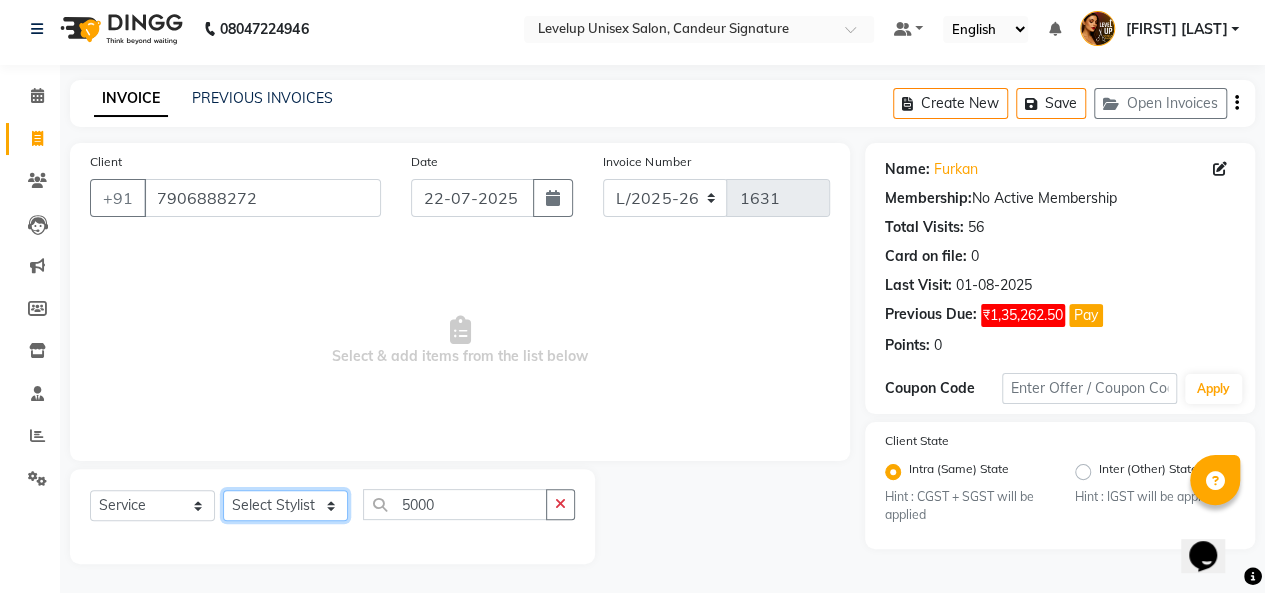 click on "Select Stylist Aadil  Anshu Arman  Furkan Ahmad  Muskan Nishu   Ritesh  Roshni  sameer malik Sanjana    Shadab Sneha Vikash" 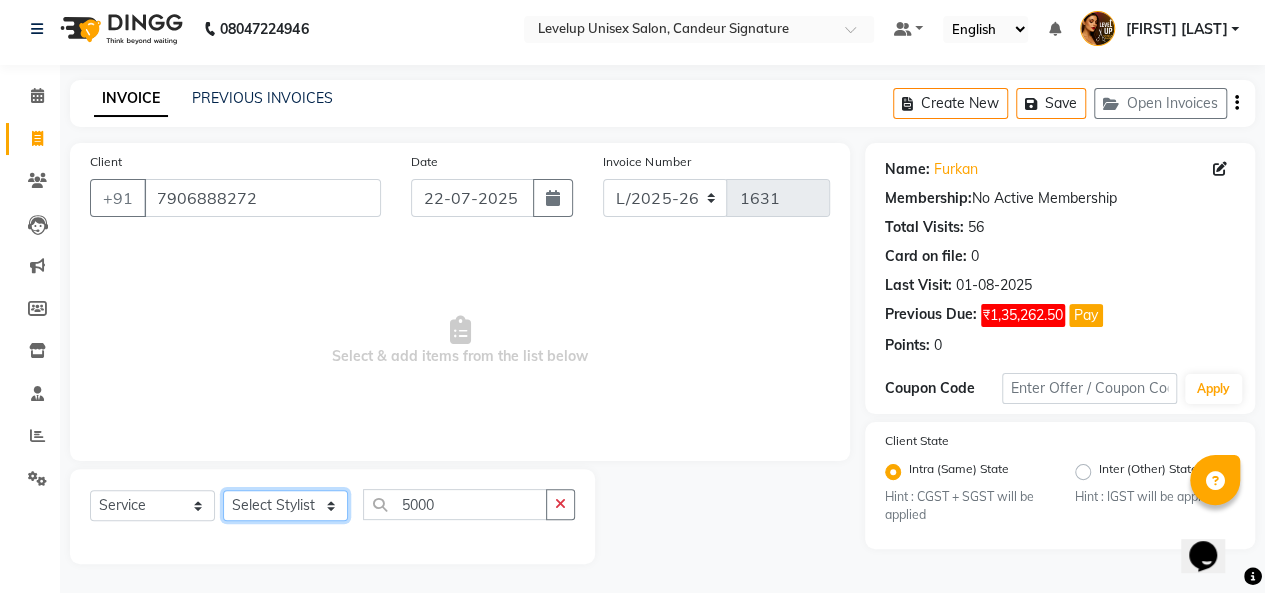 type 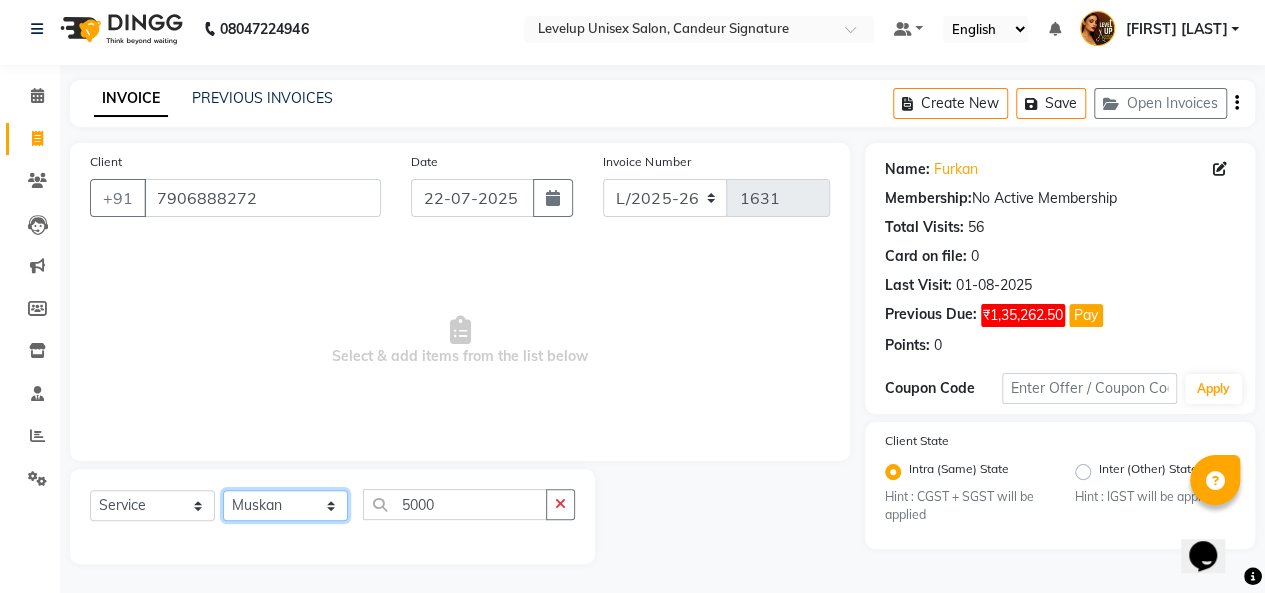 click on "Select Stylist Aadil  Anshu Arman  Furkan Ahmad  Muskan Nishu   Ritesh  Roshni  sameer malik Sanjana    Shadab Sneha Vikash" 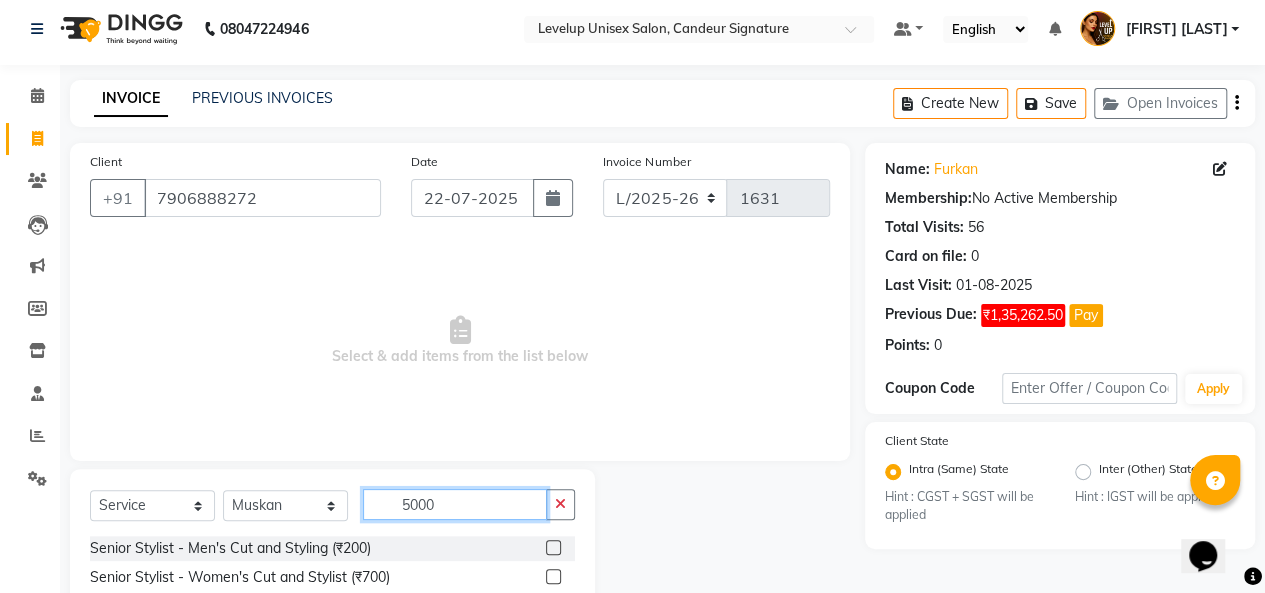 click on "5000" 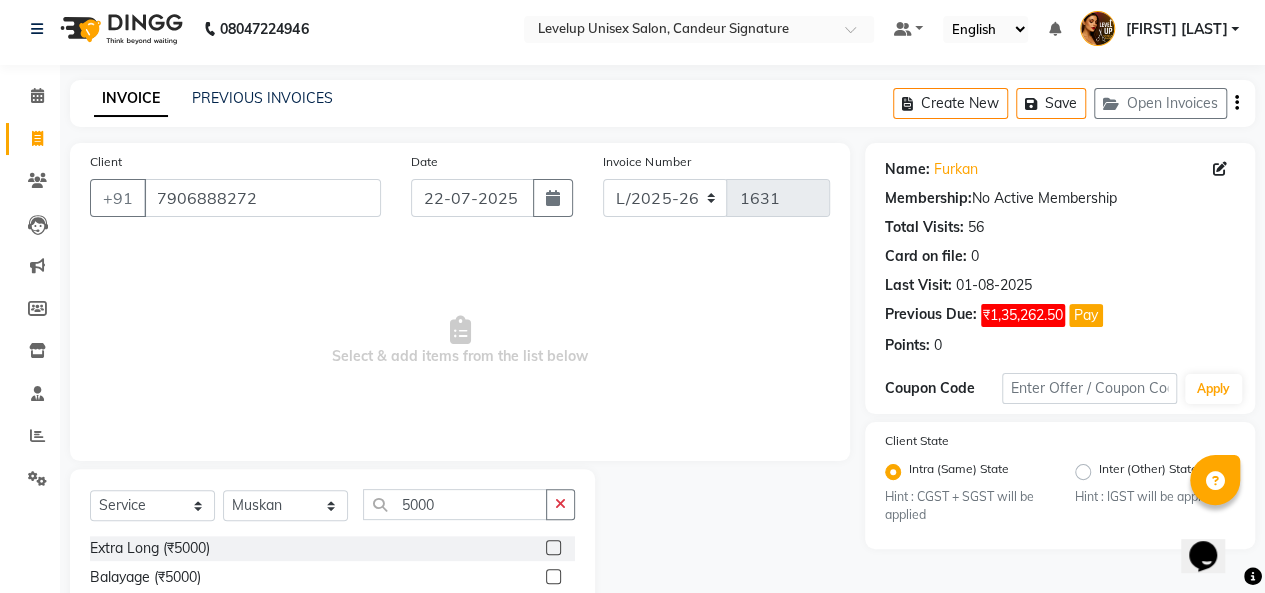 click 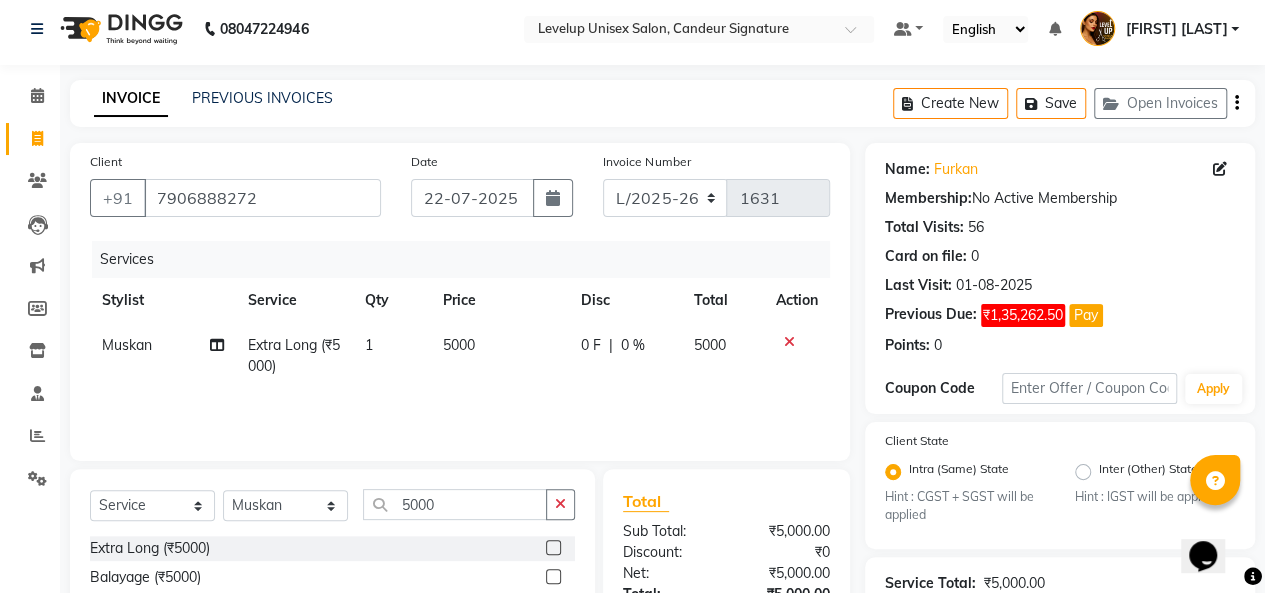 scroll, scrollTop: 242, scrollLeft: 0, axis: vertical 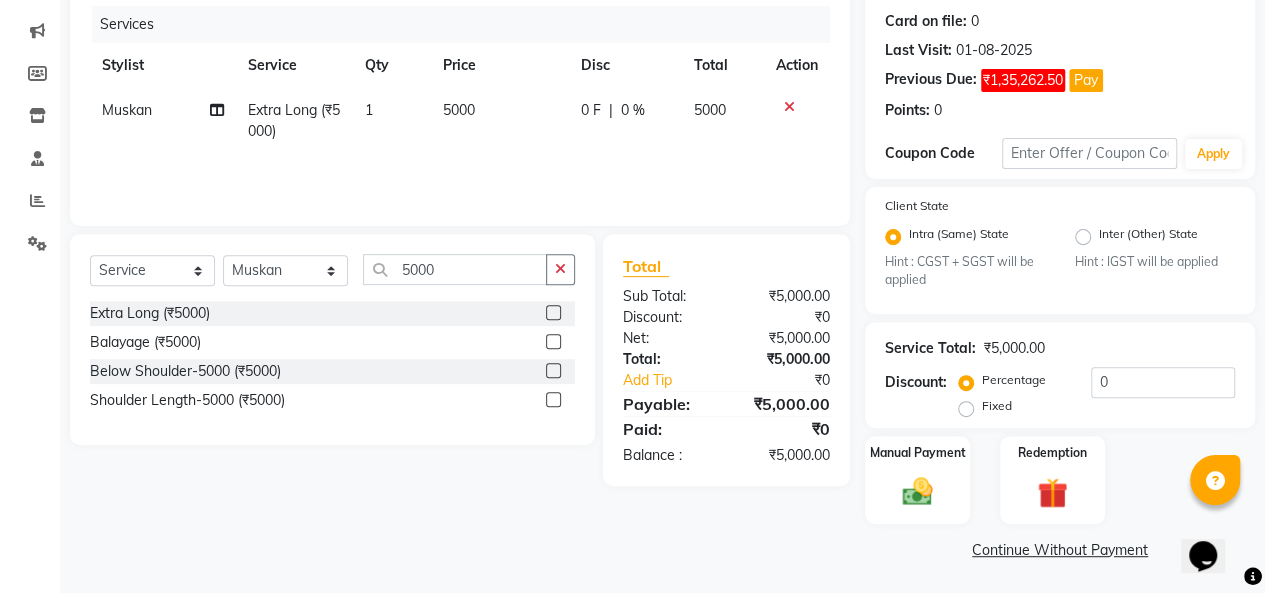 click on "Continue Without Payment" 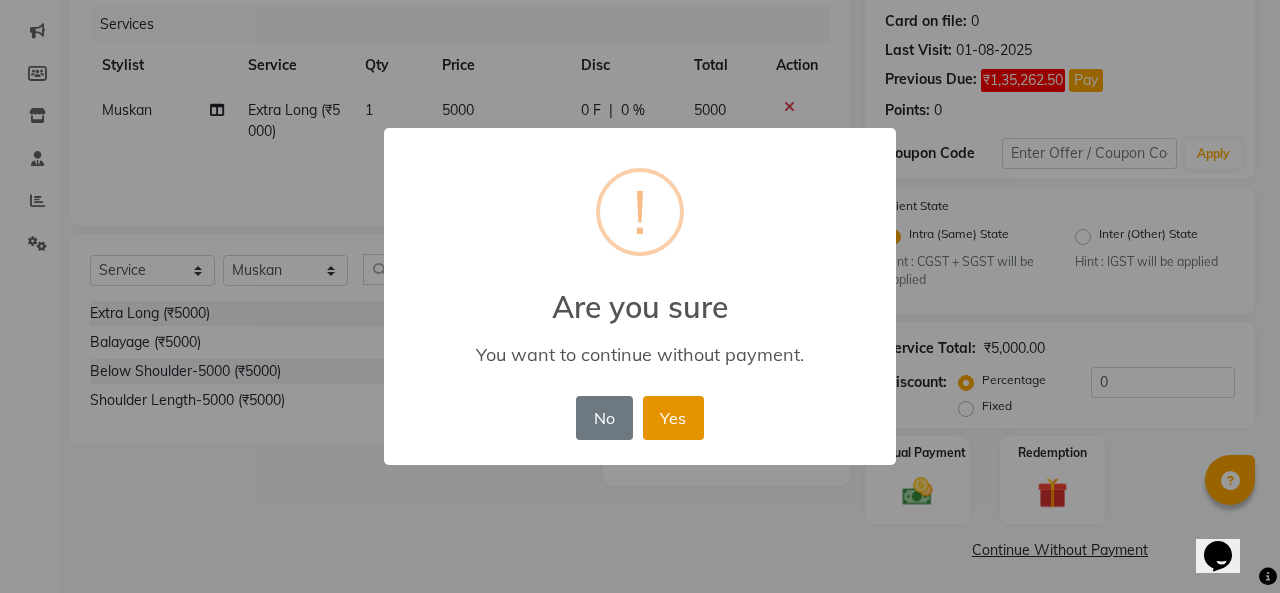 click on "Yes" at bounding box center [673, 418] 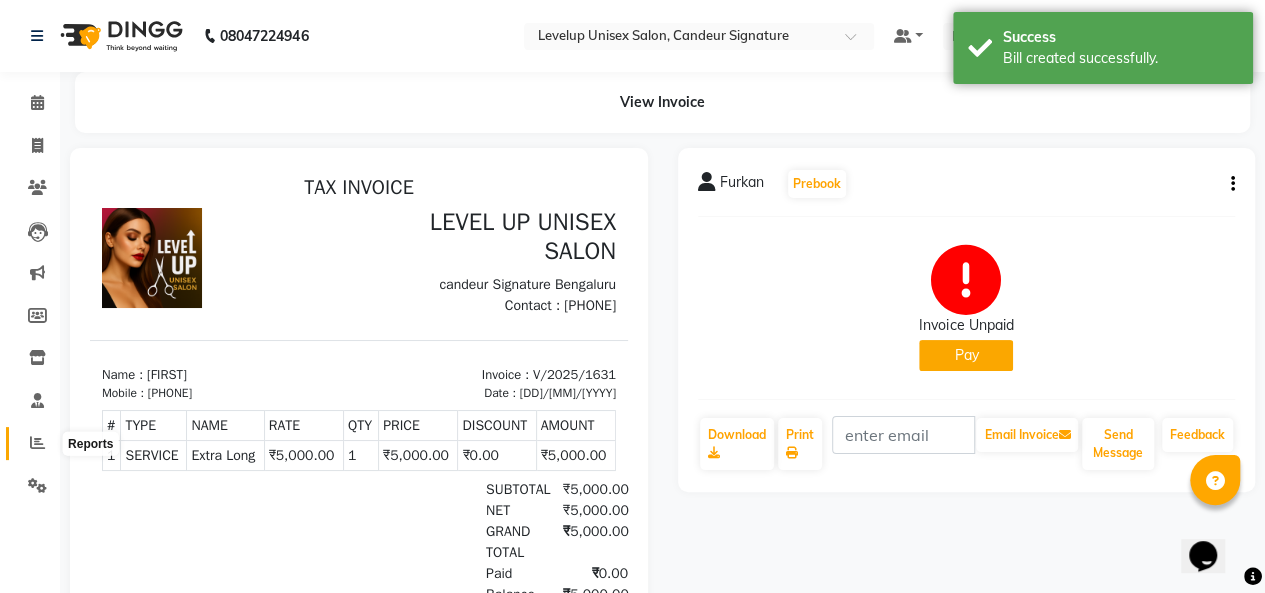 scroll, scrollTop: 0, scrollLeft: 0, axis: both 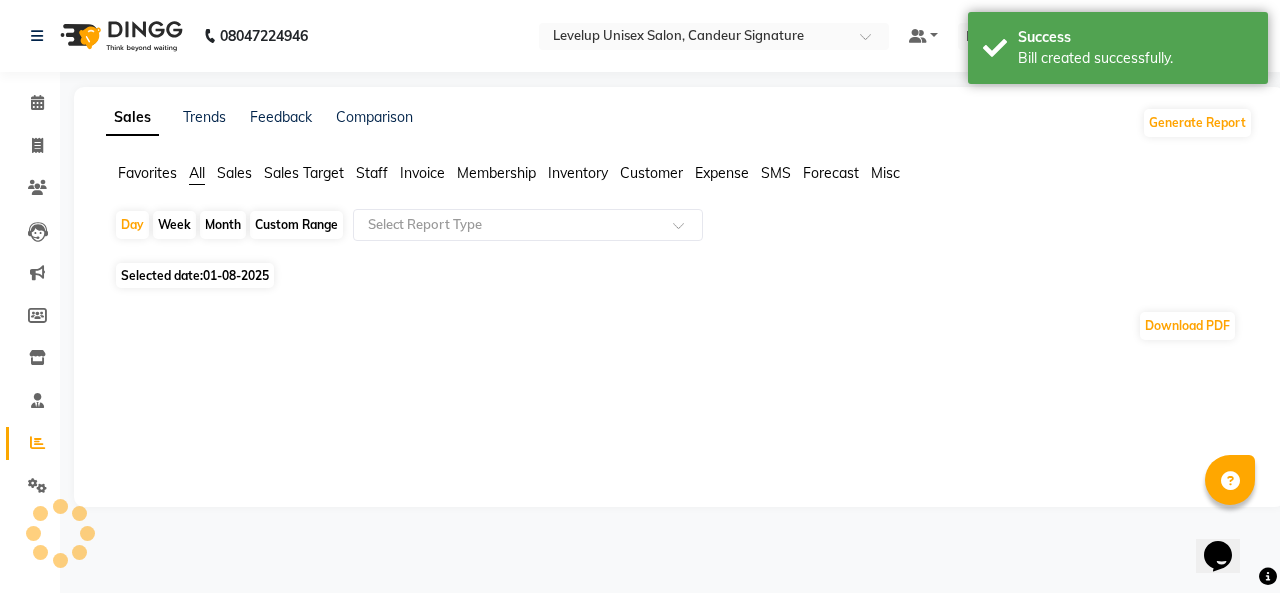 click on "Month" 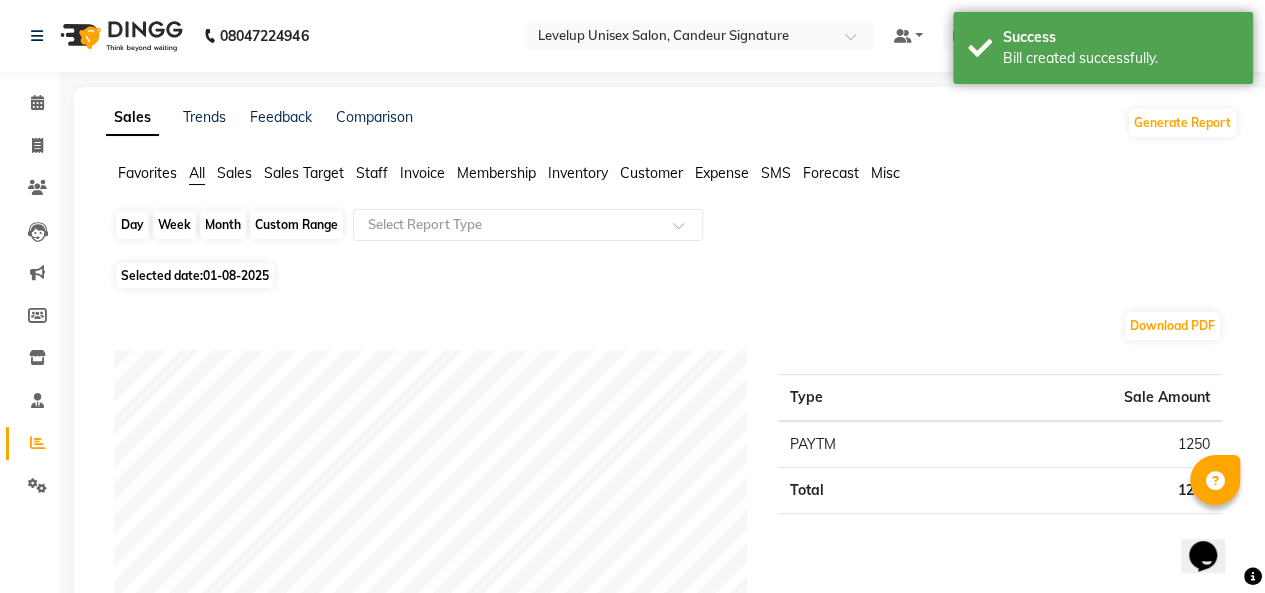 click on "Month" 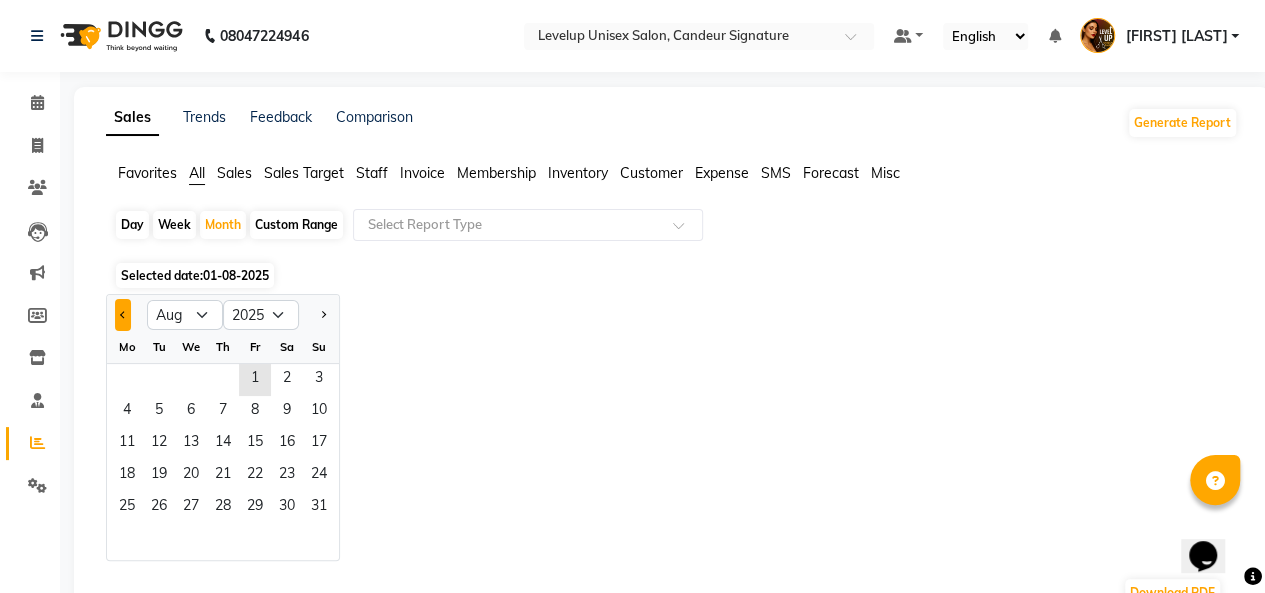 click 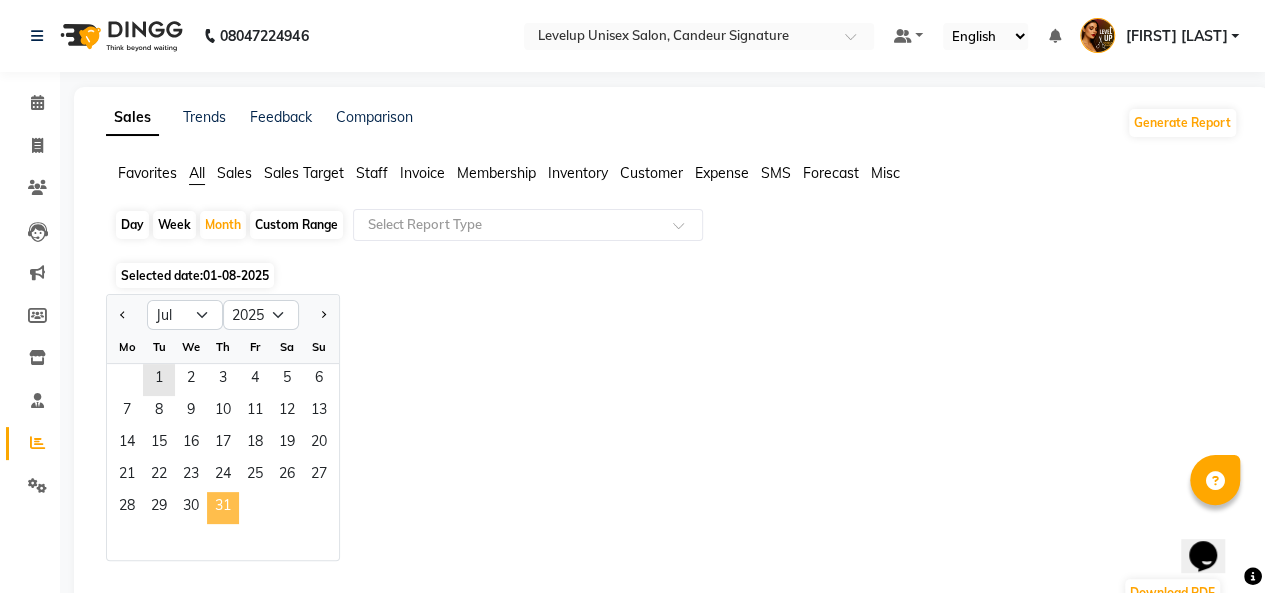 click on "31" 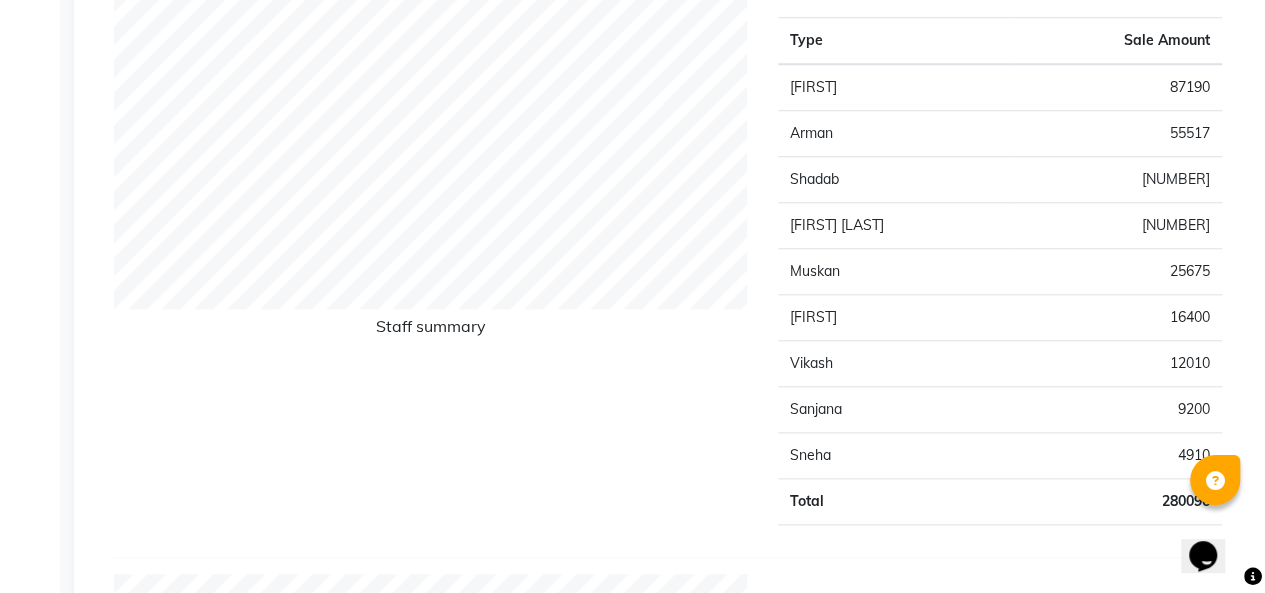 scroll, scrollTop: 850, scrollLeft: 0, axis: vertical 